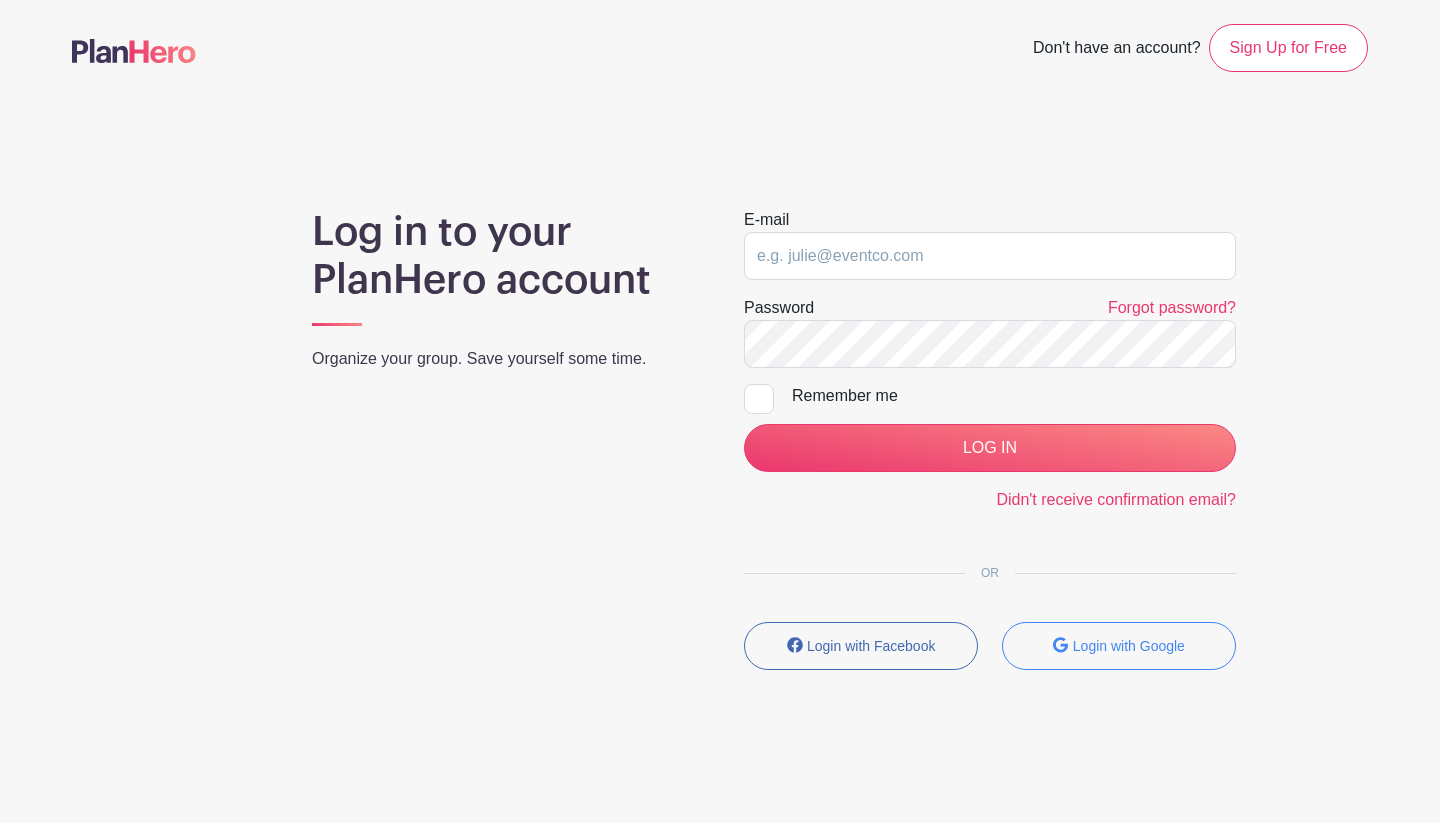 scroll, scrollTop: 0, scrollLeft: 0, axis: both 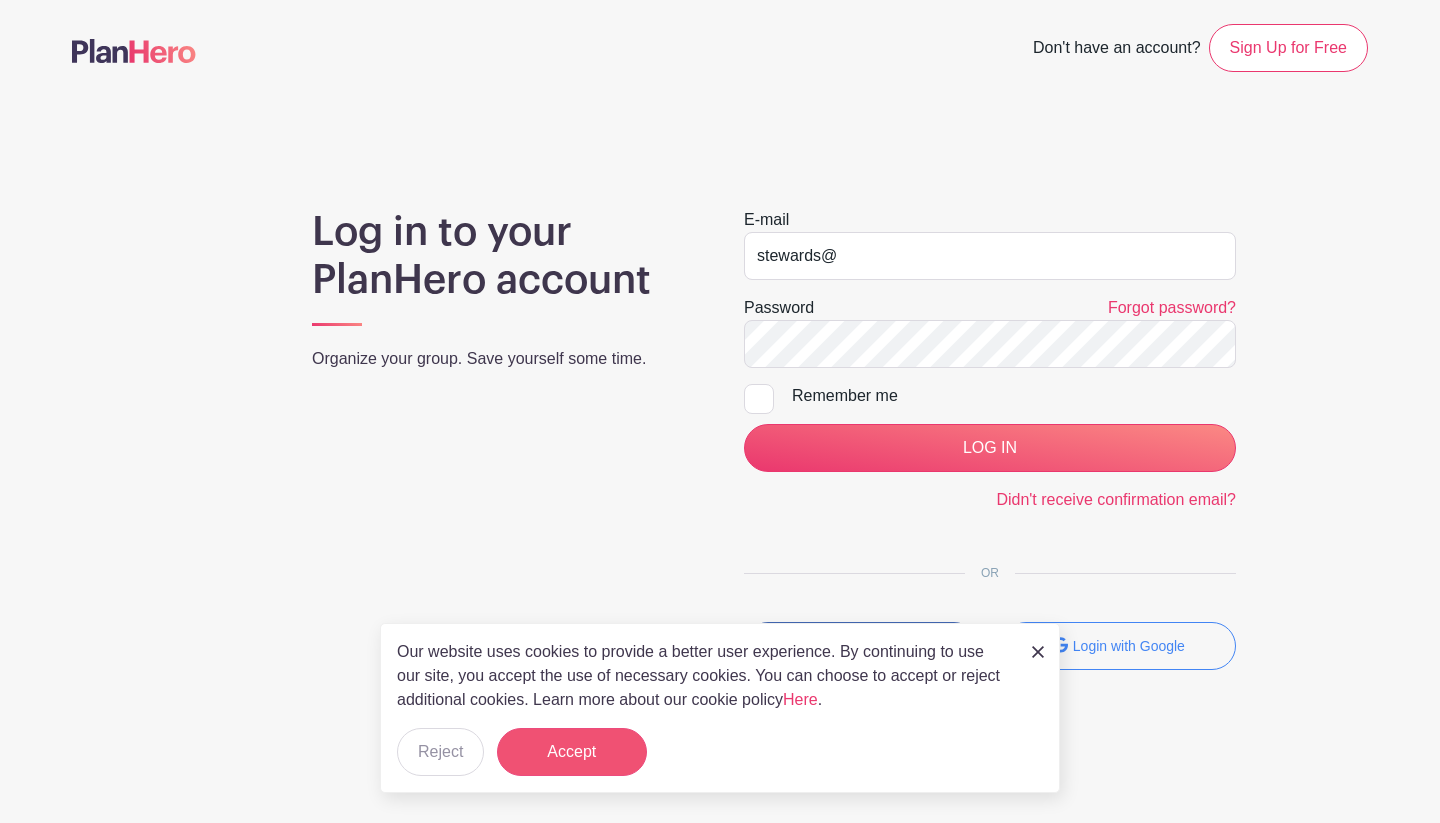 click on "Accept" at bounding box center (572, 752) 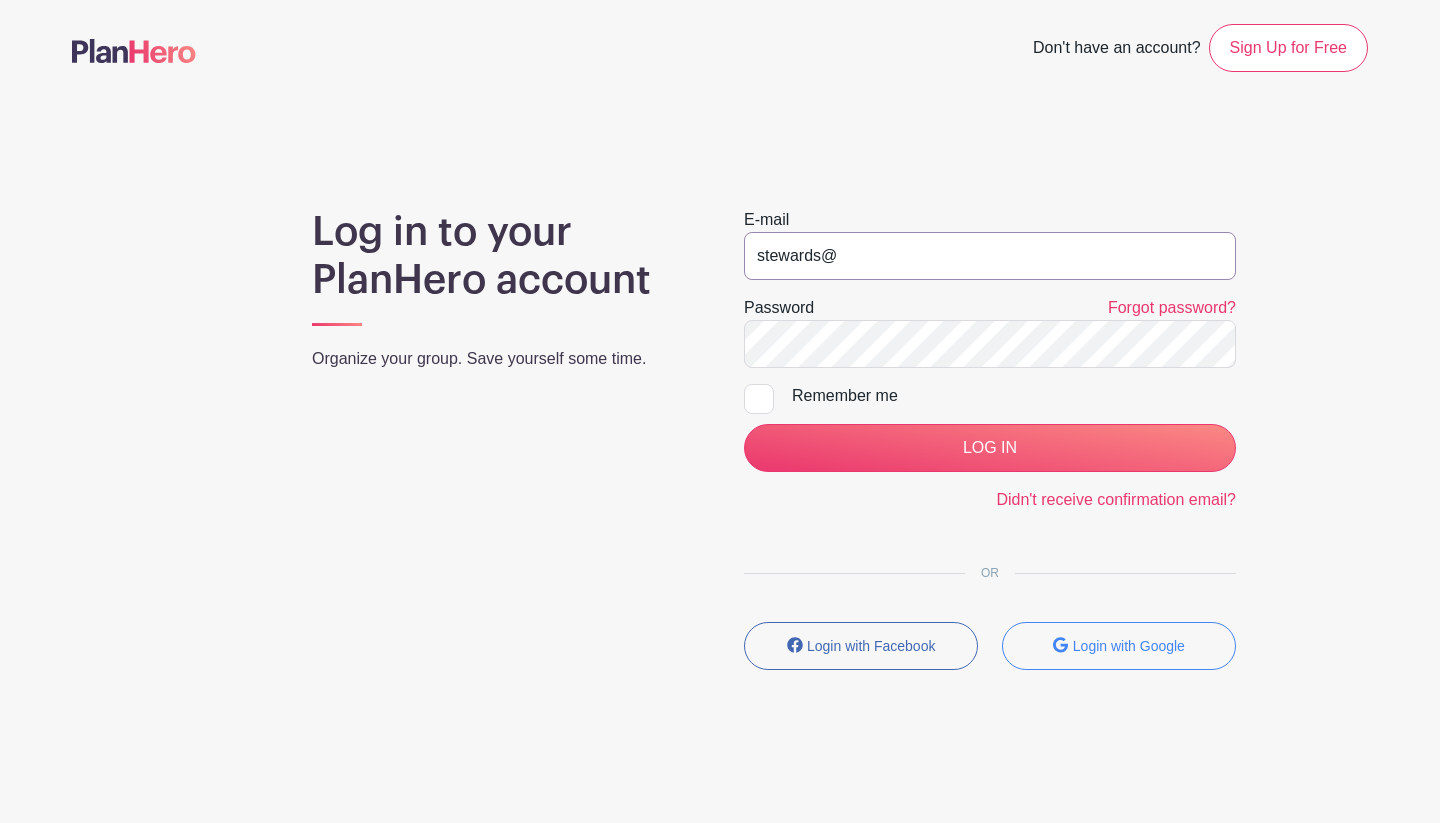click on "stewards@" at bounding box center (990, 256) 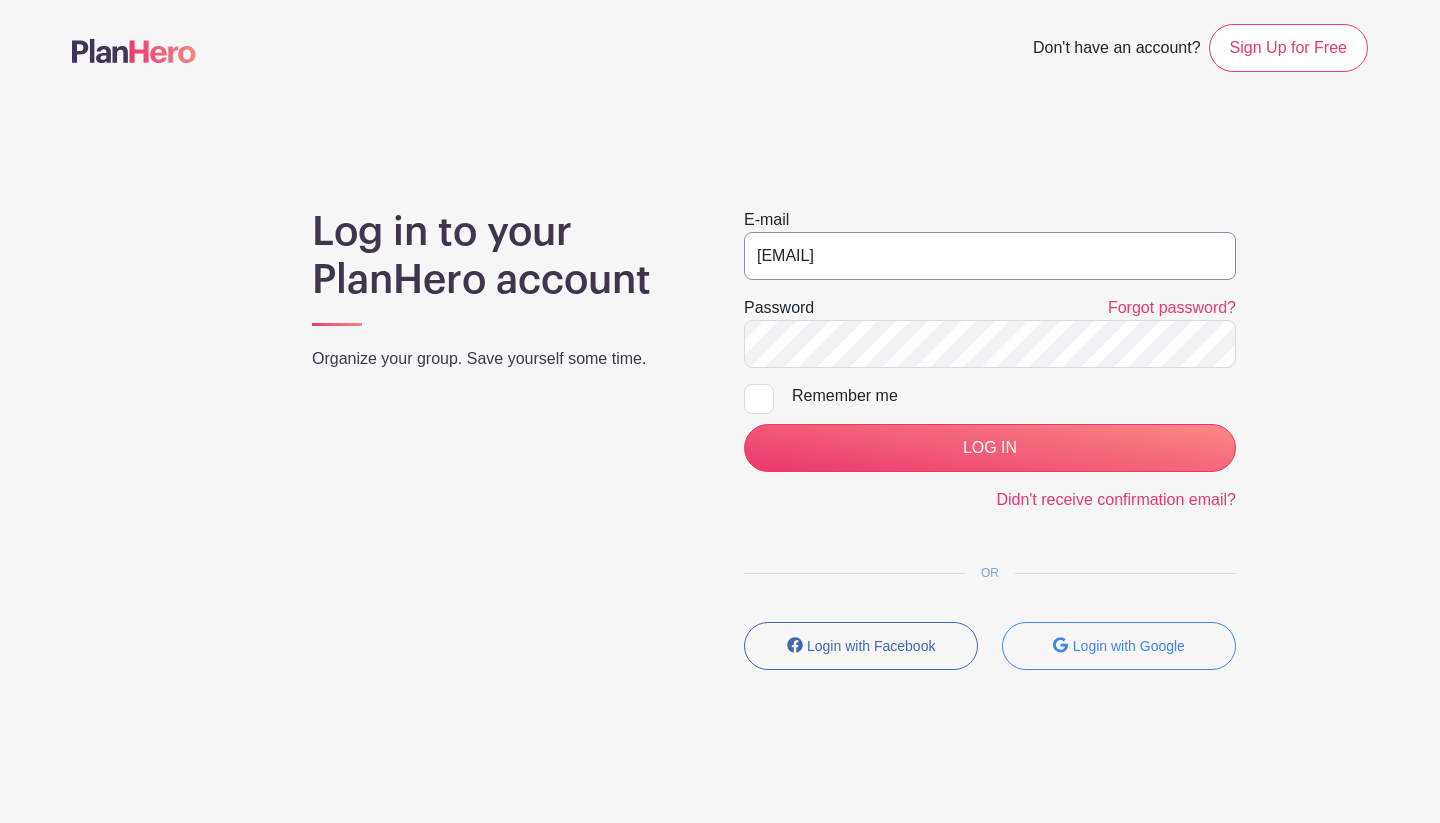 type on "stewards@southendfestivalofperformingarts.com" 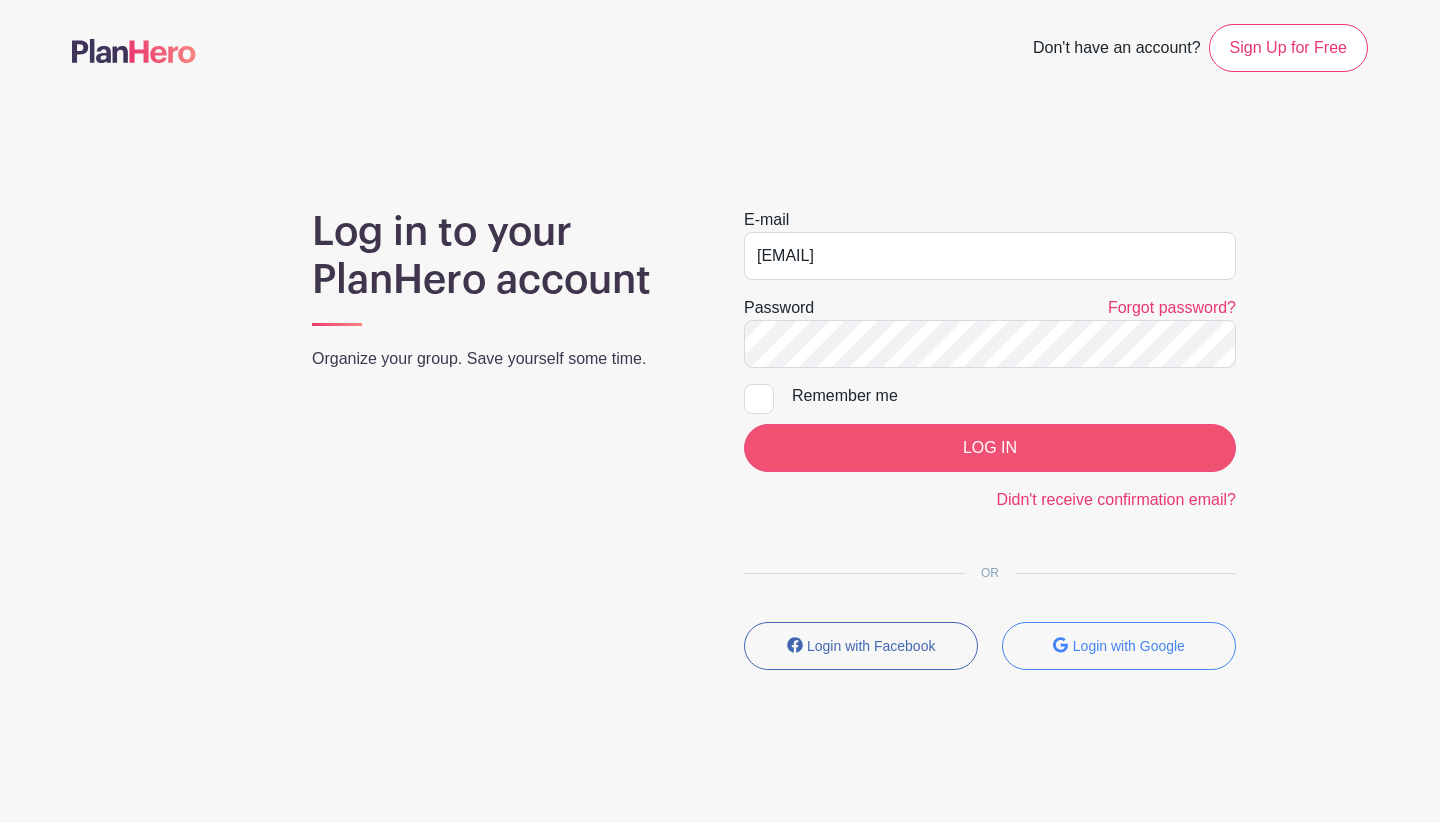 click on "LOG IN" at bounding box center [990, 448] 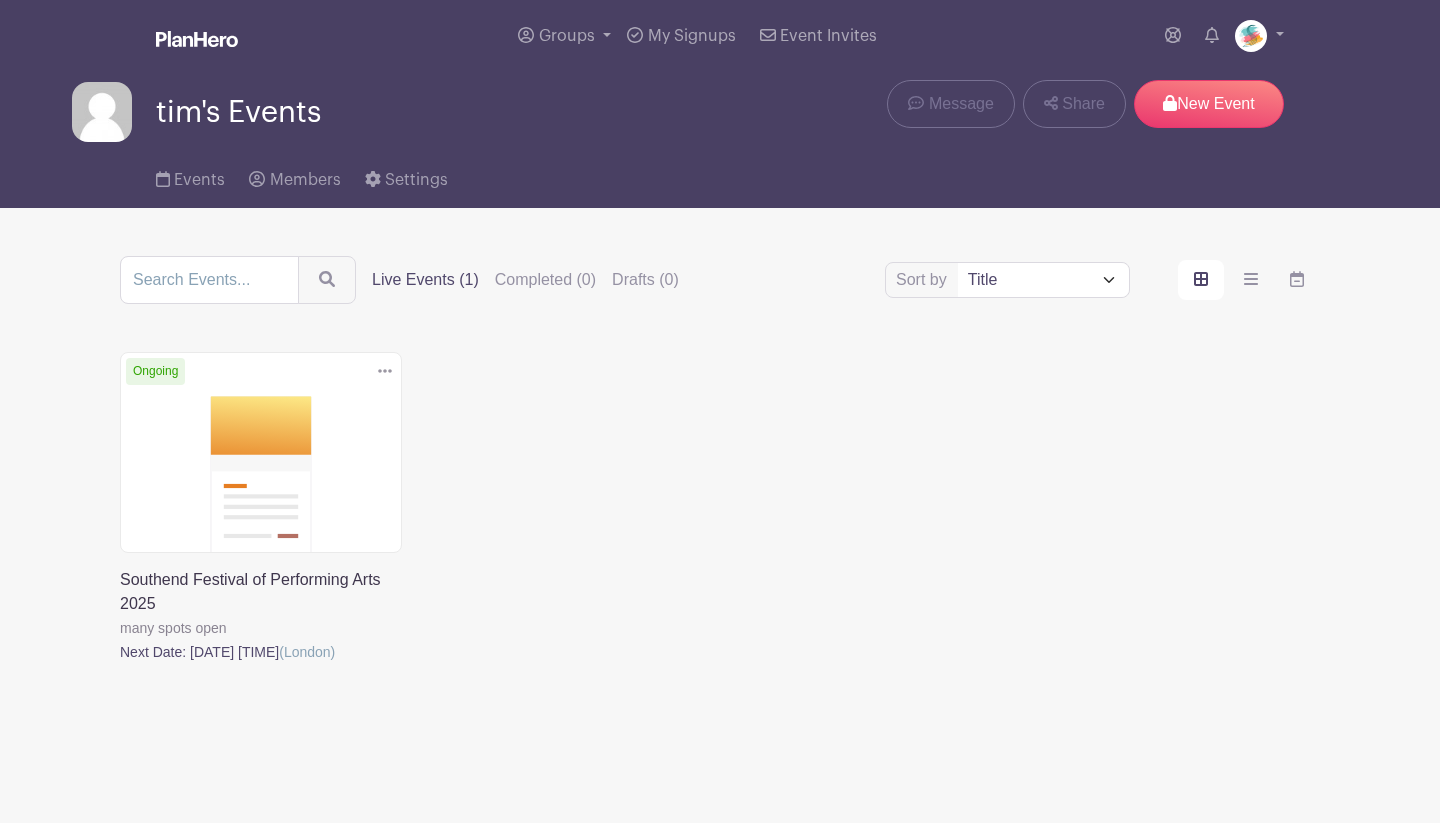 scroll, scrollTop: 0, scrollLeft: 0, axis: both 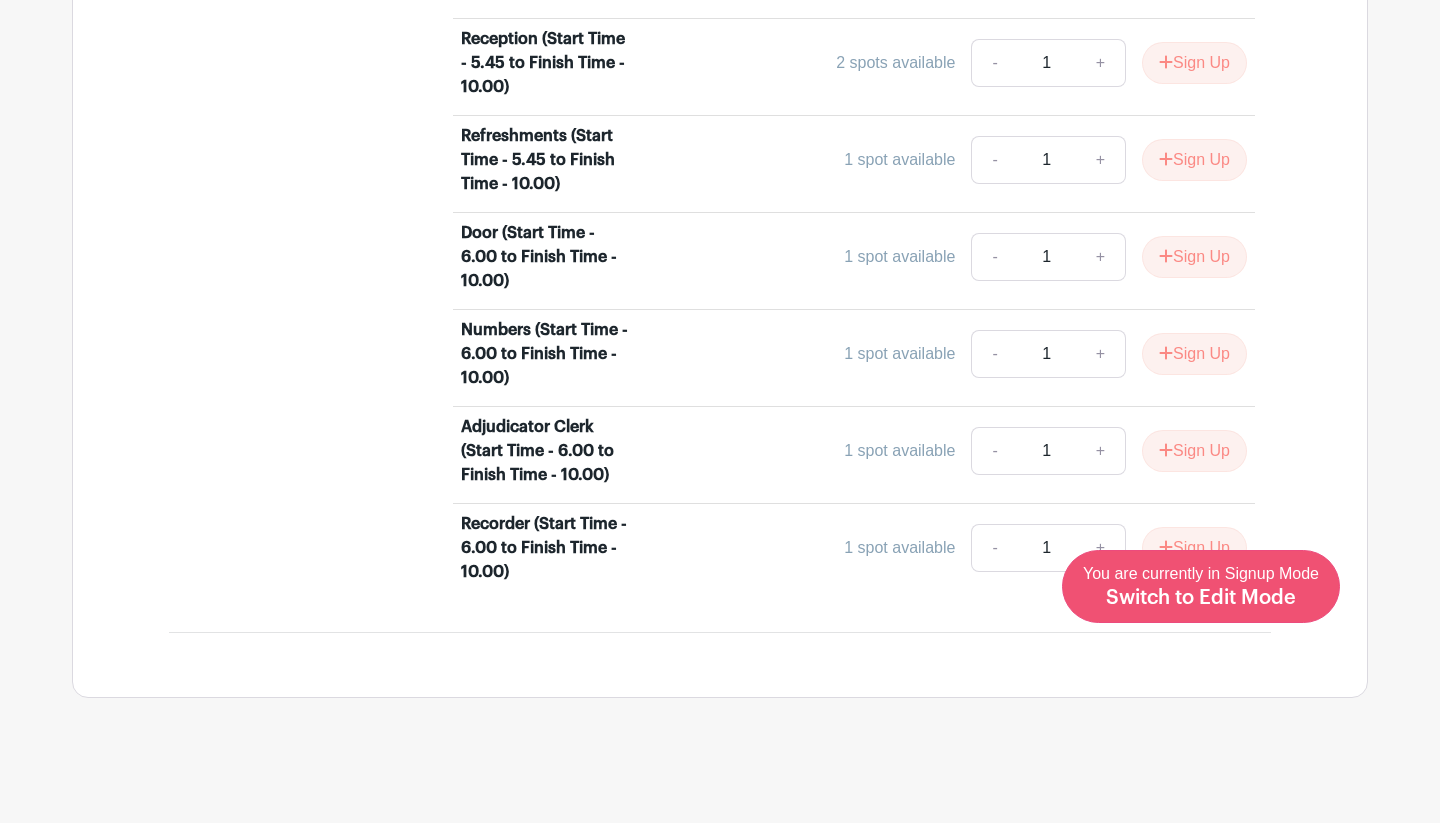 click on "Switch to Edit Mode" at bounding box center [1201, 598] 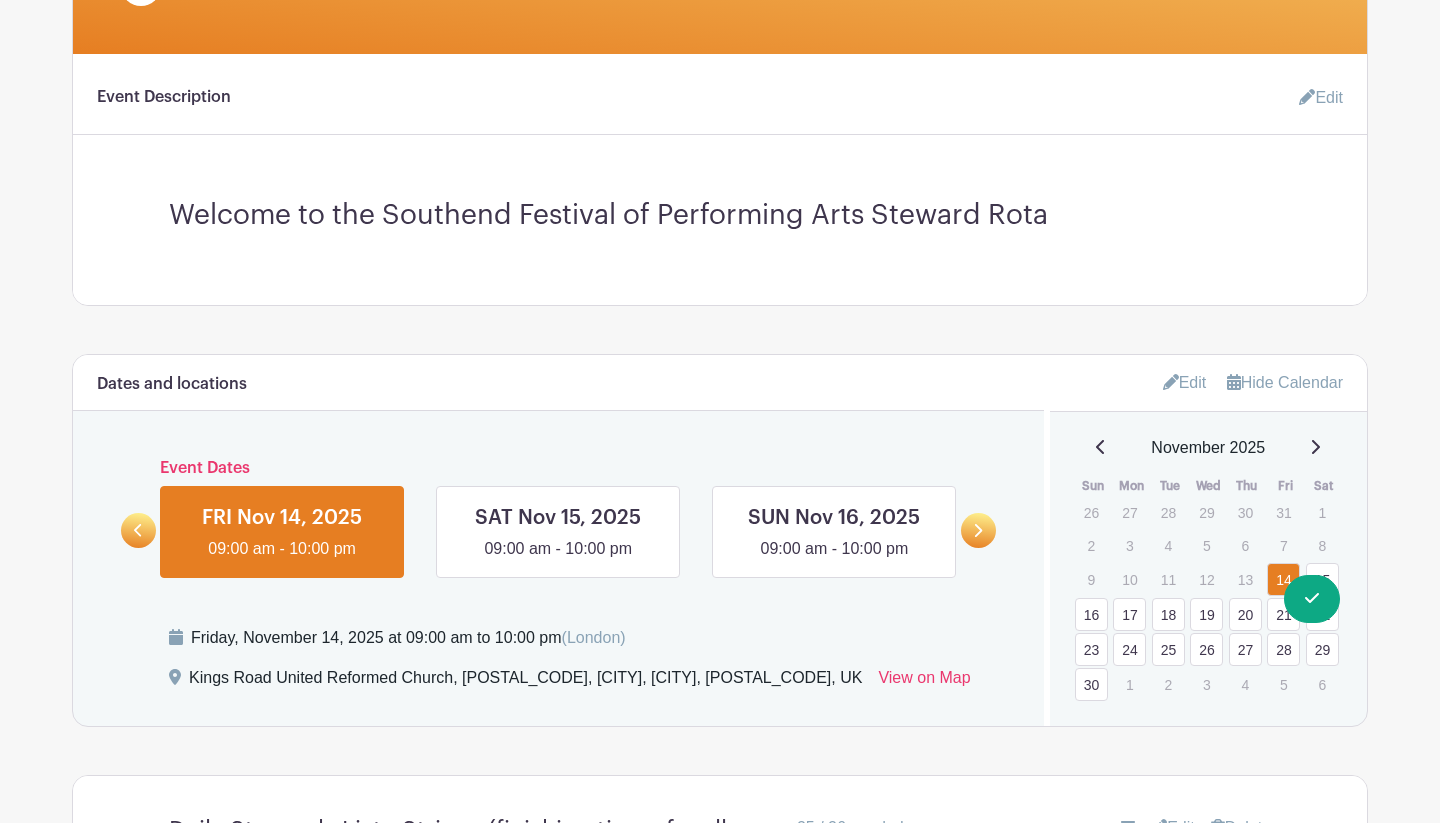 scroll, scrollTop: 576, scrollLeft: 0, axis: vertical 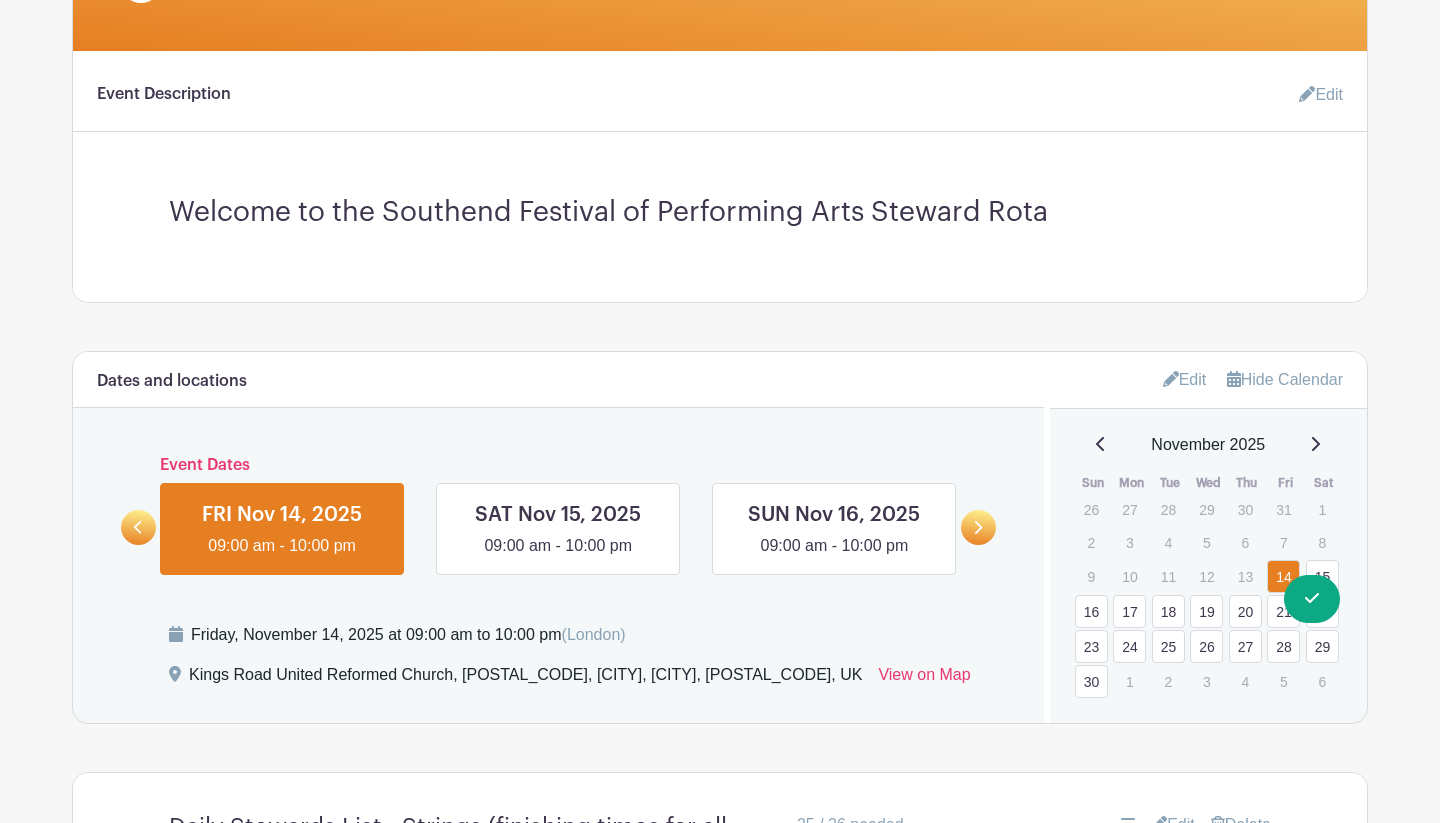 click on "Edit" at bounding box center (1313, 95) 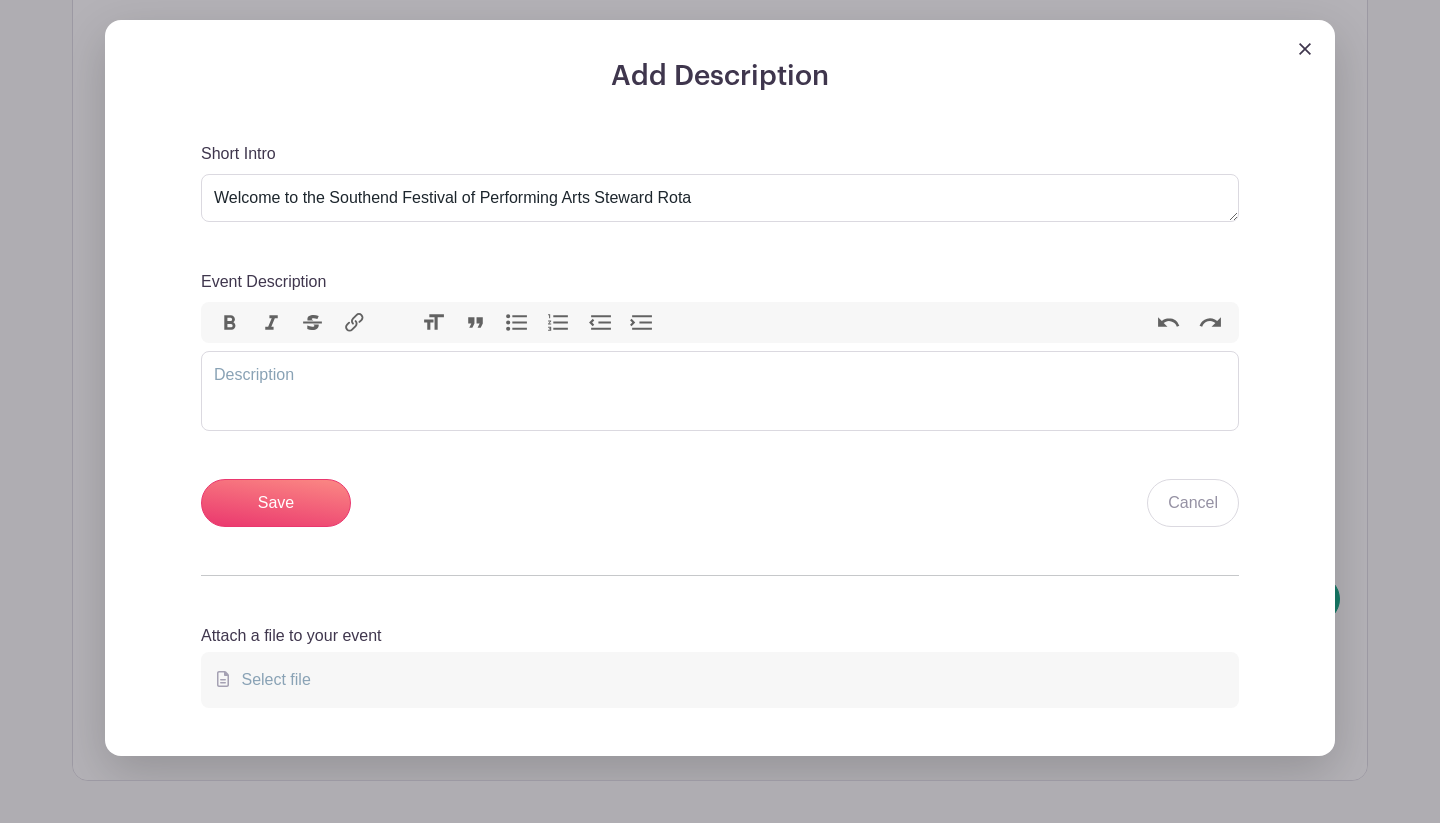 scroll, scrollTop: 630, scrollLeft: 0, axis: vertical 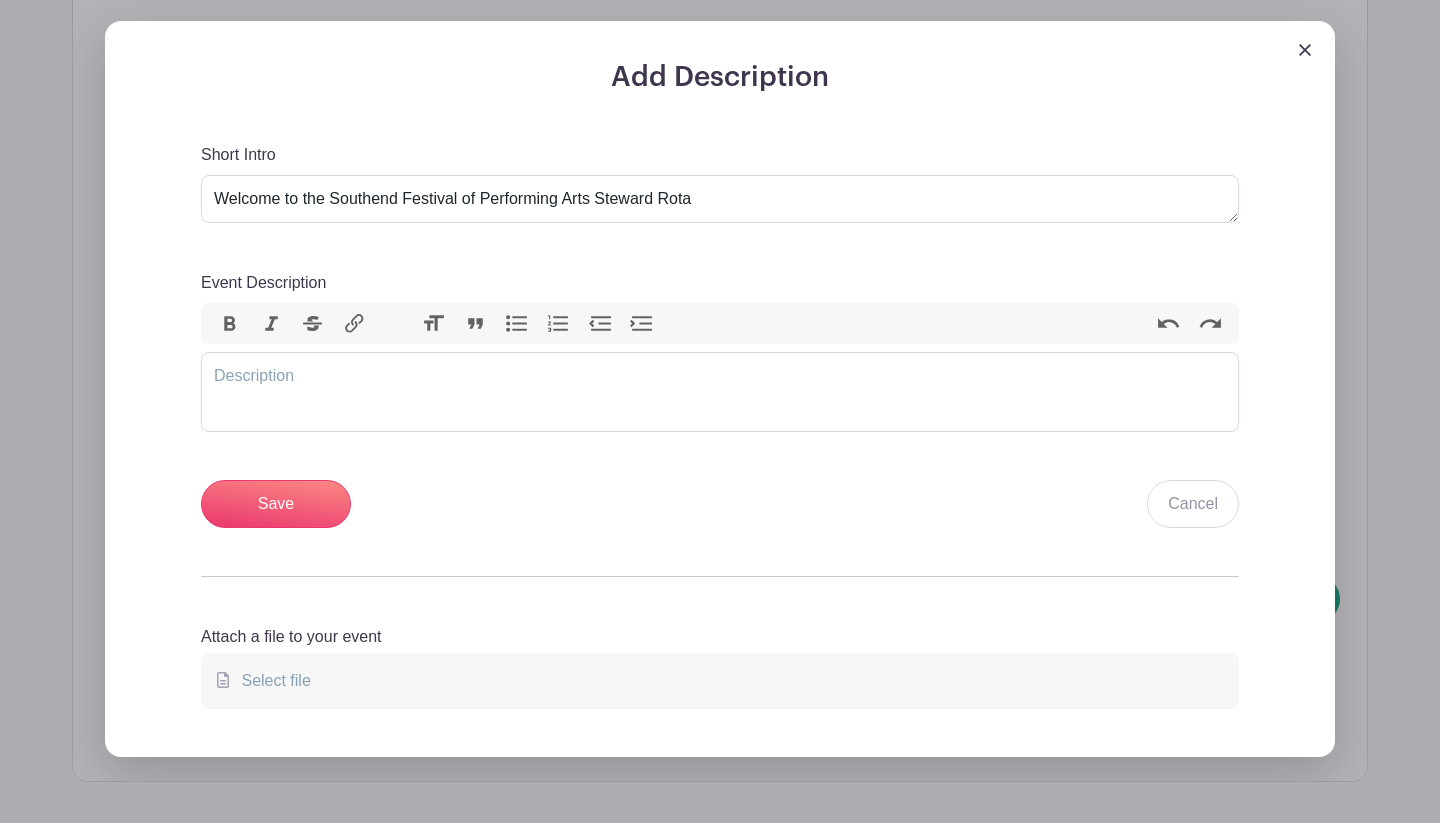 click at bounding box center (1305, 50) 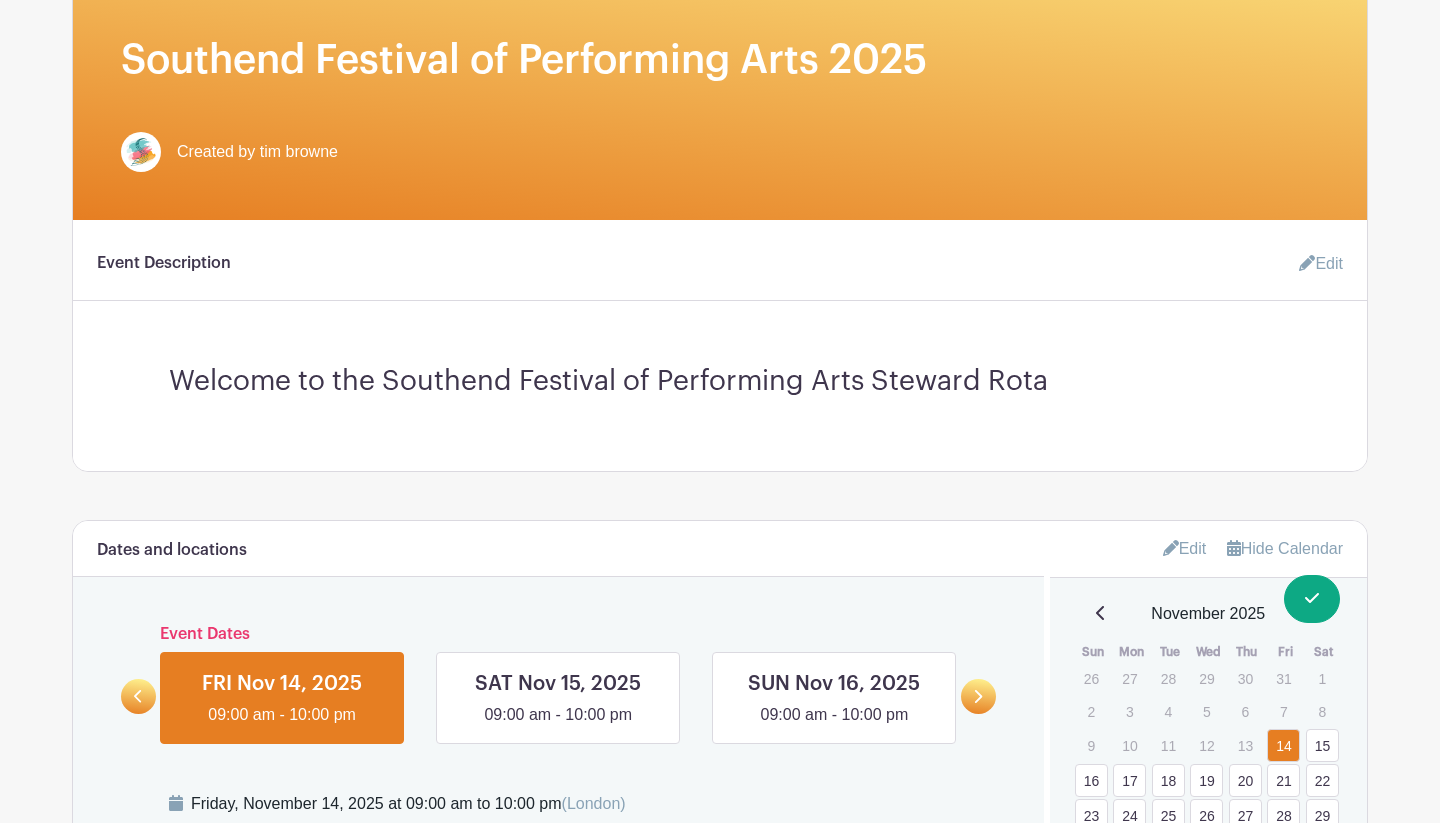 scroll, scrollTop: 391, scrollLeft: 0, axis: vertical 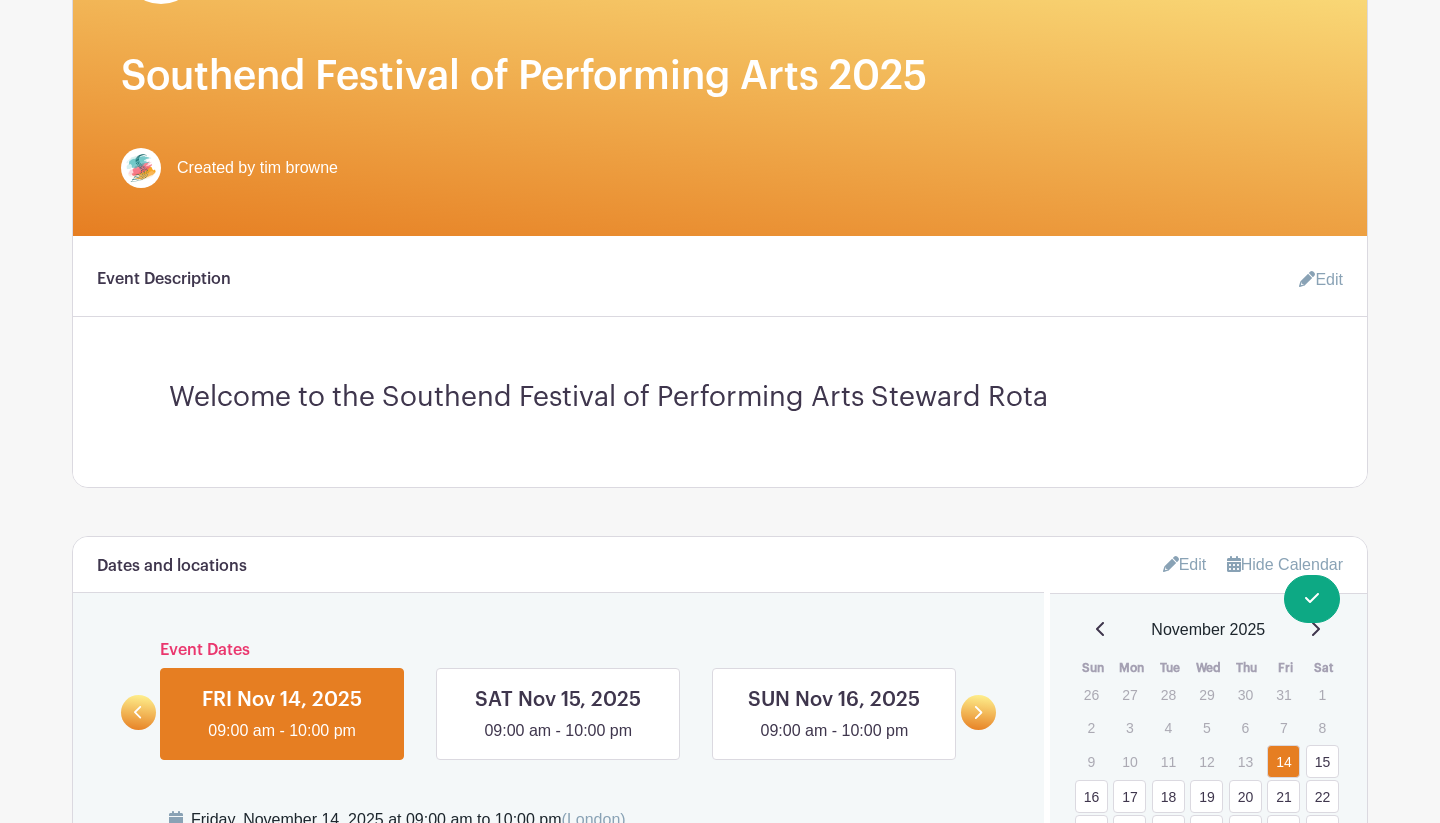 click on "Edit" at bounding box center [1313, 280] 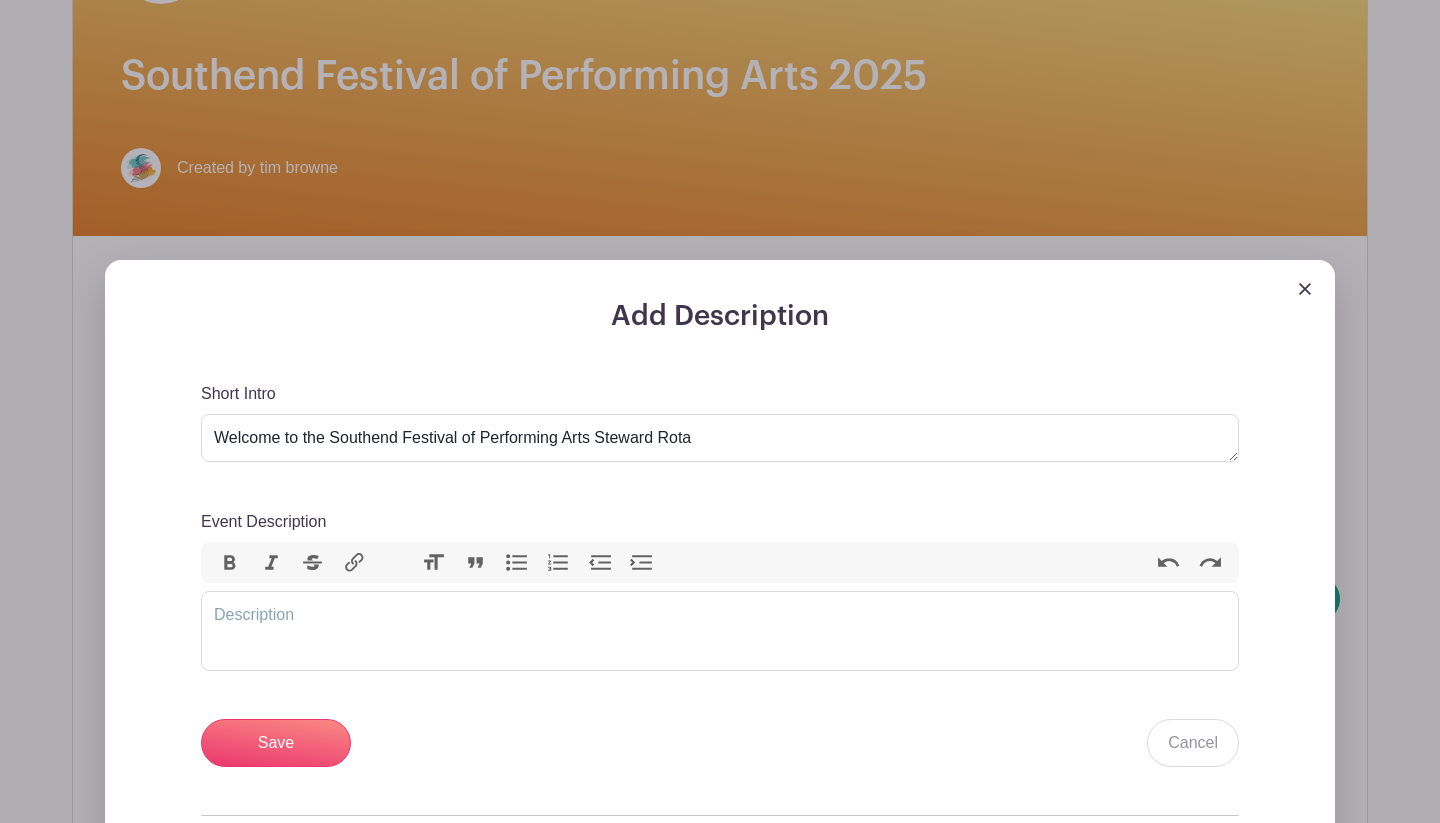 click at bounding box center (720, 280) 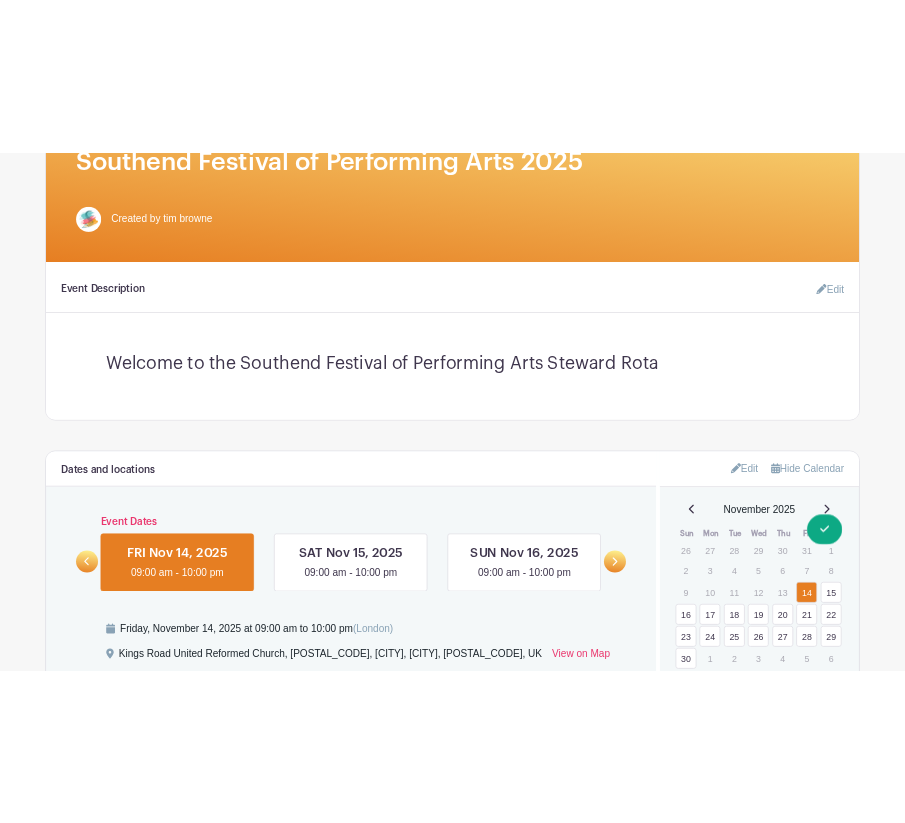 scroll, scrollTop: 470, scrollLeft: 0, axis: vertical 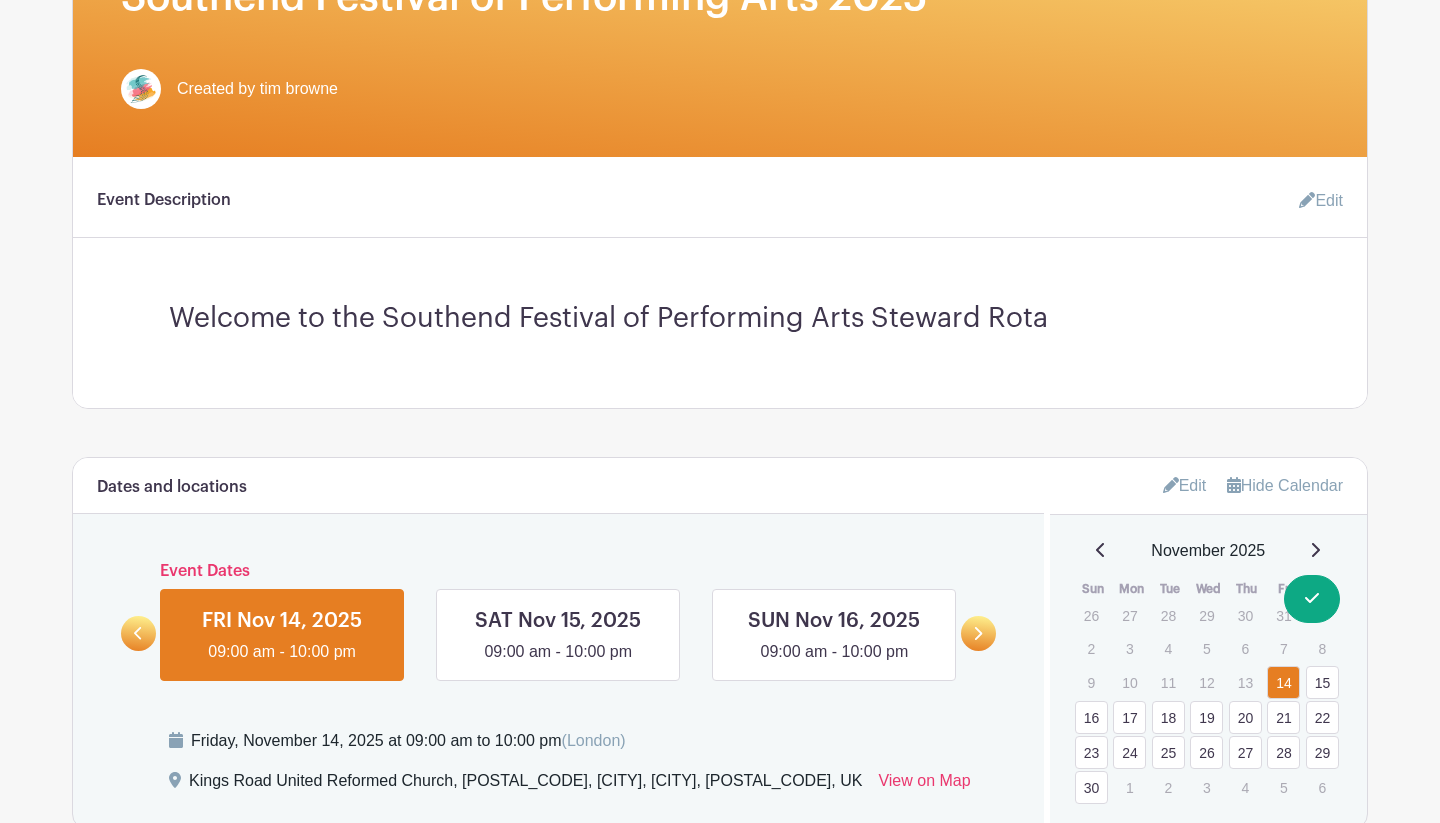 click on "Edit" at bounding box center [1313, 201] 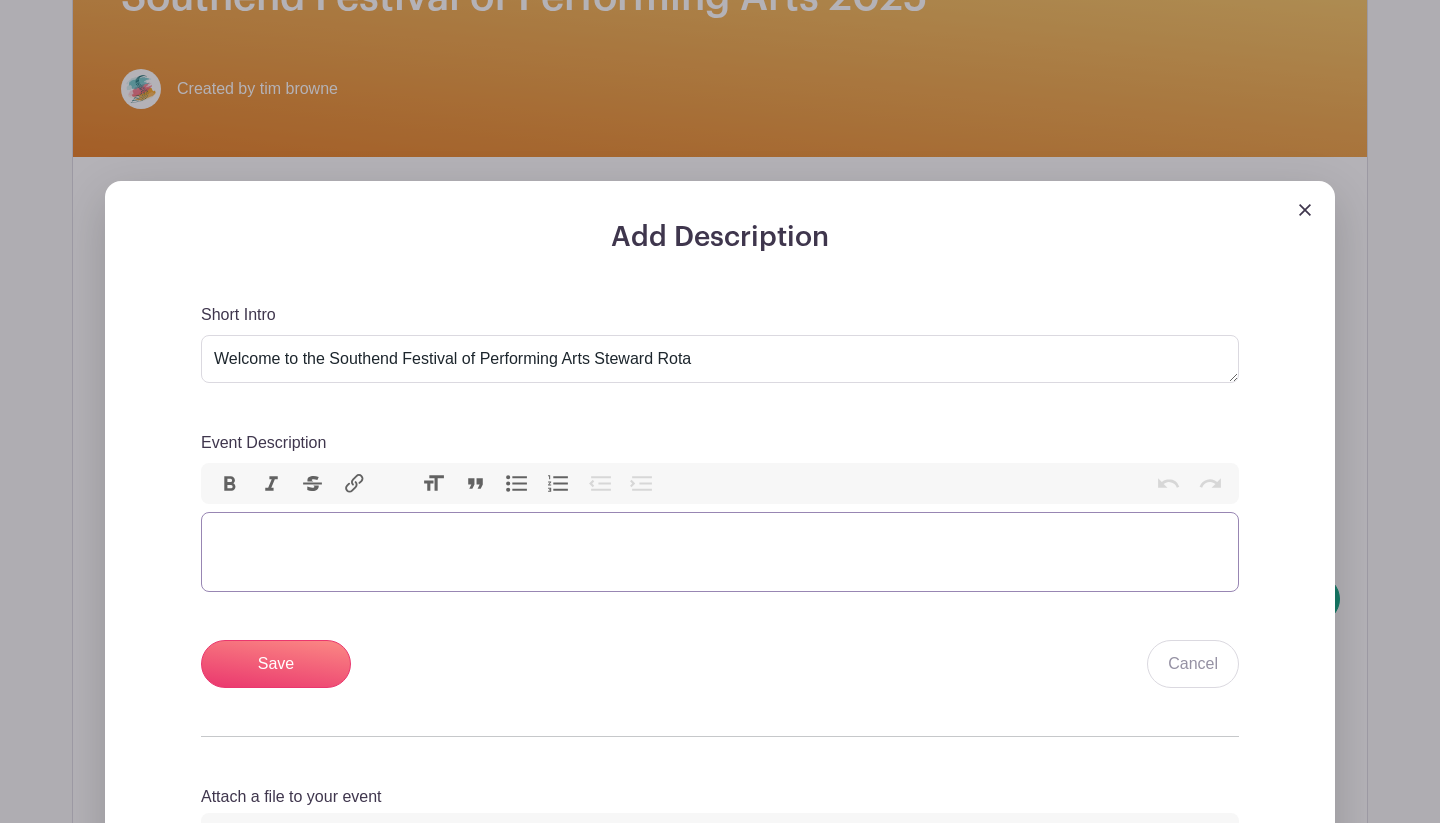 click at bounding box center [720, 552] 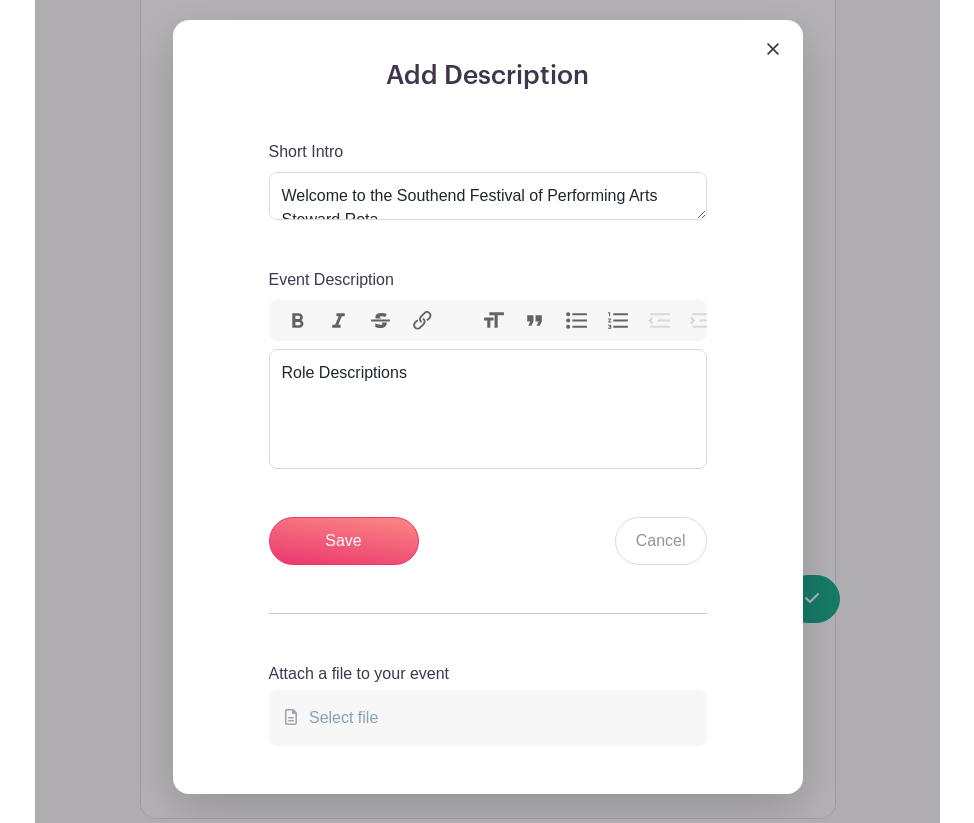 scroll, scrollTop: 703, scrollLeft: 0, axis: vertical 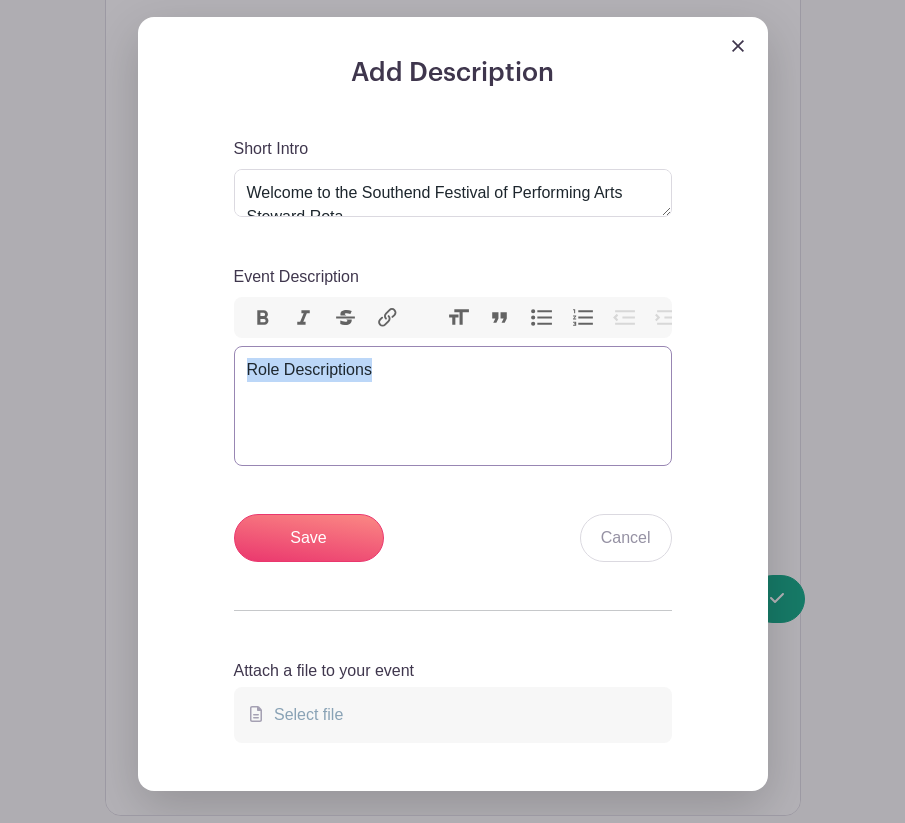 drag, startPoint x: 372, startPoint y: 370, endPoint x: 243, endPoint y: 367, distance: 129.03488 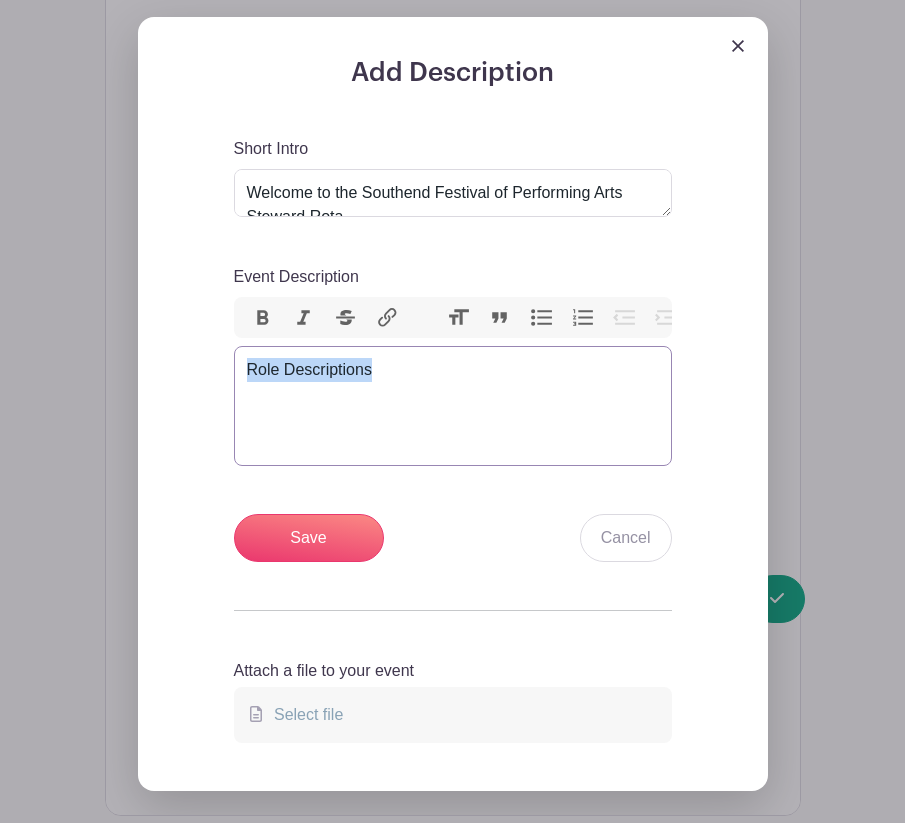 click on "Role Descriptions" at bounding box center [453, 406] 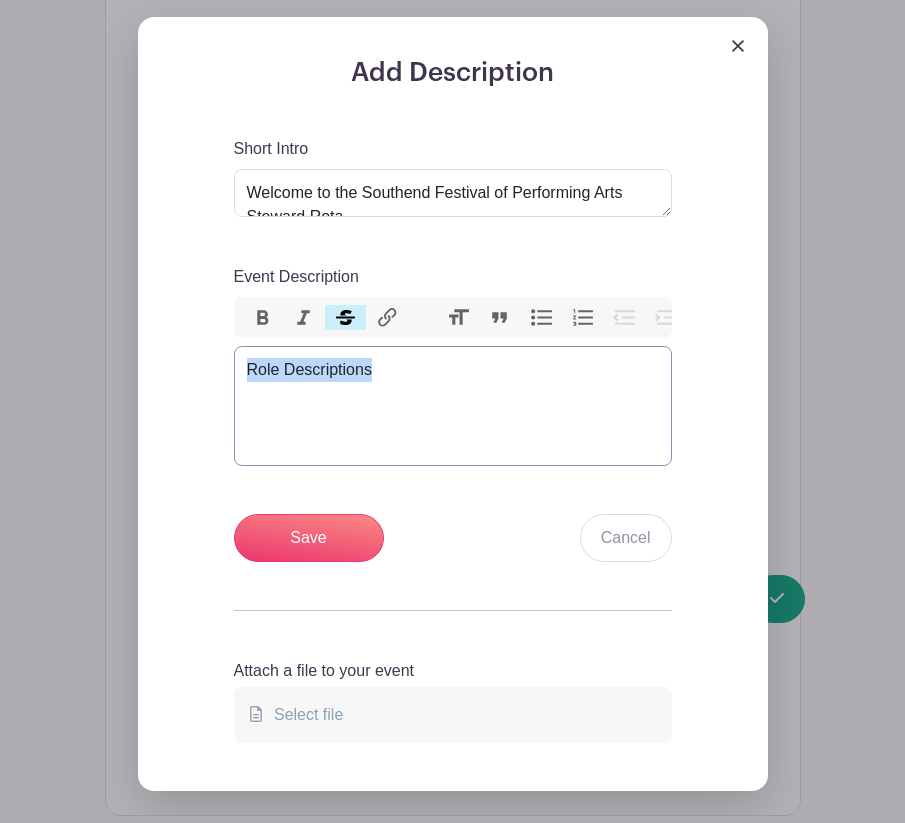 click on "Strikethrough" at bounding box center [346, 318] 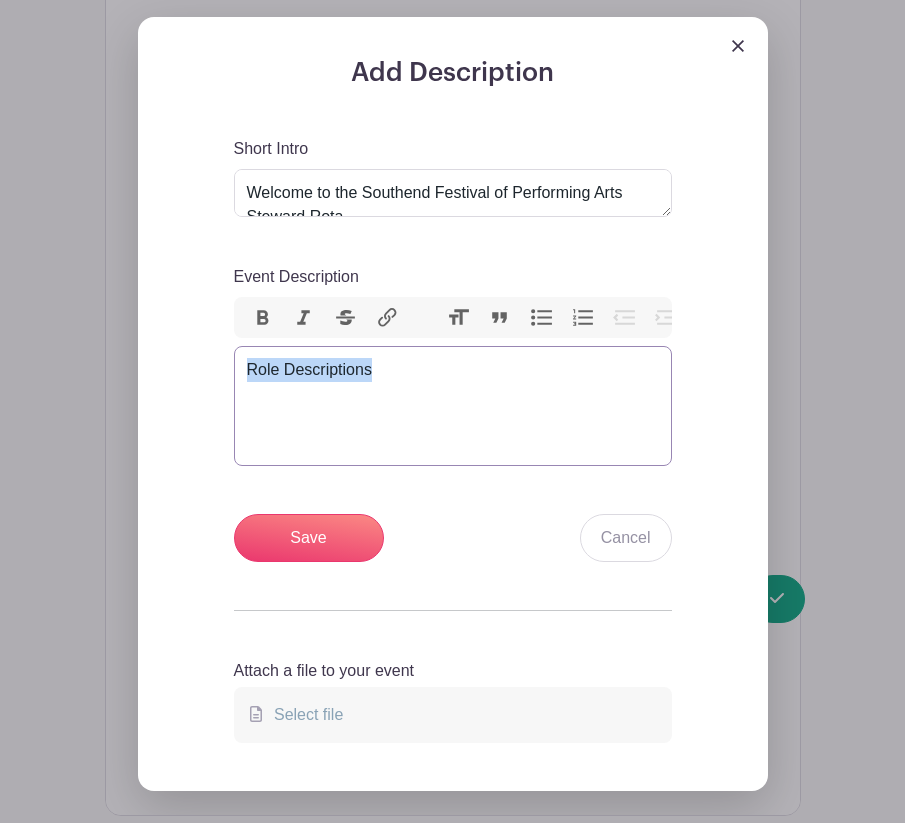 click on "Strikethrough" at bounding box center (346, 318) 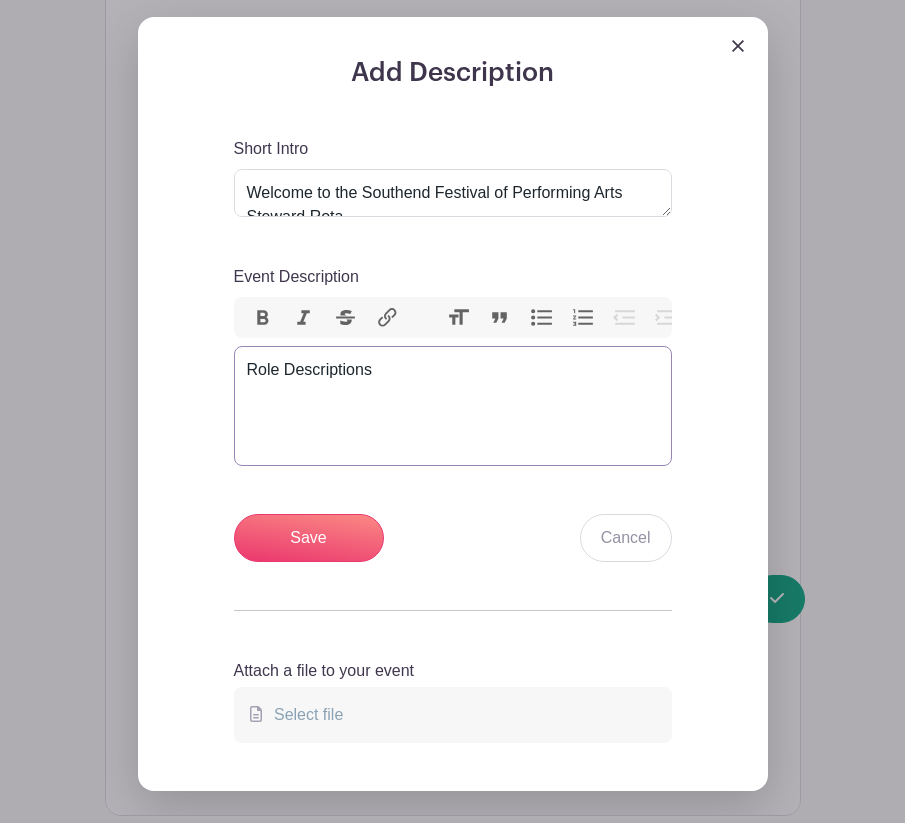 click on "Role Descriptions" at bounding box center [453, 406] 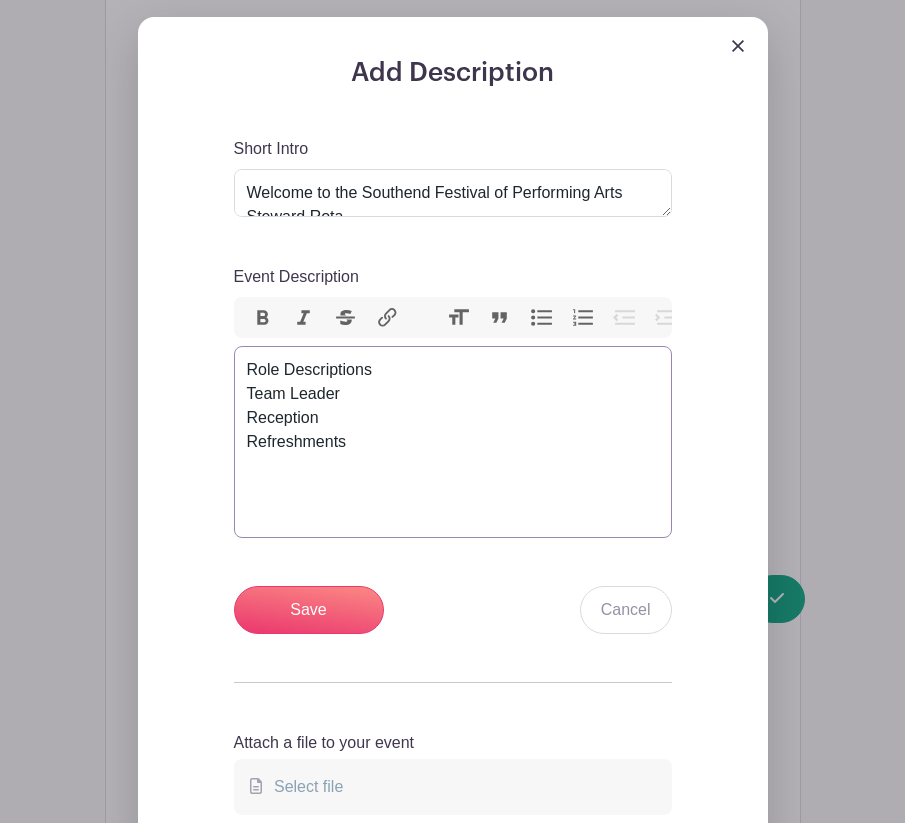 click on "Role Descriptions Team Leader Reception Refreshments" at bounding box center (453, 442) 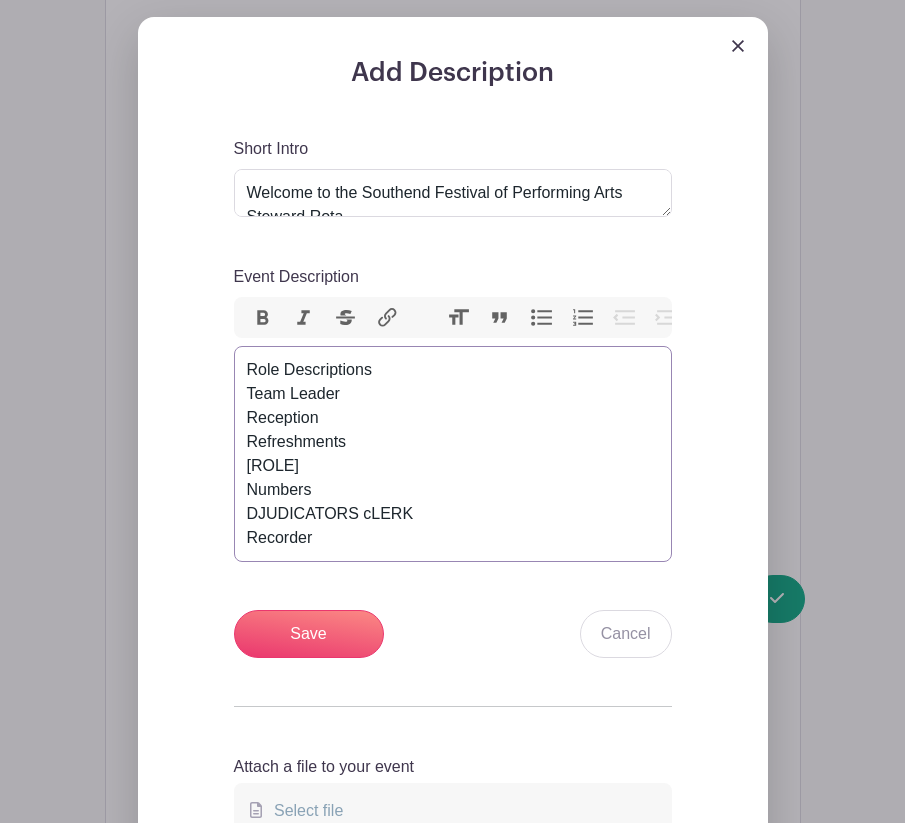 click on "Role Descriptions Team Leader Reception Refreshments  Door Numbers DJUDICATORS cLERK Recorder" at bounding box center [453, 454] 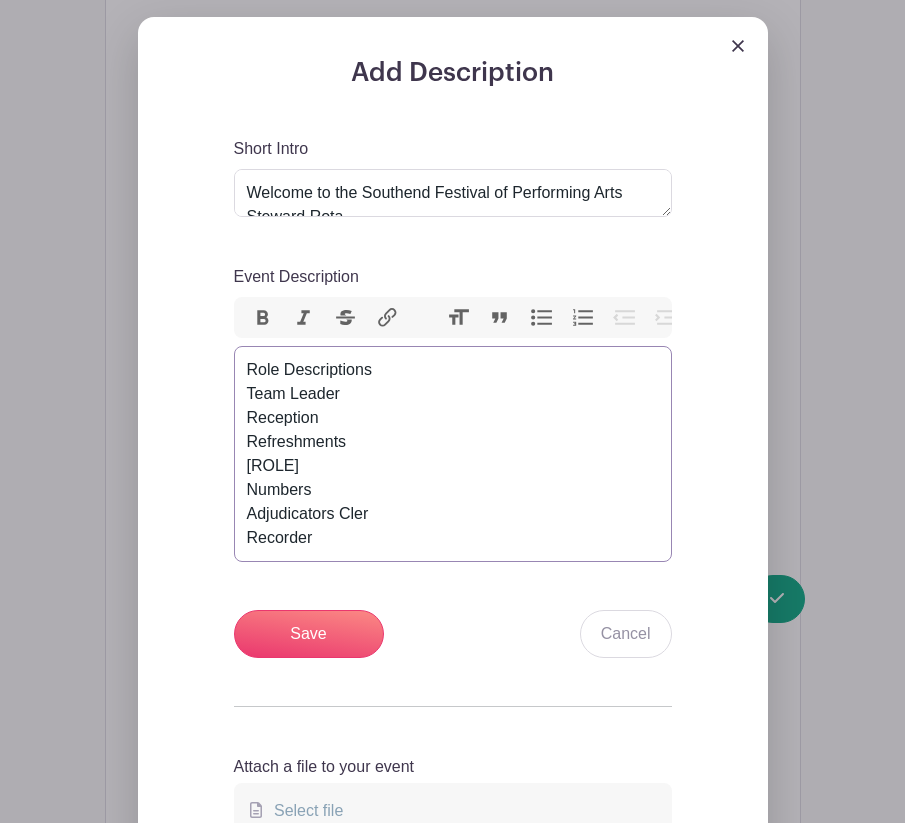 type on "Role Descriptions Team Leader Reception Refreshment Door Numbers Adjudicators Clerk Recorder" 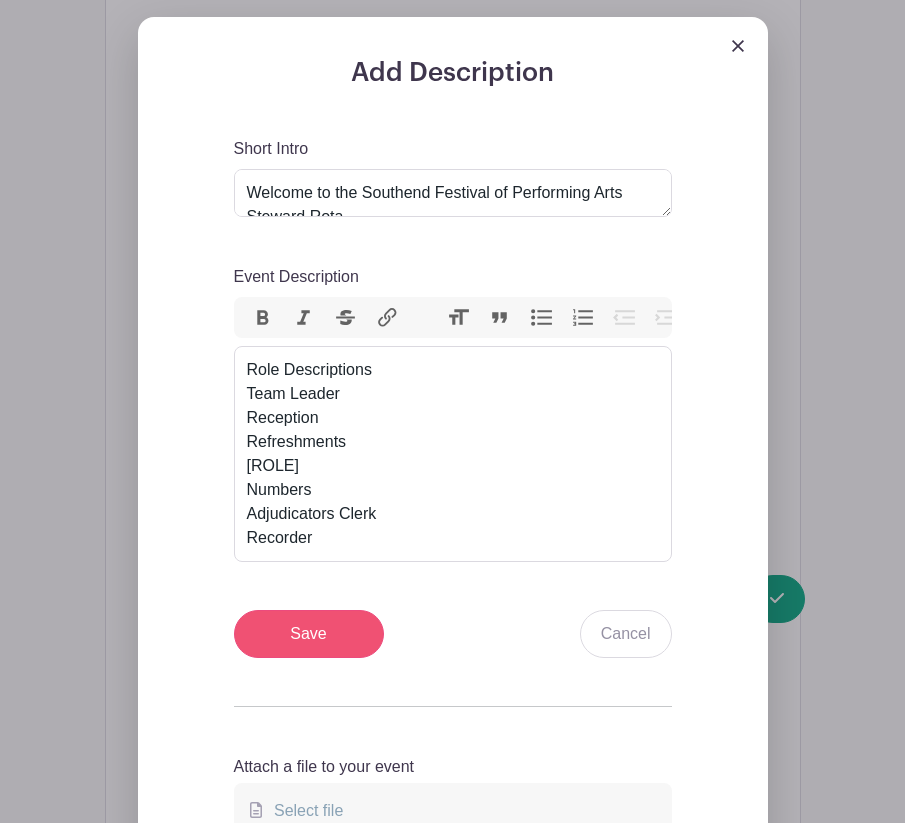 click on "Save" at bounding box center (309, 634) 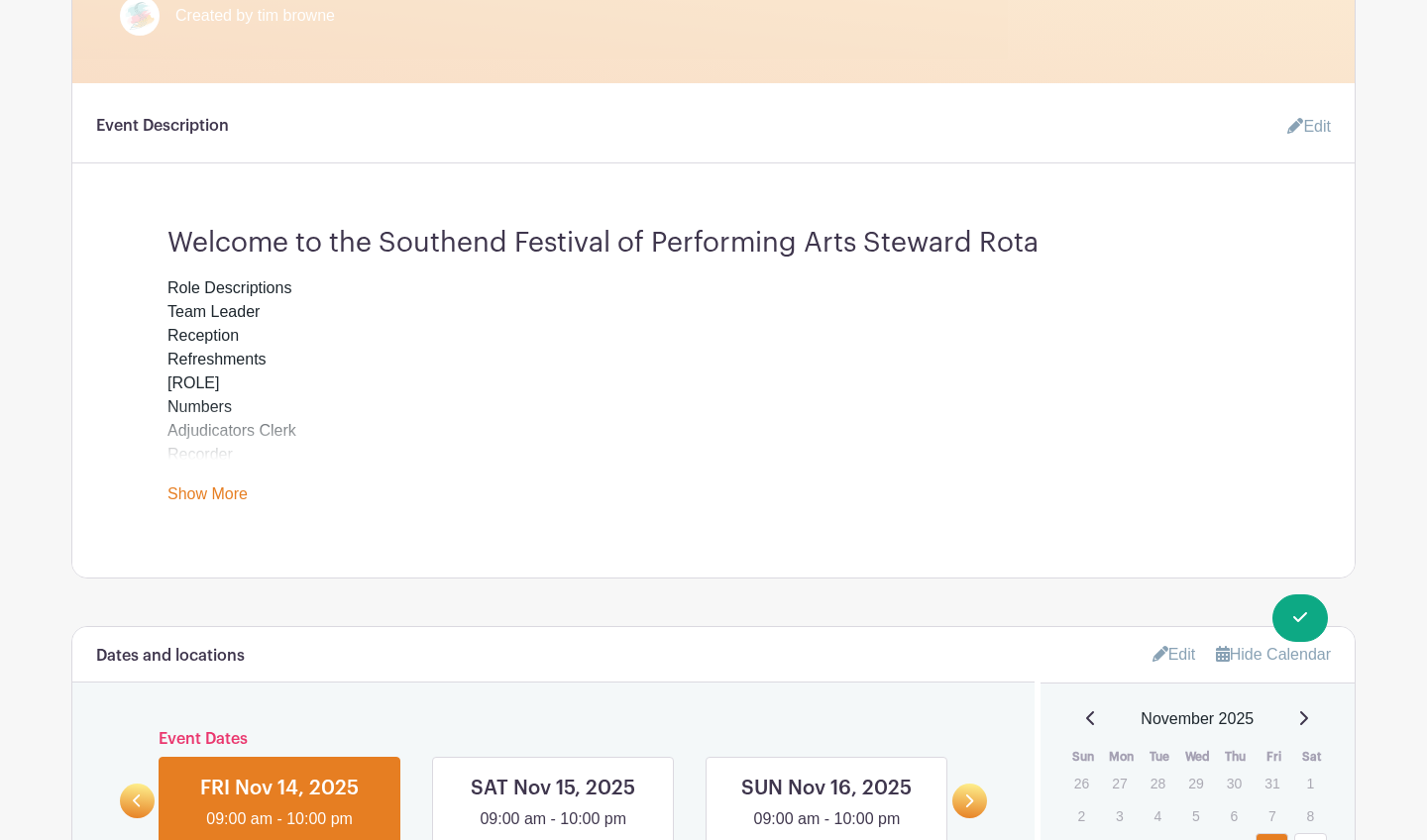 click on "Role Descriptions Team Leader Reception Refreshments  Door Numbers Adjudicators Clerk Recorder" at bounding box center (714, 371) 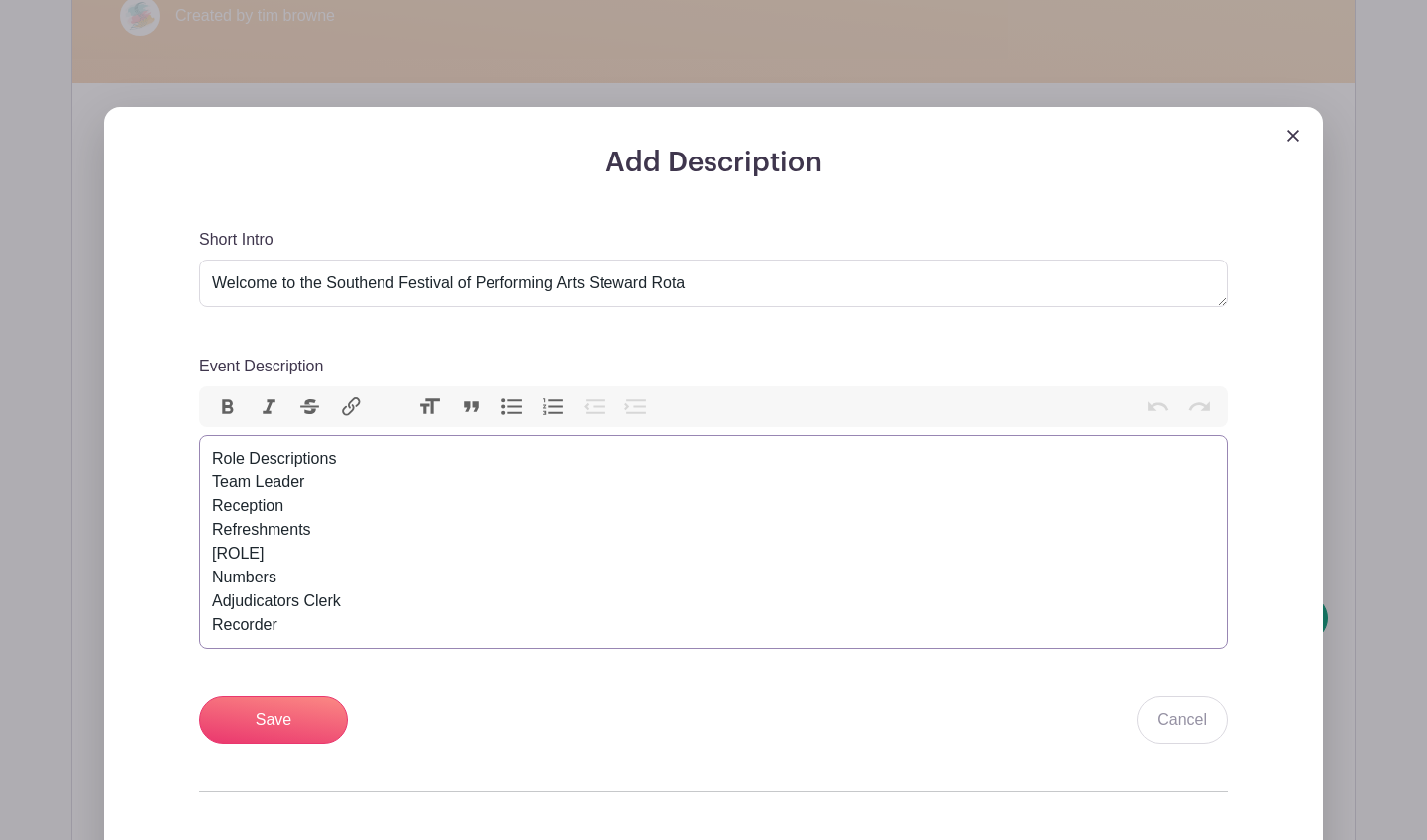 click on "Role Descriptions Team Leader Reception Refreshments  Door Numbers Adjudicators Clerk Recorder" at bounding box center [714, 542] 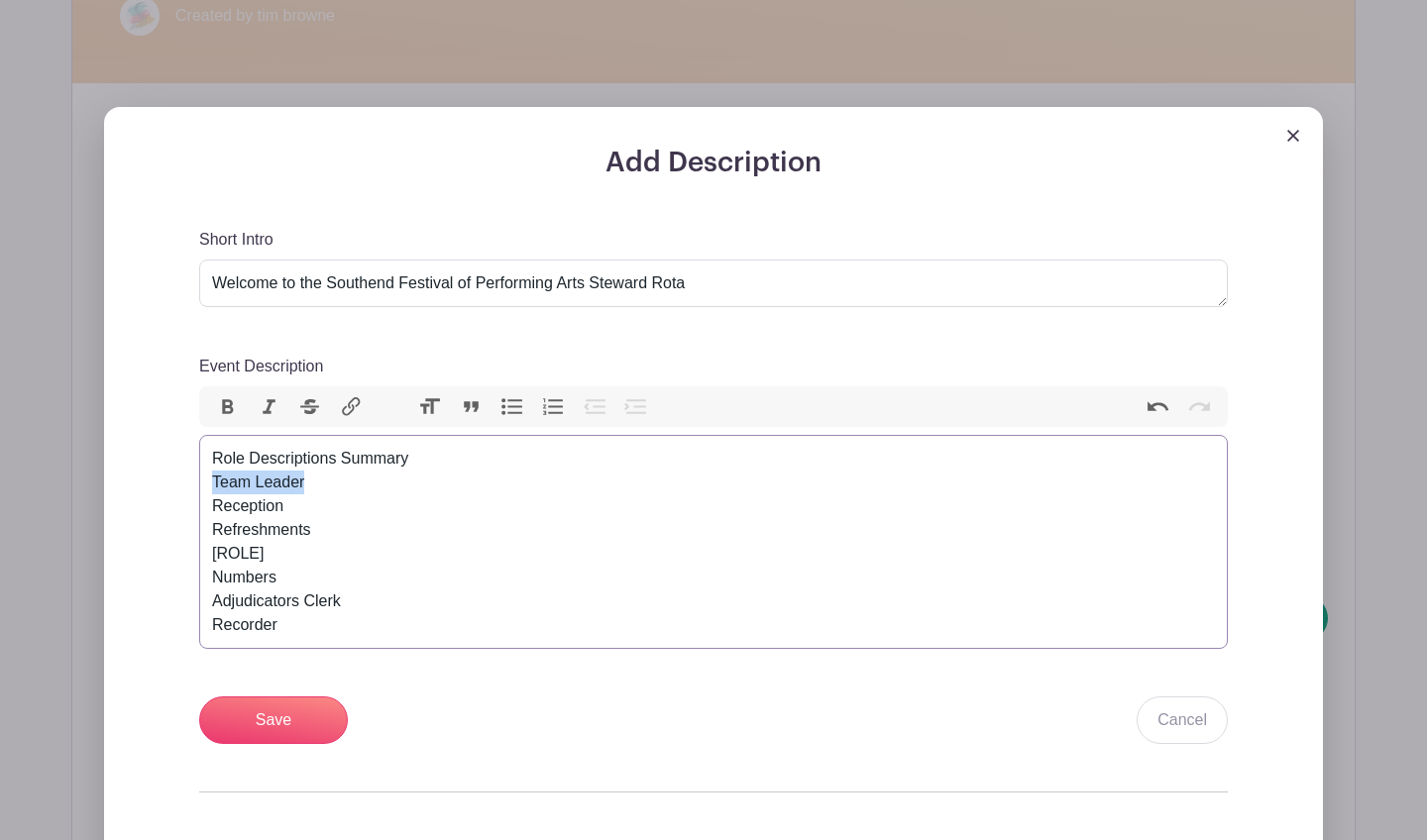 drag, startPoint x: 305, startPoint y: 485, endPoint x: 213, endPoint y: 488, distance: 92.0489 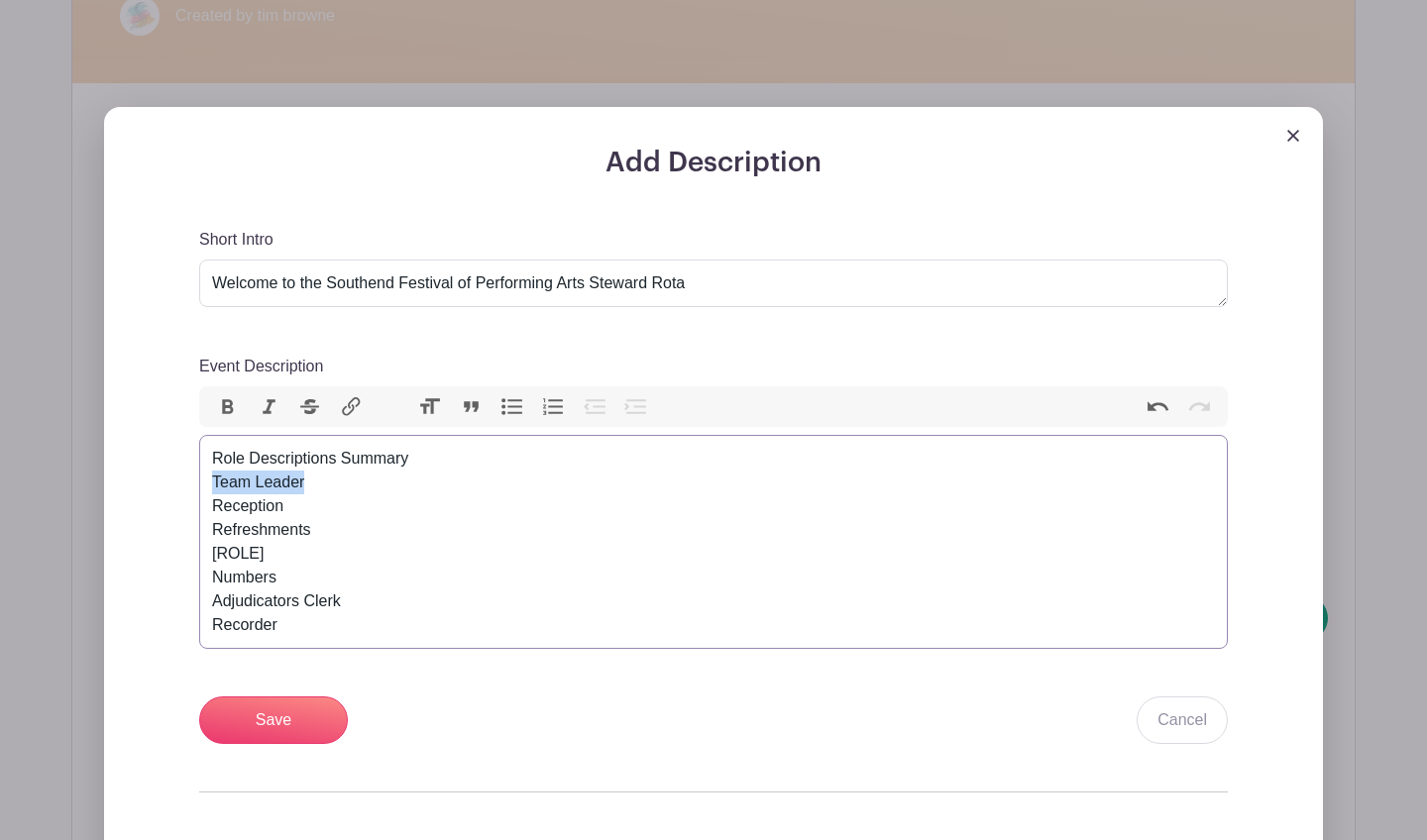 click on "Role Descriptions Summary Team Leader Reception Refreshments&nbsp; Door Numbers Adjudicators Clerk Recorder" at bounding box center [714, 542] 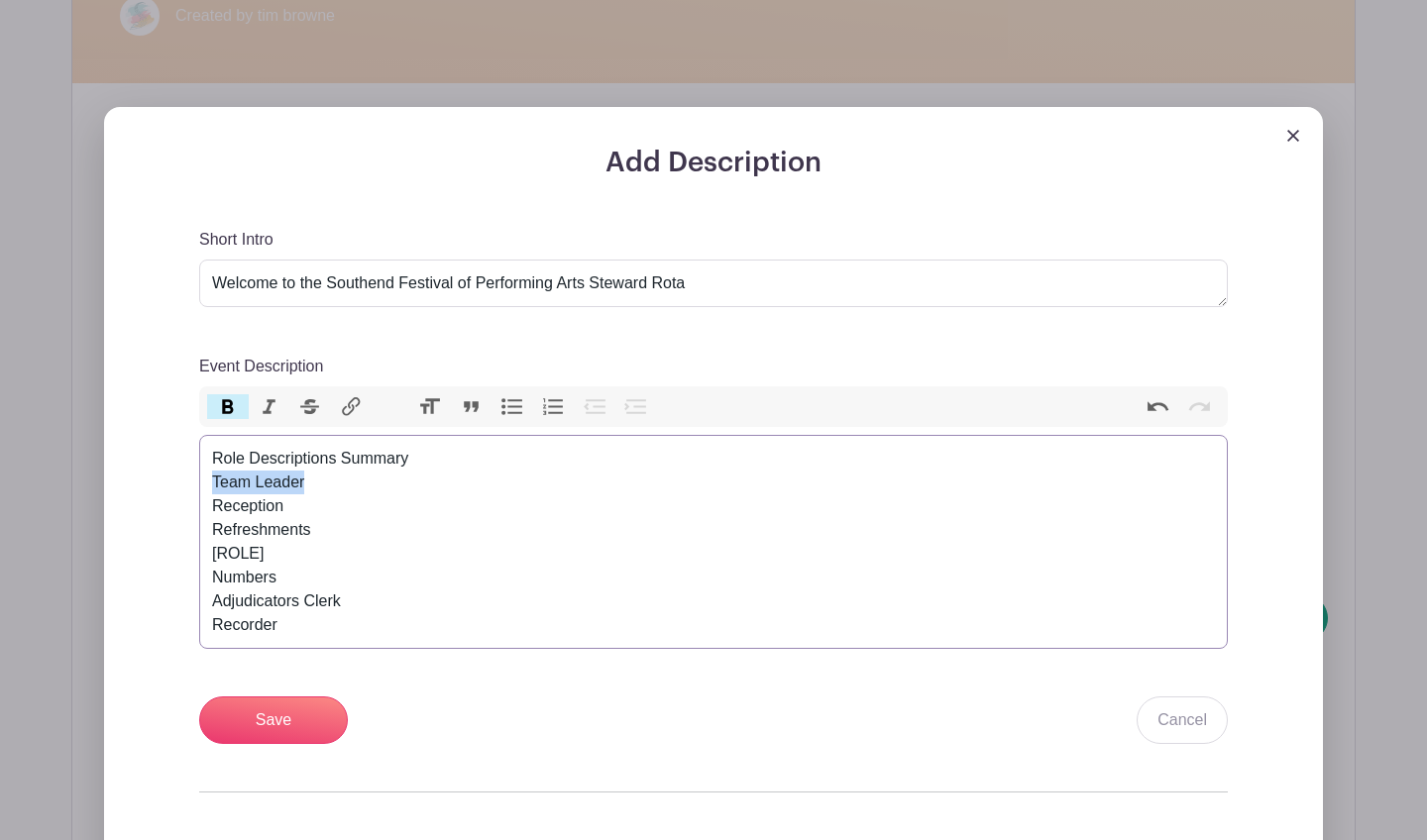 click on "Bold" at bounding box center [228, 407] 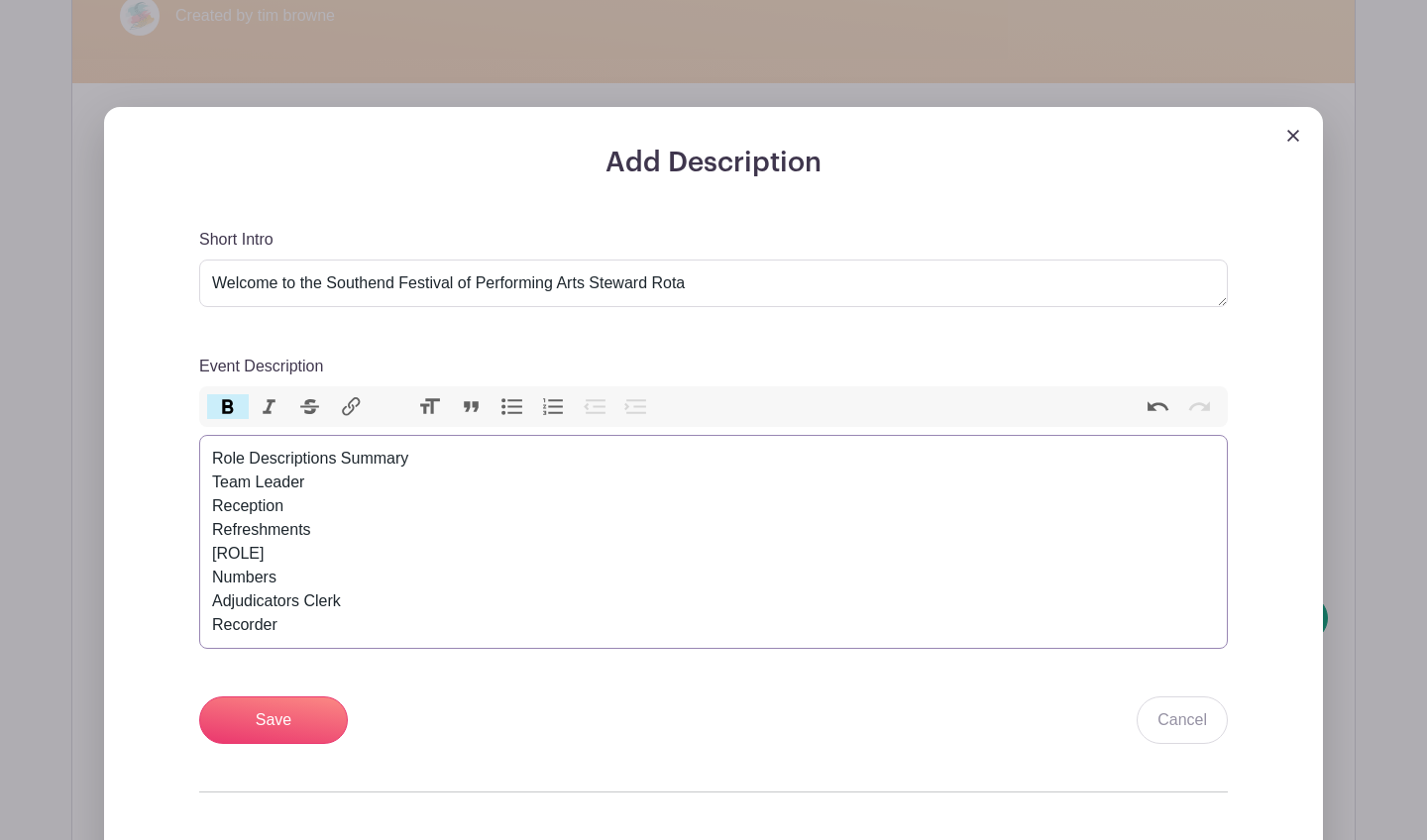 click on "Bold" at bounding box center (228, 407) 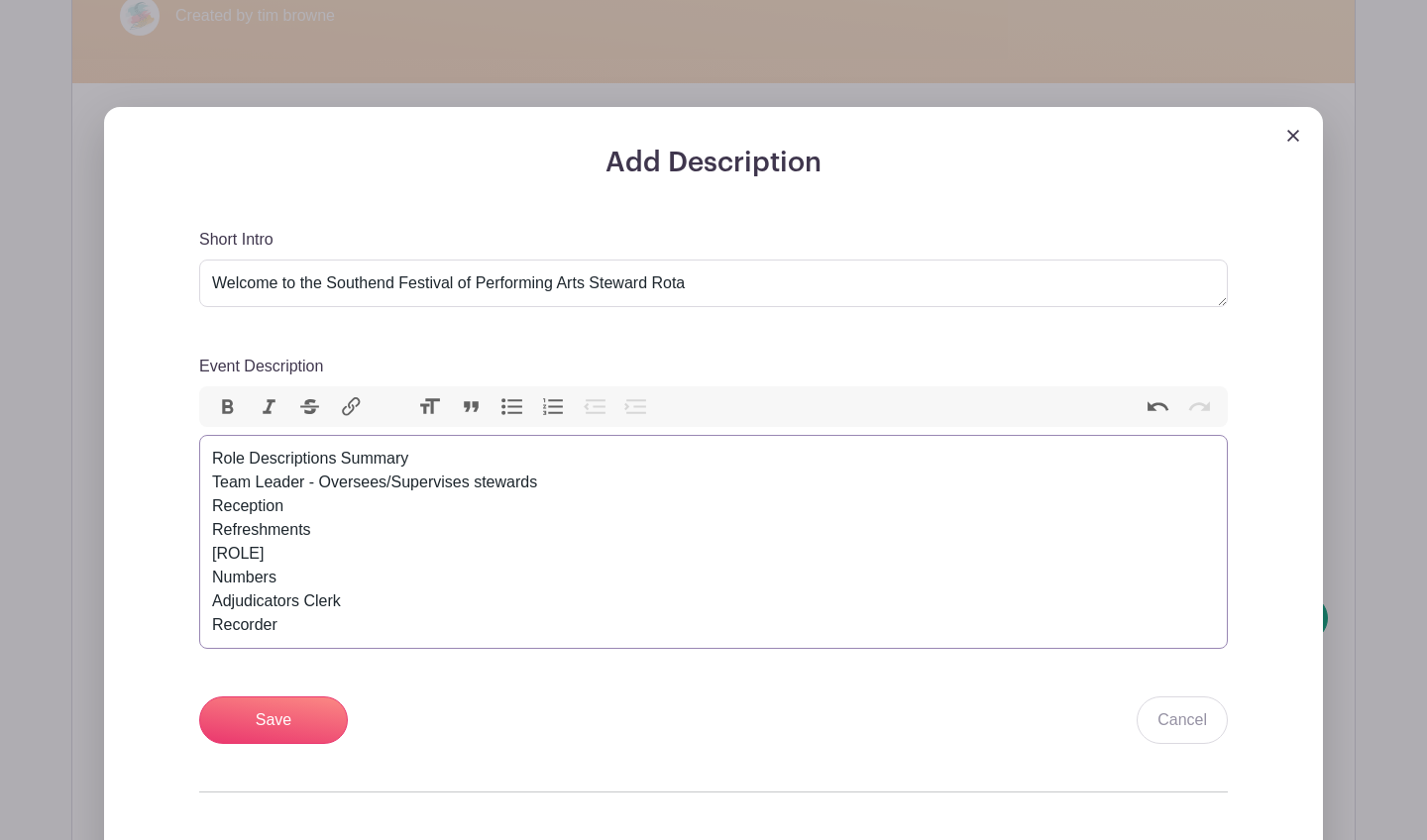 click on "Role Descriptions Summary Team Leader   - Oversees/Supervises stewards&nbsp; Reception Refreshments&nbsp; Door Numbers Adjudicators Clerk Recorder" at bounding box center [714, 542] 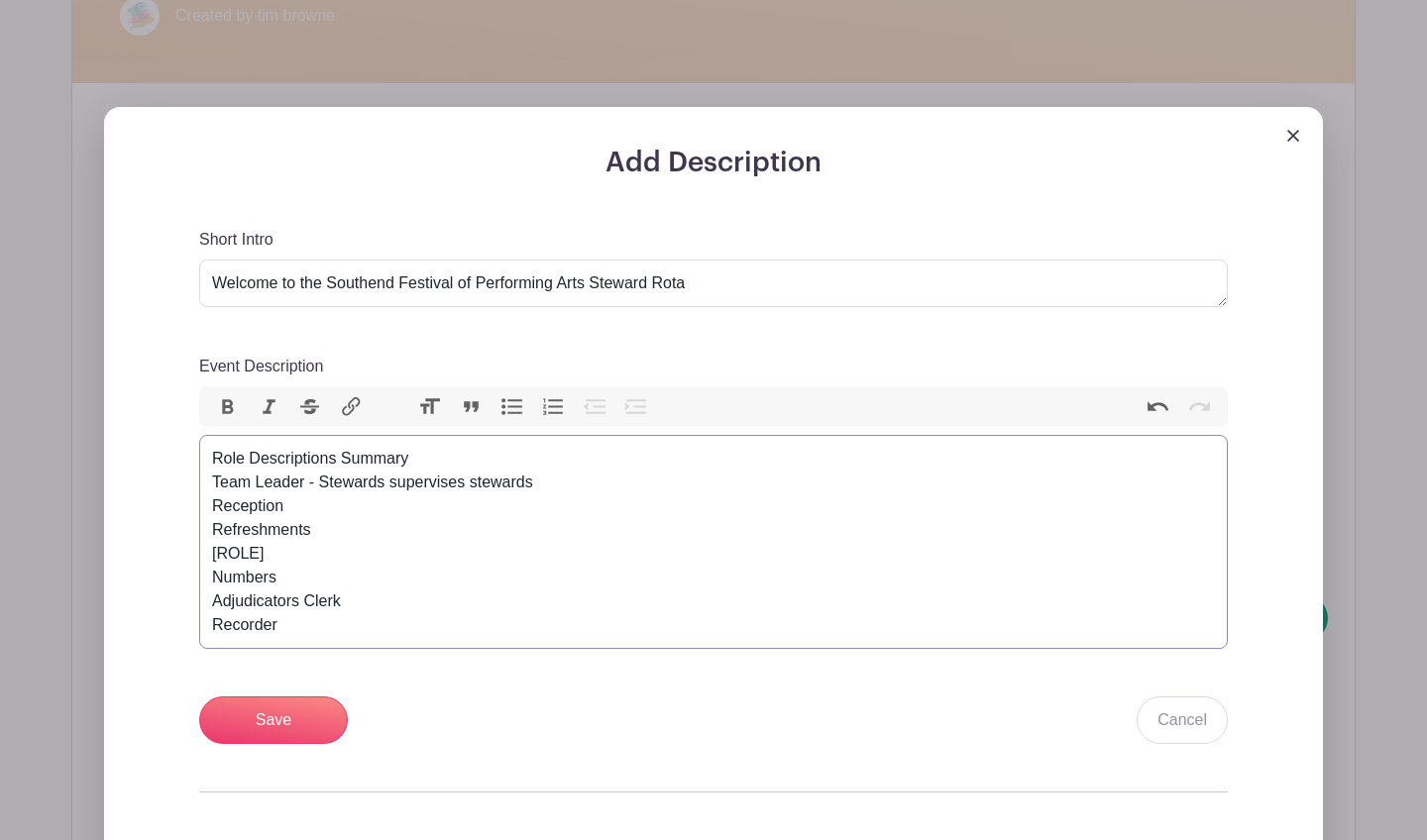 click on "Role Descriptions Summary Team Leader   - Stewards supervises stewards&nbsp; Reception Refreshments&nbsp;<br>Door Numbers Adjudicators Clerk Recorder" at bounding box center (714, 542) 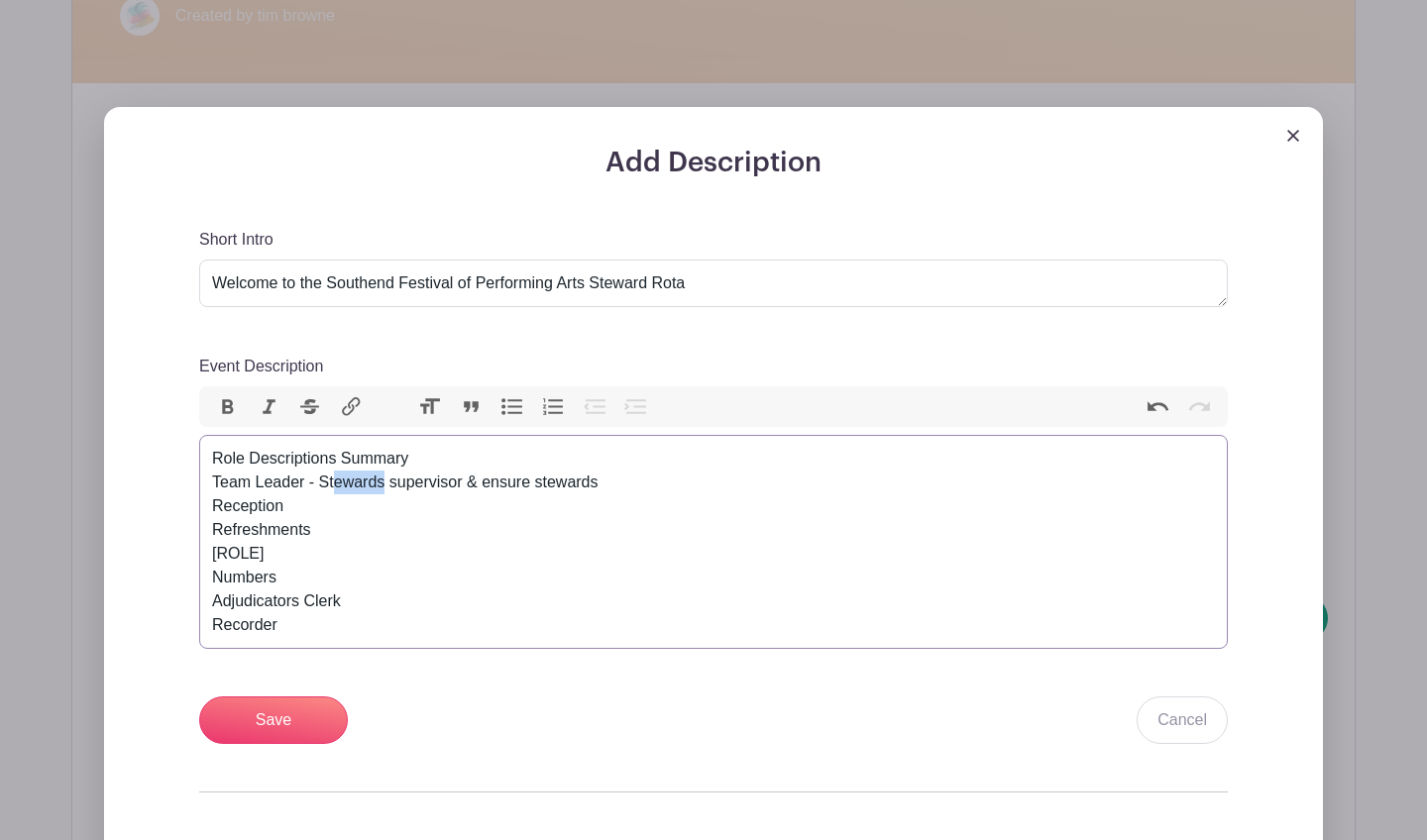drag, startPoint x: 384, startPoint y: 484, endPoint x: 335, endPoint y: 486, distance: 49.0408 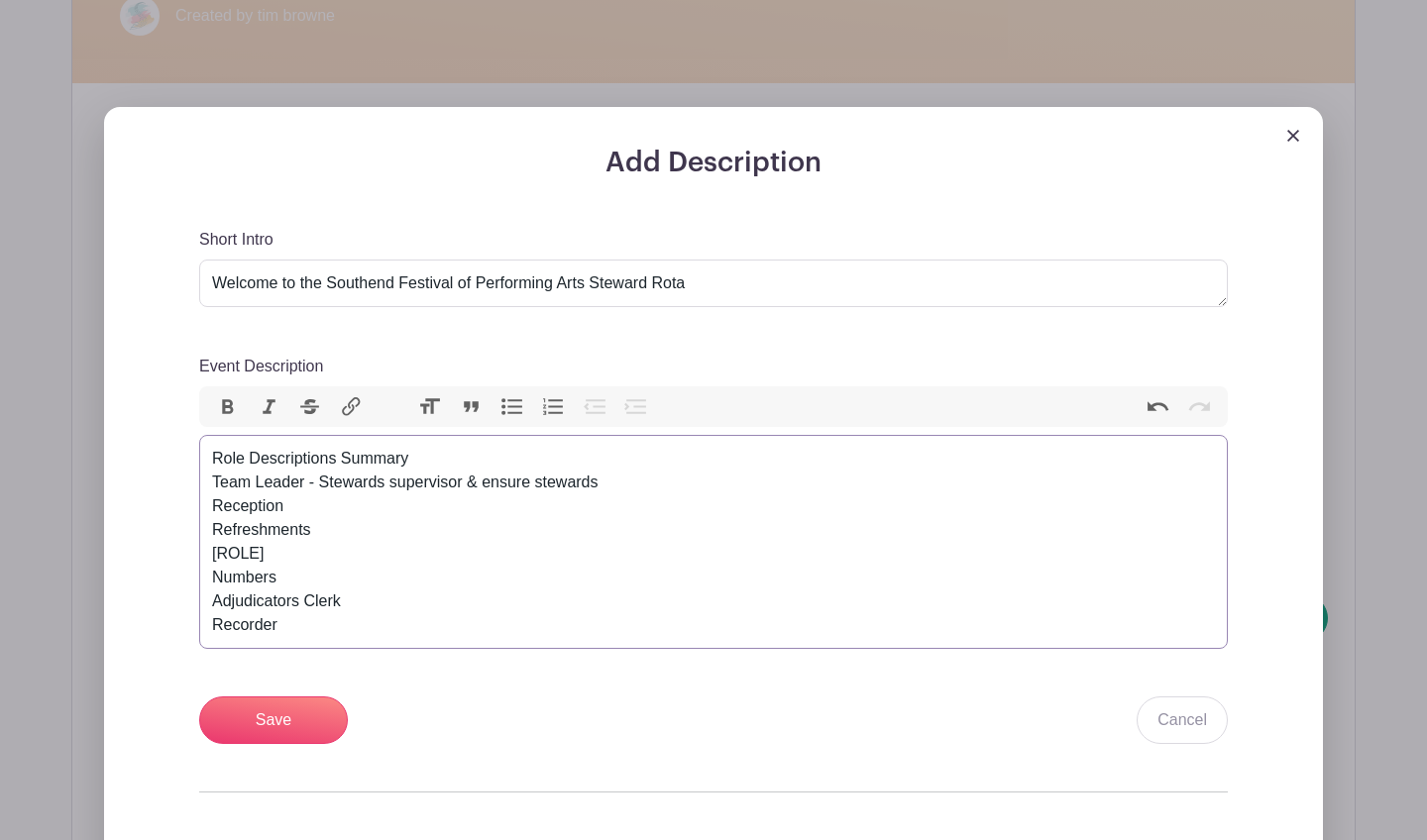 click on "Role Descriptions Summary Team Leader   - Stewards supervisor & ensure stewards&nbsp; Reception Refreshments&nbsp;
Door Numbers Adjudicators Clerk Recorder" at bounding box center [714, 542] 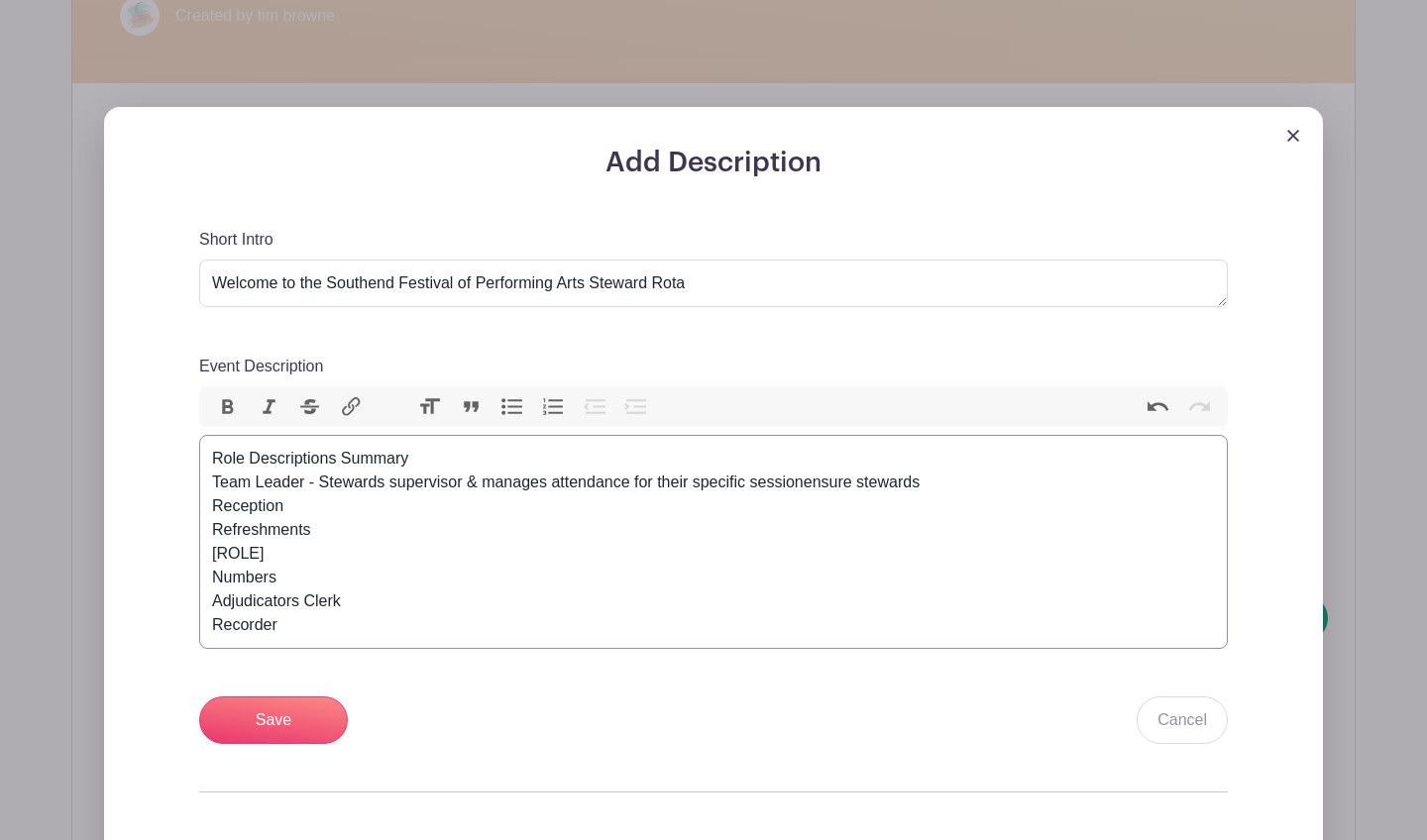 click on "Role Descriptions Summary Team Leader   - Stewards supervisor & manages attendance for their specific sessionensure stewards  Reception Refreshments  Door Numbers Adjudicators Clerk Recorder" at bounding box center (714, 542) 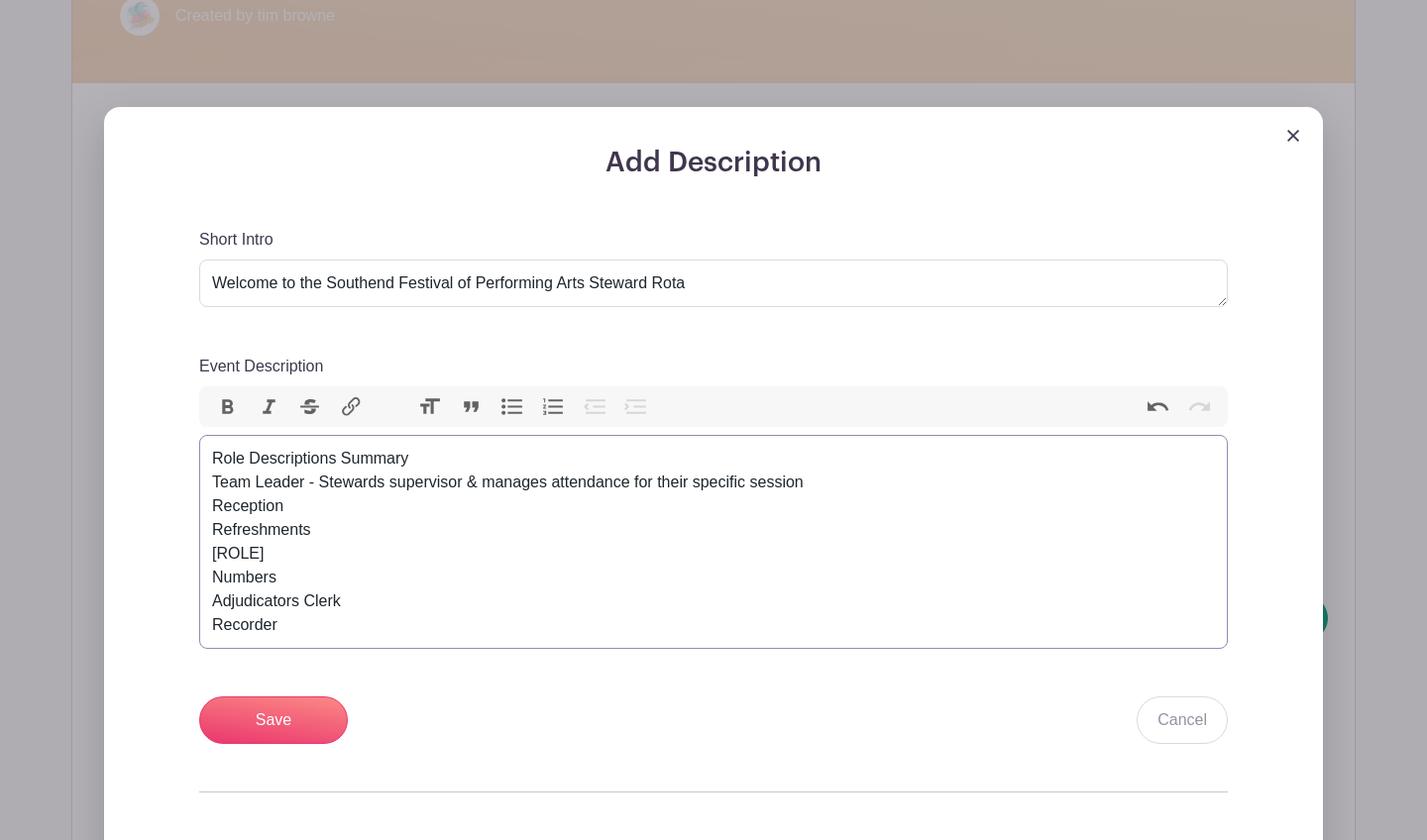 click on "Role Descriptions Summary Team Leader   - Stewards supervisor & manages attendance for their specific session Reception Refreshments&nbsp;
Door Numbers Adjudicators Clerk Recorder" at bounding box center (714, 542) 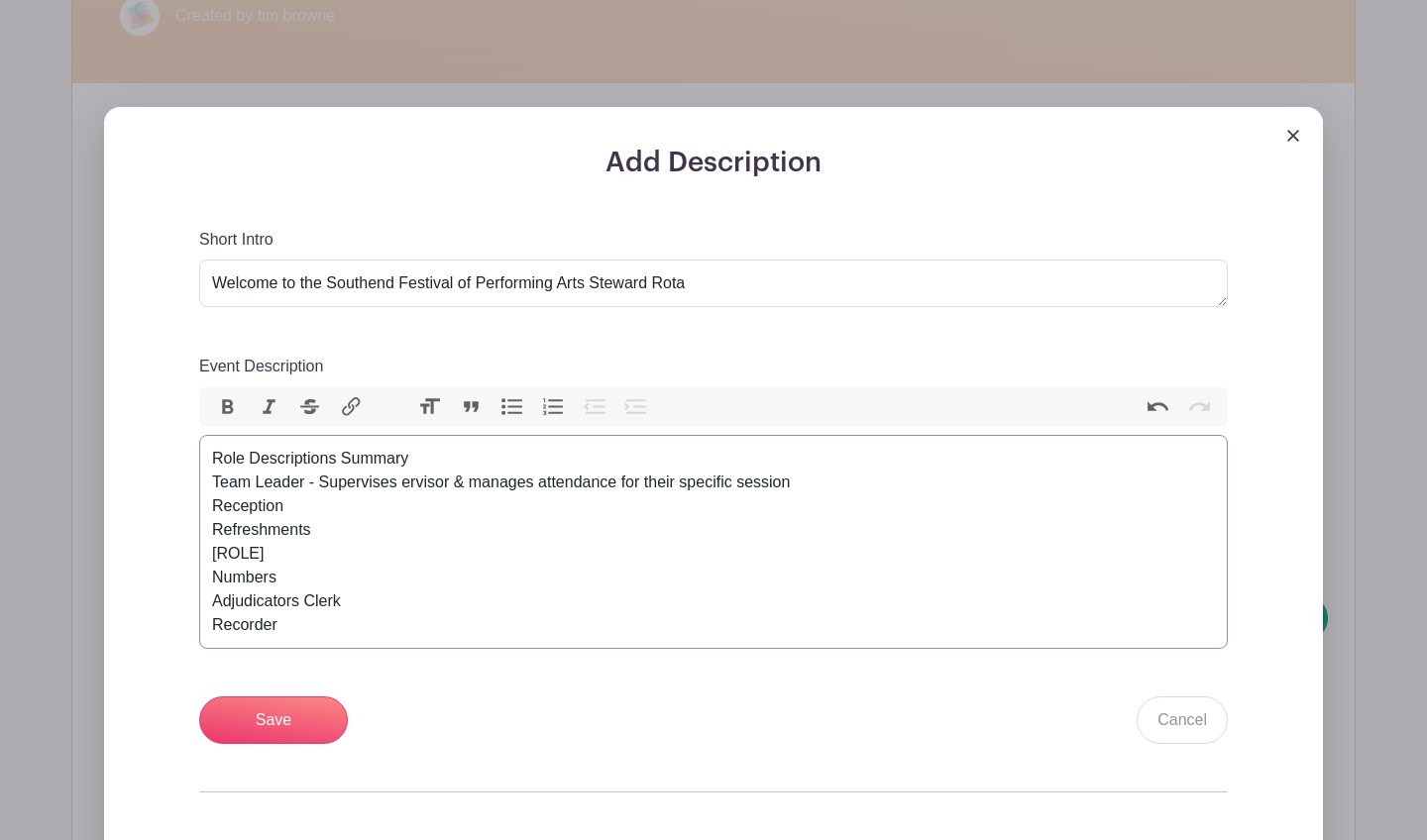 click on "Role Descriptions Summary Team Leader   - Supervises ervisor & manages attendance for their specific session Reception Refreshments  Door Numbers Adjudicators Clerk Recorder" at bounding box center [714, 542] 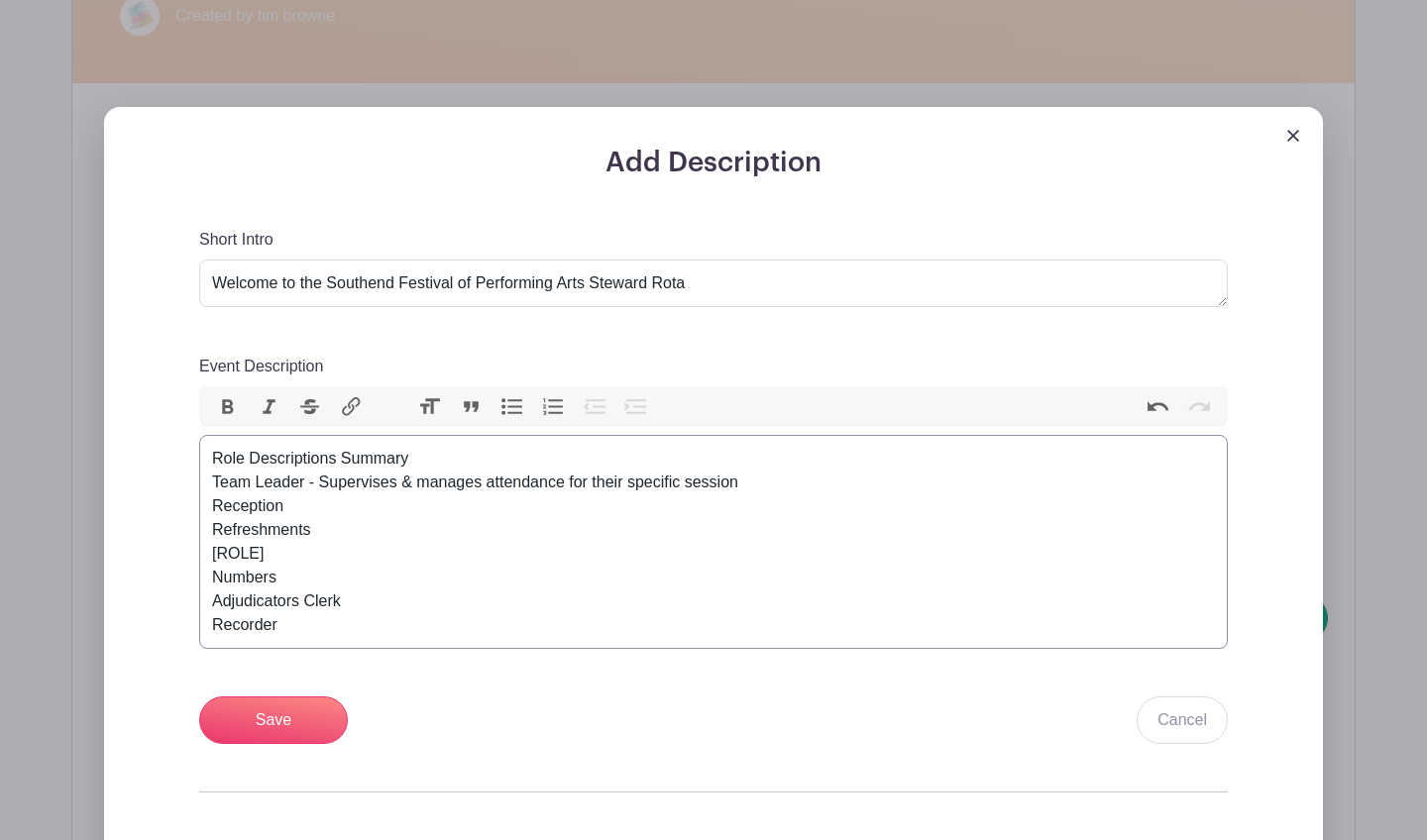 click on "Role Descriptions Summary [ROLE]   - Supervises & manages attendance for their specific session [ROLE] [ROLE]  [ROLE] [ROLE] [ROLE] Clerk [ROLE]" at bounding box center [714, 542] 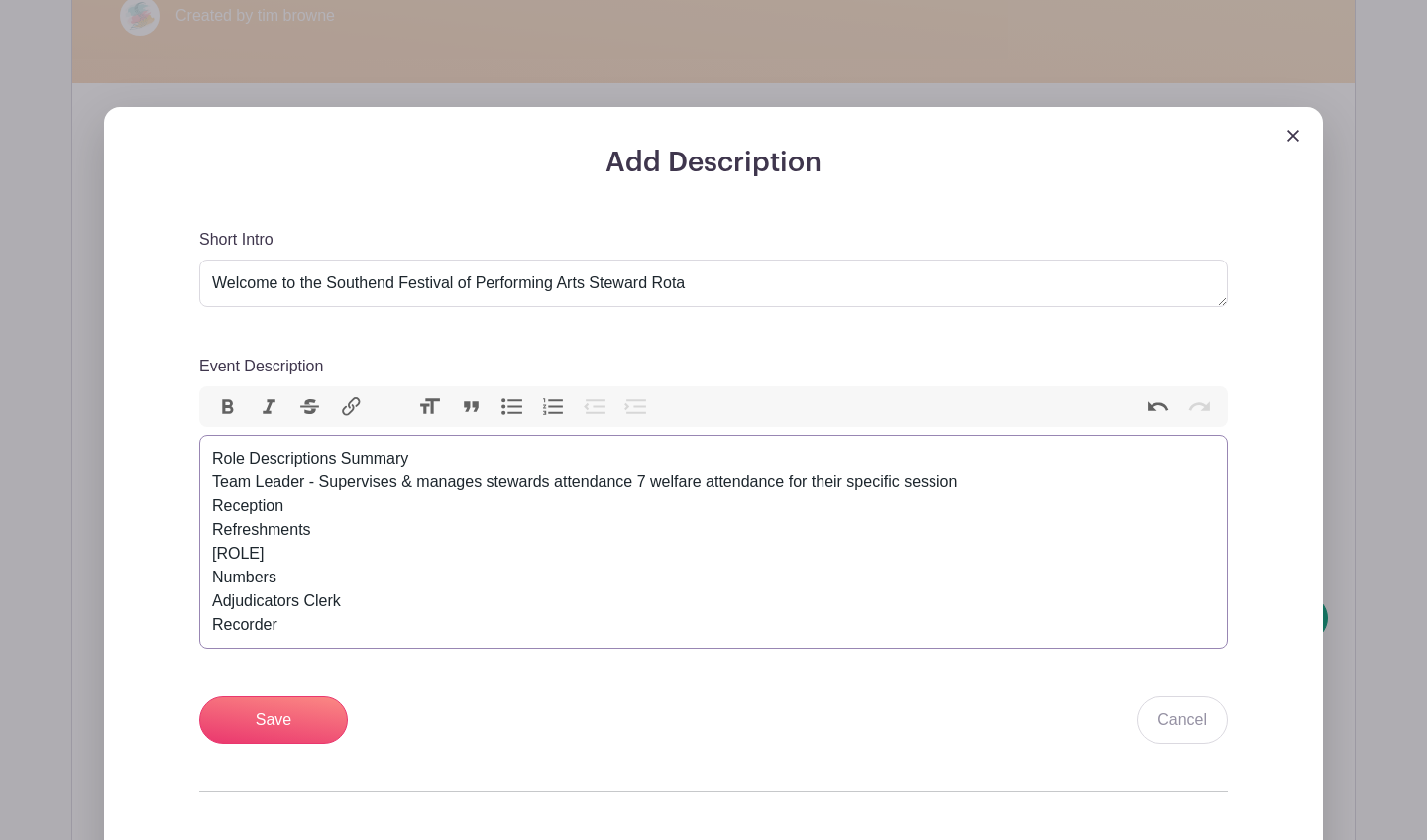 click on "Role Descriptions Summary Team Leader   - Supervises & manages stewards attendance 7 welfare attendance for their specific session Reception Refreshments  Door Numbers Adjudicators Clerk Recorder" at bounding box center [714, 542] 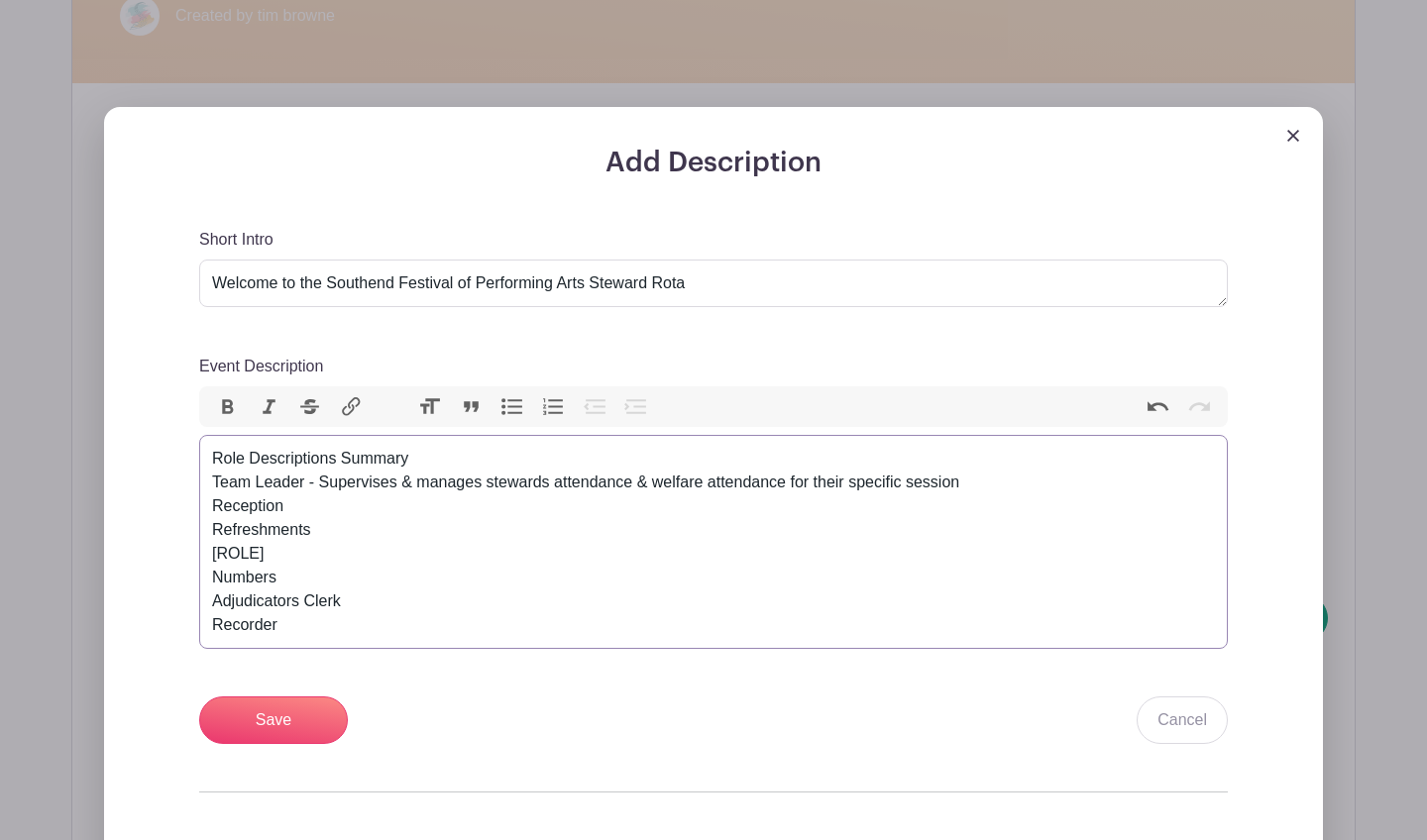 click on "Role Descriptions Summary Team Leader   - Supervises & manages stewards attendance & welfare attendance for their specific session Reception Refreshments  Door Numbers Adjudicators Clerk Recorder" at bounding box center [714, 542] 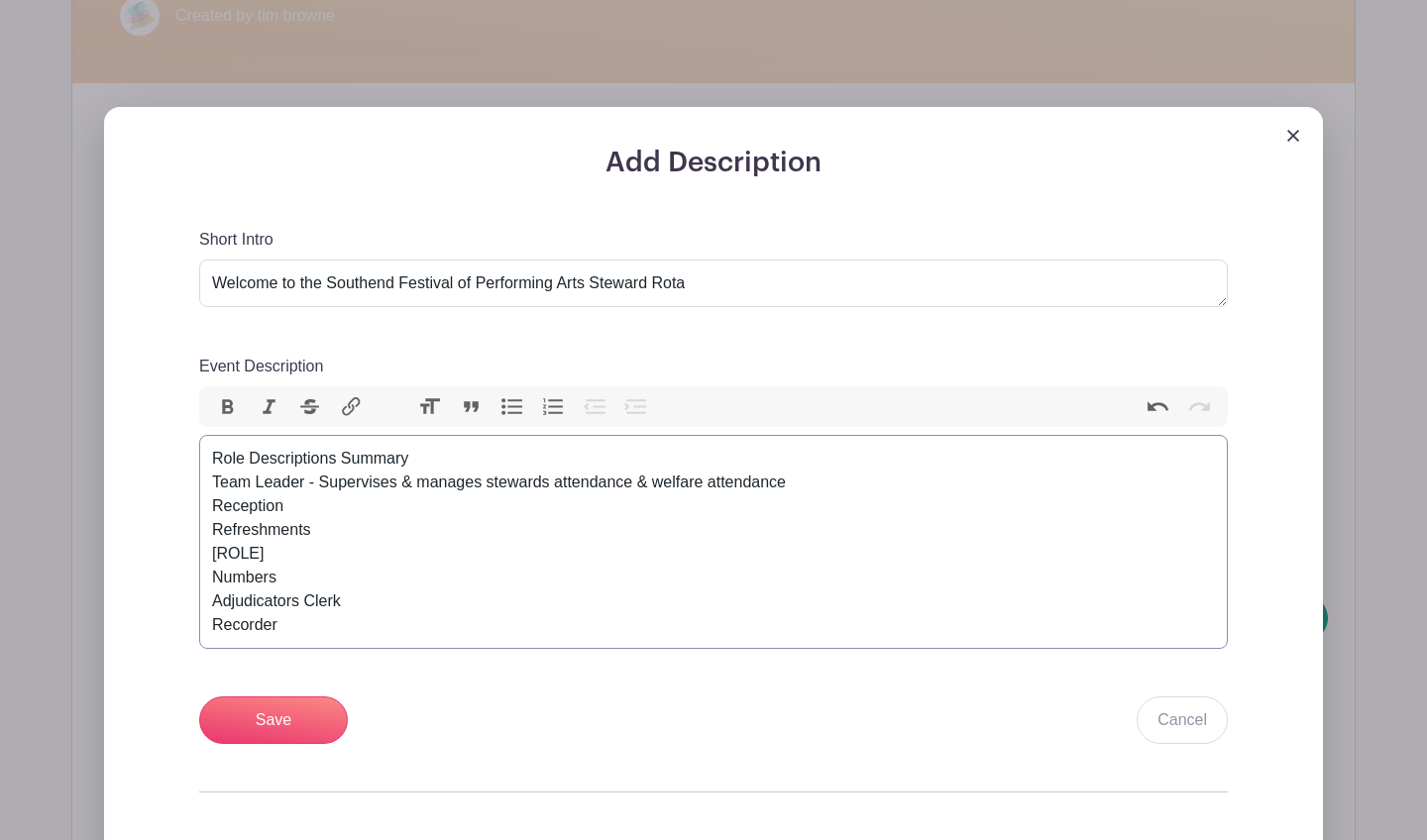click on "Role Descriptions Summary Team Leader   - Supervises & manages stewards attendance & welfare attendance Reception Refreshments  Door Numbers Adjudicators Clerk Recorder" at bounding box center (714, 542) 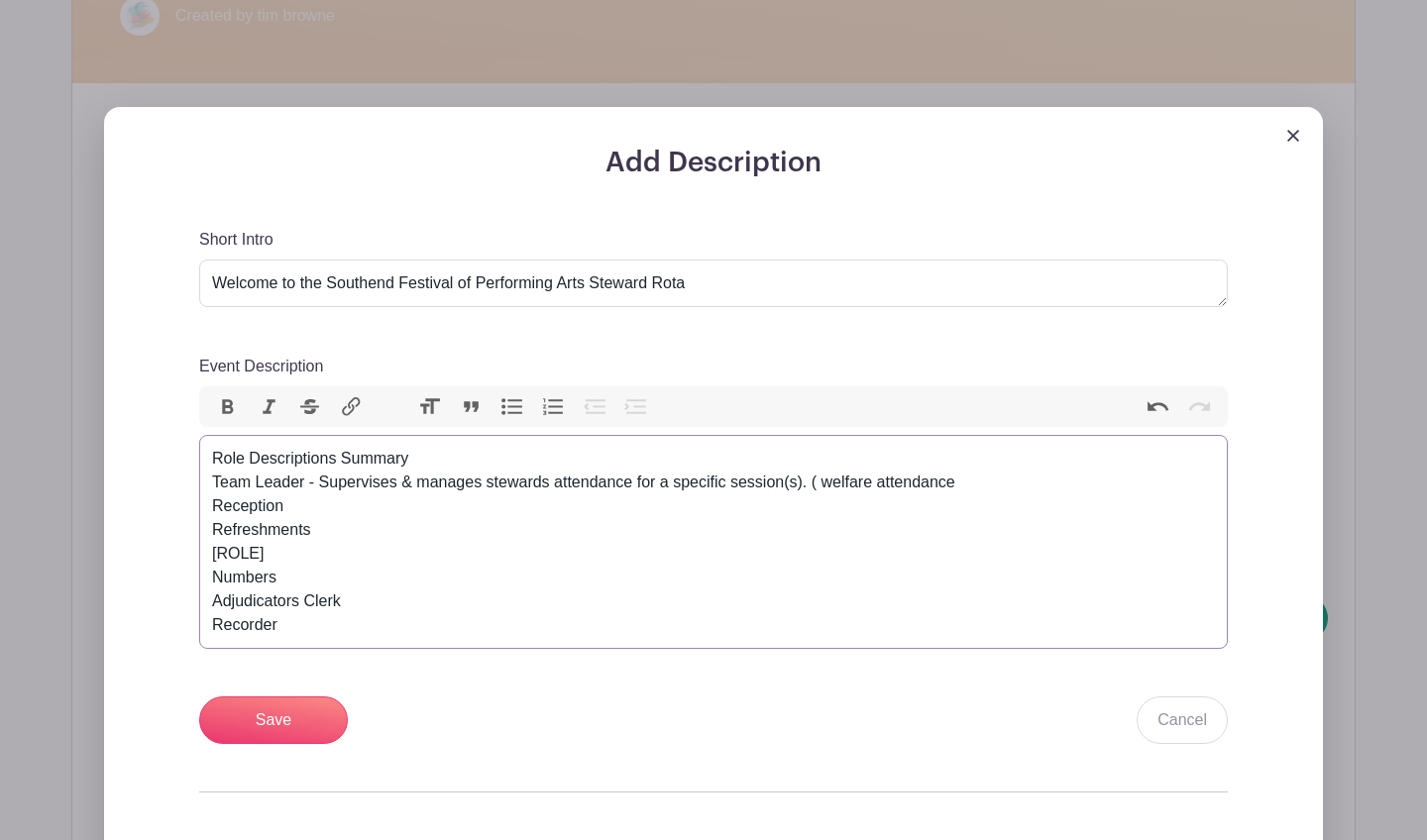 type on "<div>Role Descriptions Summary<br>Team Leader<strong> </strong>- Supervises &amp; manages stewards attendance for a specific session(s). &nbsp;(&amp; welfare attendance<br>Reception<br>Refreshments&nbsp;<br>Door<br>Numbers<br>Adjudicators Clerk<br>Recorder</div>" 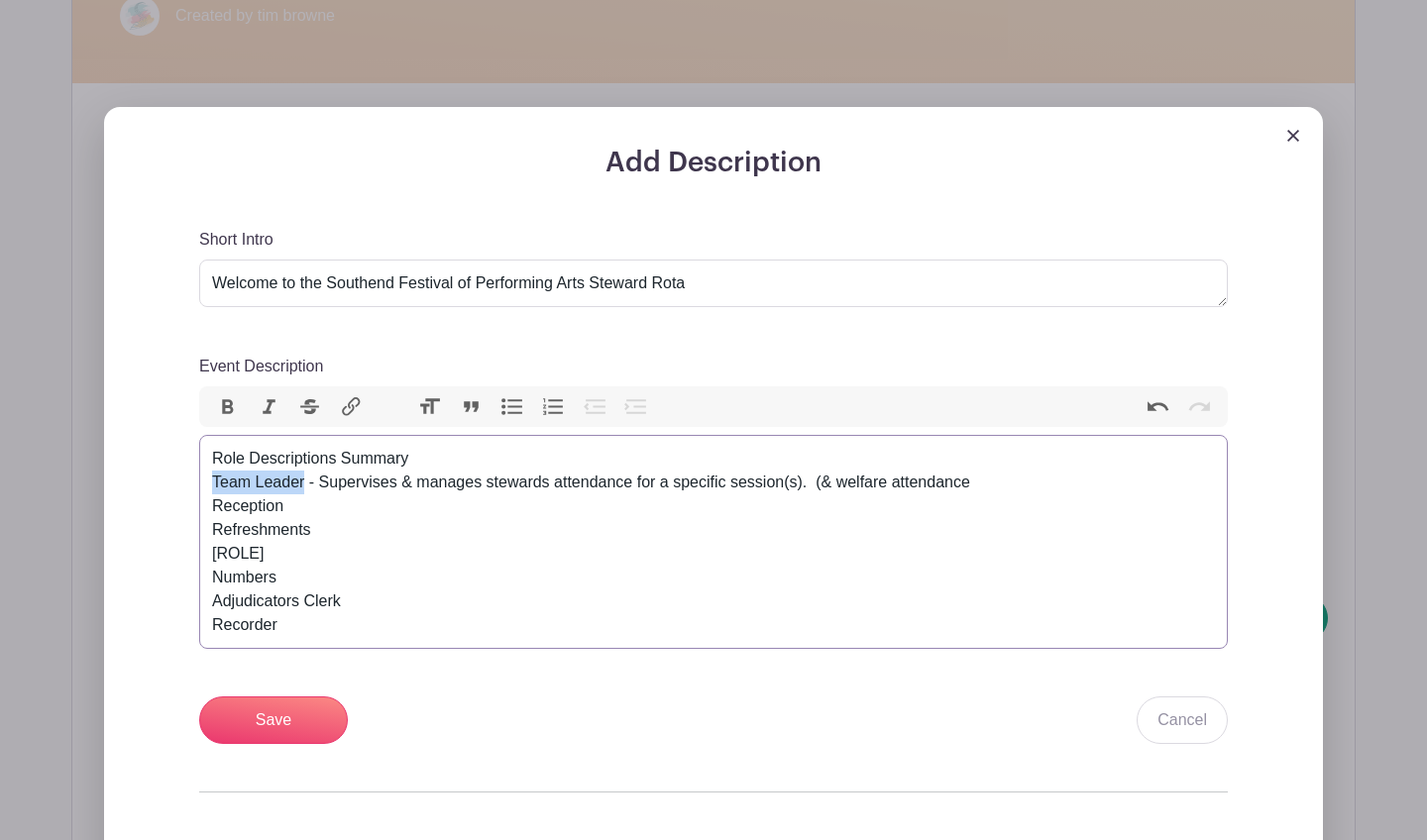 drag, startPoint x: 303, startPoint y: 481, endPoint x: 211, endPoint y: 480, distance: 92.00543 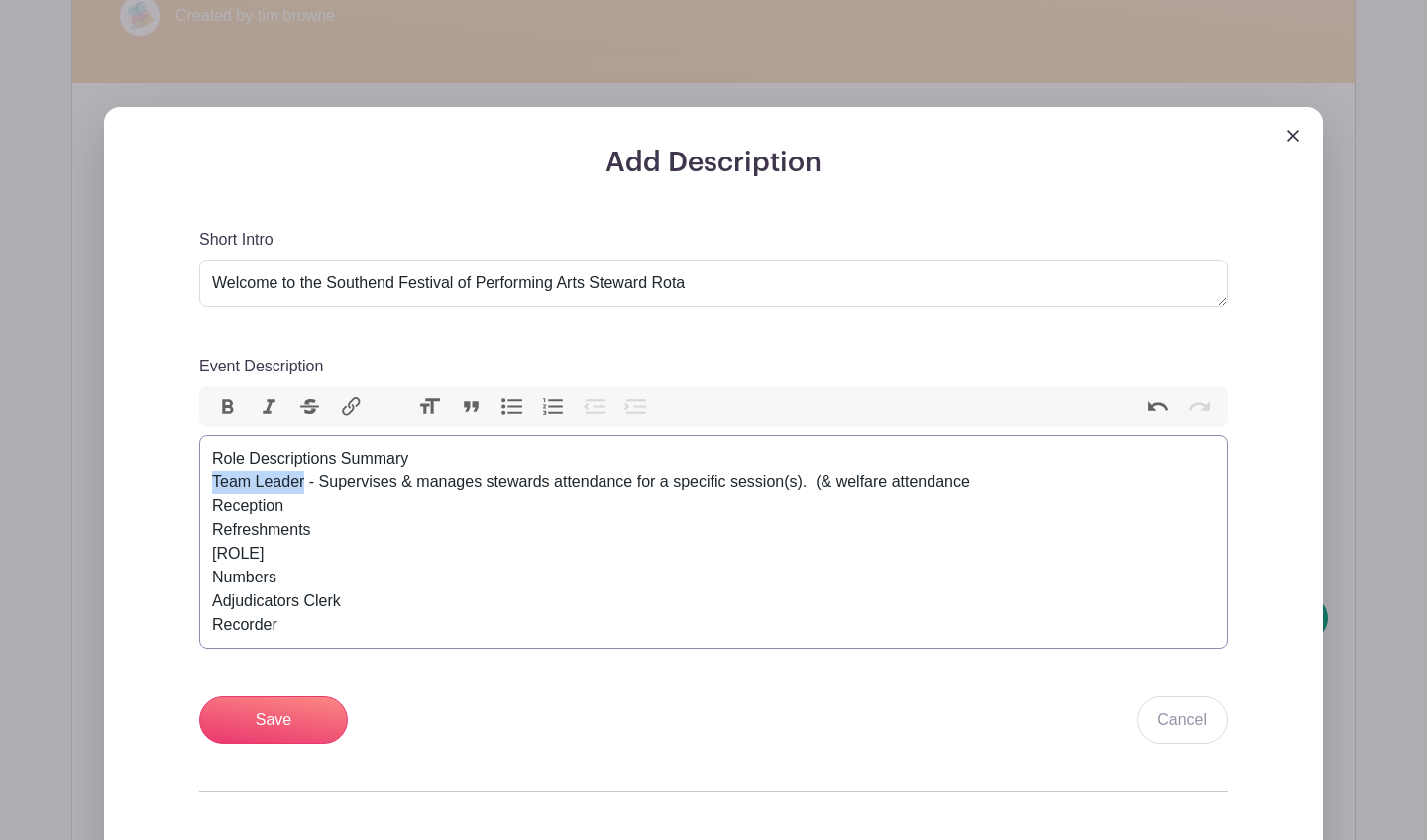 click on "Role Descriptions Summary Team Leader   - Supervises & manages stewards attendance for a specific session(s).  (& welfare attendance Reception Refreshments  Door Numbers Adjudicators Clerk Recorder" at bounding box center [714, 542] 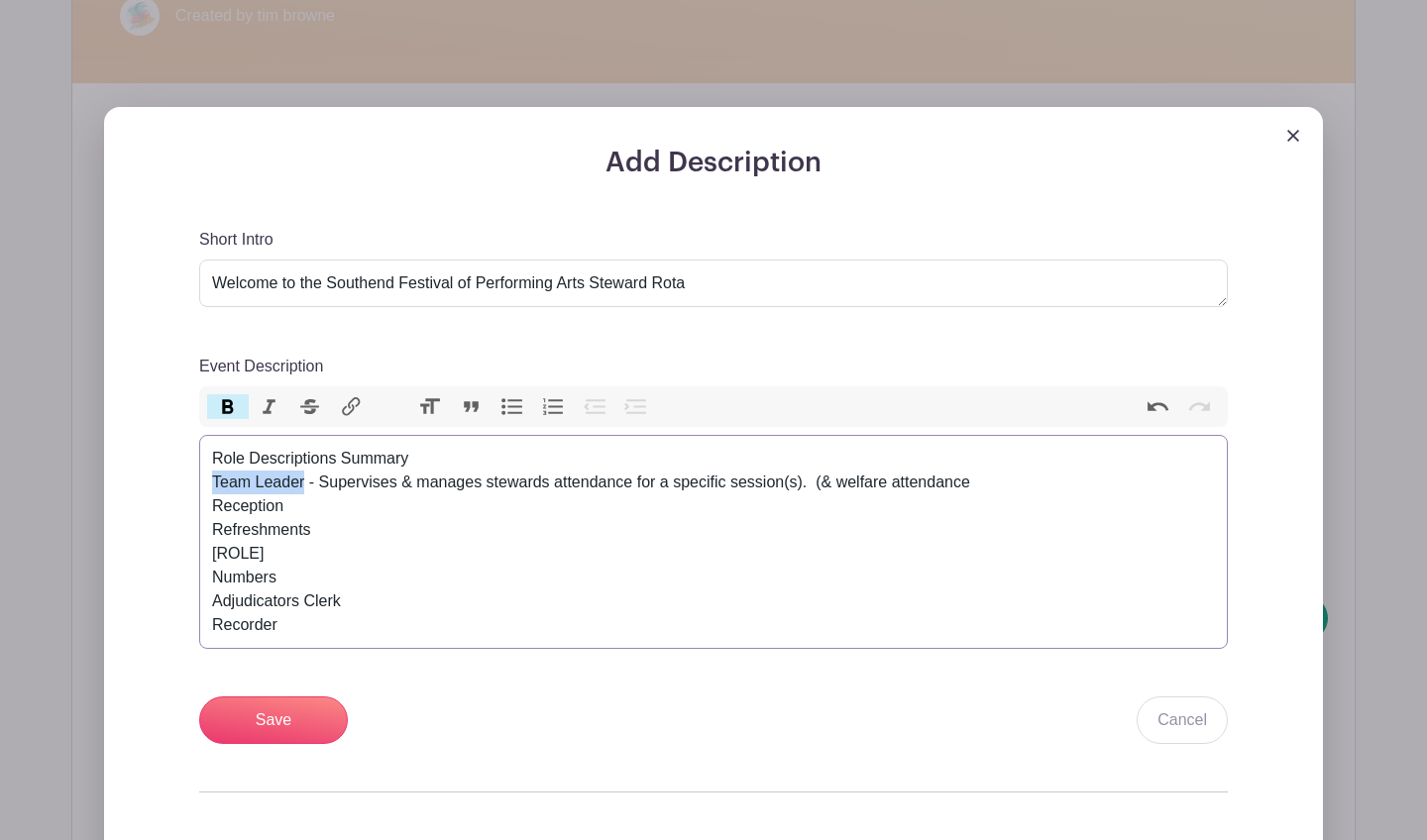 click on "Bold" at bounding box center (228, 407) 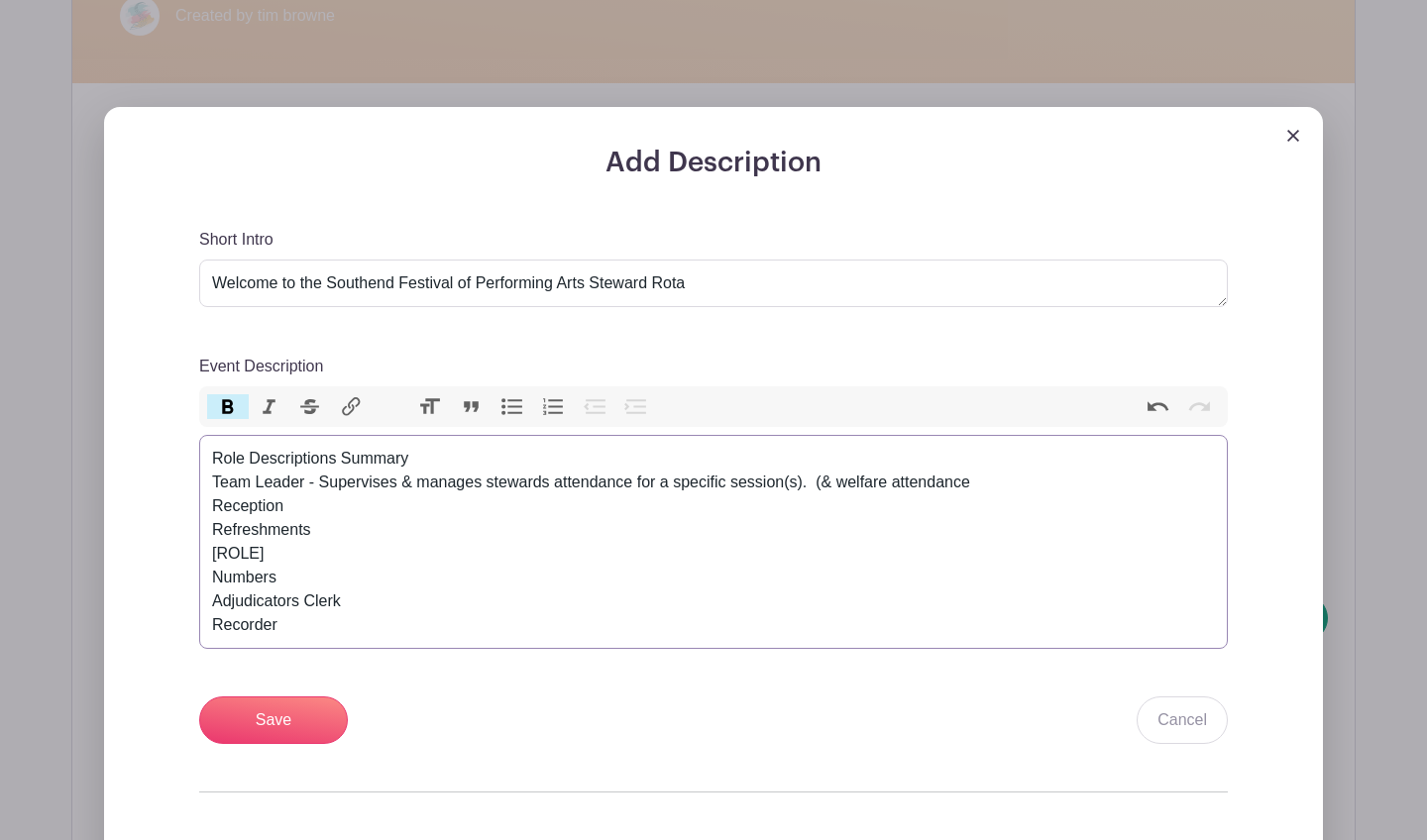 click on "Role Descriptions Summary Team Leader   - Supervises & manages stewards attendance for a specific session(s).  (& welfare attendance Reception Refreshments  Door Numbers Adjudicators Clerk Recorder" at bounding box center (714, 542) 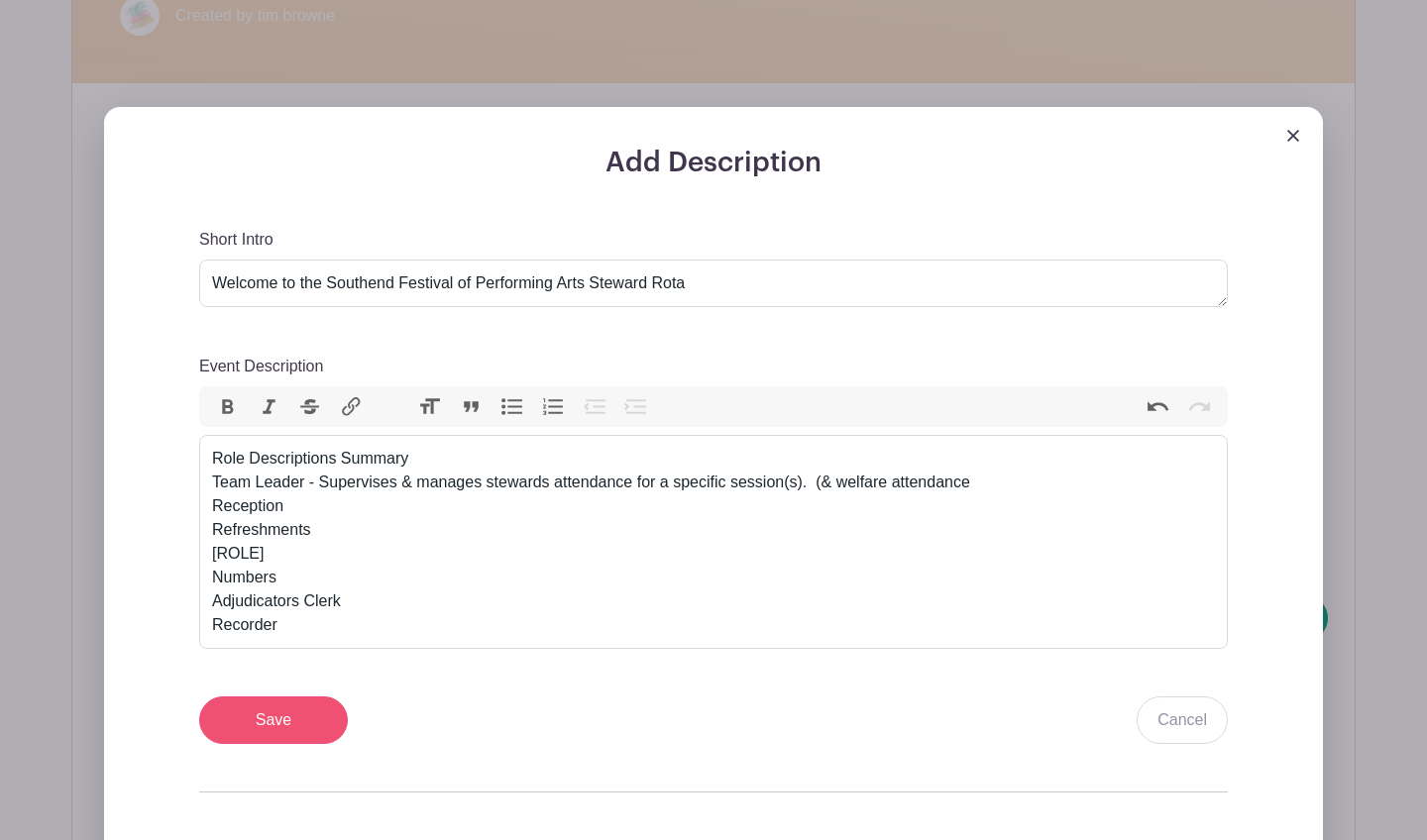 click on "Save" at bounding box center [274, 720] 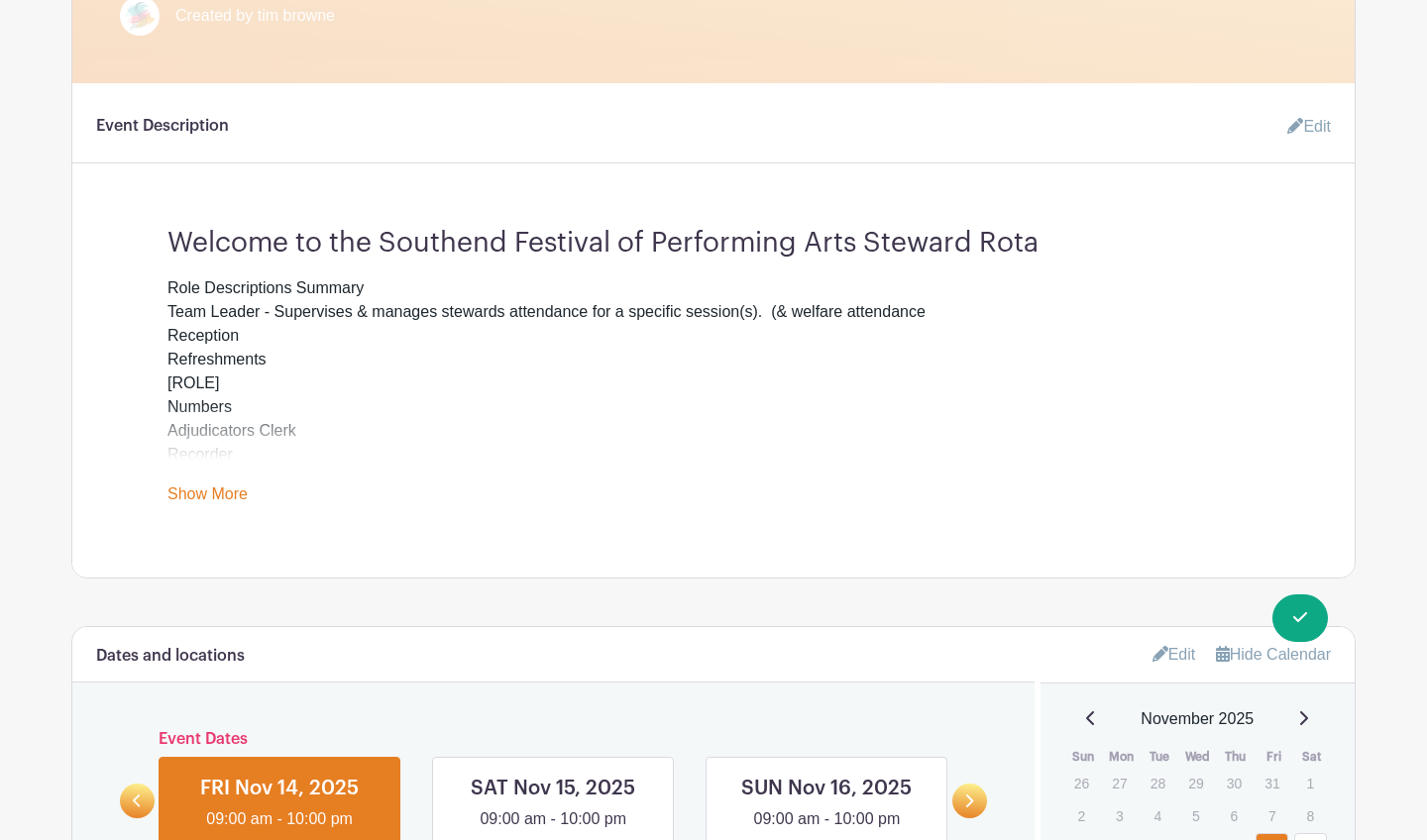 click on "Edit" at bounding box center (1301, 127) 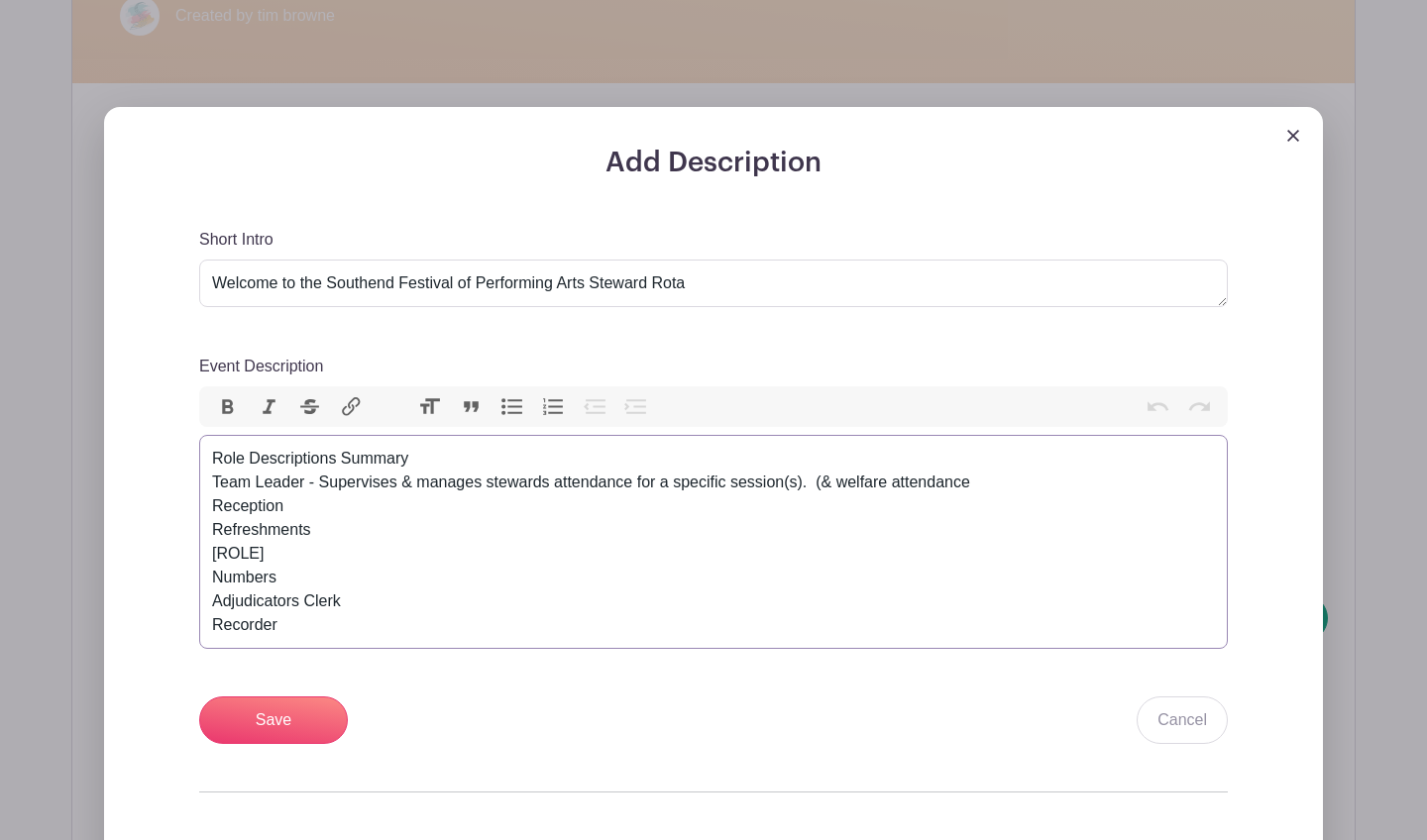 click on "Role Descriptions Summary Team Leader   - Supervises & manages stewards attendance for a specific session(s).&nbsp; (& welfare attendance Reception Refreshments&nbsp; Door Numbers Adjudicators Clerk Recorder" at bounding box center (714, 542) 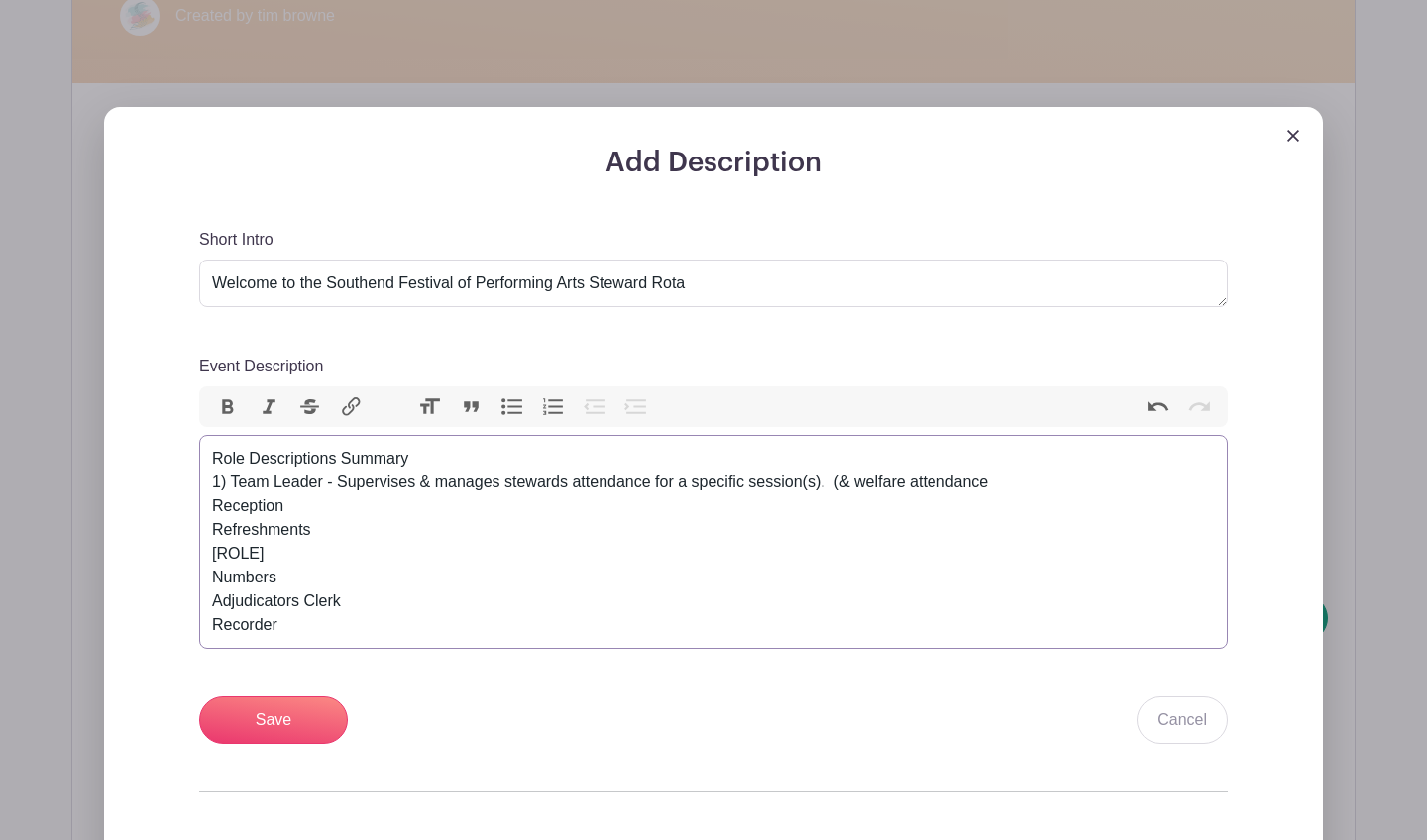 click on "Role Descriptions Summary 1) [ROLE]   - Supervises & manages stewards attendance for a specific session(s).  (welfare attendance [ROLE] [ROLE]  [ROLE] [ROLE] [ROLE] [ROLE]" at bounding box center (714, 542) 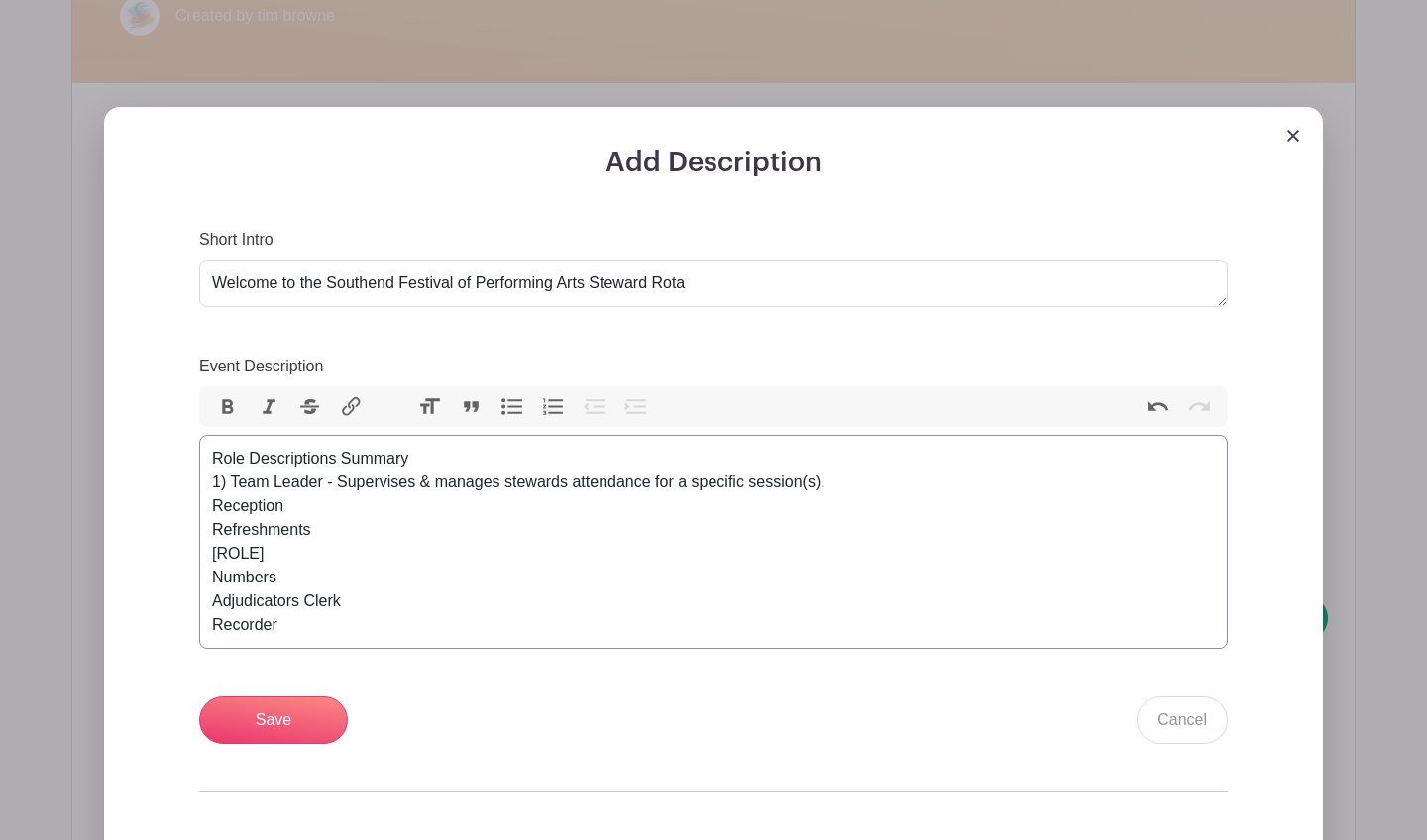 click on "Role Descriptions Summary 1) Team Leader   - Supervises & manages stewards attendance for a specific session(s). Reception Refreshments  Door Numbers Adjudicators Clerk Recorder" at bounding box center [714, 542] 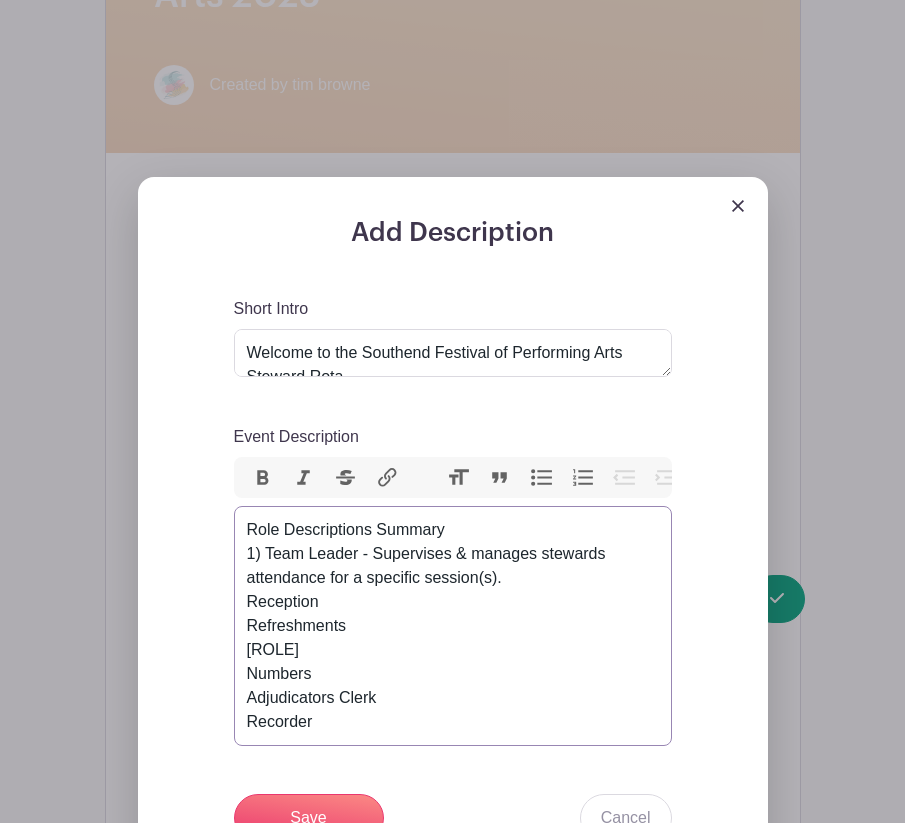 click on "Role Descriptions Summary 1) Team Leader   - Supervises & manages stewards attendance for a specific session(s). 2) Reception Refreshments&nbsp;
Door
Numbers
Adjudicators Clerk
Recorder" at bounding box center (453, 626) 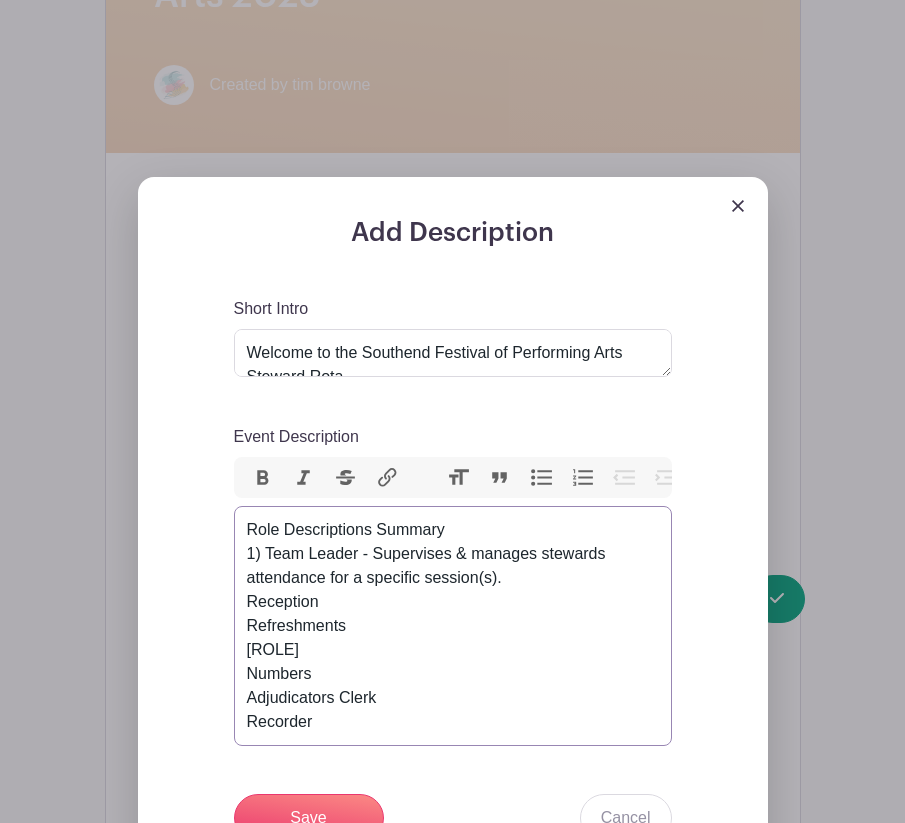 click on "Role Descriptions Summary 1) Team Leader   - Supervises & manages stewards attendance for a specific session(s). 2) Reception Refreshments&nbsp;
Door
Numbers
Adjudicators Clerk
Recorder" at bounding box center [453, 626] 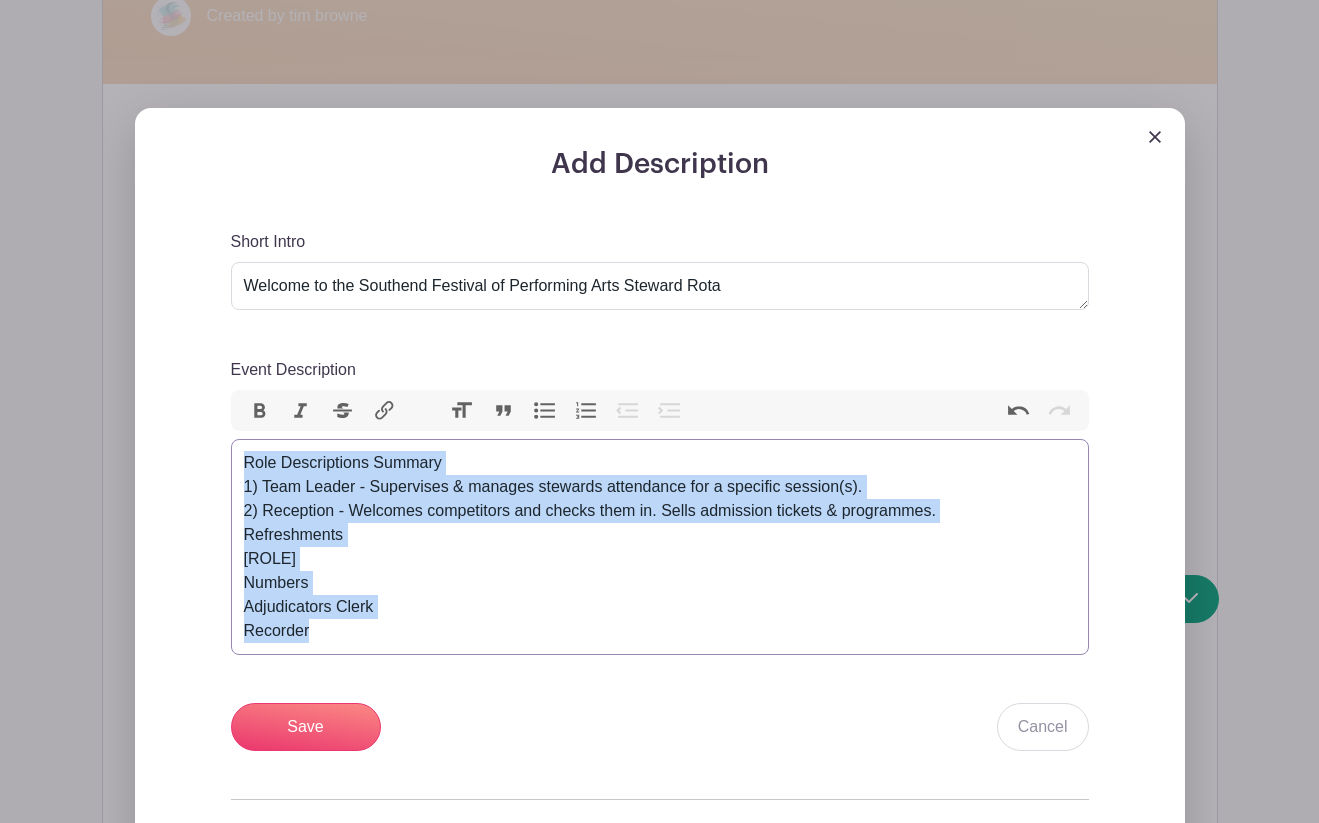 drag, startPoint x: 324, startPoint y: 630, endPoint x: 227, endPoint y: 460, distance: 195.72685 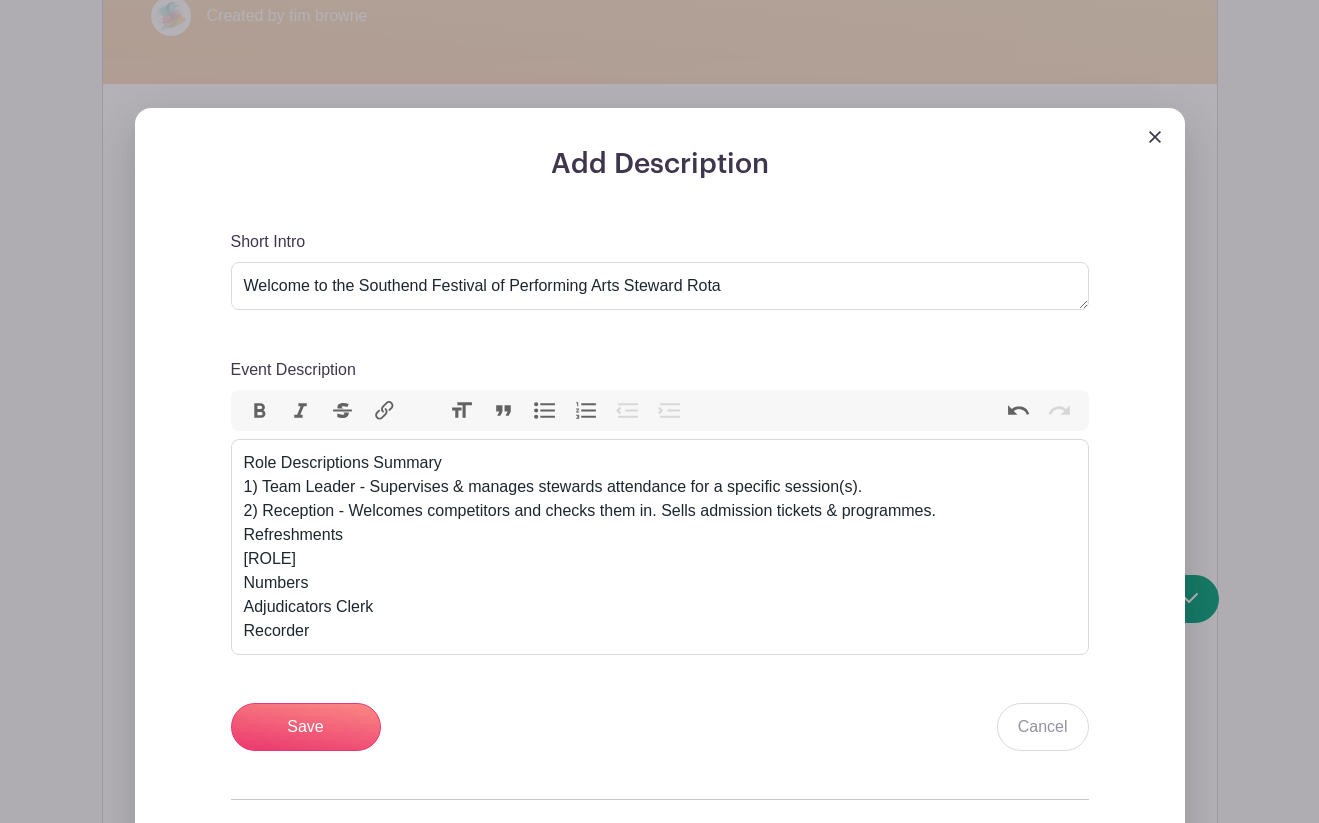 click on "Save
Cancel" at bounding box center [660, 727] 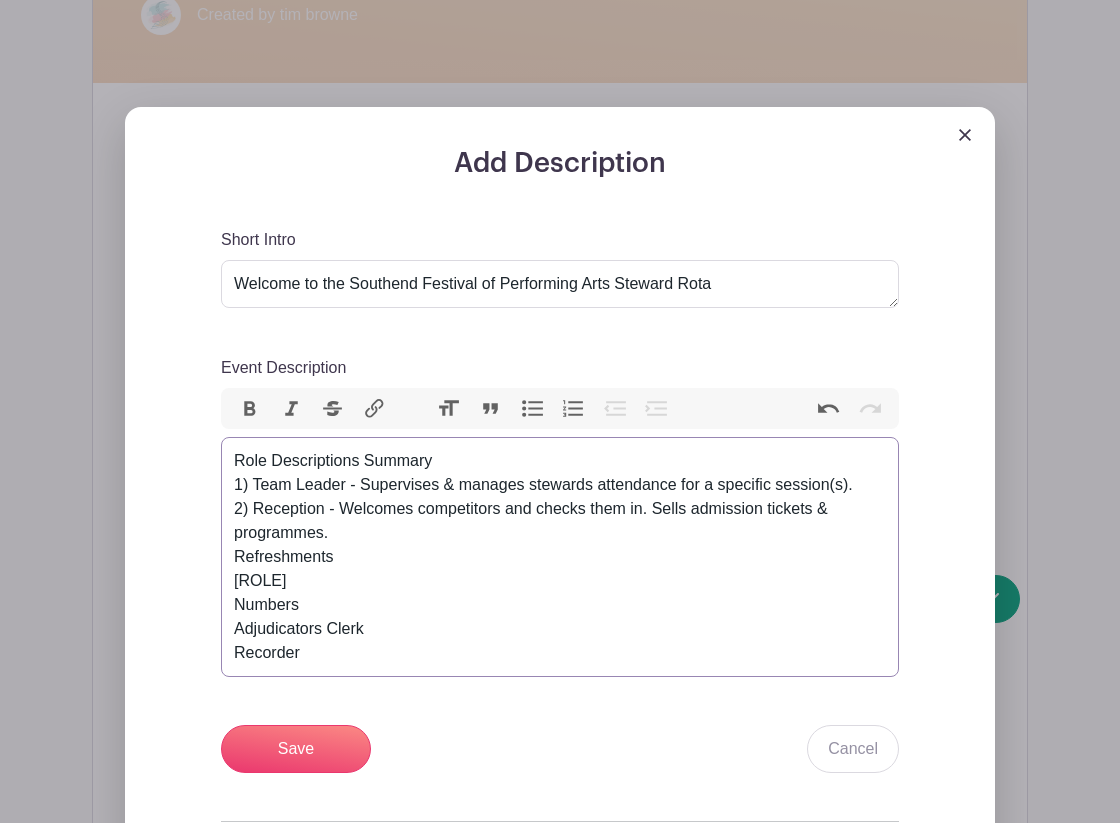 click on "Role Descriptions Summary 1) Team Leader   - Supervises & manages stewards attendance for a specific session(s). 2) Reception - Welcomes competitors and checks them in. Sells admission tickets & programmes. Refreshments  Door Numbers Adjudicators Clerk Recorder" at bounding box center (560, 557) 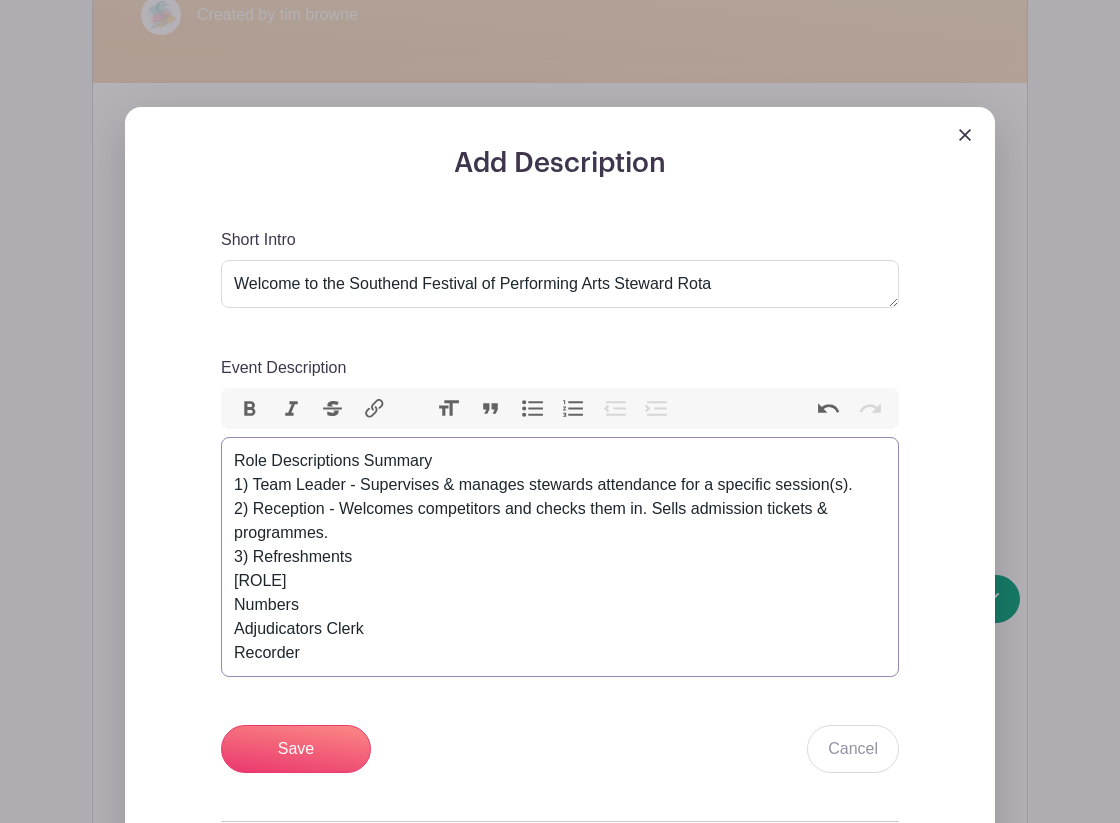click on "Role Descriptions Summary 1) Team Leader   - Supervises & manages stewards attendance for a specific session(s). 2) Reception - Welcomes competitors and checks them in. Sells admission tickets & programmes. 3) Refreshments  Door Numbers Adjudicators Clerk Recorder" at bounding box center [560, 557] 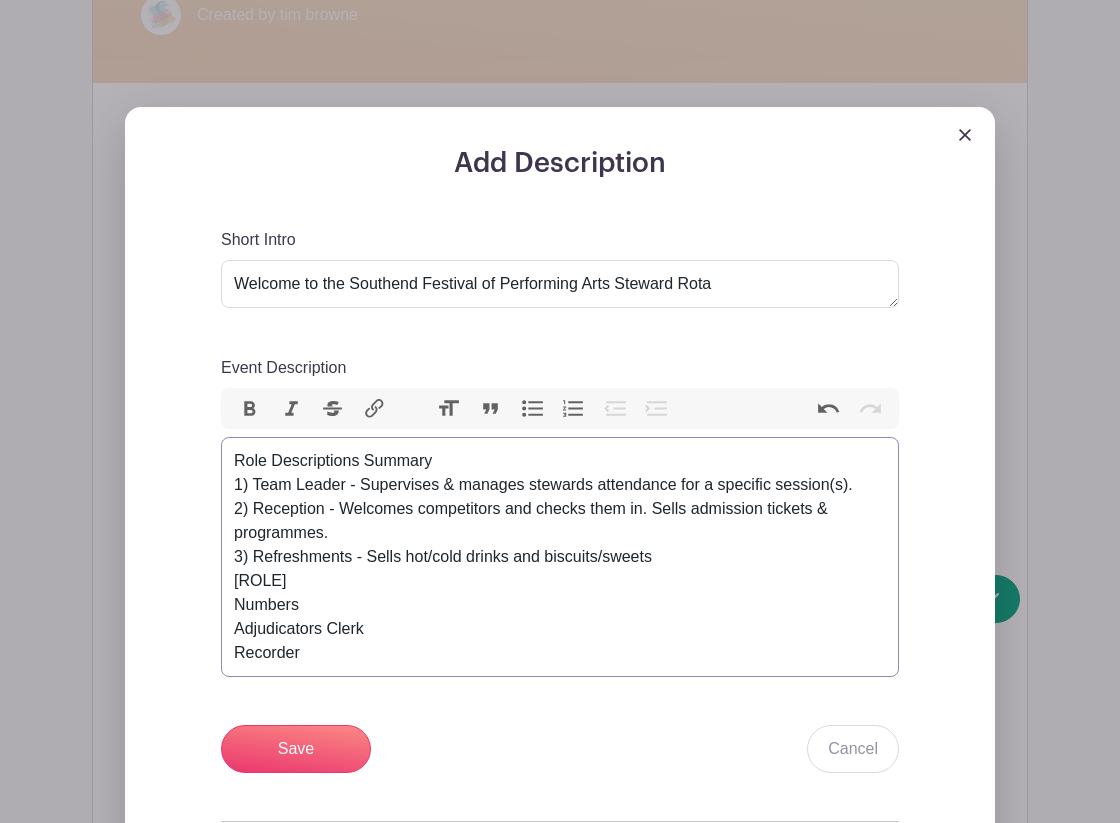 click on "Role Descriptions Summary 1) Team Leader   - Supervises & manages stewards attendance for a specific session(s). 2) Reception - Welcomes competitors and checks them in. Sells admission tickets & programmes. 3) Refreshments - Sells hot/cold drinks and biscuits/sweets Door Numbers Adjudicators Clerk Recorder" at bounding box center [560, 557] 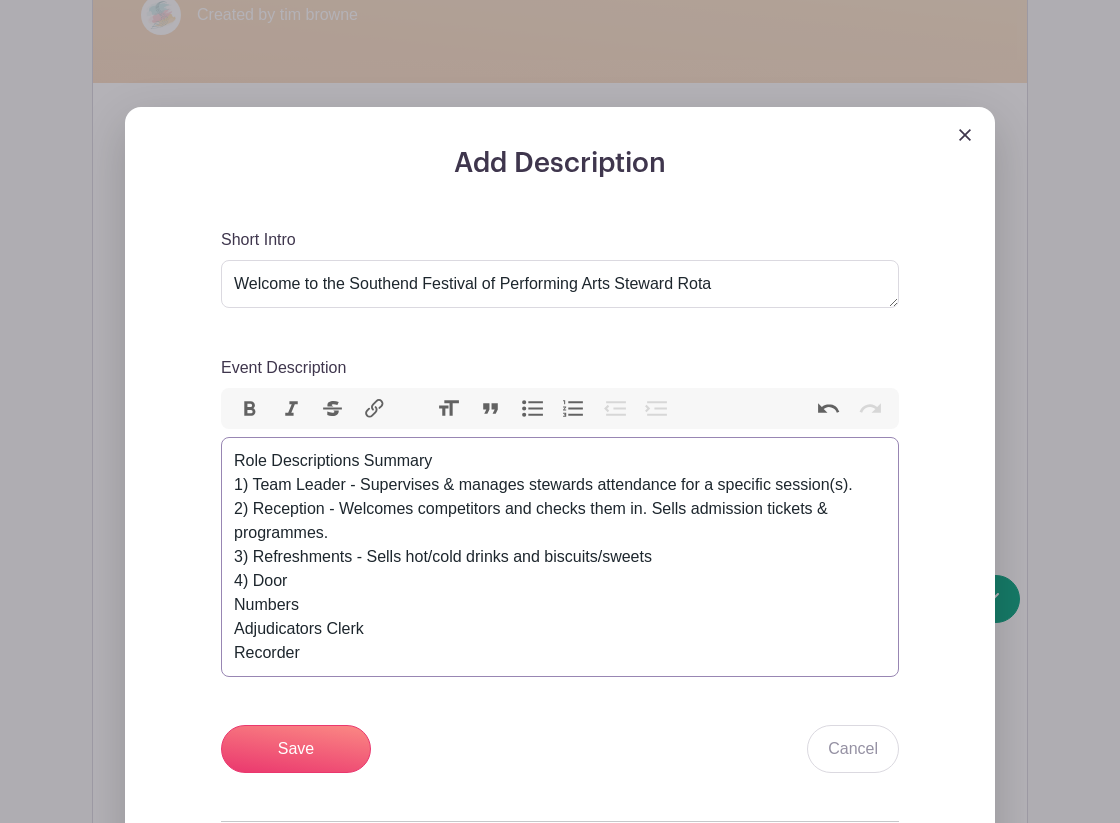 click on "Role Descriptions Summary 1) [ROLE] [ROLE]   - Supervises & manages stewards attendance for a specific session(s). 2) [ROLE] - Welcomes competitors and checks them in. Sells admission tickets & programmes. 3) [ROLE] - Sells hot/cold drinks and biscuits/sweets 4) [ROLE] Numbers [ROLE] [ROLE]" at bounding box center (560, 557) 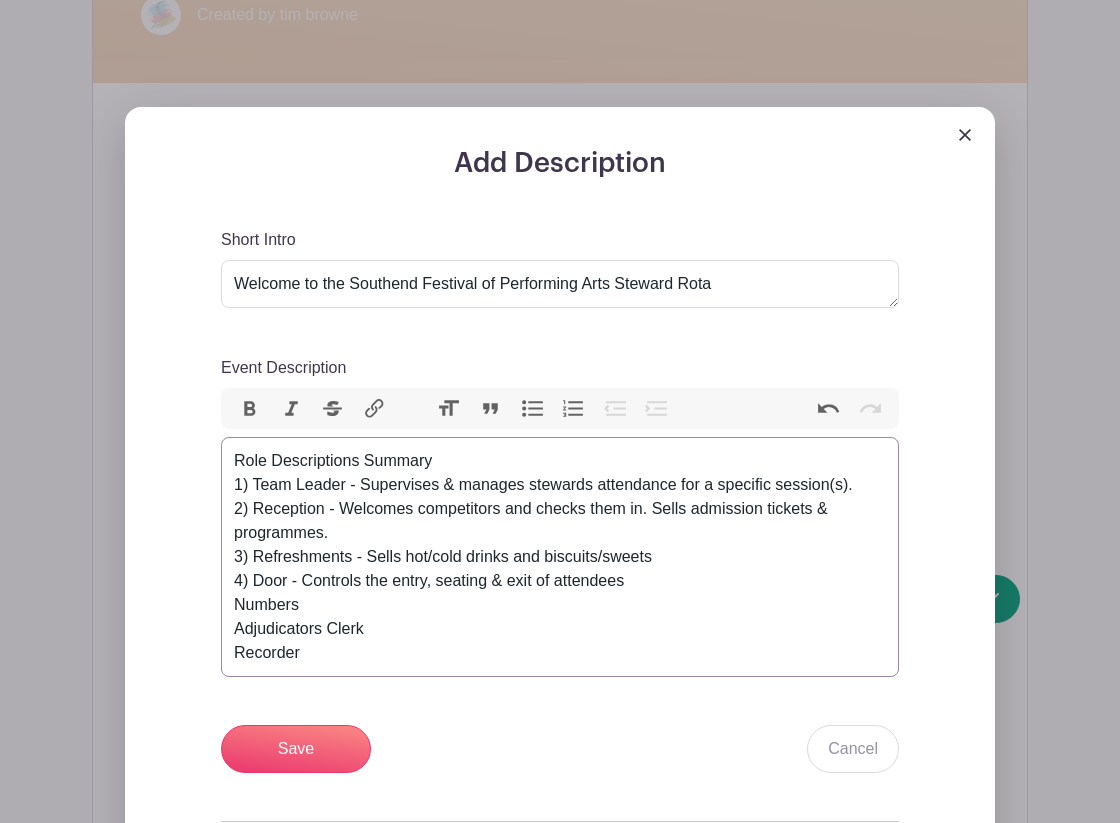 click on "Role Descriptions Summary 1) Team Leader   - Supervises & manages stewards attendance for a specific session(s). 2) Reception - Welcomes competitors and checks them in. Sells admission tickets & programmes. 3) Refreshments - Sells hot/cold drinks and biscuits/sweets 4) Door - Controls the entry, seating & exit of attendees Numbers Adjudicators Clerk Recorder" at bounding box center (560, 557) 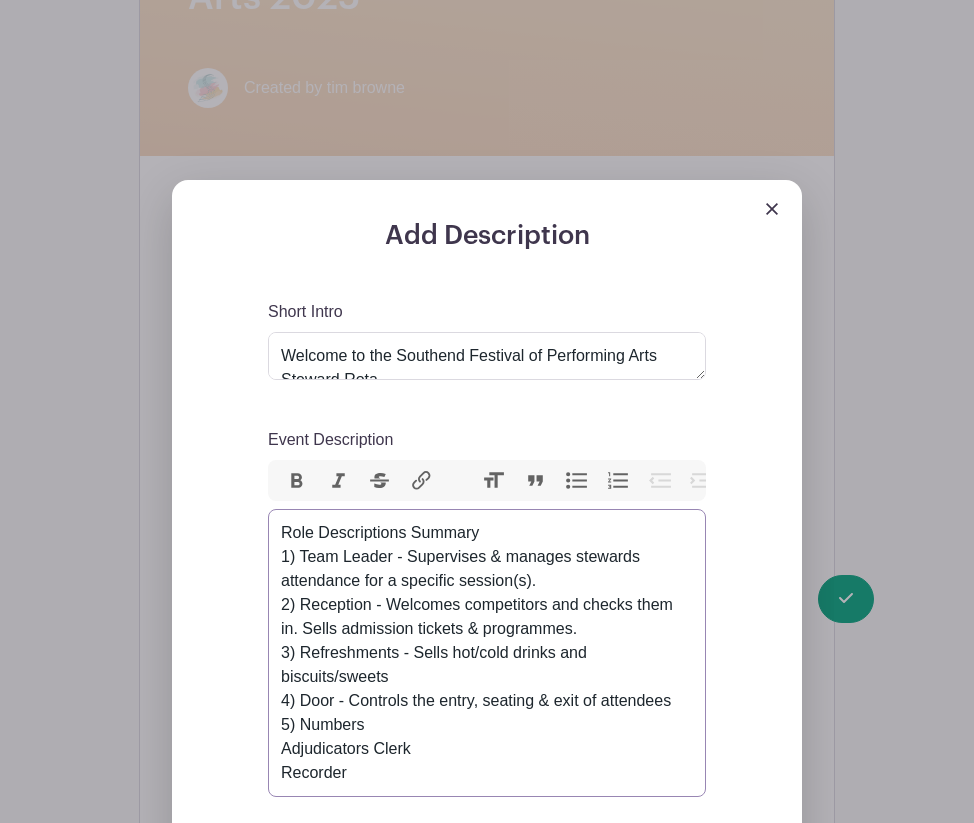 click on "Role Descriptions Summary 1) Team Leader   - Supervises & manages stewards attendance for a specific session(s). 2) Reception - Welcomes competitors and checks them in. Sells admission tickets & programmes. 3) Refreshments - Sells hot/cold drinks and biscuits/sweets 4) Door - Controls the entry, seating & exit of attendees 5) Numbers Adjudicators Clerk Recorder" at bounding box center (487, 653) 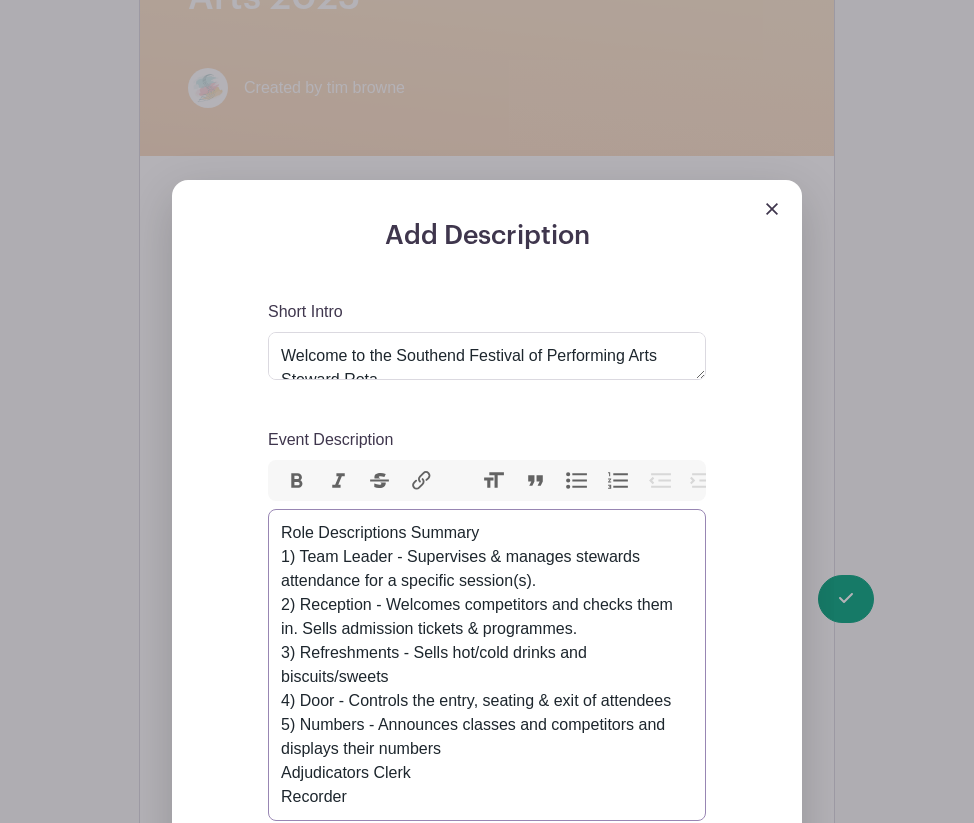 click on "Role Descriptions Summary 1) Team Leader   - Supervises & manages stewards attendance for a specific session(s).
2) Reception - Welcomes competitors and checks them in. Sells admission tickets & programmes.
3) Refreshments - Sells hot/cold drinks and biscuits/sweets
4) Door - Controls the entry, seating & exit of attendees
5) Numbers - Announces classes and competitors and displays their numbers
Adjudicators Clerk
Recorder" at bounding box center [487, 665] 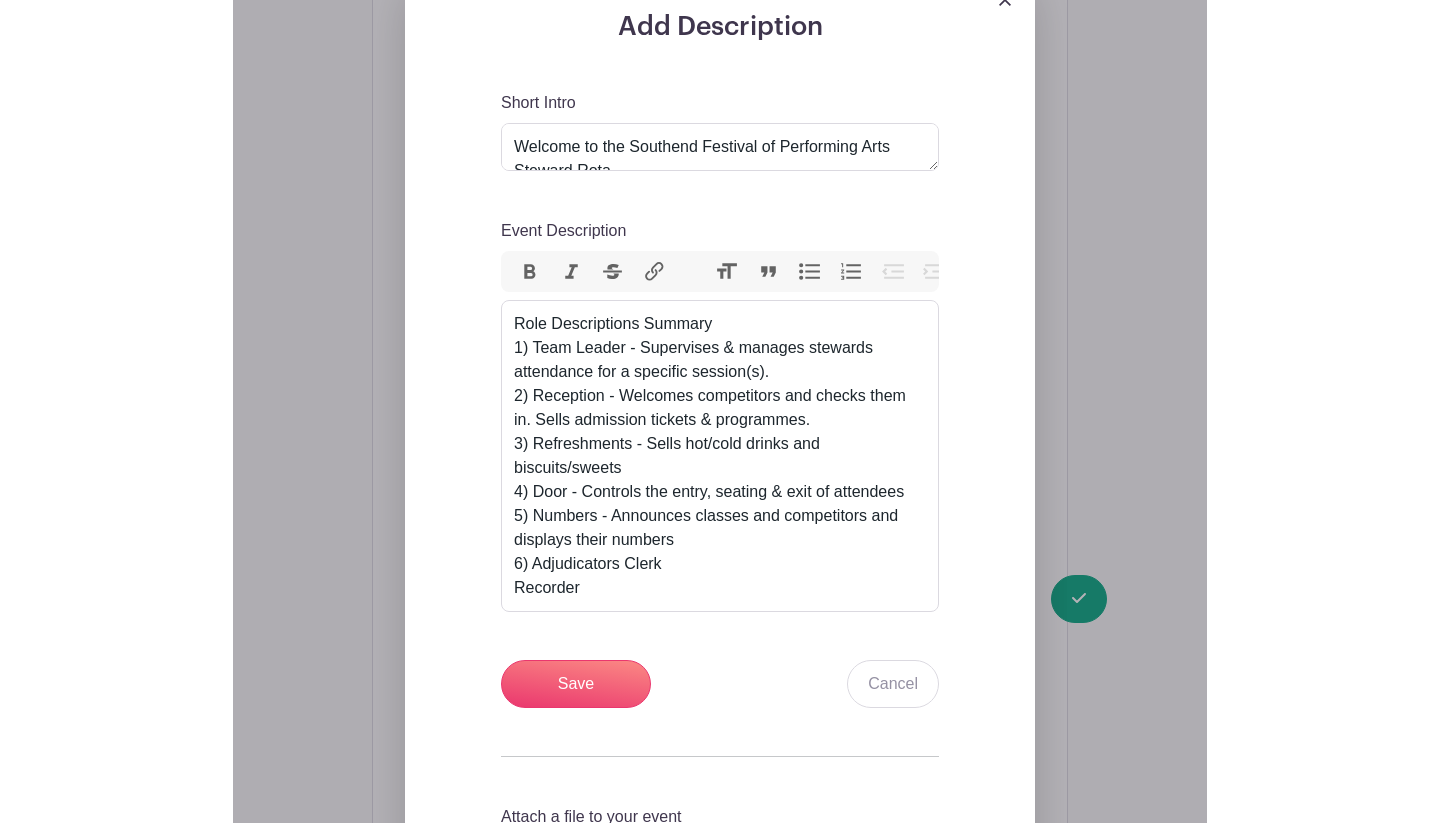 scroll, scrollTop: 962, scrollLeft: 0, axis: vertical 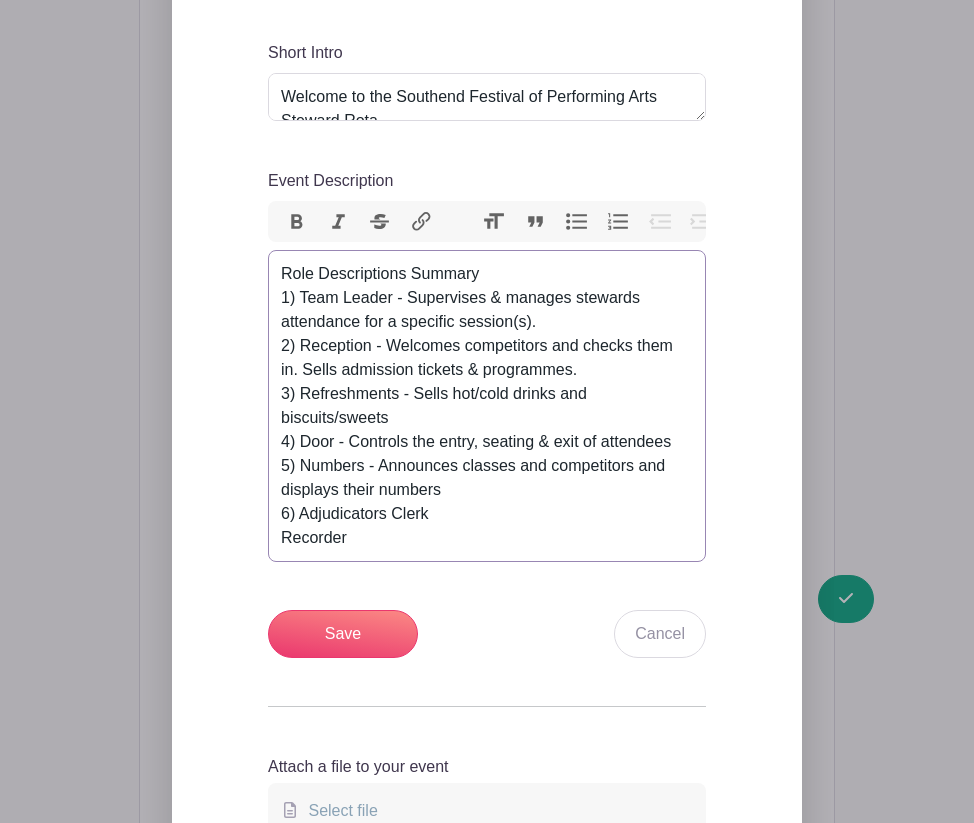 click on "Role Descriptions Summary 1) Team Leader   - Supervises & manages stewards attendance for a specific session(s). 2) Reception - Welcomes competitors and checks them in. Sells admission tickets & programmes. 3) Refreshments - Sells hot/cold drinks and biscuits/sweets 4) Door - Controls the entry, seating & exit of attendees 5) Numbers - Announces classes and competitors and displays their numbers 6) Adjudicators Clerk Recorder" at bounding box center [487, 406] 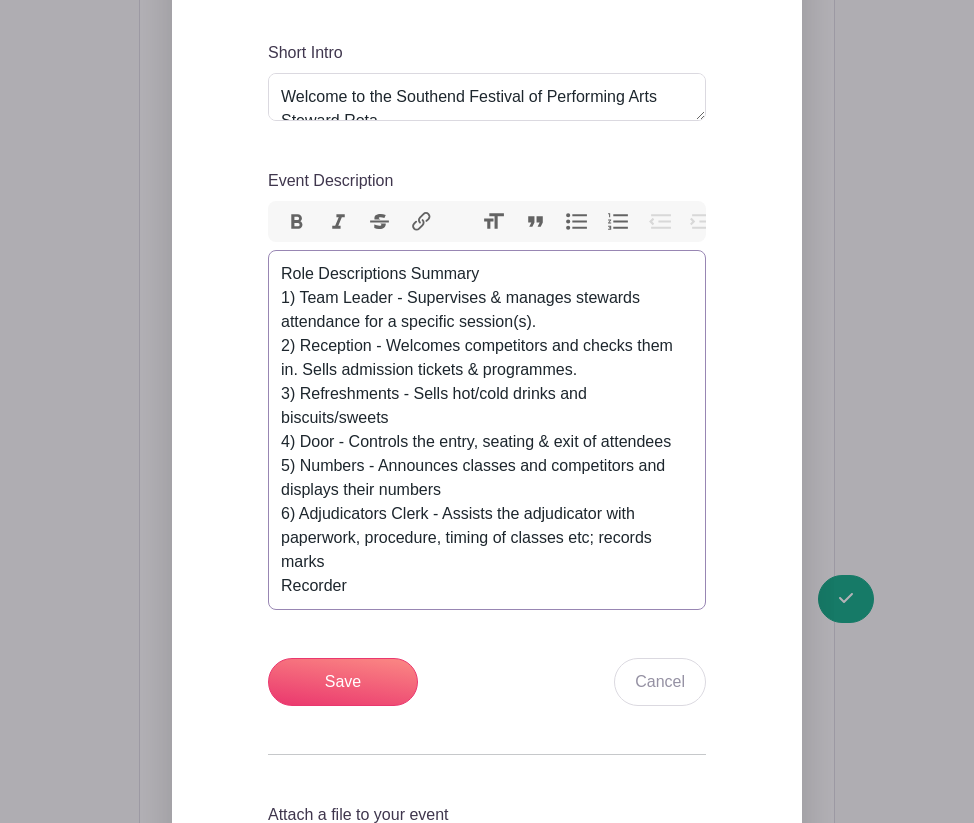 click on "Role Descriptions Summary 1) Team Leader   - Supervises & manages stewards attendance for a specific session(s). 2) Reception - Welcomes competitors and checks them in. Sells admission tickets & programmes. 3) Refreshments - Sells hot/cold drinks and biscuits/sweets 4) Door - Controls the entry, seating & exit of attendees 5) Numbers - Announces classes and competitors and displays their numbers 6) Adjudicators Clerk - Assists the adjudicator with paperwork, procedure, timing of classes etc; records marks Recorder" at bounding box center [487, 430] 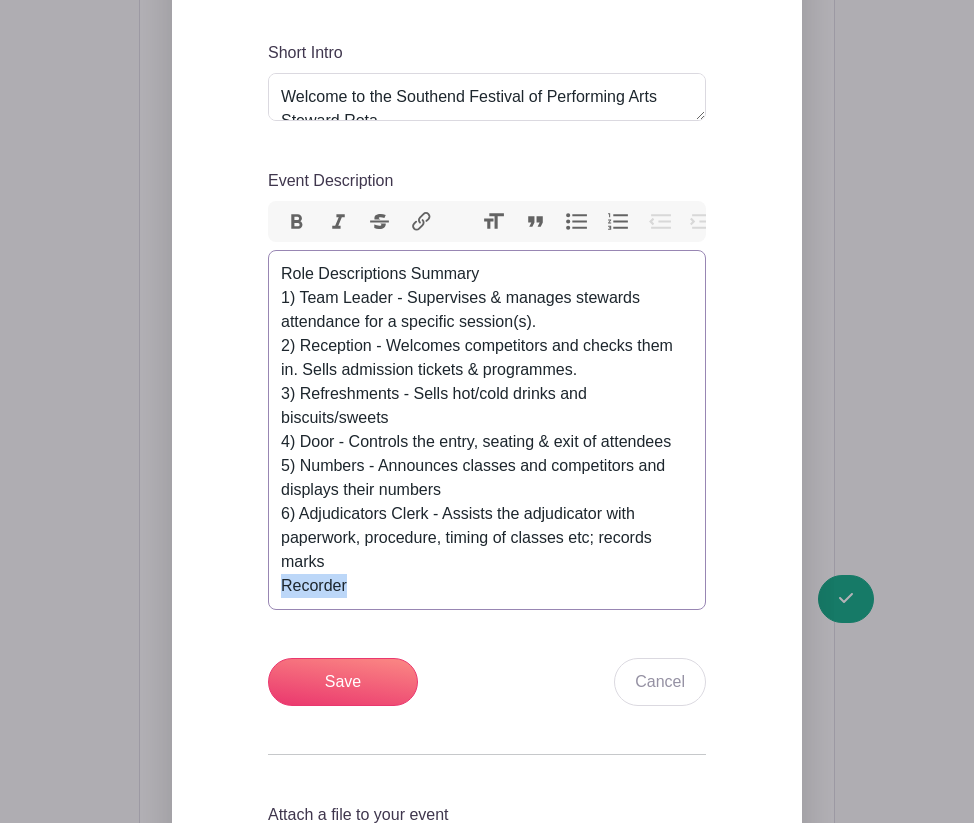 click on "Role Descriptions Summary 1) Team Leader   - Supervises & manages stewards attendance for a specific session(s). 2) Reception - Welcomes competitors and checks them in. Sells admission tickets & programmes. 3) Refreshments - Sells hot/cold drinks and biscuits/sweets 4) Door - Controls the entry, seating & exit of attendees 5) Numbers - Announces classes and competitors and displays their numbers 6) Adjudicators Clerk - Assists the adjudicator with paperwork, procedure, timing of classes etc; records marks Recorder" at bounding box center (487, 430) 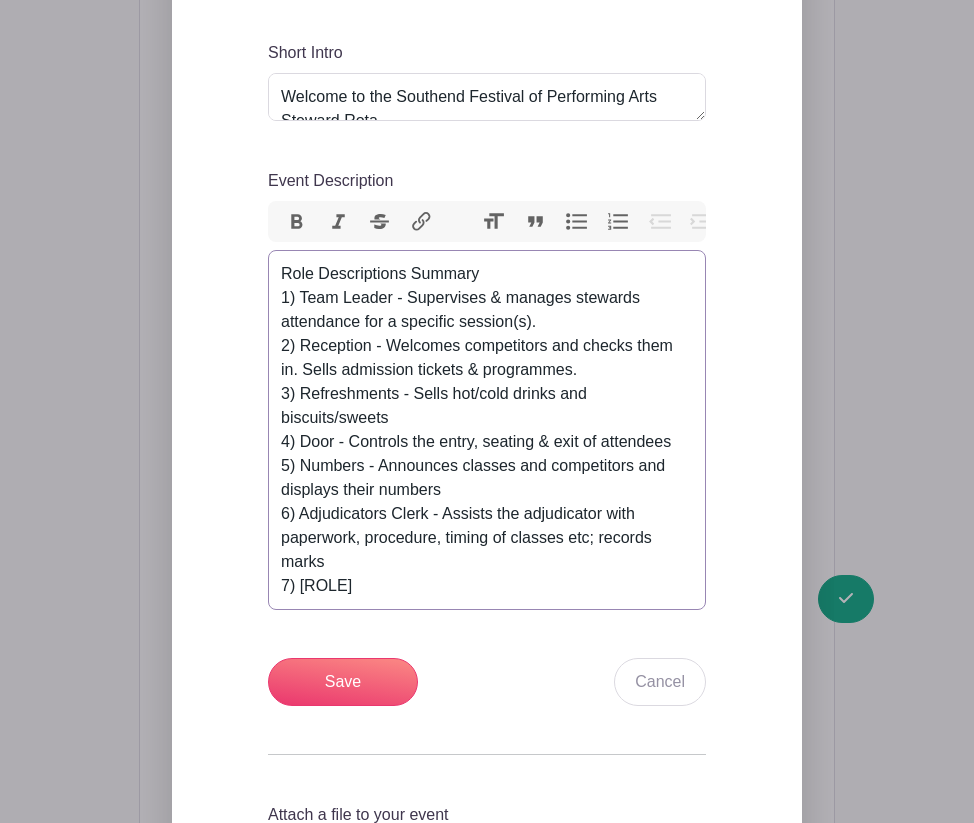 click on "Role Descriptions Summary 1) Team Leader   - Supervises & manages stewards attendance for a specific session(s). 2) Reception - Welcomes competitors and checks them in. Sells admission tickets & programmes. 3) Refreshments - Sells hot/cold drinks and biscuits/sweets 4) Door - Controls the entry, seating & exit of attendees 5) Numbers - Announces classes and competitors and displays their numbers 6) Adjudicators Clerk - Assists the adjudicator with paperwork, procedure, timing of classes etc; records marks 7) Recorder" at bounding box center [487, 430] 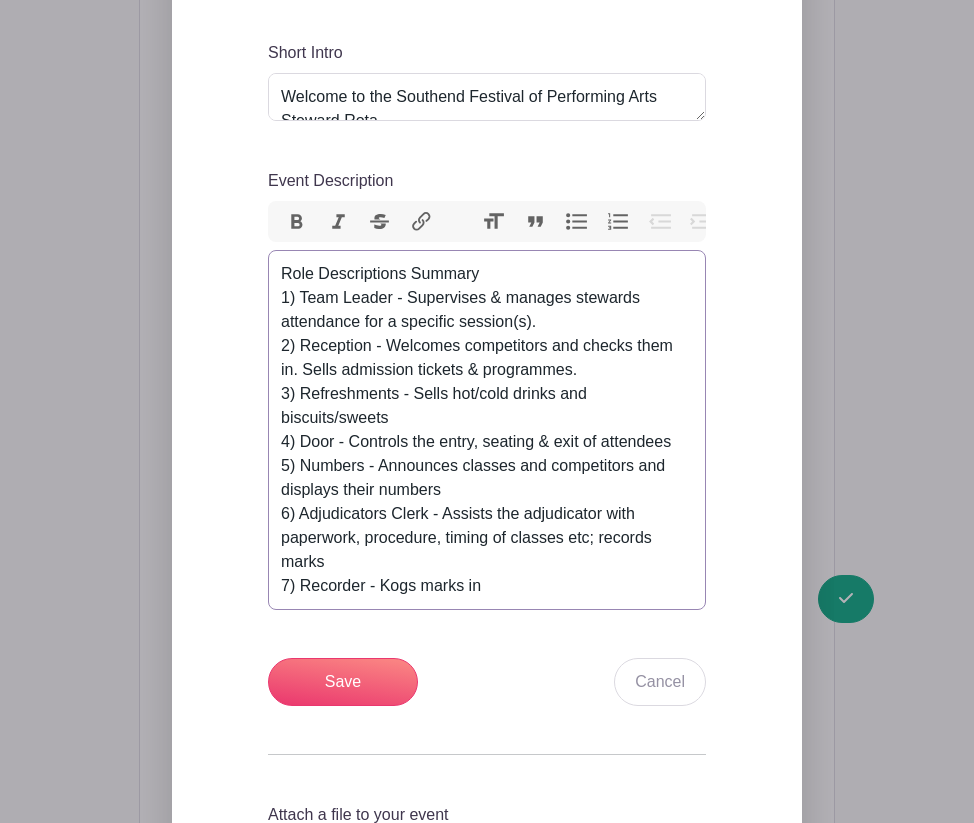 click on "Role Descriptions Summary 1) Team Leader   - Supervises & manages stewards attendance for a specific session(s). 2) Reception - Welcomes competitors and checks them in. Sells admission tickets & programmes. 3) Refreshments - Sells hot/cold drinks and biscuits/sweets 4) Door - Controls the entry, seating & exit of attendees 5) Numbers - Announces classes and competitors and displays their numbers 6) Adjudicators Clerk - Assists the adjudicator with paperwork, procedure, timing of classes etc; records marks 7) Recorder - Kogs marks in" at bounding box center (487, 430) 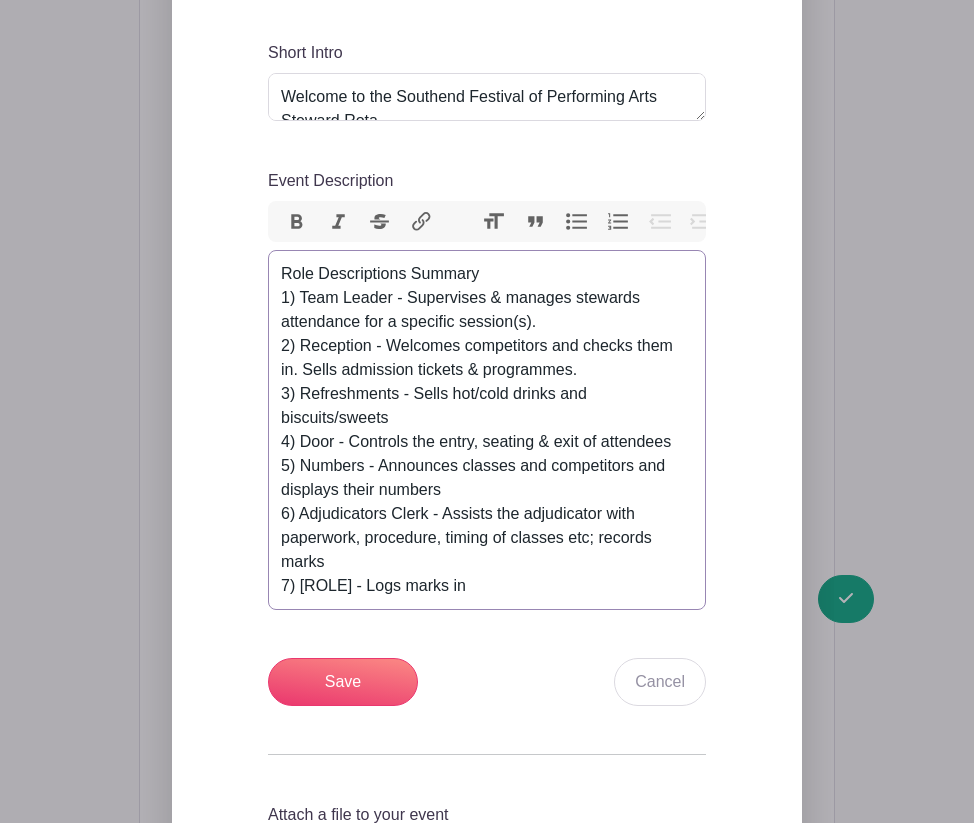 click on "Role Descriptions Summary 1) Team Leader - Supervises & manages stewards attendance for a specific session(s). 2) Reception - Welcomes competitors and checks them in. Sells admission tickets & programmes. 3) Refreshments - Sells hot/cold drinks and biscuits/sweets 4) Door - Controls the entry, seating & exit of attendees 5) Numbers - Announces classes and competitors and displays their numbers 6) Adjudicators Clerk - Assists the adjudicator with paperwork, procedure, timing of classes etc; records marks 7) Recorder - Logs marks in" at bounding box center (487, 430) 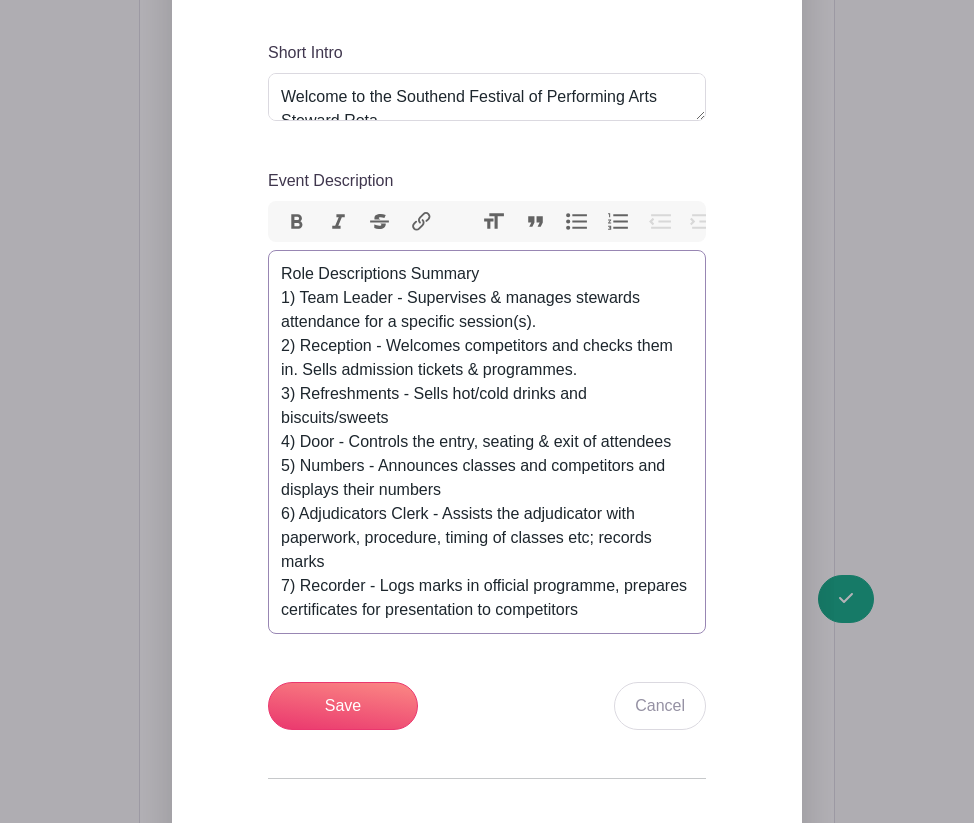 type on "<div>Role Descriptions Summary<br>1) Team Leader<strong> </strong>- Supervises &amp; manages stewards attendance for a specific session(s).<br>2) Reception - Welcomes competitors and checks them in. Sells admission tickets &amp; programmes.<br>3) Refreshments - Sells hot/cold drinks and biscuits/sweets<br>4) Door - Controls the entry, seating &amp; exit of attendees<br>5) Numbers - Announces classes and competitors and displays their numbers<br>6) Adjudicators Clerk - Assists the adjudicator with paperwork, procedure, timing of classes etc; records marks<br>7) Recorder - Logs marks in official programme, prepares certificates for presentation to competitors.</div>" 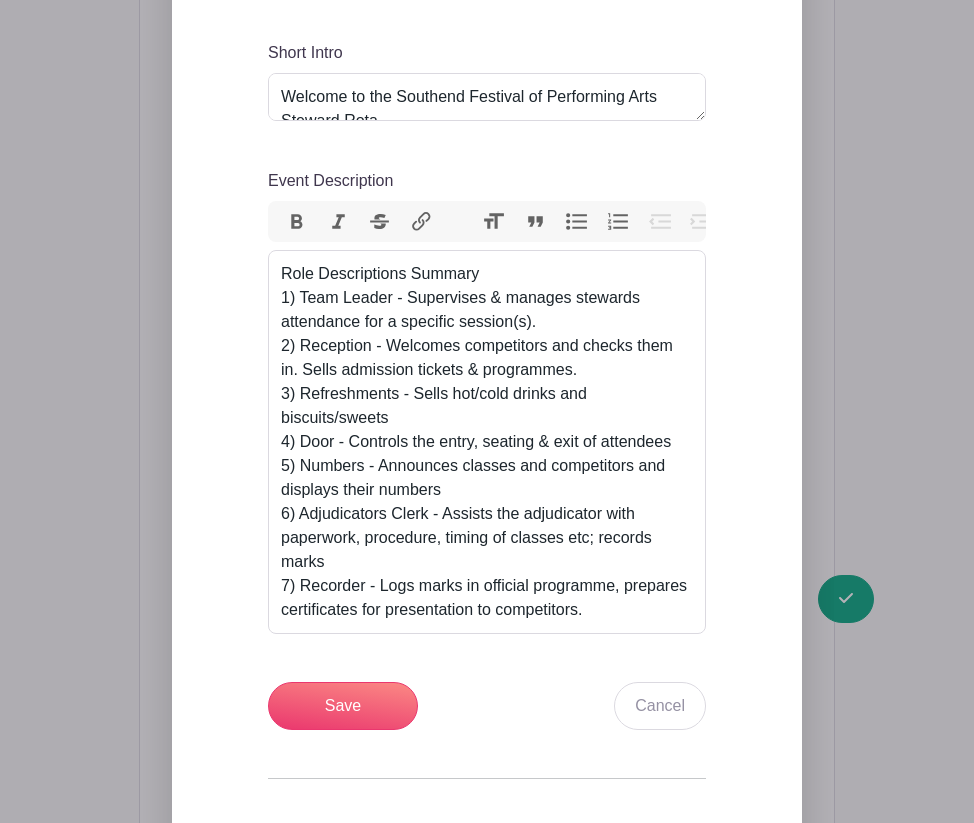 click on "Save
Cancel" at bounding box center [487, 706] 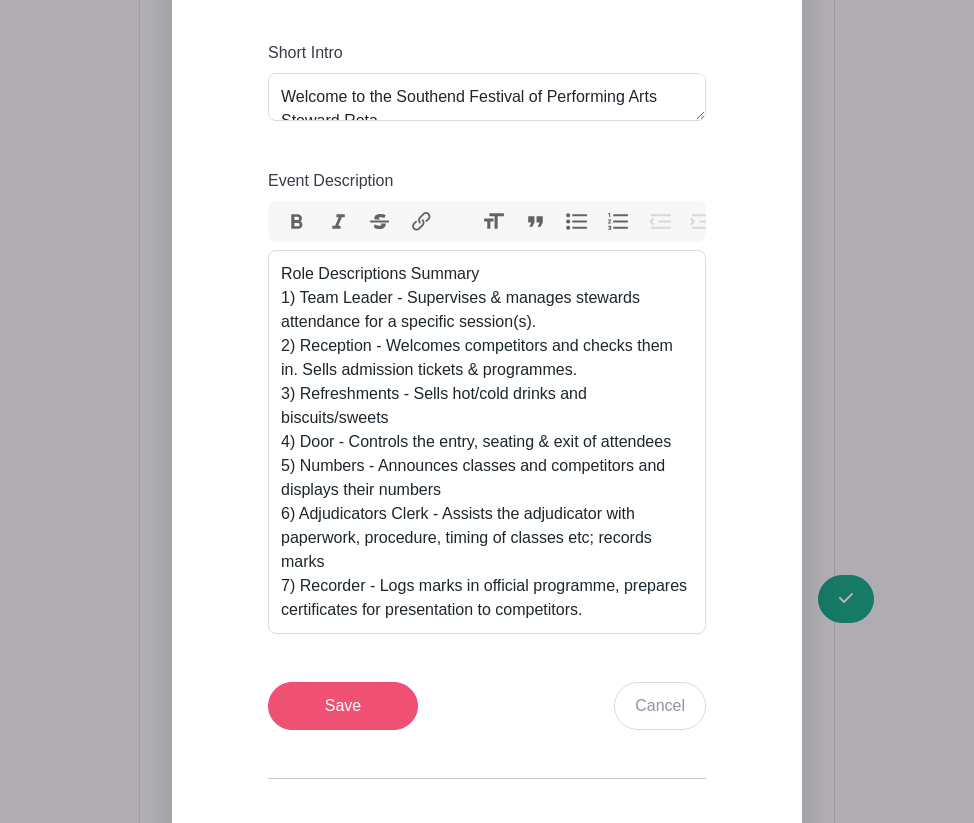 click on "Save" at bounding box center [343, 706] 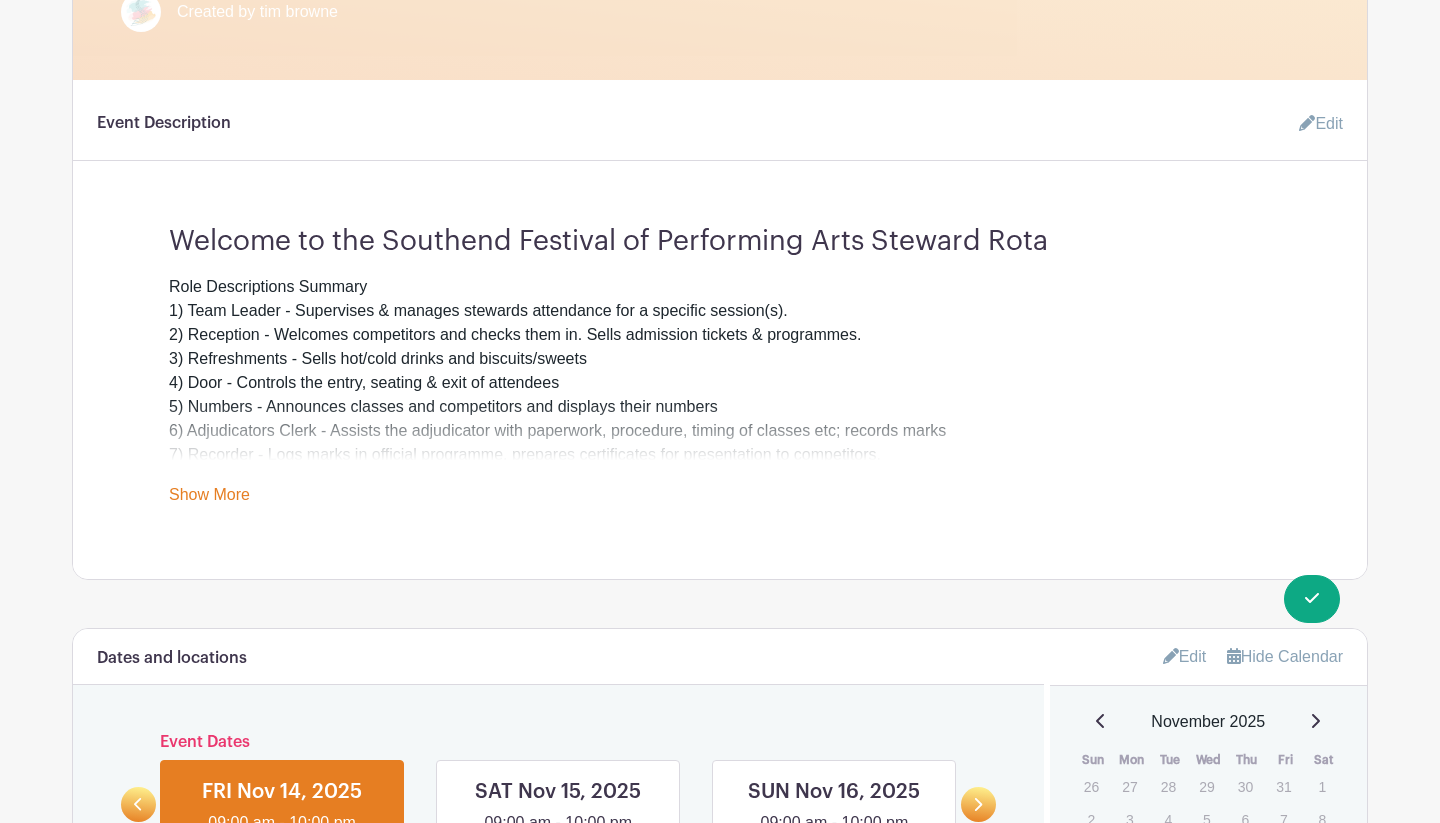 scroll, scrollTop: 706, scrollLeft: 0, axis: vertical 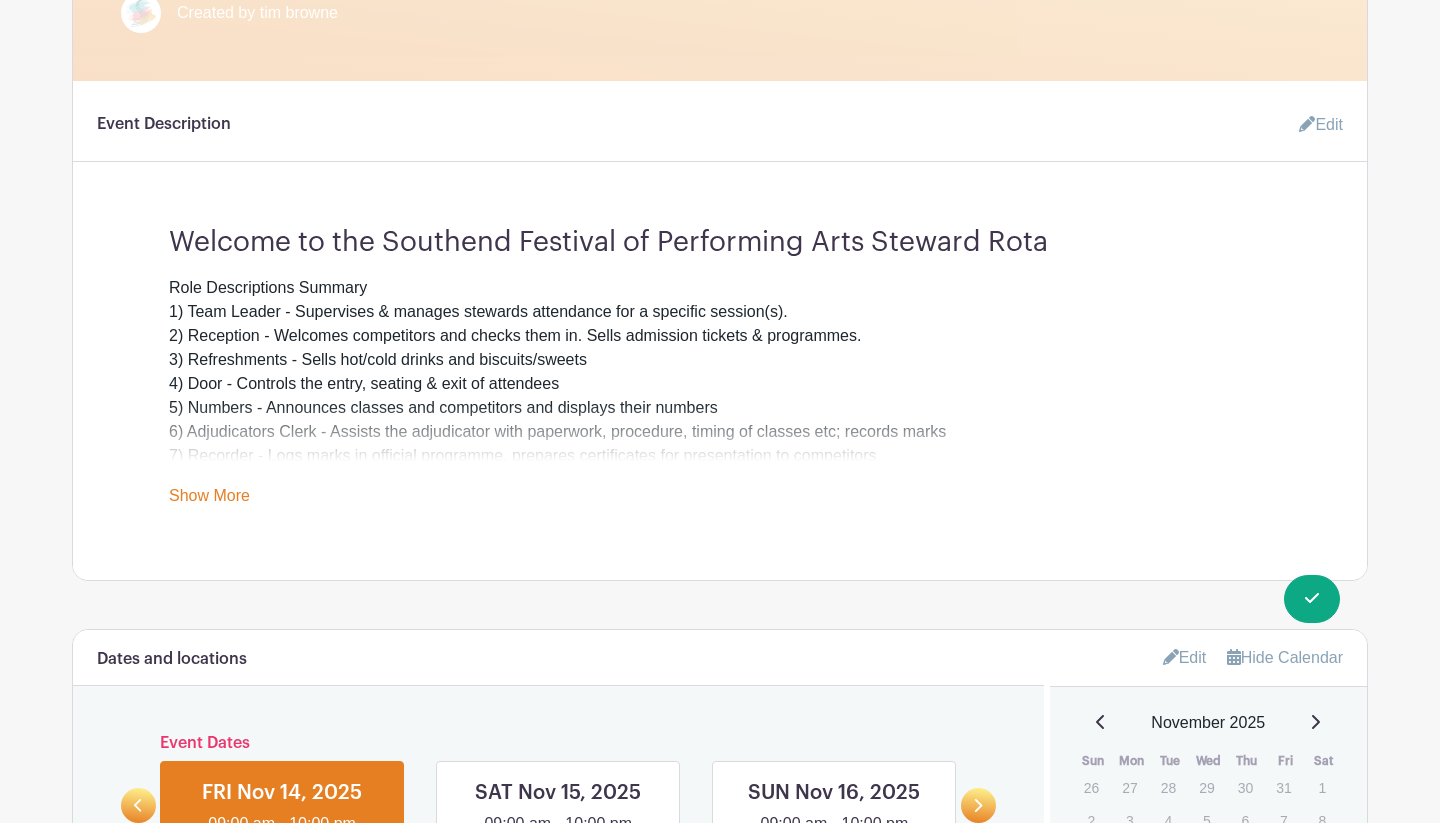 click on "Show More" at bounding box center (209, 499) 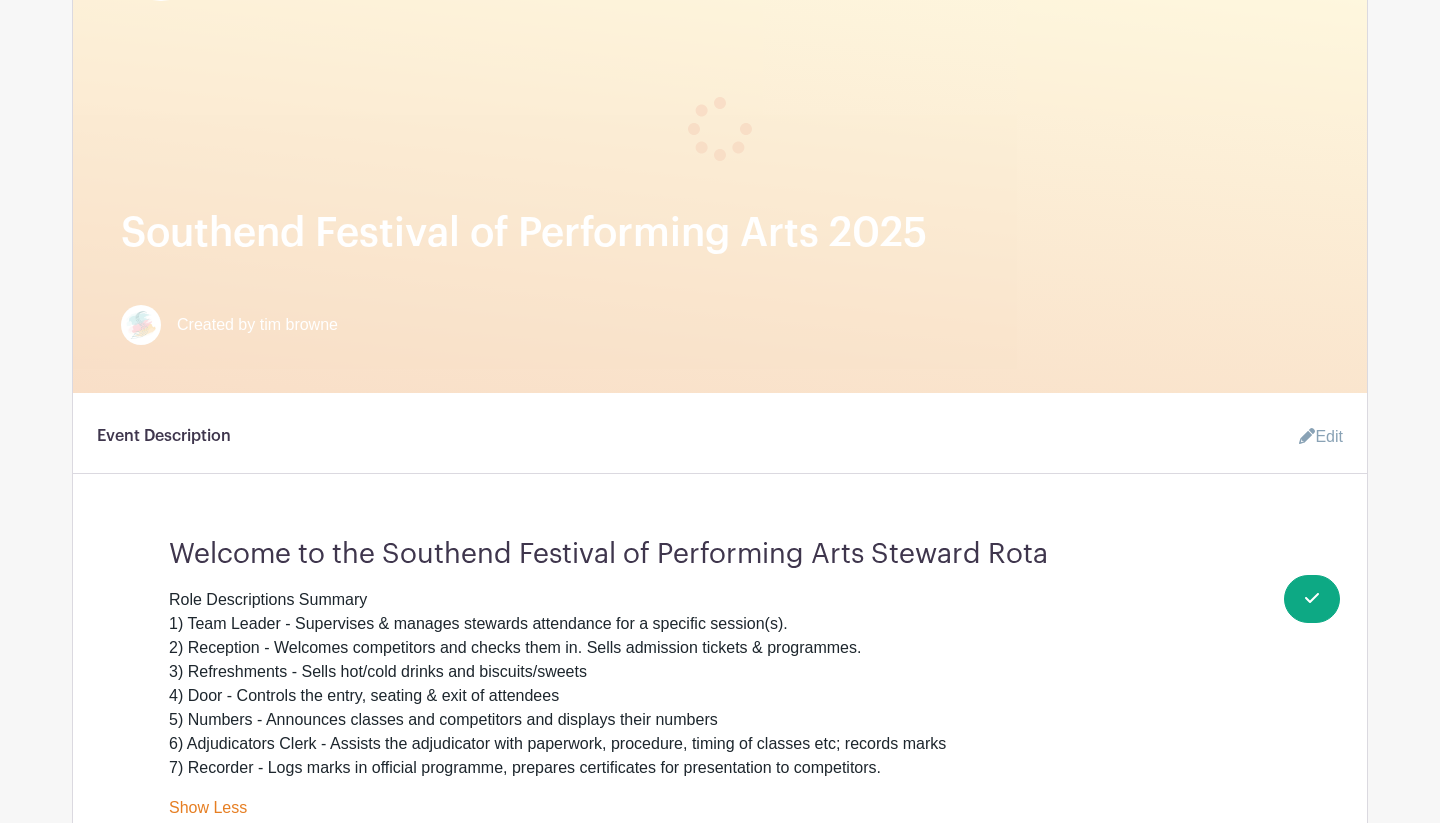 scroll, scrollTop: 286, scrollLeft: 0, axis: vertical 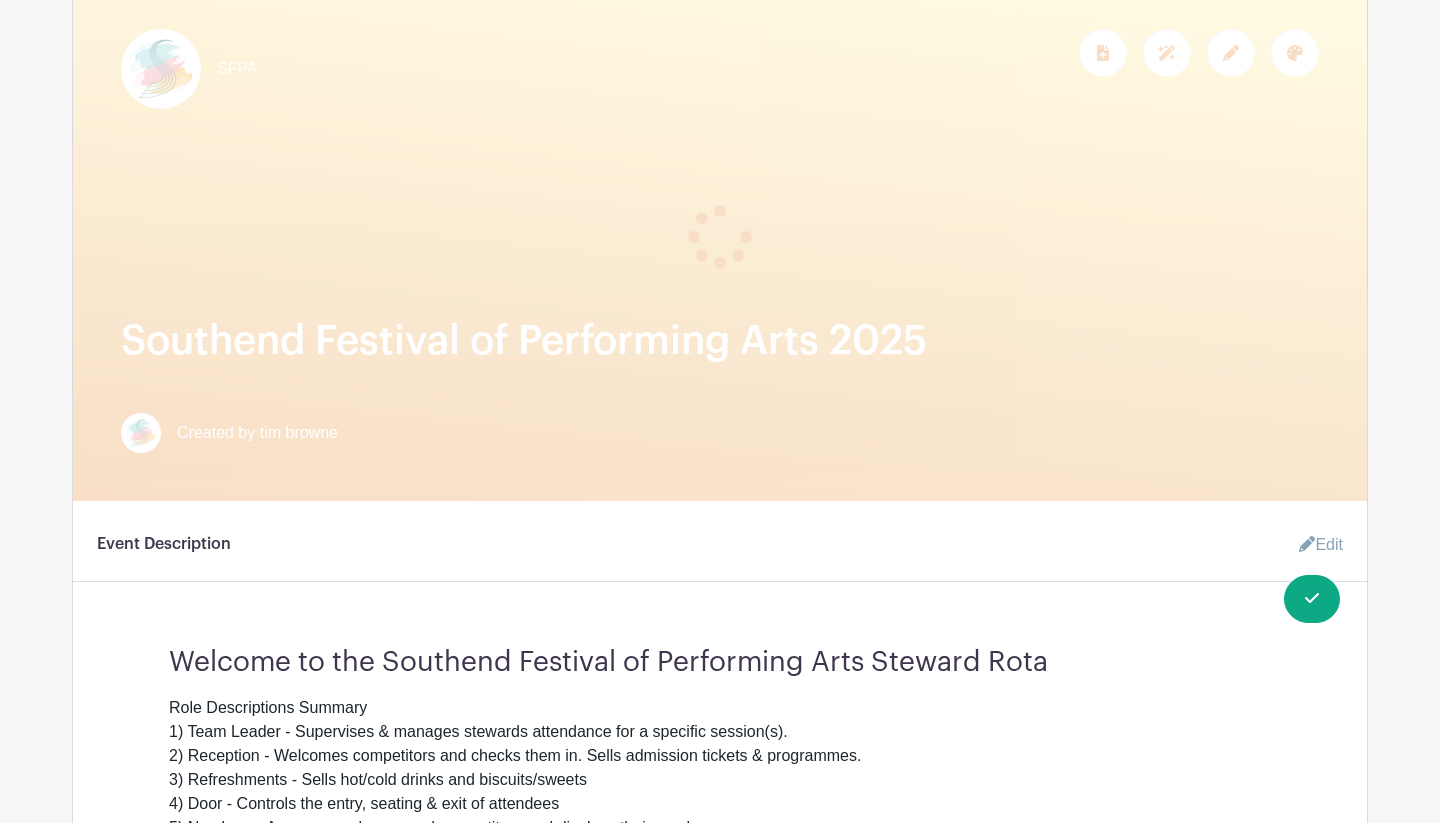 click on "Groups
All Groups
tim's Events
My Signups
Event Invites
My account
Logout
Southend Festival of Performing Arts 2025  Ongoing" at bounding box center (720, 1556) 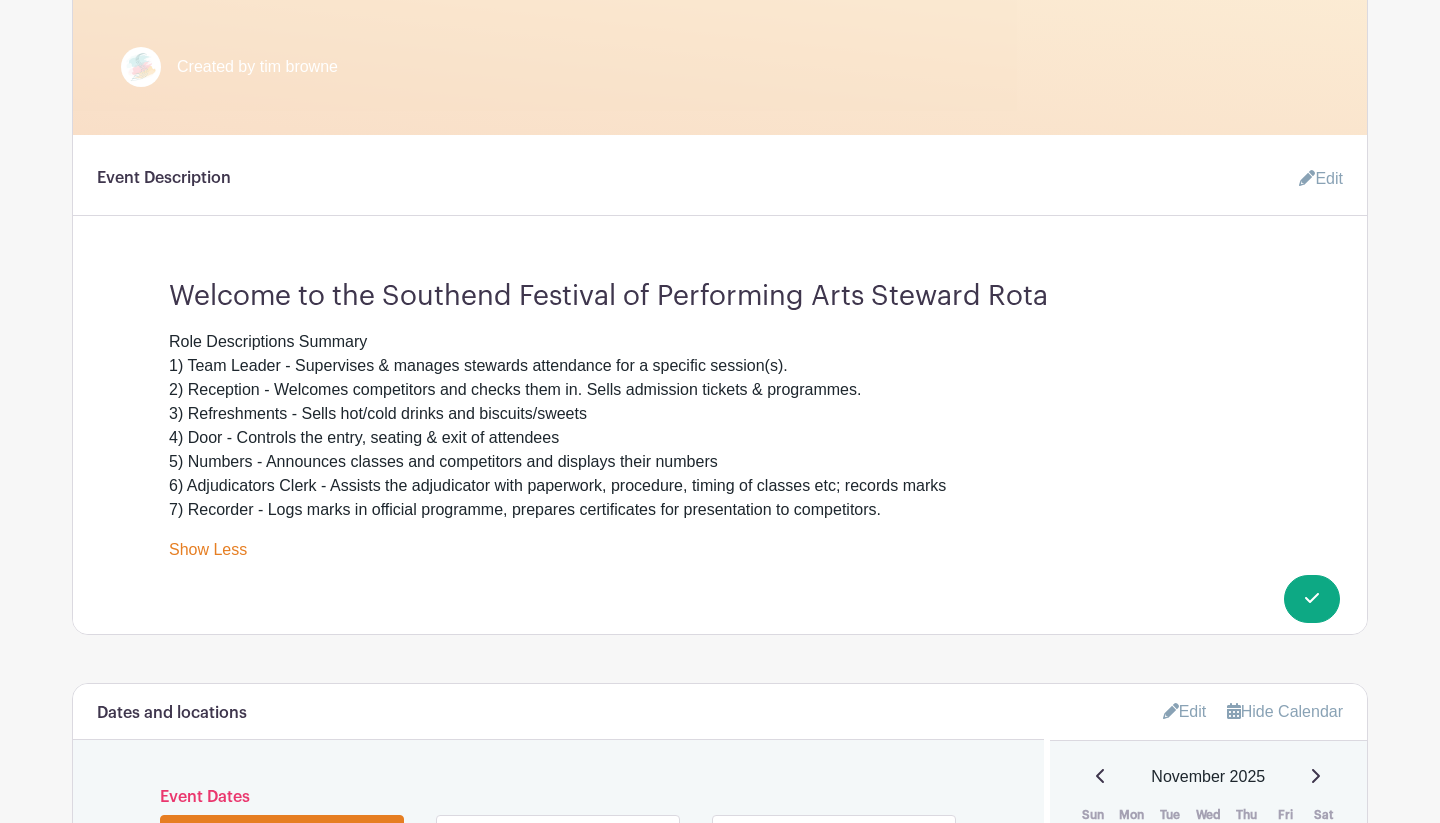 scroll, scrollTop: 634, scrollLeft: 0, axis: vertical 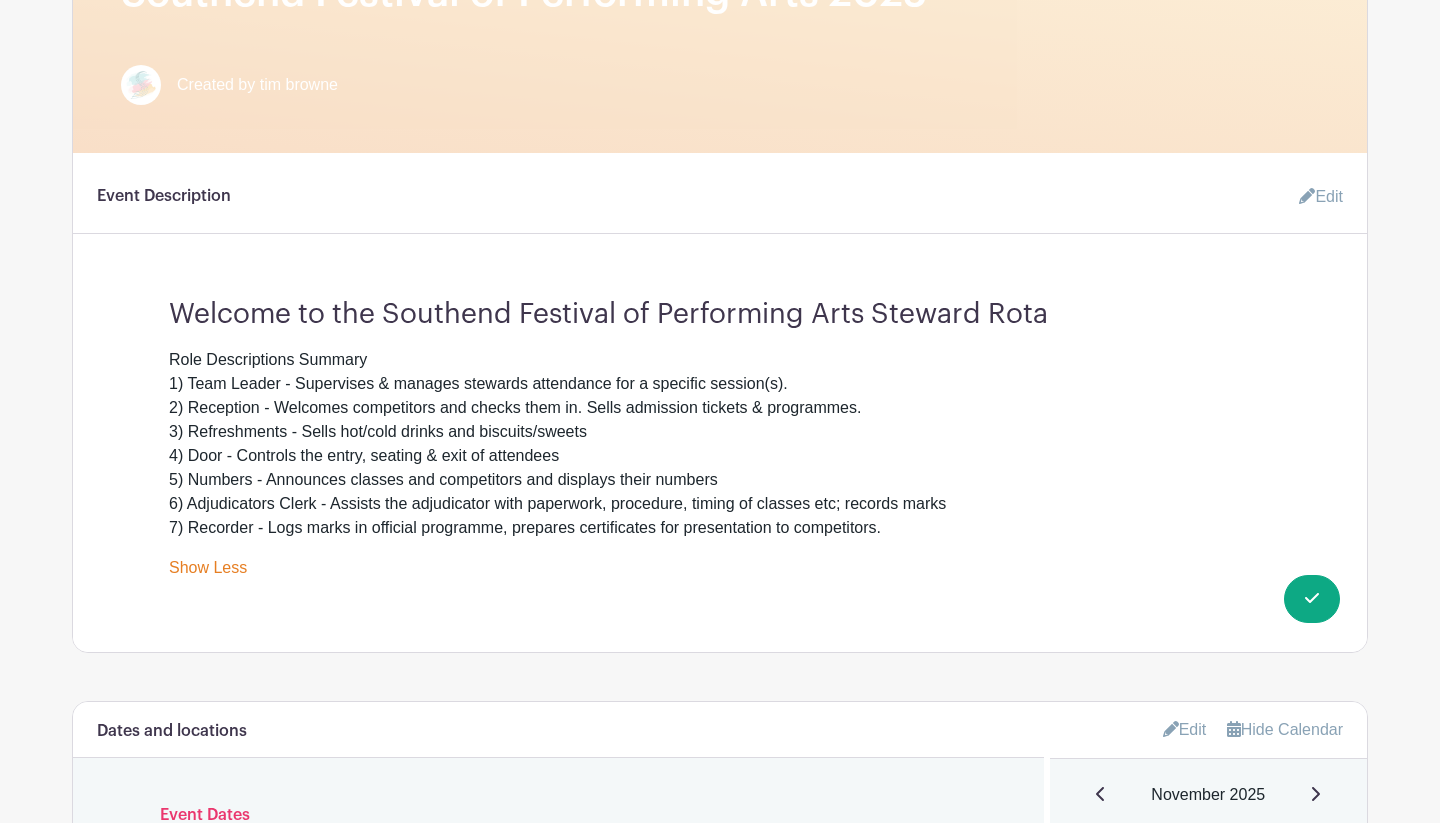 click on "Edit" at bounding box center [1313, 197] 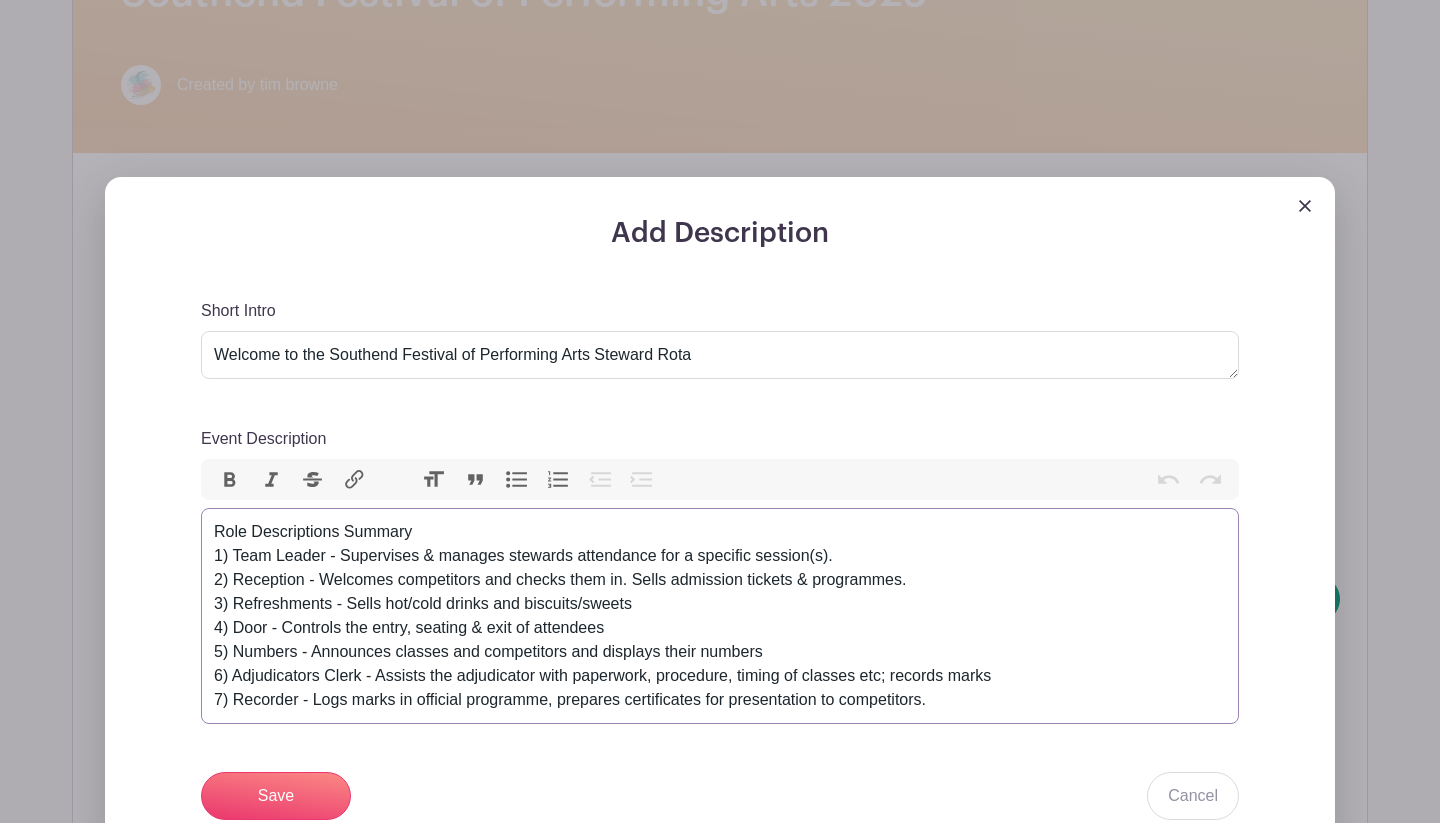 click on "Role Descriptions Summary 1) Team Leader   - Supervises & manages stewards attendance for a specific session(s). 2) Reception - Welcomes competitors and checks them in. Sells admission tickets & programmes. 3) Refreshments - Sells hot/cold drinks and biscuits/sweets 4) Door - Controls the entry, seating & exit of attendees 5) Numbers - Announces classes and competitors and displays their numbers 6) Adjudicators Clerk - Assists the adjudicator with paperwork, procedure, timing of classes etc; records marks 7) Recorder - Logs marks in official programme, prepares certificates for presentation to competitors." at bounding box center (720, 616) 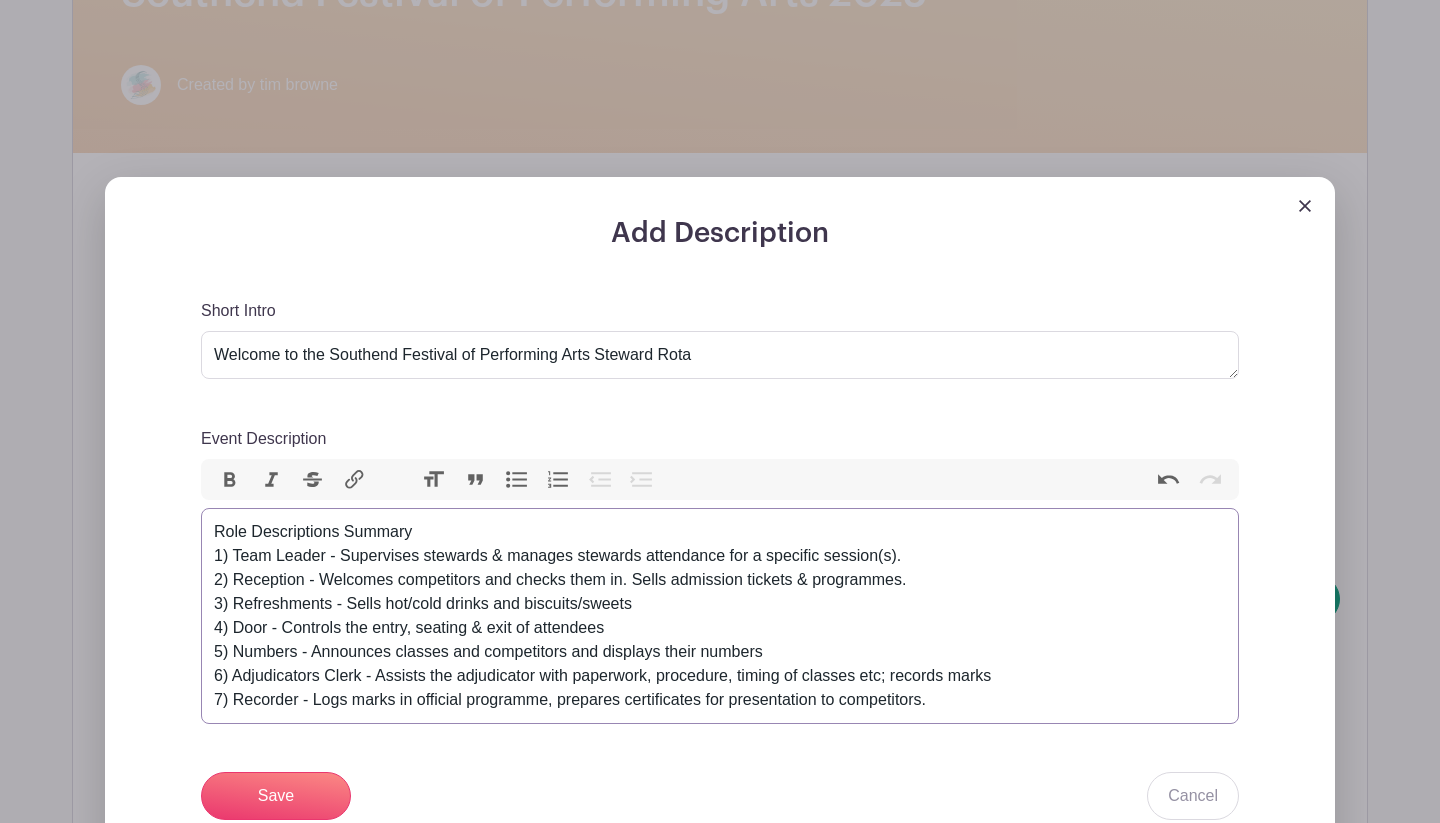 click on "Role Descriptions Summary 1) Team Leader   - Supervises stewards & manages stewards attendance for a specific session(s). 2) Reception - Welcomes competitors and checks them in. Sells admission tickets & programmes. 3) Refreshments - Sells hot/cold drinks and biscuits/sweets 4) Door - Controls the entry, seating & exit of attendees 5) Numbers - Announces classes and competitors and displays their numbers 6) Adjudicators Clerk - Assists the adjudicator with paperwork, procedure, timing of classes etc; records marks 7) Recorder - Logs marks in official programme, prepares certificates for presentation to competitors." at bounding box center (720, 616) 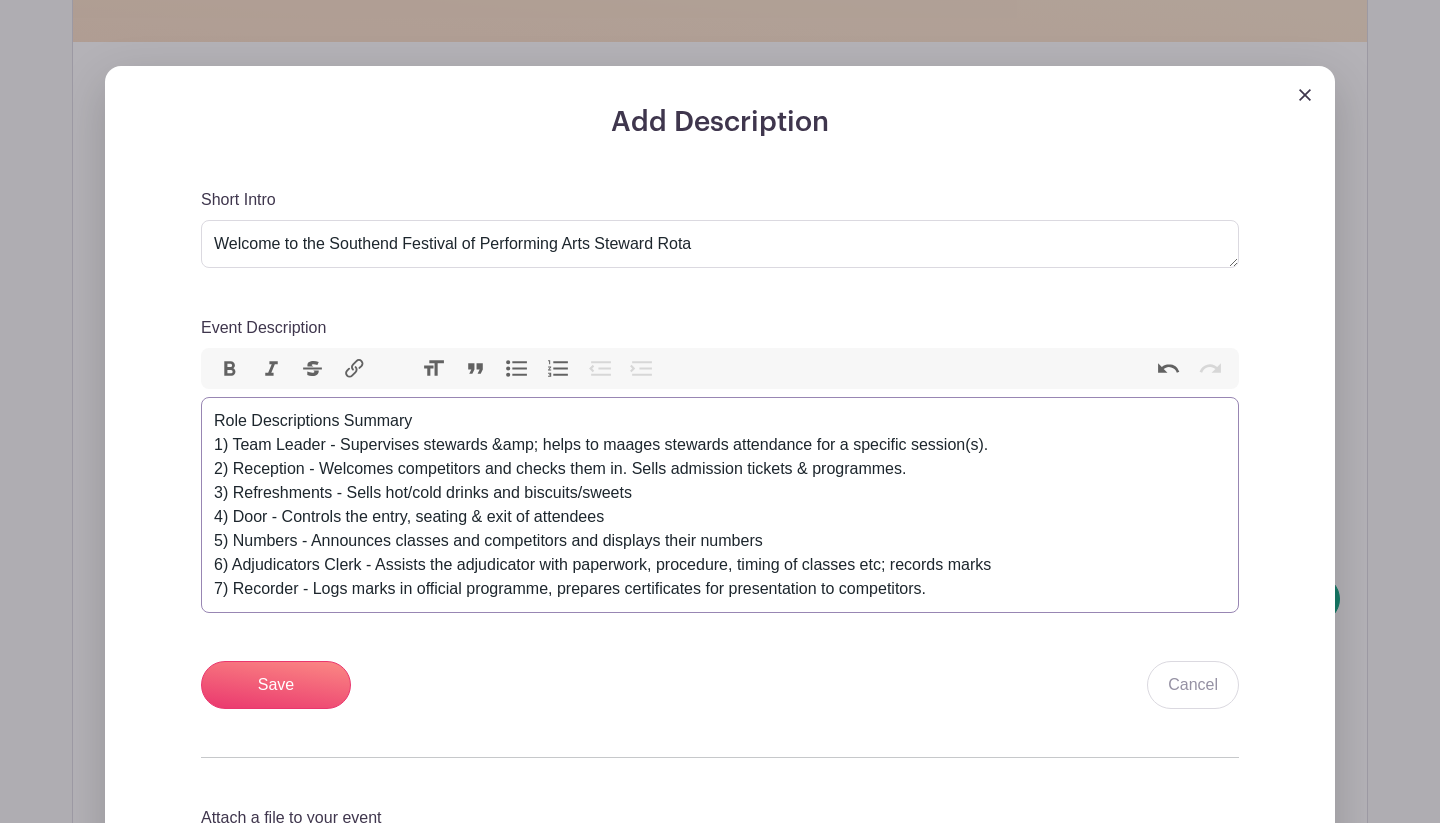 scroll, scrollTop: 754, scrollLeft: 0, axis: vertical 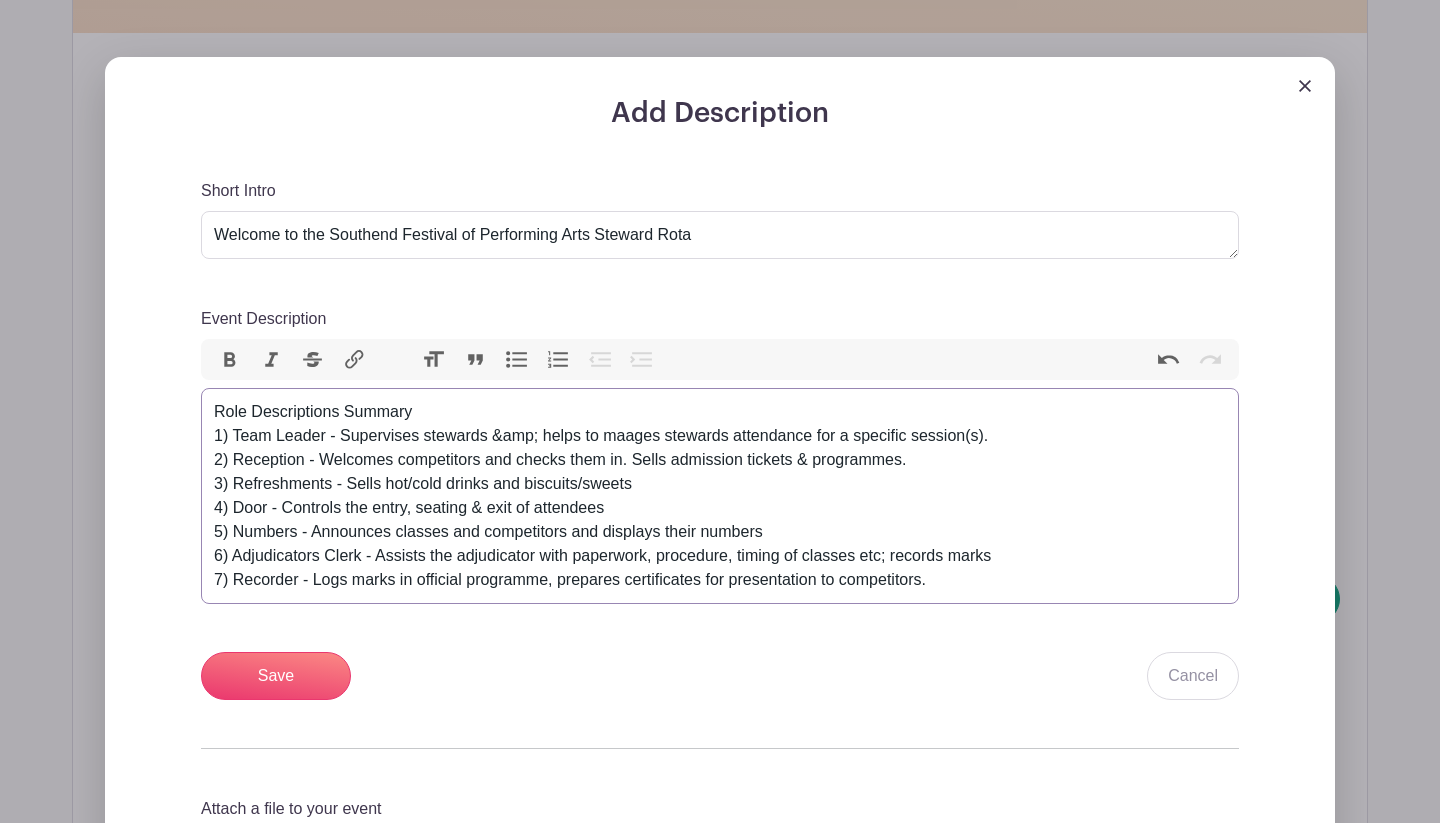 click on "Role Descriptions Summary 1) Team Leader   - Supervises stewards & helps to maages stewards attendance for a specific session(s). 2) Reception - Welcomes competitors and checks them in. Sells admission tickets & programmes. 3) Refreshments - Sells hot/cold drinks and biscuits/sweets 4) Door - Controls the entry, seating & exit of attendees 5) Numbers - Announces classes and competitors and displays their numbers 6) Adjudicators Clerk - Assists the adjudicator with paperwork, procedure, timing of classes etc; records marks 7) Recorder - Logs marks in official programme, prepares certificates for presentation to competitors." at bounding box center (720, 496) 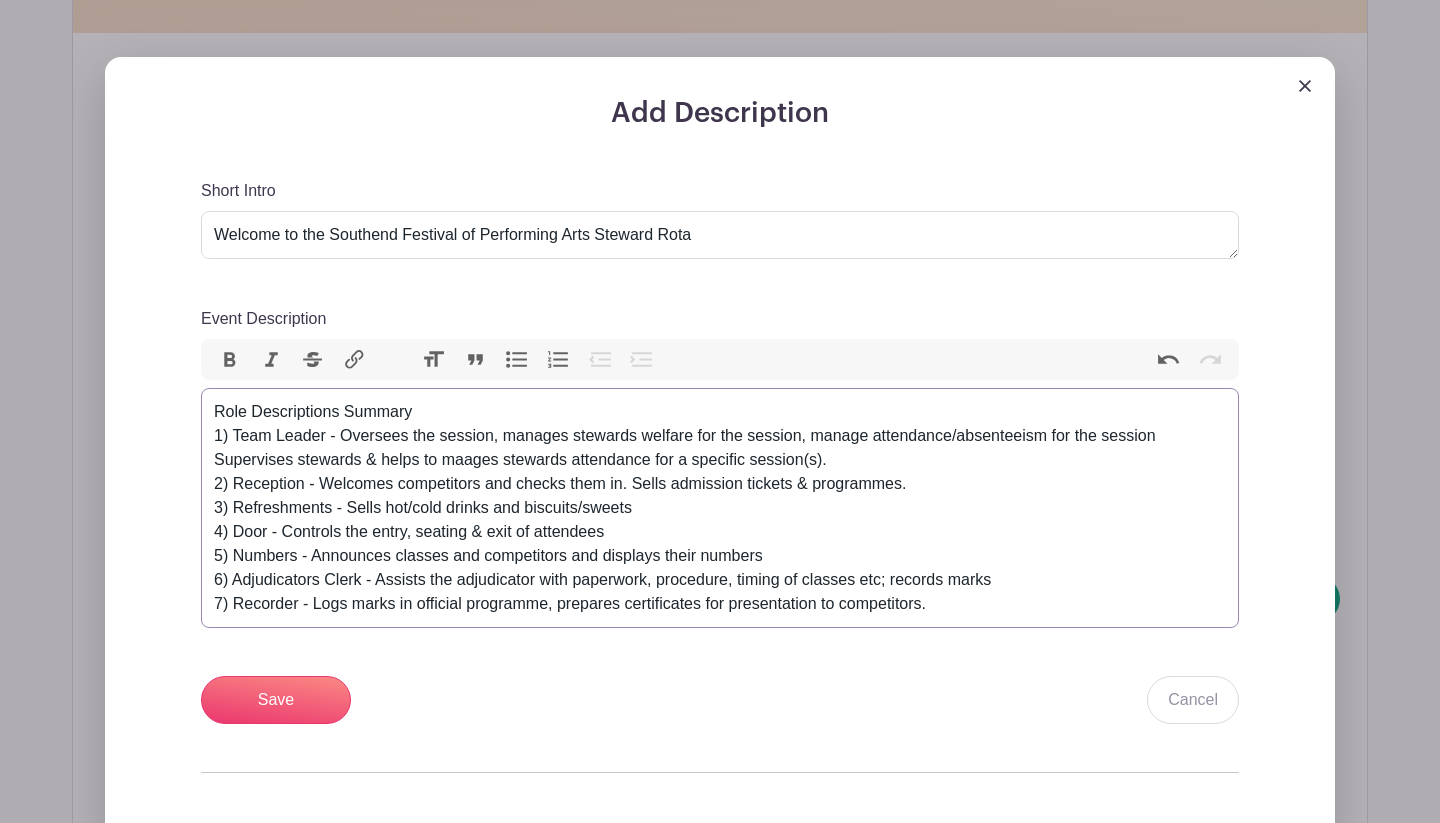 click on "Role Descriptions Summary 1) Team Leader   - Oversees the session, manages stewards welfare for the session, manage attendance/absenteeism for the session Supervises stewards & helps to maages stewards attendance for a specific session(s). 2) Reception - Welcomes competitors and checks them in. Sells admission tickets & programmes. 3) Refreshments - Sells hot/cold drinks and biscuits/sweets 4) Door - Controls the entry, seating & exit of attendees 5) Numbers - Announces classes and competitors and displays their numbers 6) Adjudicators Clerk - Assists the adjudicator with paperwork, procedure, timing of classes etc; records marks 7) Recorder - Logs marks in official programme, prepares certificates for presentation to competitors." at bounding box center [720, 508] 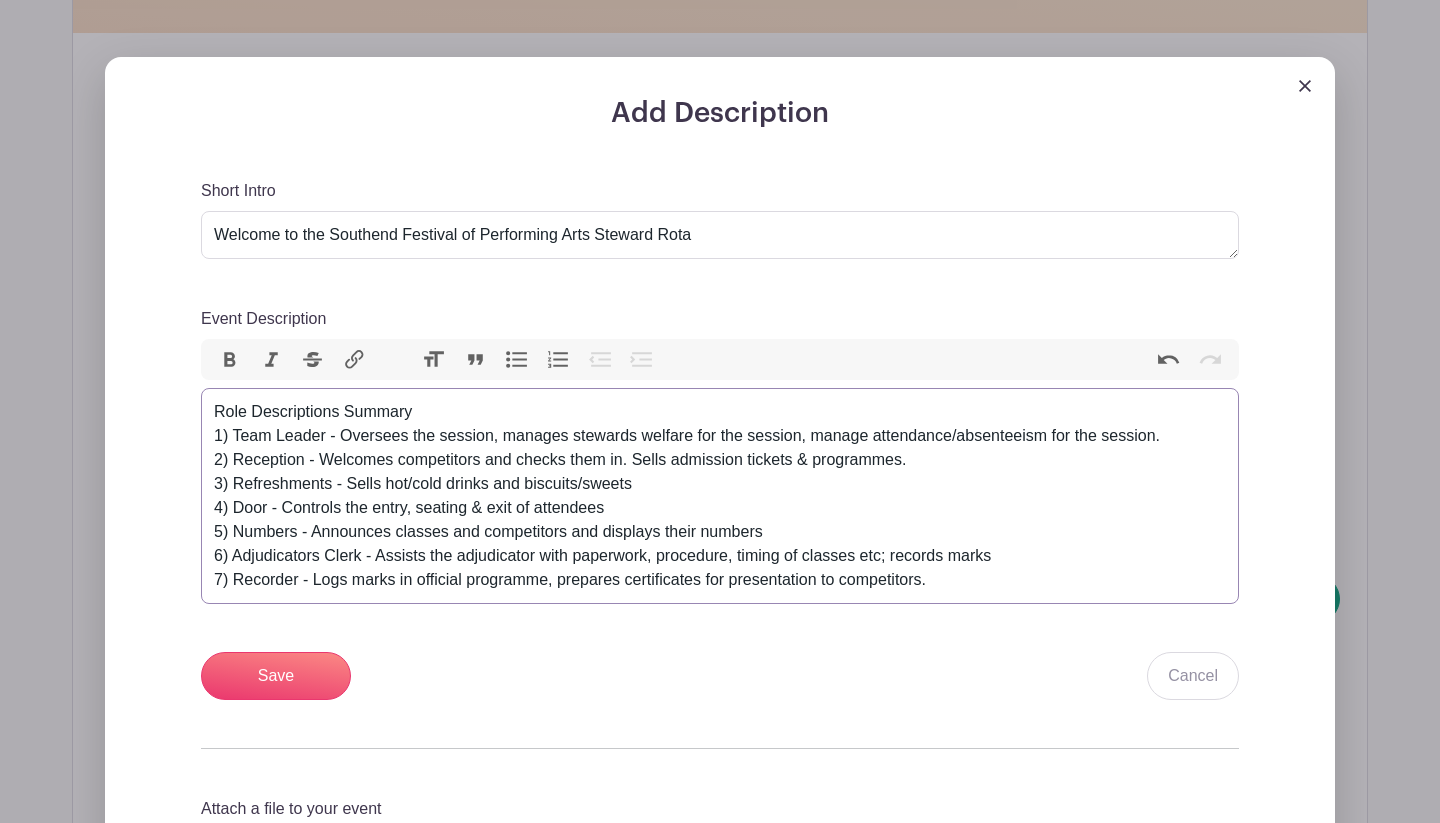 click on "Role Descriptions Summary 1) Team Leader   - Oversees the session, manages stewards welfare for the session, manage attendance/absenteeism for the session. 2) Reception - Welcomes competitors and checks them in. Sells admission tickets & programmes. 3) Refreshments - Sells hot/cold drinks and biscuits/sweets 4) Door - Controls the entry, seating & exit of attendees 5) Numbers - Announces classes and competitors and displays their numbers 6) Adjudicators Clerk - Assists the adjudicator with paperwork, procedure, timing of classes etc; records marks 7) Recorder - Logs marks in official programme, prepares certificates for presentation to competitors." at bounding box center [720, 496] 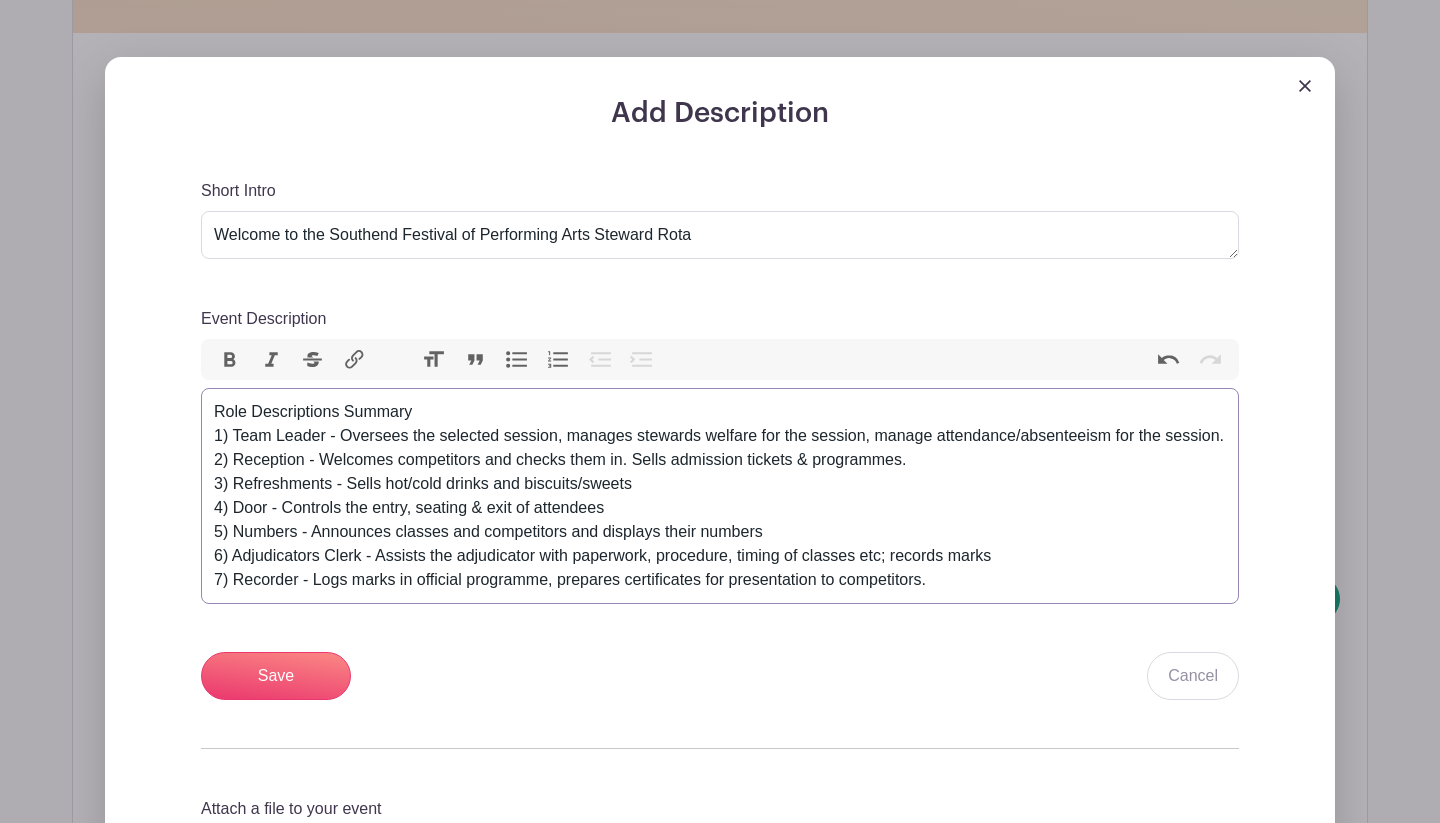 click on "Role Descriptions Summary 1) Team Leader   - Oversees the selected session, manages stewards welfare for the session, manage attendance/absenteeism for the session. 2) Reception - Welcomes competitors and checks them in. Sells admission tickets & programmes. 3) Refreshments - Sells hot/cold drinks and biscuits/sweets 4) Door - Controls the entry, seating & exit of attendees 5) Numbers - Announces classes and competitors and displays their numbers 6) Adjudicators Clerk - Assists the adjudicator with paperwork, procedure, timing of classes etc; records marks 7) Recorder - Logs marks in official programme, prepares certificates for presentation to competitors." at bounding box center (720, 496) 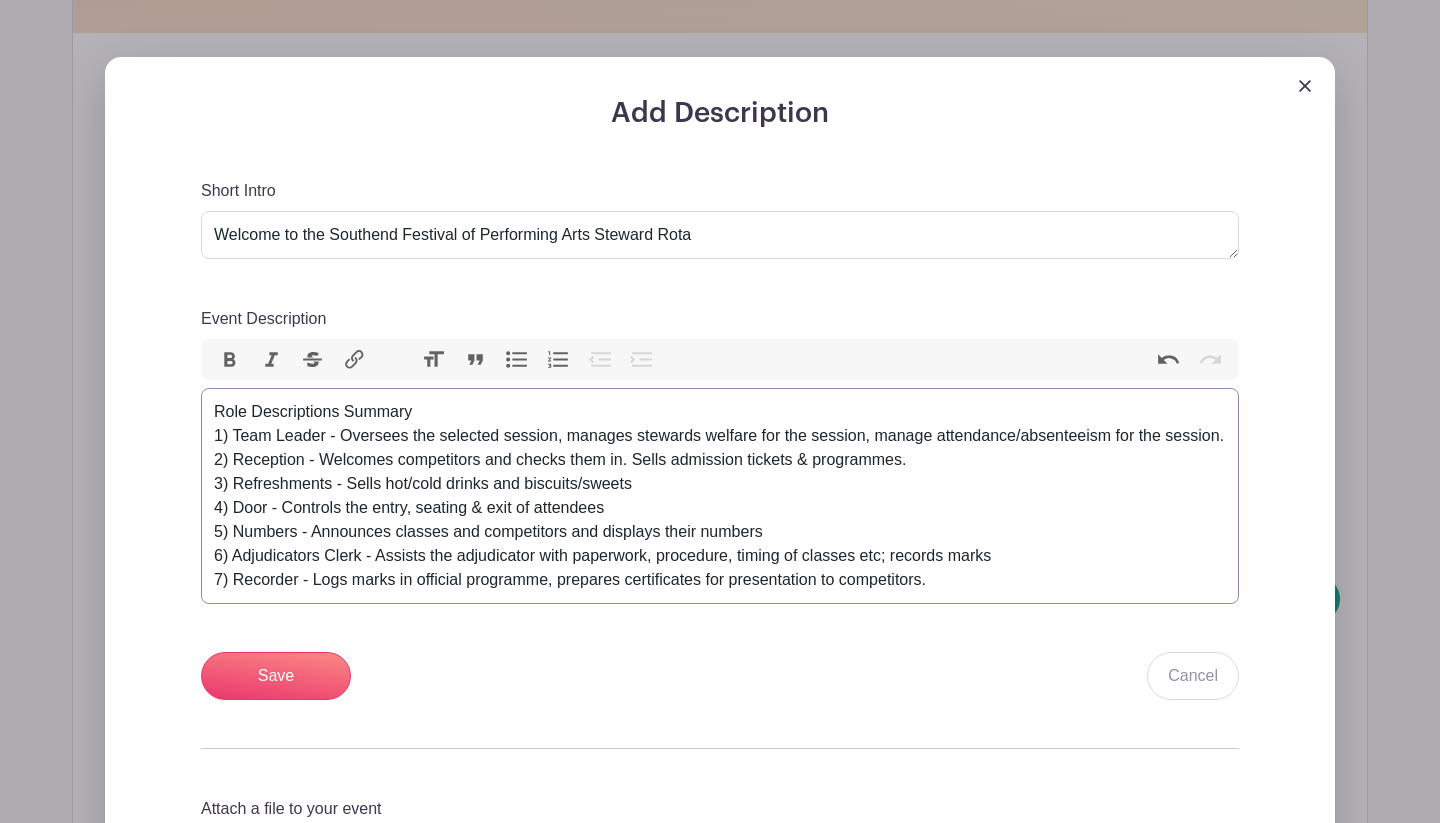 click on "Role Descriptions Summary 1) Team Leader   - Oversees the selected session, manages stewards welfare for the session, manage attendance/absenteeism for the session. 2) Reception - Welcomes competitors and checks them in. Sells admission tickets & programmes. 3) Refreshments - Sells hot/cold drinks and biscuits/sweets 4) Door - Controls the entry, seating & exit of attendees 5) Numbers - Announces classes and competitors and displays their numbers 6) Adjudicators Clerk - Assists the adjudicator with paperwork, procedure, timing of classes etc; records marks 7) Recorder - Logs marks in official programme, prepares certificates for presentation to competitors." at bounding box center (720, 496) 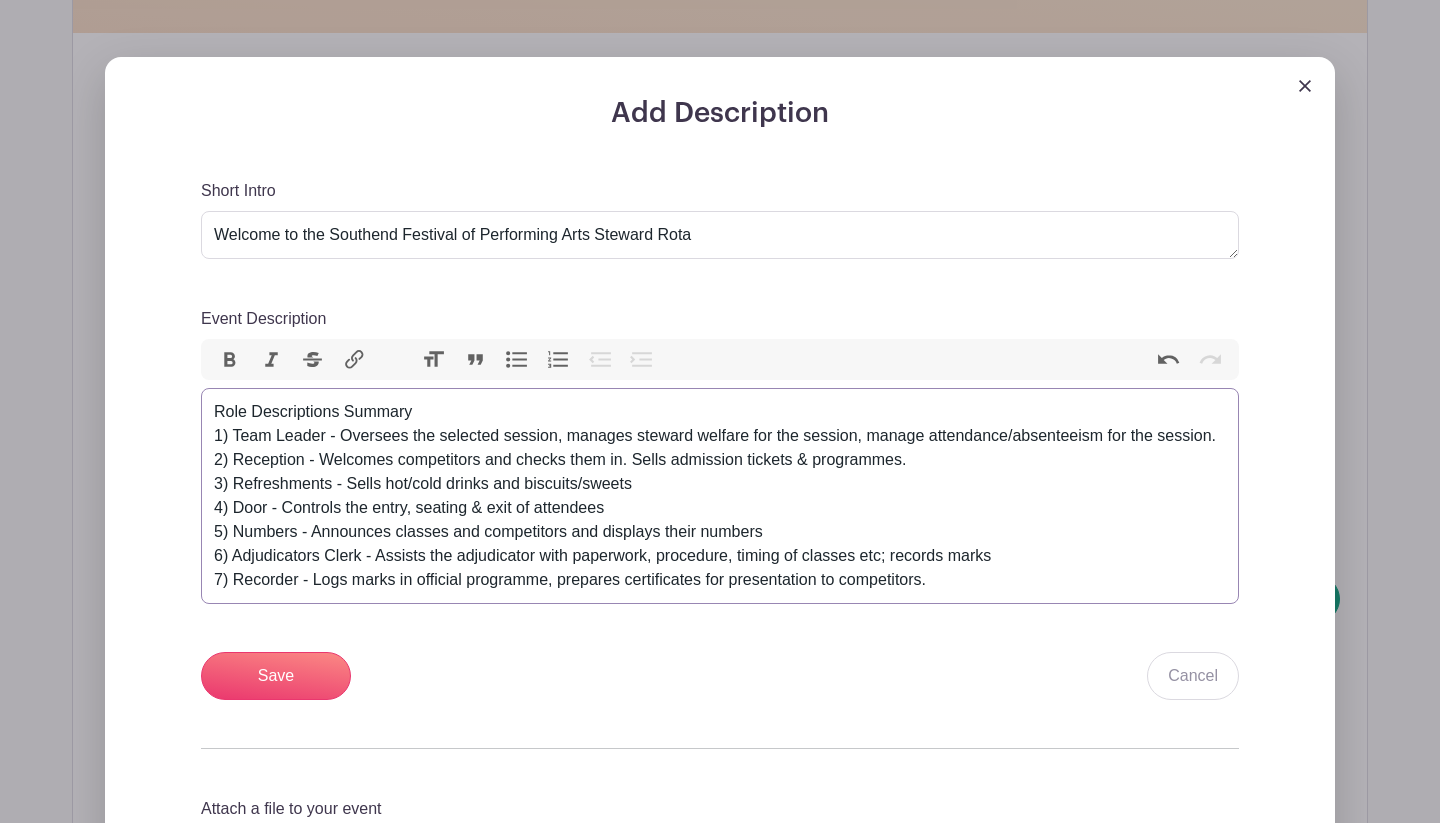 click on "Role Descriptions Summary 1) Team Leader   - Oversees the selected session, manages steward welfare for the session, manage attendance/absenteeism for the session. 2) Reception - Welcomes competitors and checks them in. Sells admission tickets & programmes. 3) Refreshments - Sells hot/cold drinks and biscuits/sweets 4) Door - Controls the entry, seating & exit of attendees 5) Numbers - Announces classes and competitors and displays their numbers 6) Adjudicators Clerk - Assists the adjudicator with paperwork, procedure, timing of classes etc; records marks 7) Recorder - Logs marks in official programme, prepares certificates for presentation to competitors." at bounding box center (720, 496) 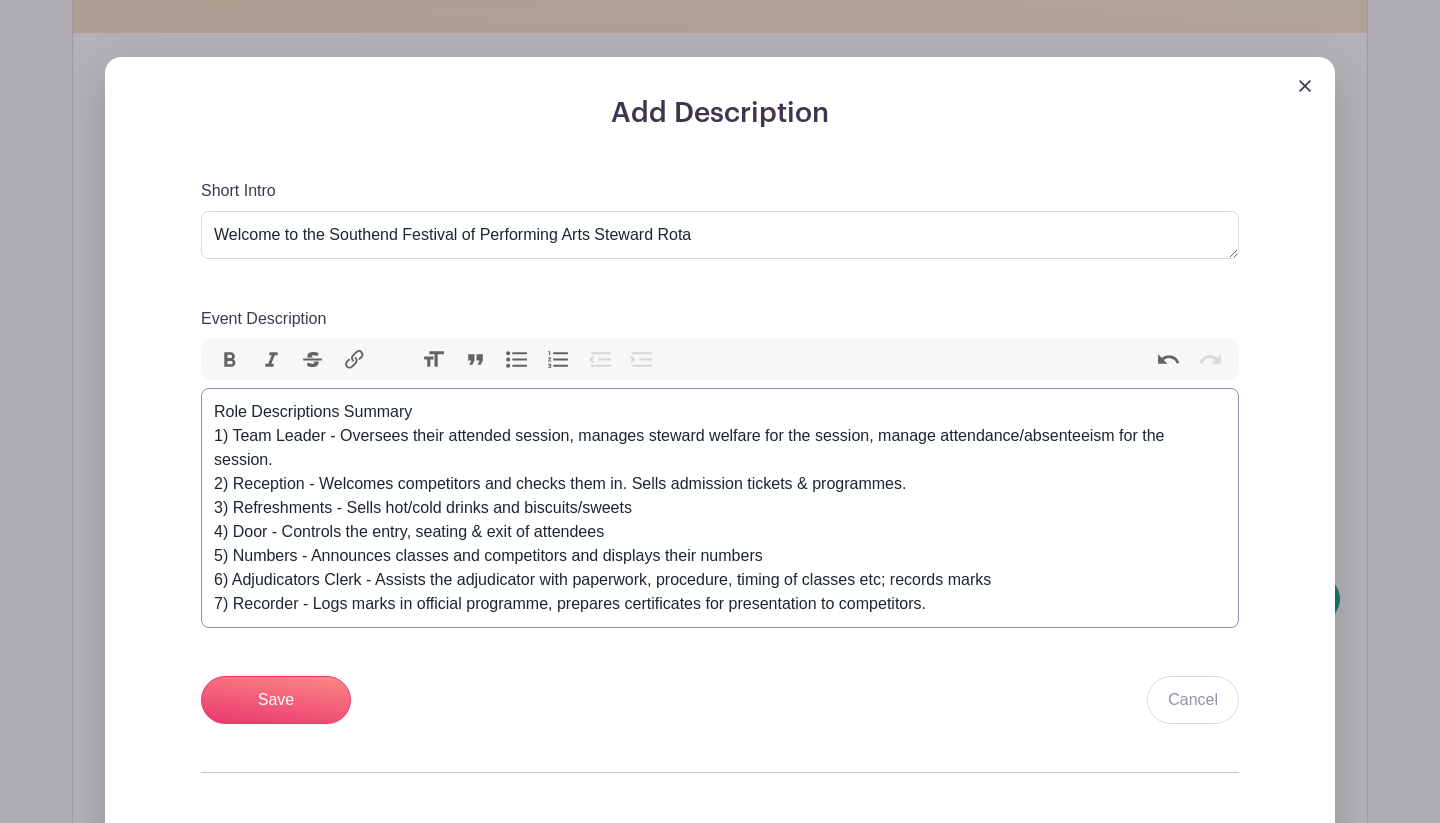 click on "Role Descriptions Summary 1) Team Leader   - Oversees their attended session, manages steward welfare for the session, manage attendance/absenteeism for the session.
2) Reception - Welcomes competitors and checks them in. Sells admission tickets & programmes.
3) Refreshments - Sells hot/cold drinks and biscuits/sweets
4) Door - Controls the entry, seating & exit of attendees
5) Numbers - Announces classes and competitors and displays their numbers
6) Adjudicators Clerk - Assists the adjudicator with paperwork, procedure, timing of classes etc; records marks
7) Recorder - Logs marks in official programme, prepares certificates for presentation to competitors." at bounding box center (720, 508) 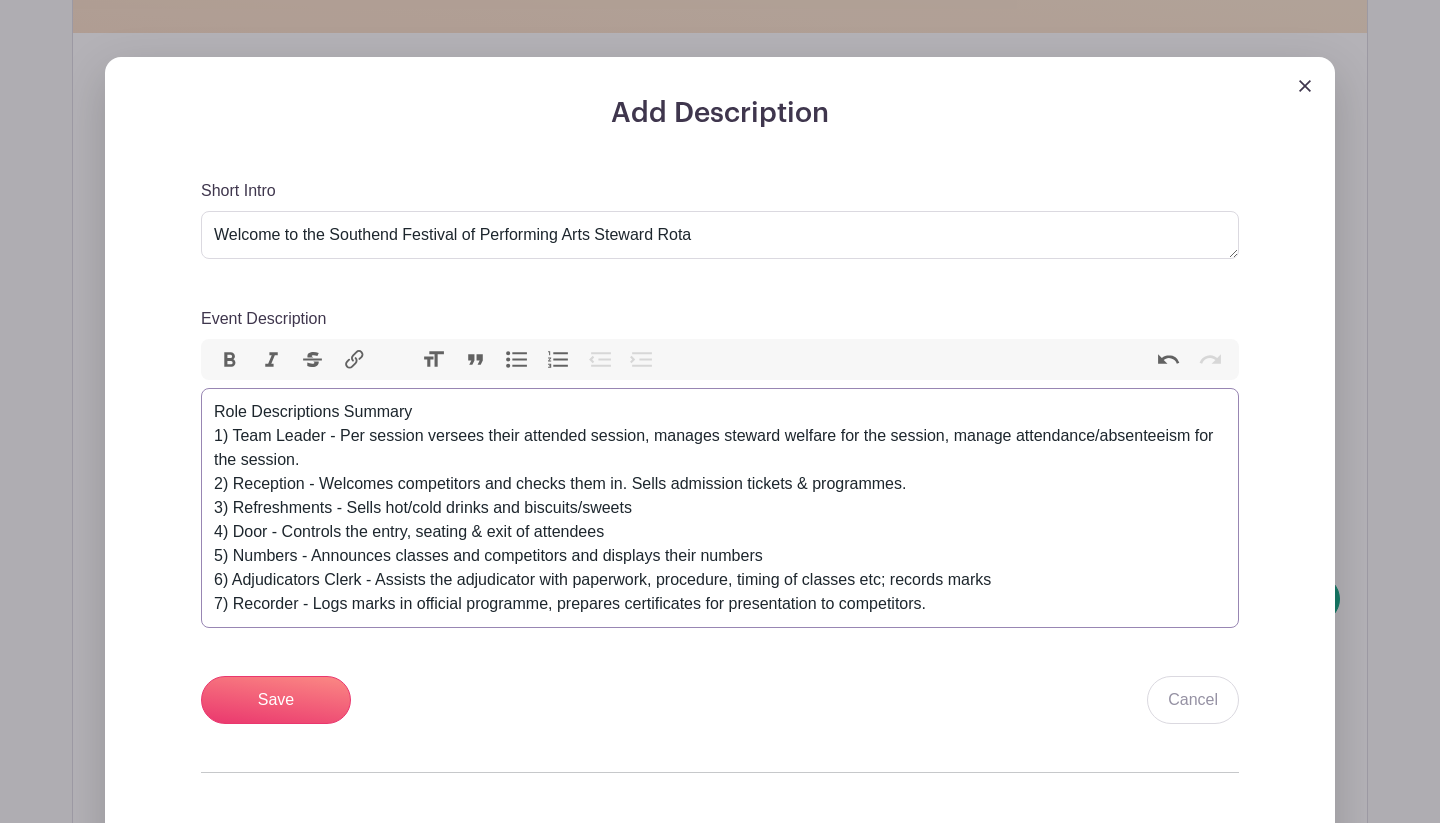 click on "Role Descriptions Summary 1) Team Leader - Per session versees their attended session, manages steward welfare for the session, manage attendance/absenteeism for the session. 2) Reception - Welcomes competitors and checks them in. Sells admission tickets & programmes. 3) Refreshments - Sells hot/cold drinks and biscuits/sweets 4) Door - Controls the entry, seating & exit of attendees 5) Numbers - Announces classes and competitors and displays their numbers 6) Adjudicators Clerk - Assists the adjudicator with paperwork, procedure, timing of classes etc; records marks 7) Recorder - Logs marks in official programme, prepares certificates for presentation to competitors." at bounding box center (720, 508) 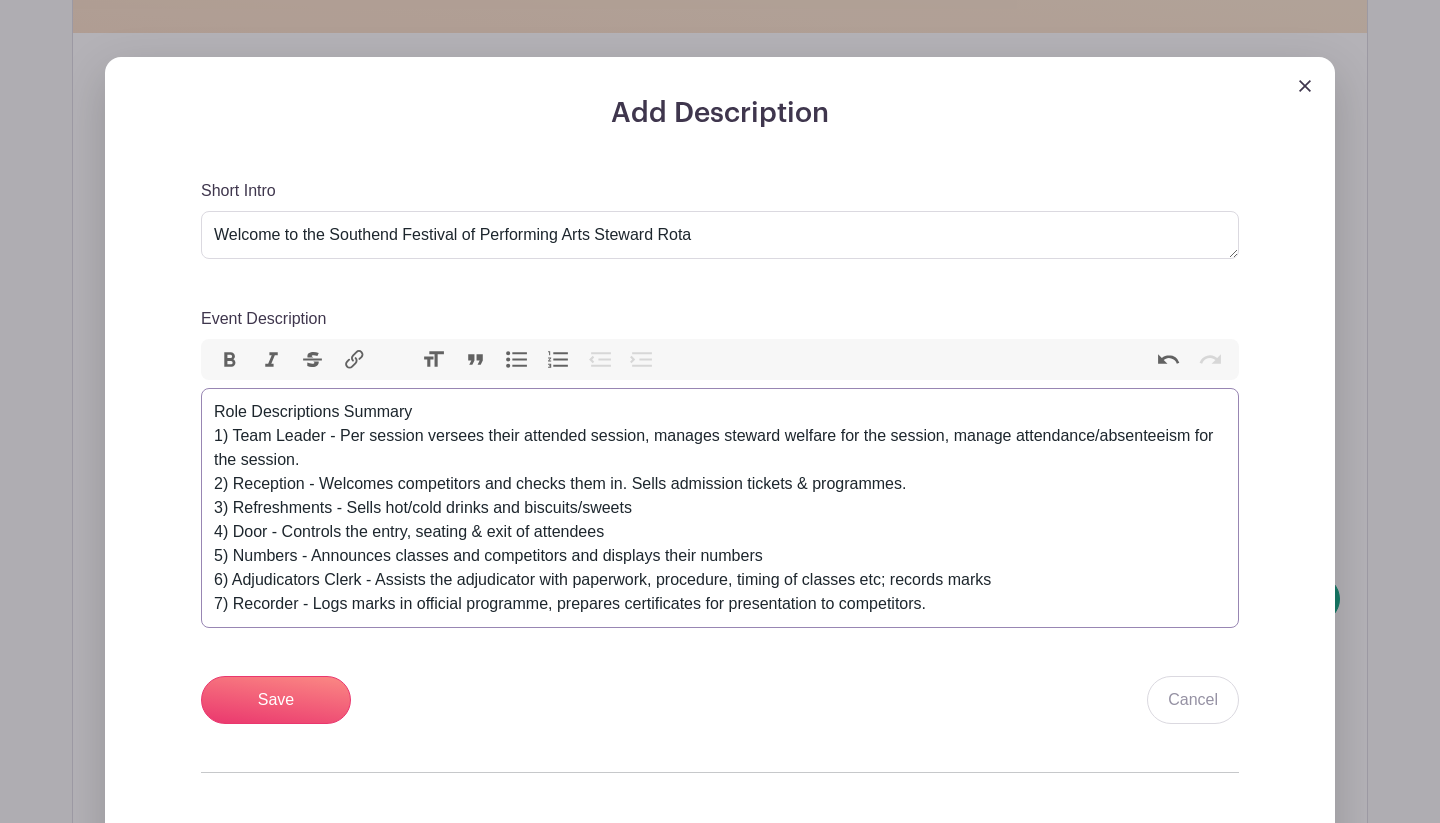 click at bounding box center (328, 435) 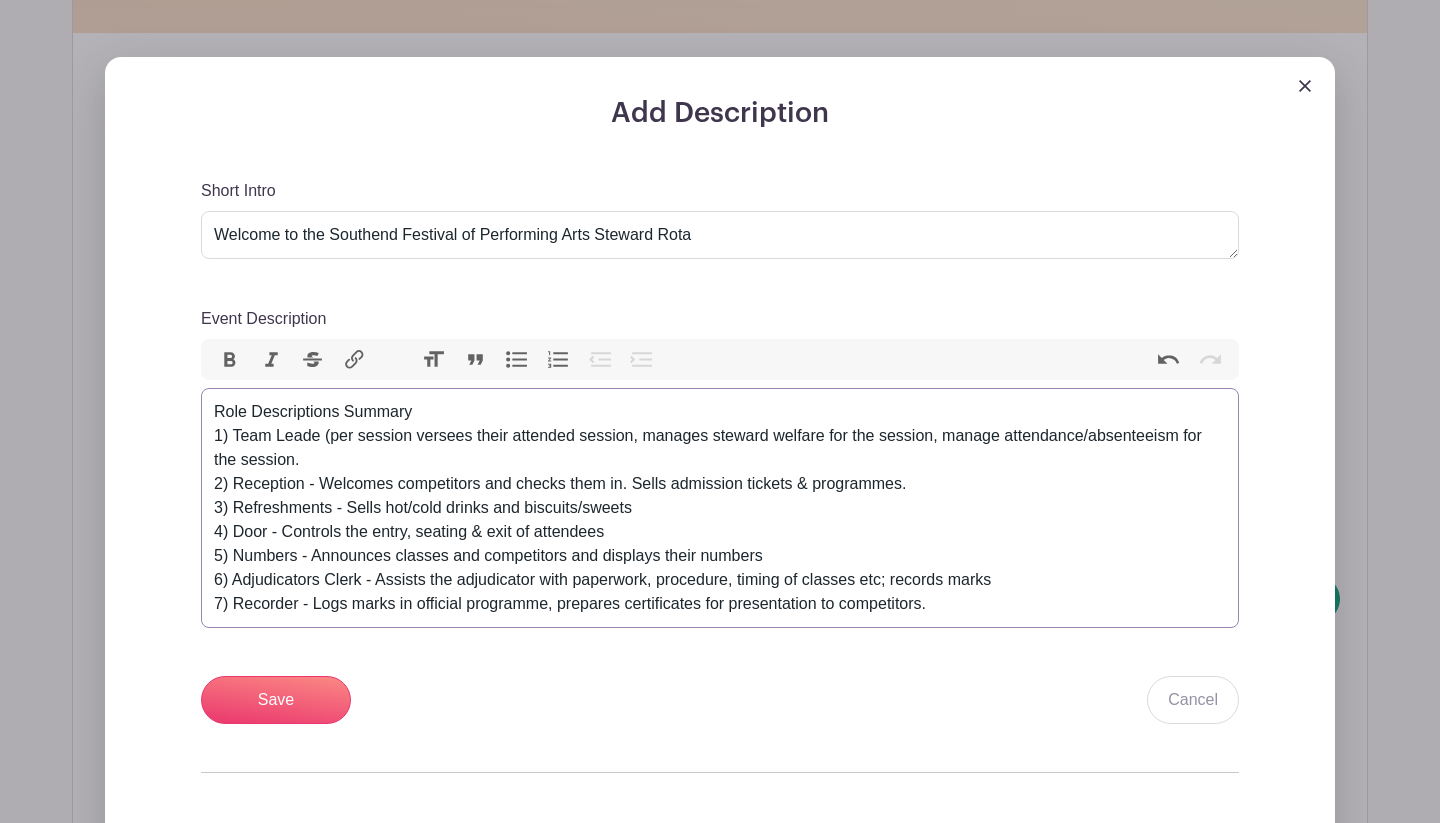 click on "Role Descriptions Summary 1) Team Leade (per session versees their attended session, manages steward welfare for the session, manage attendance/absenteeism for the session. 2) Reception - Welcomes competitors and checks them in. Sells admission tickets & programmes. 3) Refreshments - Sells hot/cold drinks and biscuits/sweets 4) Door - Controls the entry, seating & exit of attendees 5) Numbers - Announces classes and competitors and displays their numbers 6) Adjudicators Clerk - Assists the adjudicator with paperwork, procedure, timing of classes etc; records marks 7) Recorder - Logs marks in official programme, prepares certificates for presentation to competitors." at bounding box center (720, 508) 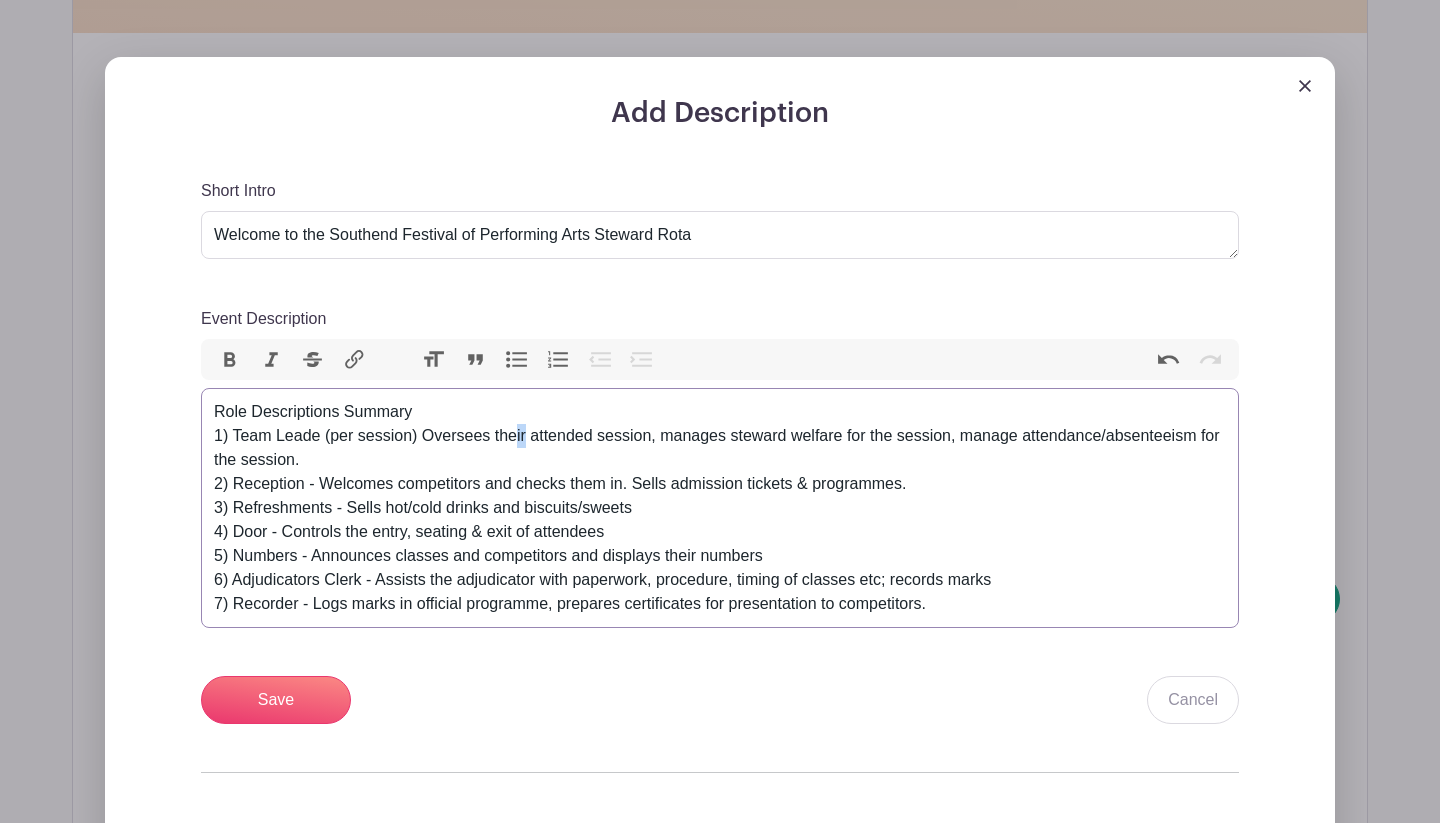 drag, startPoint x: 522, startPoint y: 438, endPoint x: 512, endPoint y: 434, distance: 10.770329 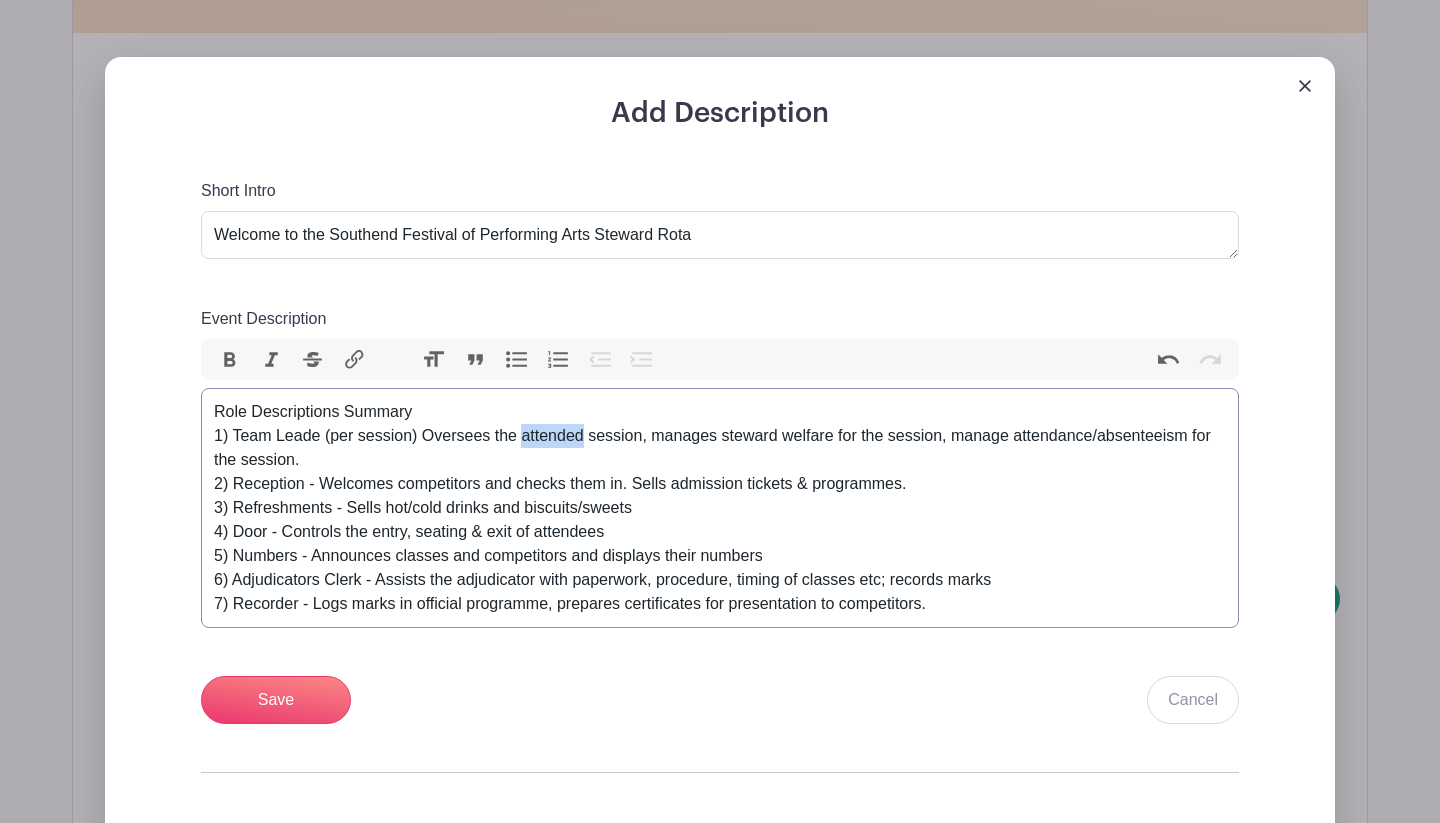 drag, startPoint x: 581, startPoint y: 436, endPoint x: 518, endPoint y: 435, distance: 63.007935 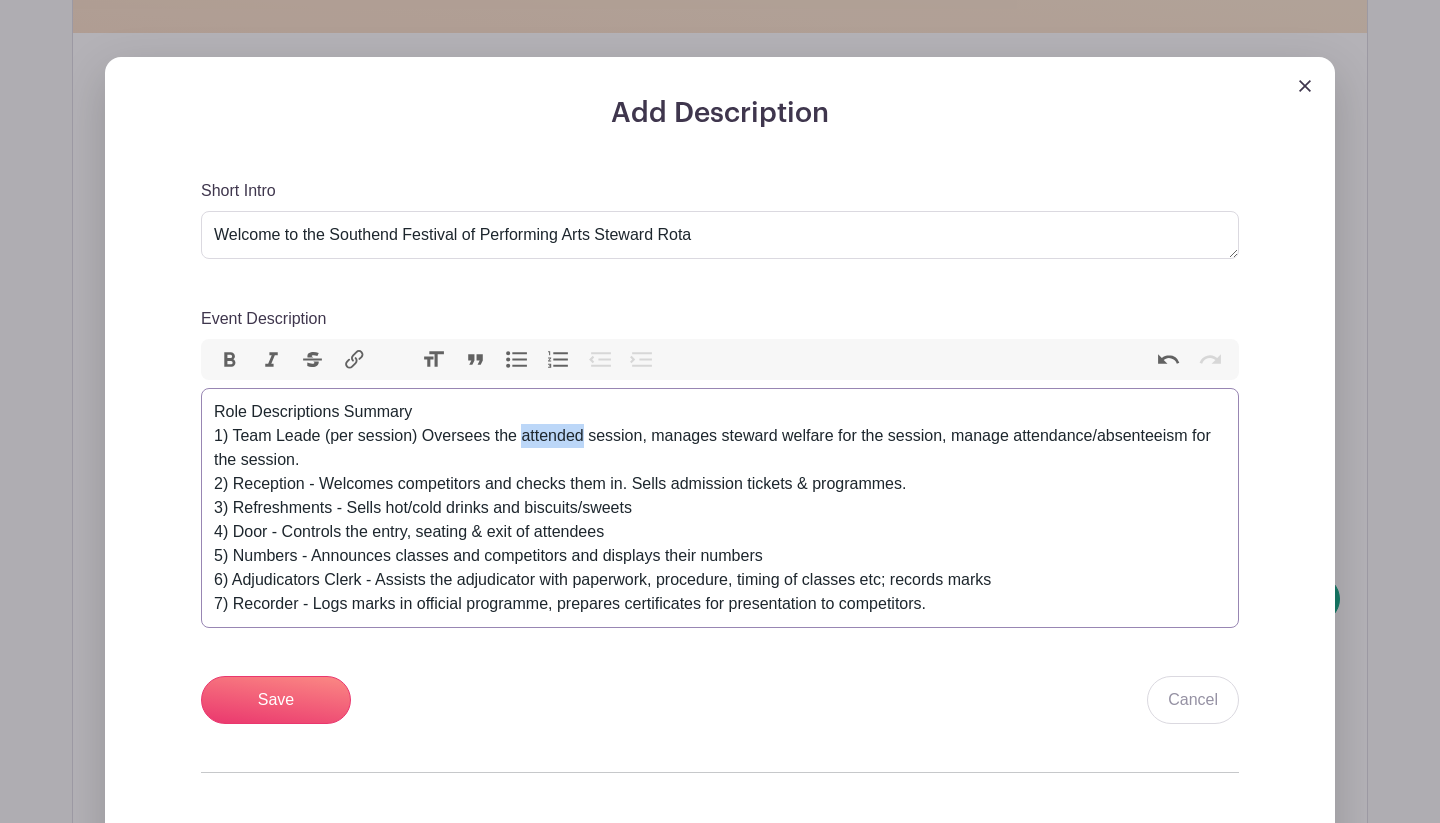 click on "Role Descriptions Summary 1) Team Leade (per session) Oversees the attended session, manages steward welfare for the session, manage attendance/absenteeism for the session. 2) Reception - Welcomes competitors and checks them in. Sells admission tickets & programmes. 3) Refreshments - Sells hot/cold drinks and biscuits/sweets 4) Door - Controls the entry, seating & exit of attendees 5) Numbers - Announces classes and competitors and displays their numbers 6) Adjudicators Clerk - Assists the adjudicator with paperwork, procedure, timing of classes etc; records marks 7) Recorder - Logs marks in official programme, prepares certificates for presentation to competitors." at bounding box center [720, 508] 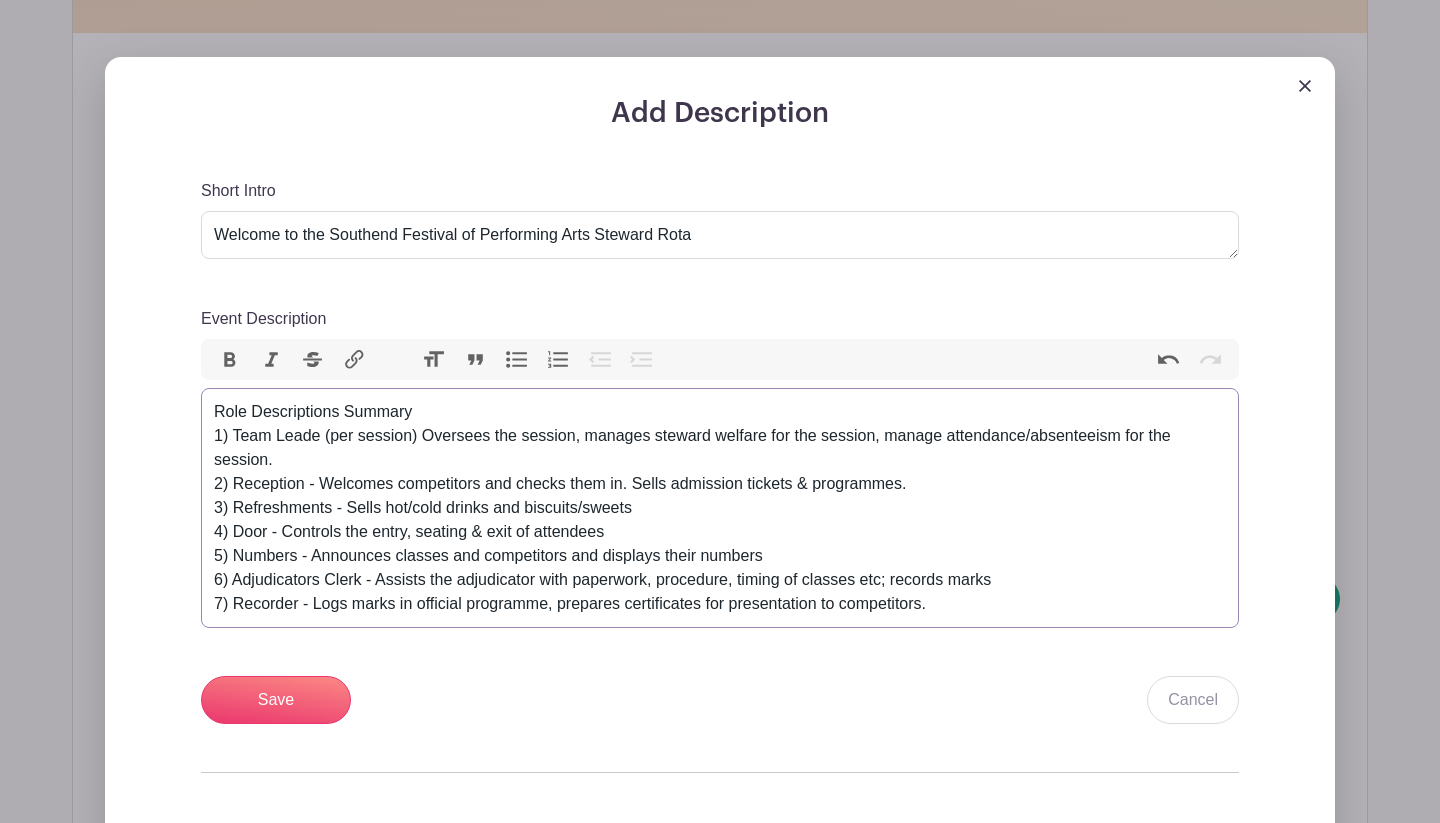 click on "Role Descriptions Summary 1) Team Leade (per session) Oversees the session, manages steward welfare for the session, manage attendance/absenteeism for the session. 2) Reception - Welcomes competitors and checks them in. Sells admission tickets & programmes. 3) Refreshments - Sells hot/cold drinks and biscuits/sweets 4) Door - Controls the entry, seating & exit of attendees 5) Numbers - Announces classes and competitors and displays their numbers 6) Adjudicators Clerk - Assists the adjudicator with paperwork, procedure, timing of classes etc; records marks 7) Recorder - Logs marks in official programme, prepares certificates for presentation to competitors." at bounding box center (720, 508) 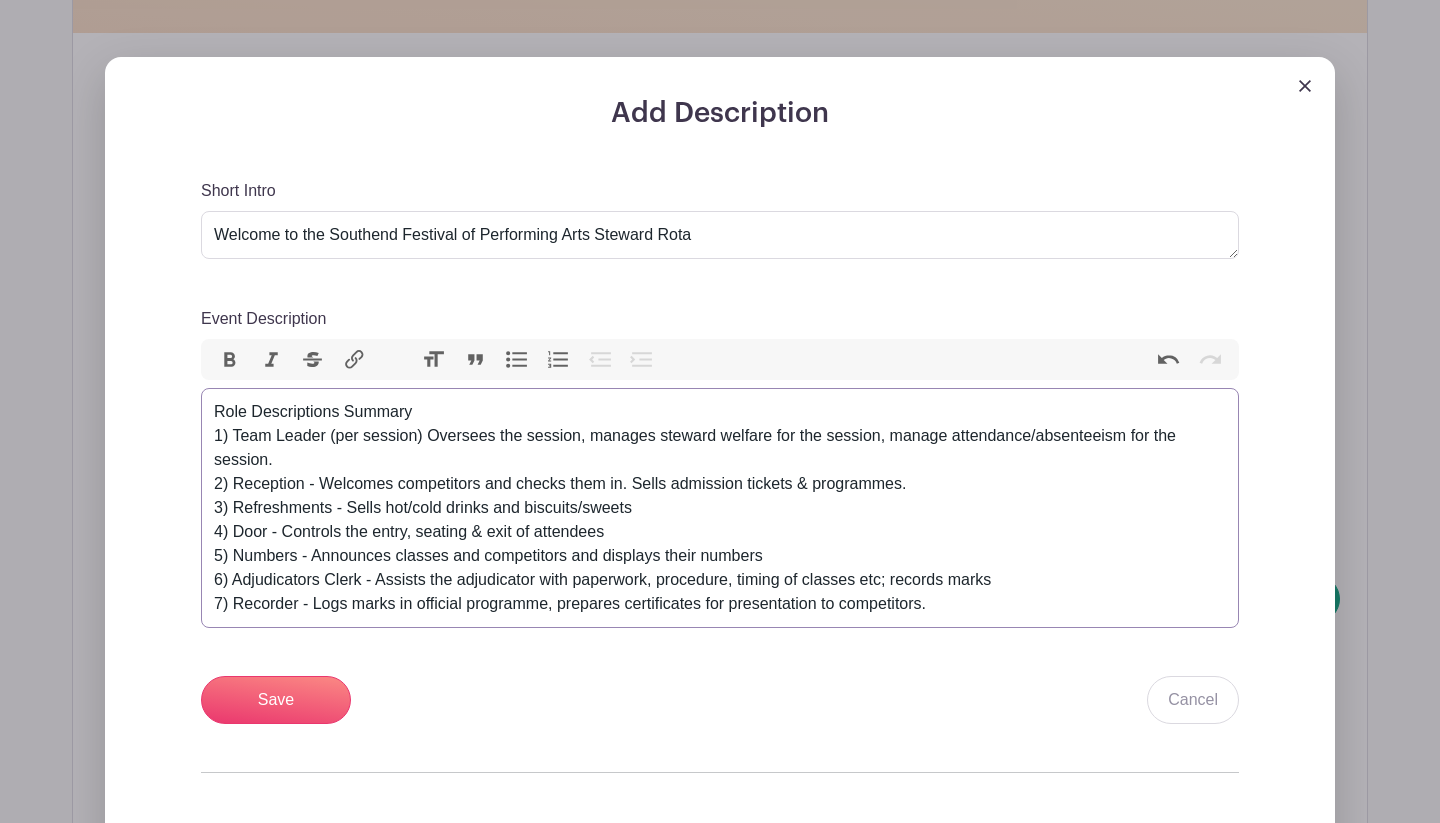 click on "Role Descriptions Summary 1) Team Leader (per session) Oversees the session, manages steward welfare for the session, manage attendance/absenteeism for the session. 2) Reception - Welcomes competitors and checks them in. Sells admission tickets & programmes. 3) Refreshments - Sells hot/cold drinks and biscuits/sweets 4) Door - Controls the entry, seating & exit of attendees 5) Numbers - Announces classes and competitors and displays their numbers 6) Adjudicators Clerk - Assists the adjudicator with paperwork, procedure, timing of classes etc; records marks 7) Recorder - Logs marks in official programme, prepares certificates for presentation to competitors." at bounding box center [720, 508] 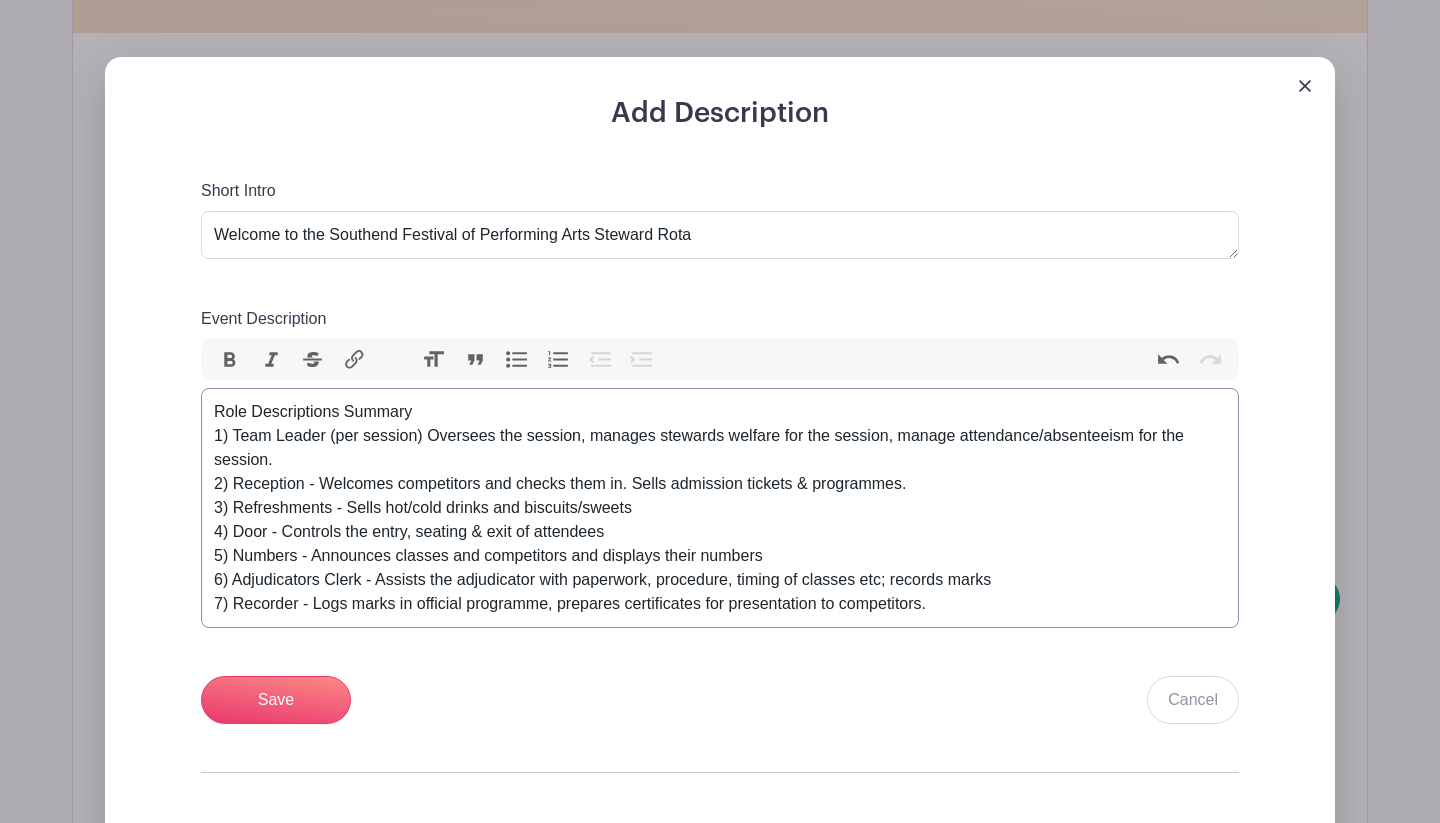 click on "Role Descriptions Summary 1) Team Leader (per session) Oversees the session, manages stewards welfare for the session, manage attendance/absenteeism for the session. 2) Reception - Welcomes competitors and checks them in. Sells admission tickets & programmes. 3) Refreshments - Sells hot/cold drinks and biscuits/sweets 4) Door - Controls the entry, seating & exit of attendees 5) Numbers - Announces classes and competitors and displays their numbers 6) Adjudicators Clerk - Assists the adjudicator with paperwork, procedure, timing of classes etc; records marks 7) Recorder - Logs marks in official programme, prepares certificates for presentation to competitors." at bounding box center [720, 508] 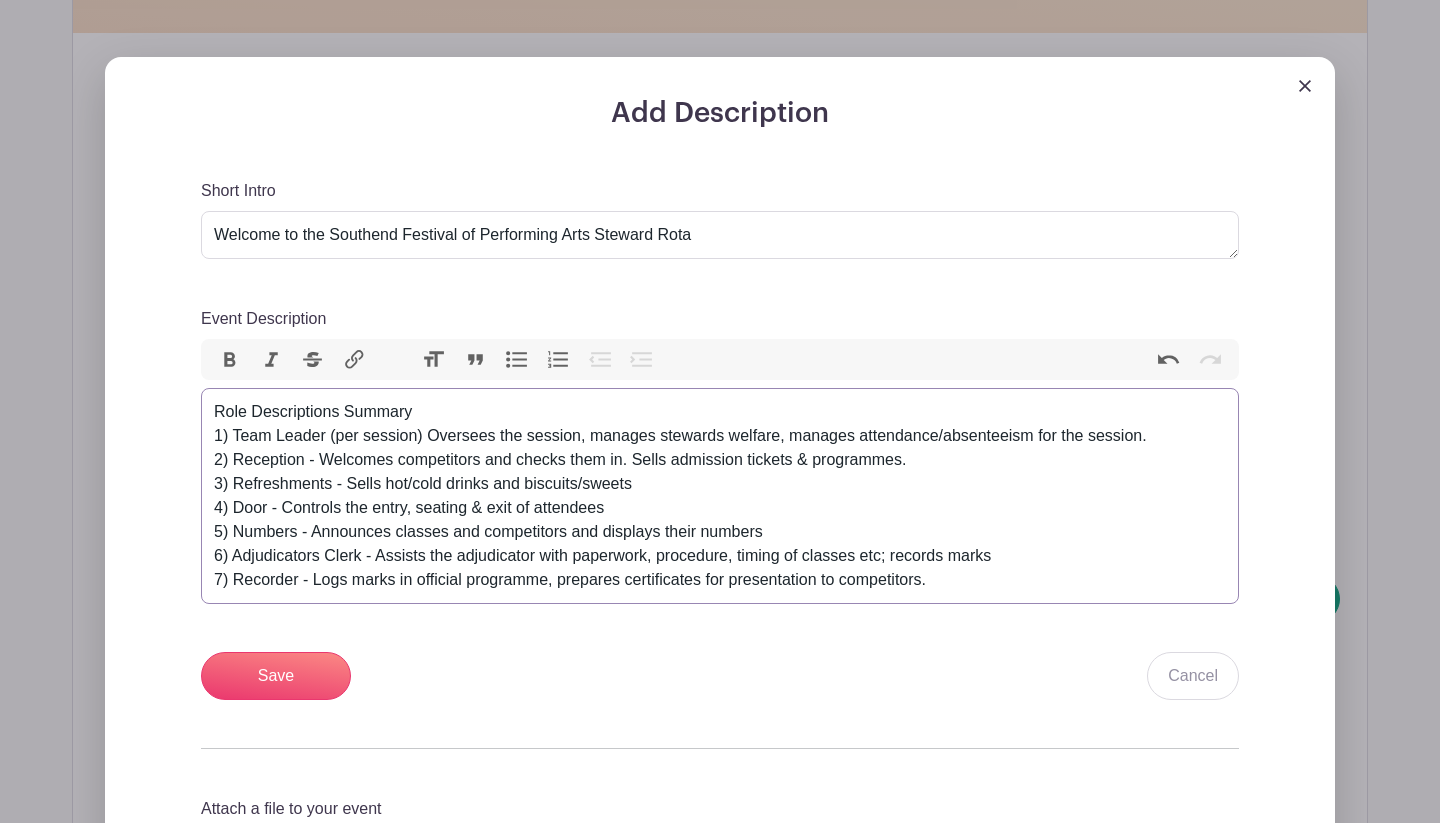 click on "Role Descriptions Summary 1) Team Leader (per session) Oversees the session, manages stewards welfare, manages attendance/absenteeism for the session. 2) Reception - Welcomes competitors and checks them in. Sells admission tickets & programmes. 3) Refreshments - Sells hot/cold drinks and biscuits/sweets 4) Door - Controls the entry, seating & exit of attendees 5) Numbers - Announces classes and competitors and displays their numbers 6) Adjudicators Clerk - Assists the adjudicator with paperwork, procedure, timing of classes etc; records marks 7) Recorder - Logs marks in official programme, prepares certificates for presentation to competitors." at bounding box center (720, 496) 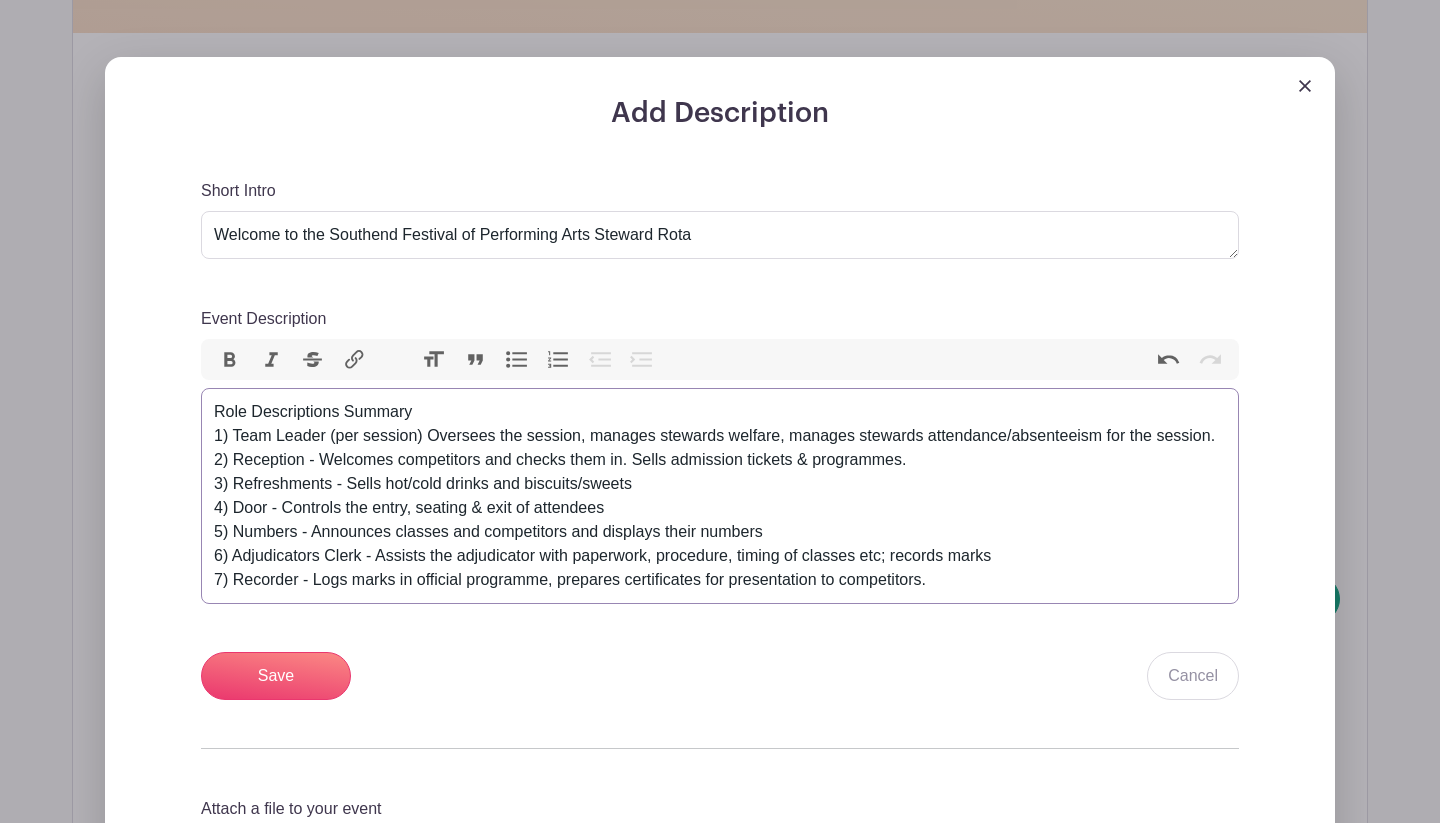click on "Role Descriptions Summary 1) Team Leader (per session) Oversees the session, manages stewards welfare, manages stewards attendance/absenteeism for the session. 2) Reception - Welcomes competitors and checks them in. Sells admission tickets & programmes. 3) Refreshments - Sells hot/cold drinks and biscuits/sweets 4) Door - Controls the entry, seating & exit of attendees 5) Numbers - Announces classes and competitors and displays their numbers 6) Adjudicators Clerk - Assists the adjudicator with paperwork, procedure, timing of classes etc; records marks 7) Recorder - Logs marks in official programme, prepares certificates for presentation to competitors." at bounding box center (720, 496) 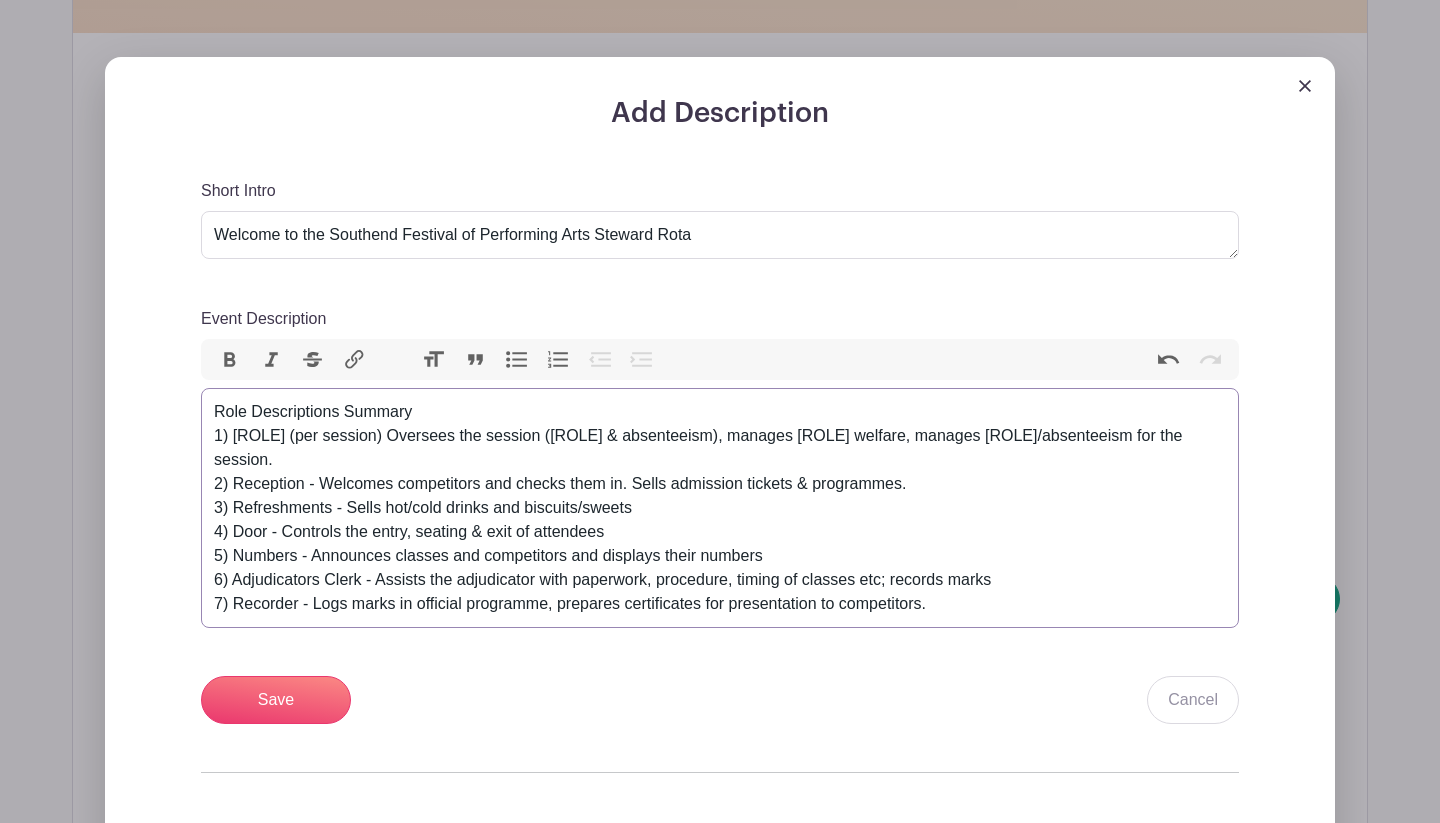 click on "Role Descriptions Summary 1) Team Leader (per session) Oversees the session (attendance & absenteeism), manages stewards welfare, manages stewards attendance/absenteeism for the session. 2) Reception - Welcomes competitors and checks them in. Sells admission tickets & programmes. 3) Refreshments - Sells hot/cold drinks and biscuits/sweets 4) Door - Controls the entry, seating & exit of attendees 5) Numbers - Announces classes and competitors and displays their numbers 6) Adjudicators Clerk - Assists the adjudicator with paperwork, procedure, timing of classes etc; records marks 7) Recorder - Logs marks in official programme, prepares certificates for presentation to competitors." at bounding box center [720, 508] 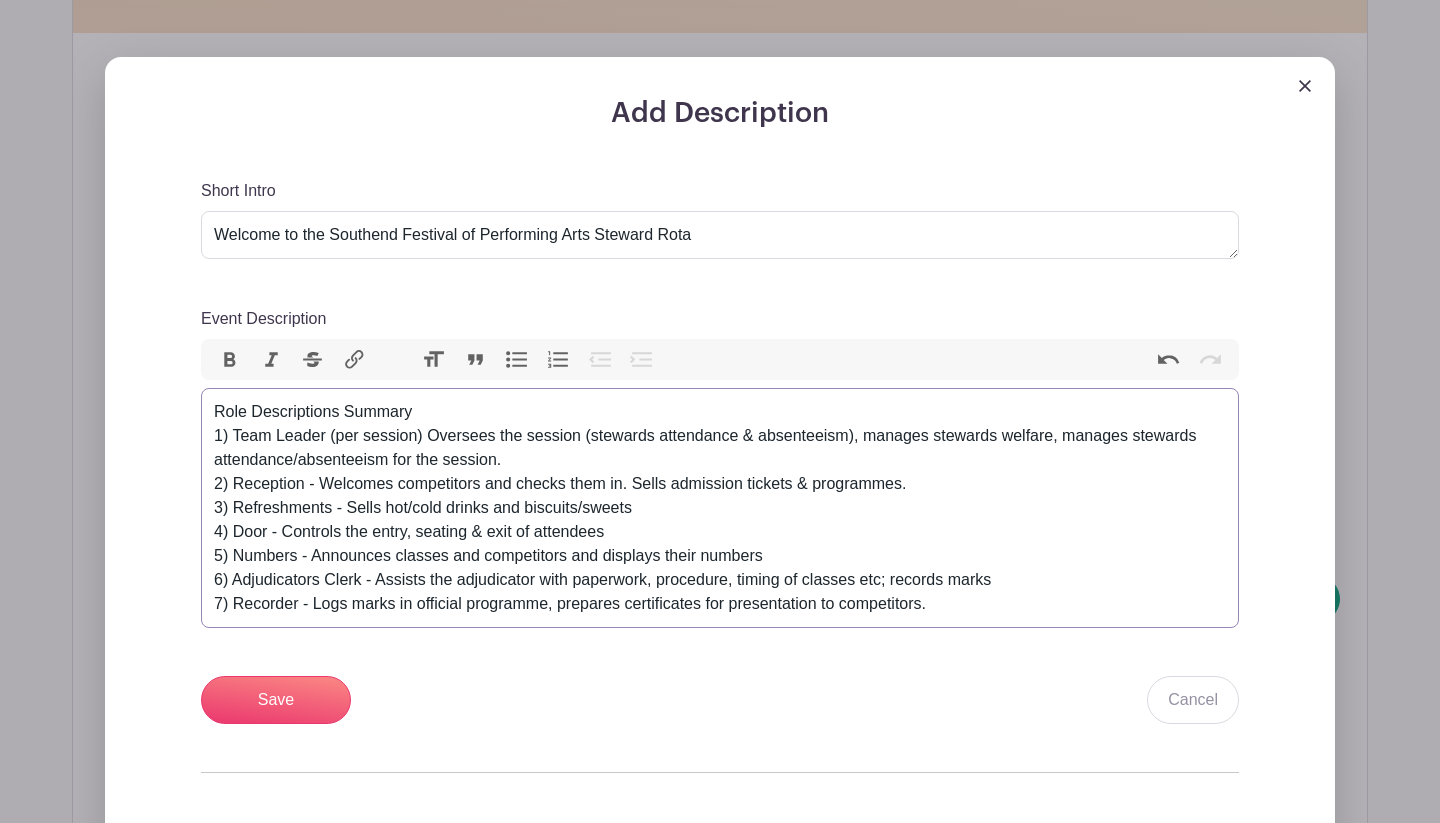 click on "Role Descriptions Summary 1) [ROLE] [ROLE] (per session) Oversees the session (stewards attendance & absenteeism), manages stewards welfare, manages stewards attendance/absenteeism for the session. 2) [ROLE] - Welcomes competitors and checks them in. Sells admission tickets & programmes. 3) [ROLE] - Sells hot/cold drinks and biscuits/sweets 4) [ROLE] - Controls the entry, seating & exit of attendees 5) [ROLE] - Announces classes and competitors and displays their numbers 6) [ROLE] - Assists the adjudicator with paperwork, procedure, timing of classes etc; records marks 7) [ROLE] - Logs marks in official programme, prepares certificates for presentation to competitors." at bounding box center (720, 508) 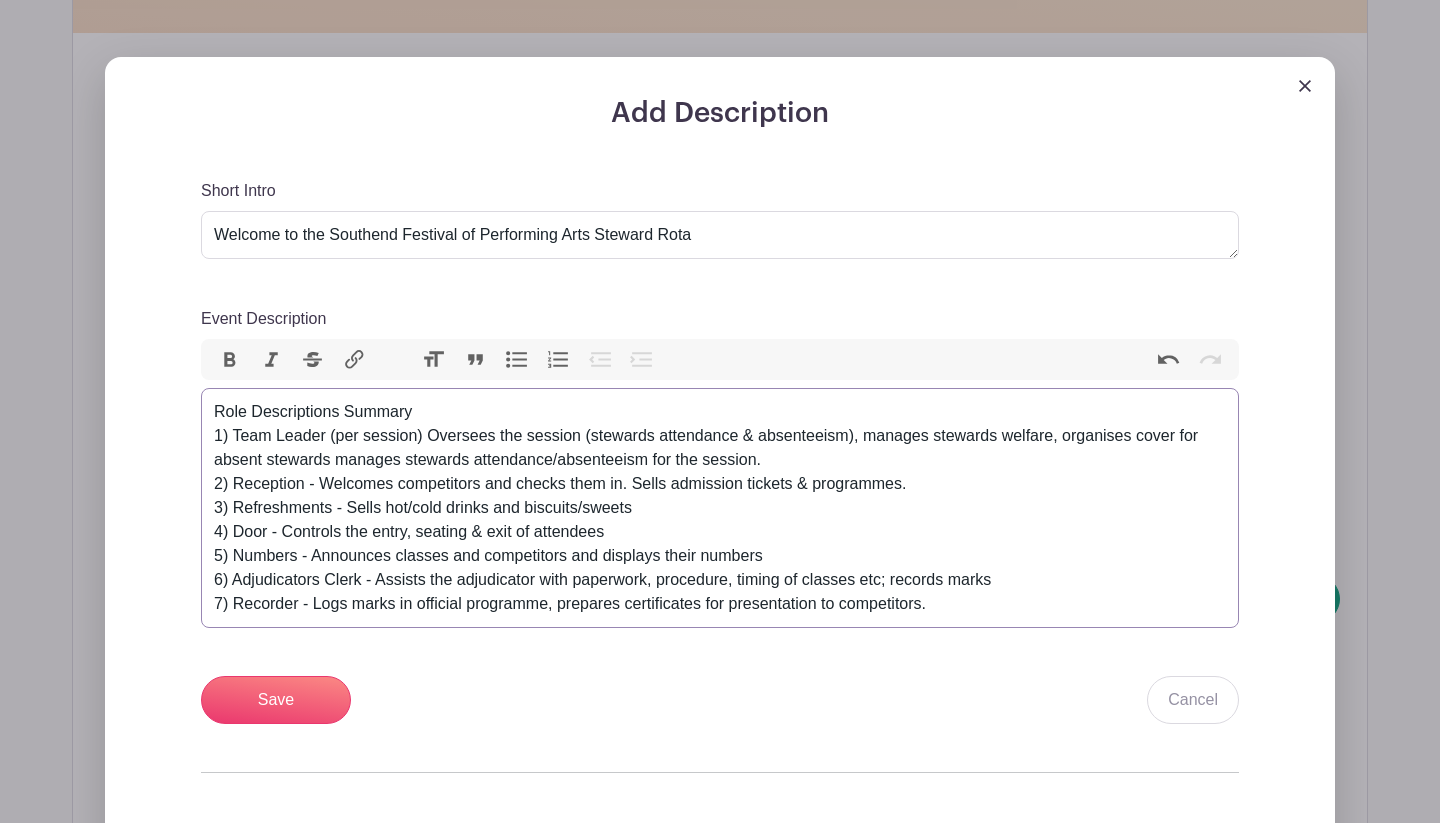 click on "Role Descriptions Summary 1) Team Leader (per session) Oversees the session (stewards attendance & absenteeism), manages stewards welfare, organises cover for absent stewards manages stewards attendance/absenteeism for the session. 2) Reception - Welcomes competitors and checks them in. Sells admission tickets & programmes. 3) Refreshments - Sells hot/cold drinks and biscuits/sweets 4) Door - Controls the entry, seating & exit of attendees 5) Numbers - Announces classes and competitors and displays their numbers 6) Adjudicators Clerk - Assists the adjudicator with paperwork, procedure, timing of classes etc; records marks 7) Recorder - Logs marks in official programme, prepares certificates for presentation to competitors." at bounding box center [720, 508] 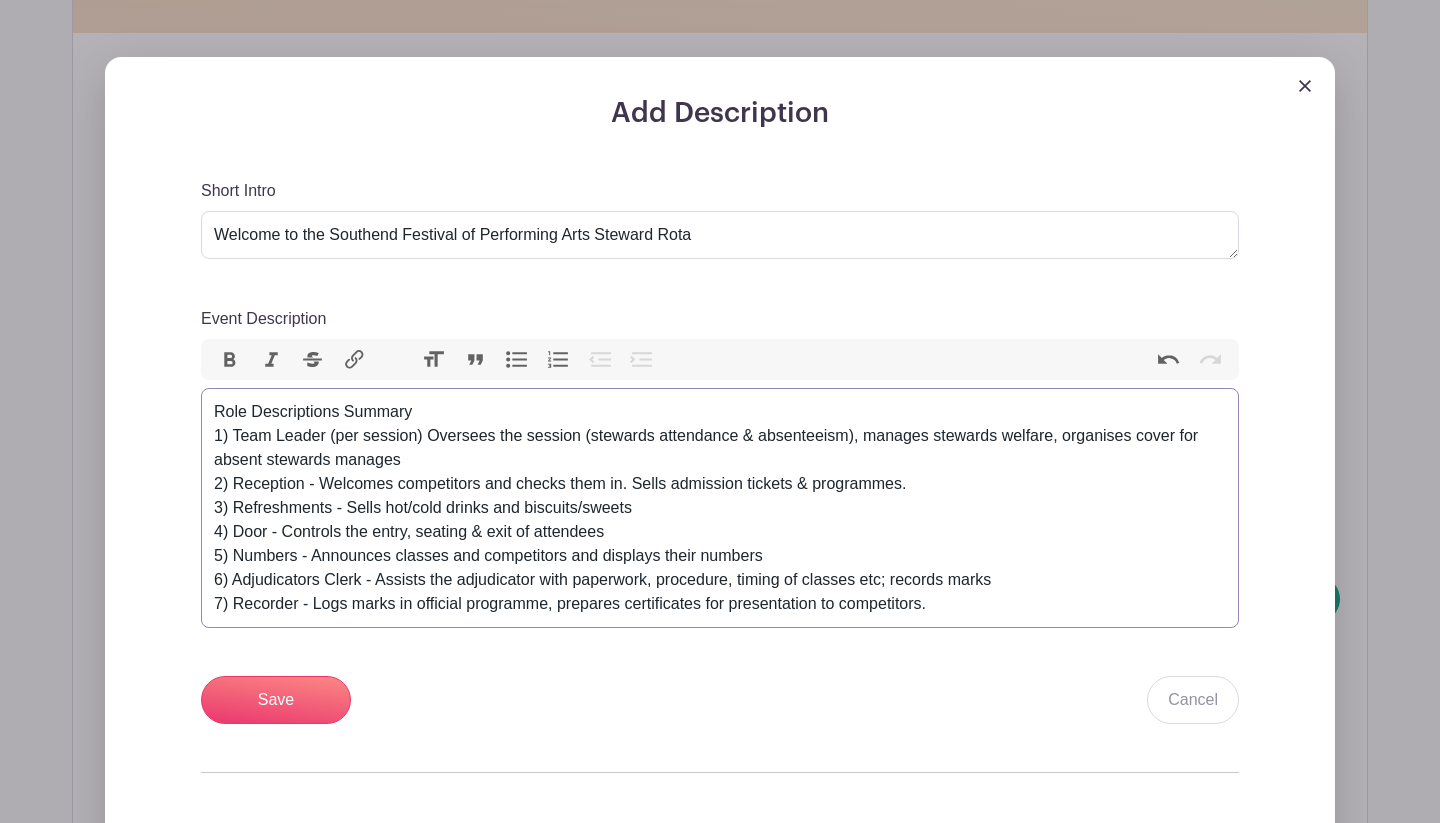 click on "Role Descriptions Summary 1) Team Leader (per session) Oversees the session (stewards attendance & absenteeism), manages stewards welfare, organises cover for absent stewards manages  2) Reception - Welcomes competitors and checks them in. Sells admission tickets & programmes. 3) Refreshments - Sells hot/cold drinks and biscuits/sweets 4) Door - Controls the entry, seating & exit of attendees 5) Numbers - Announces classes and competitors and displays their numbers 6) Adjudicators Clerk - Assists the adjudicator with paperwork, procedure, timing of classes etc; records marks 7) Recorder - Logs marks in official programme, prepares certificates for presentation to competitors." at bounding box center (720, 508) 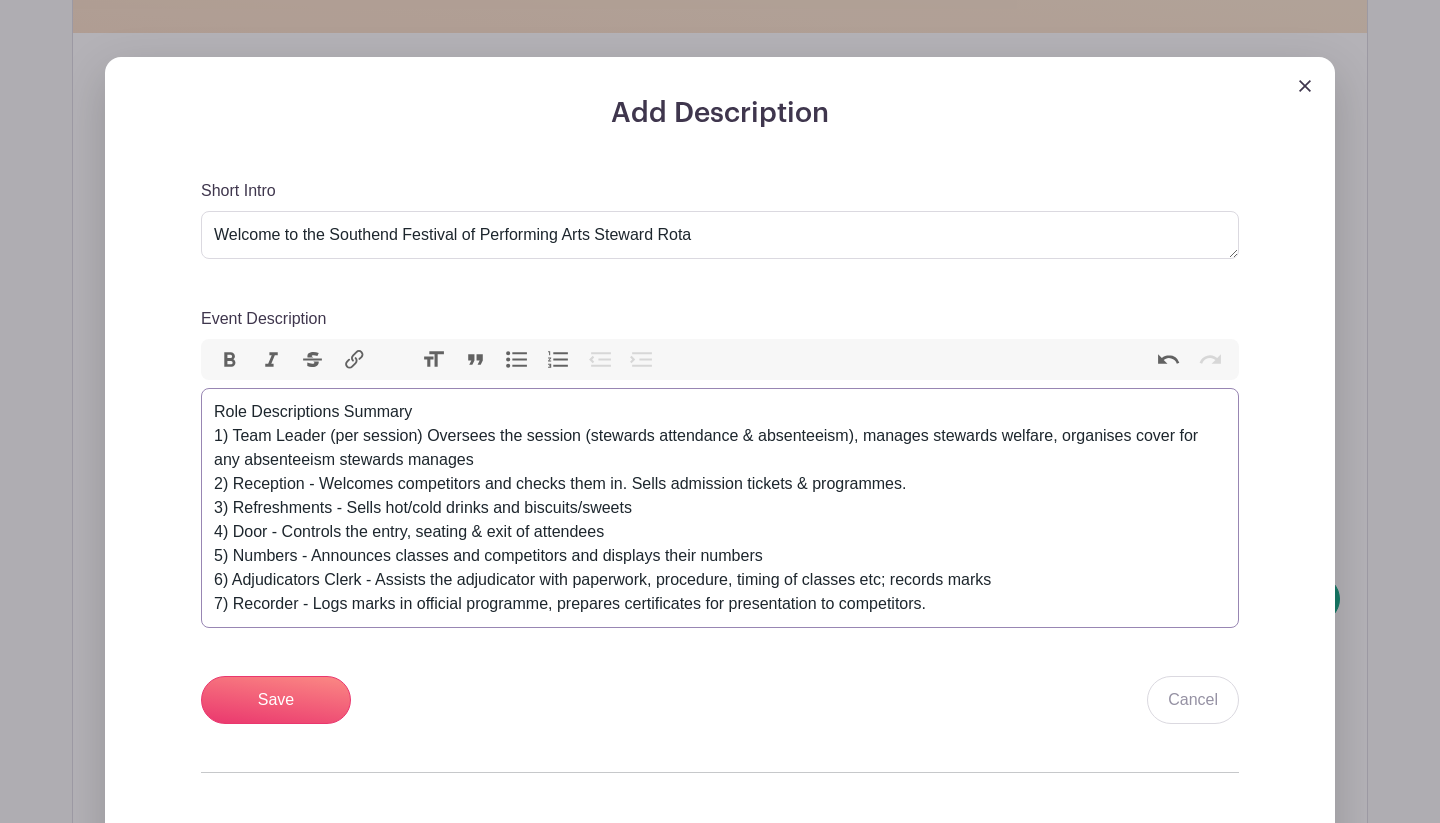 click on "Role Descriptions Summary 1) Team Leader (per session) Oversees the session (stewards attendance & absenteeism), manages stewards welfare, organises cover for any absenteeism stewards manages  2) Reception - Welcomes competitors and checks them in. Sells admission tickets & programmes. 3) Refreshments - Sells hot/cold drinks and biscuits/sweets 4) Door - Controls the entry, seating & exit of attendees 5) Numbers - Announces classes and competitors and displays their numbers 6) Adjudicators Clerk - Assists the adjudicator with paperwork, procedure, timing of classes etc; records marks 7) Recorder - Logs marks in official programme, prepares certificates for presentation to competitors." at bounding box center (720, 508) 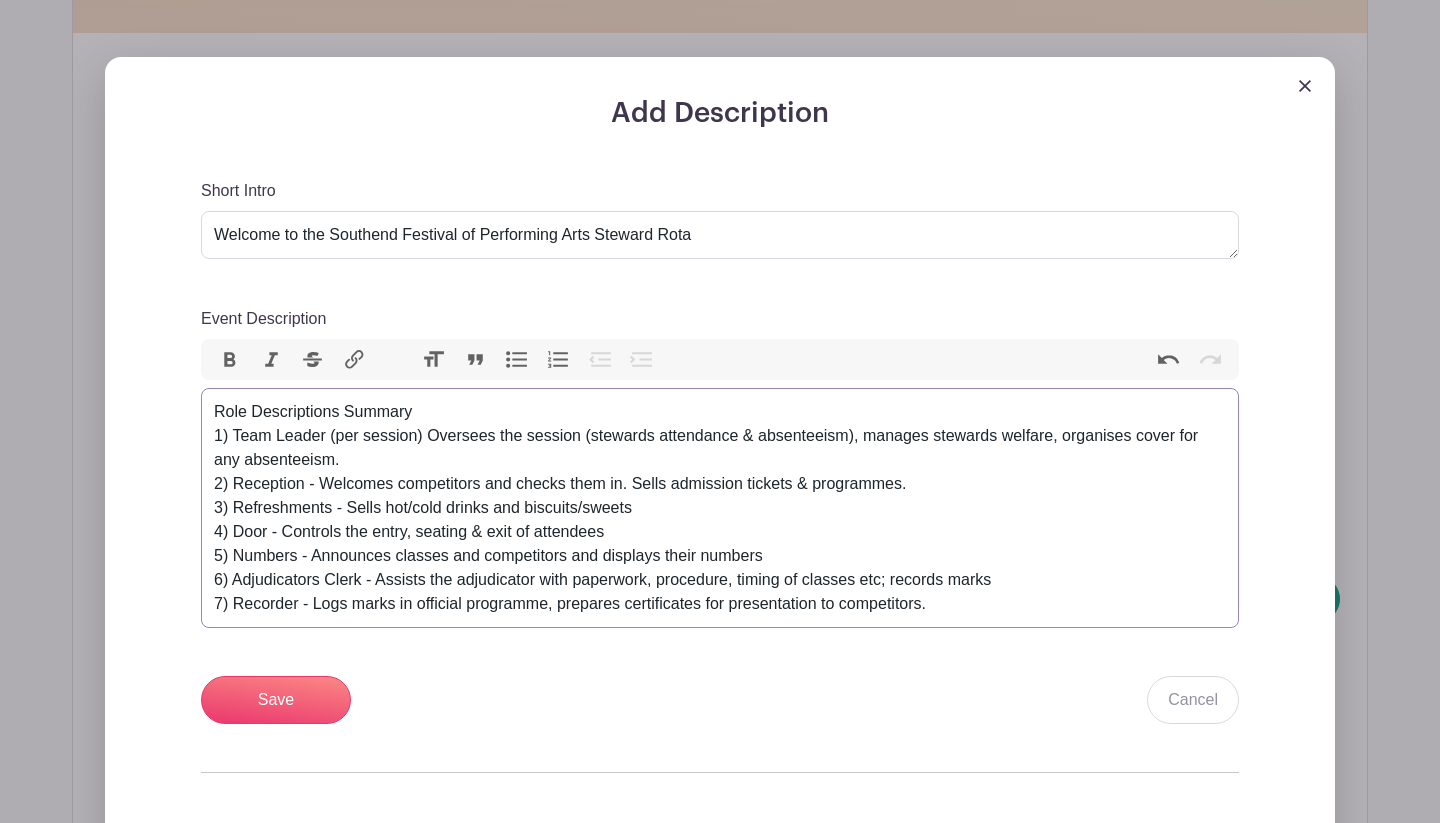 click on "Role Descriptions Summary 1) Team Leader (per session) Oversees the session (stewards attendance & absenteeism), manages stewards welfare, organises cover for any absenteeism.  2) Reception - Welcomes competitors and checks them in. Sells admission tickets & programmes. 3) Refreshments - Sells hot/cold drinks and biscuits/sweets 4) Door - Controls the entry, seating & exit of attendees 5) Numbers - Announces classes and competitors and displays their numbers 6) Adjudicators Clerk - Assists the adjudicator with paperwork, procedure, timing of classes etc; records marks 7) Recorder - Logs marks in official programme, prepares certificates for presentation to competitors." at bounding box center (720, 508) 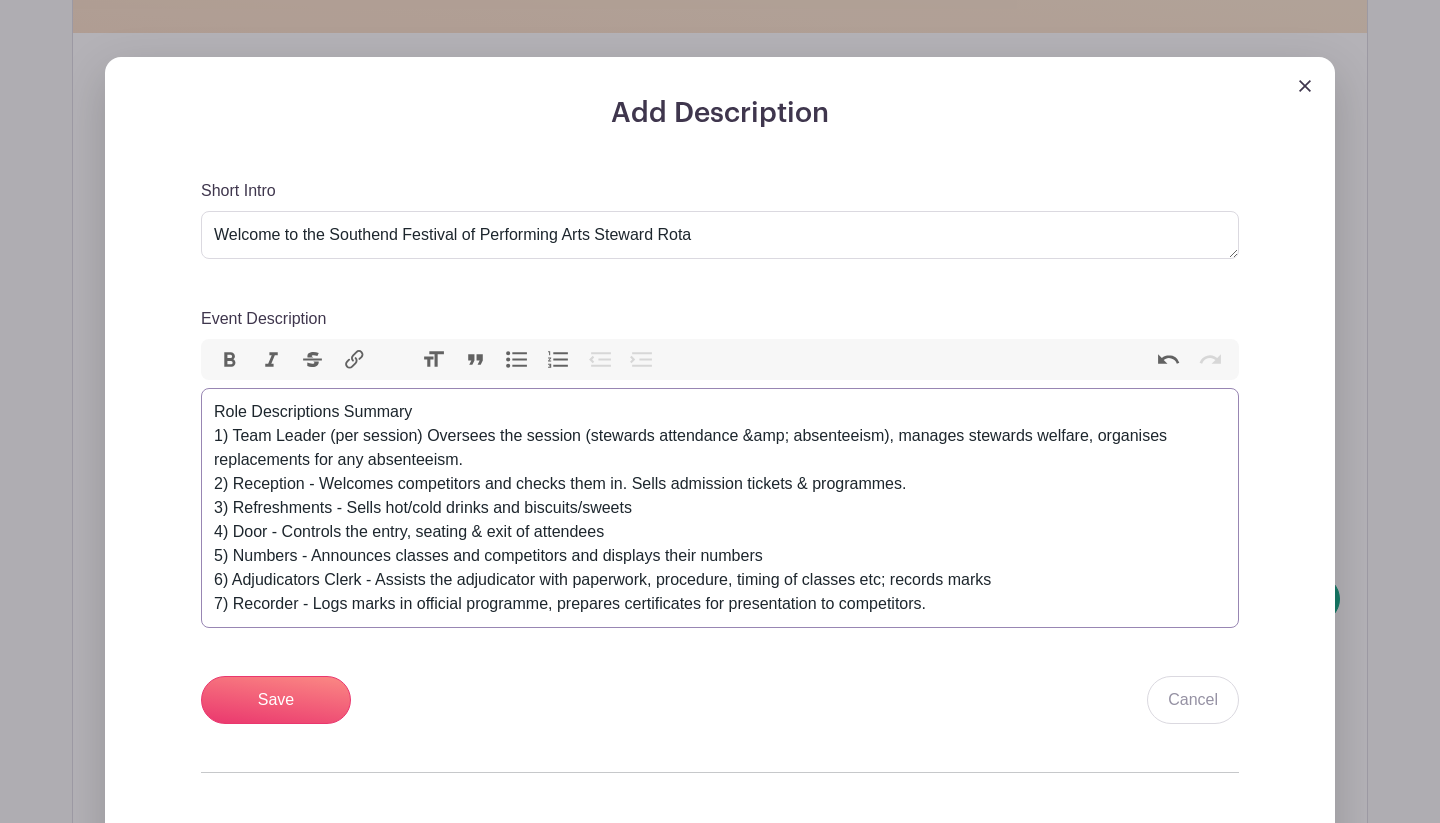 click on "Role Descriptions Summary 1) Team Leader (per session) Oversees the session (stewards attendance & absenteeism), manages stewards welfare, organises replacements for any absenteeism.  2) Reception - Welcomes competitors and checks them in. Sells admission tickets & programmes. 3) Refreshments - Sells hot/cold drinks and biscuits/sweets 4) Door - Controls the entry, seating & exit of attendees 5) Numbers - Announces classes and competitors and displays their numbers 6) Adjudicators Clerk - Assists the adjudicator with paperwork, procedure, timing of classes etc; records marks 7) Recorder - Logs marks in official programme, prepares certificates for presentation to competitors." at bounding box center (720, 508) 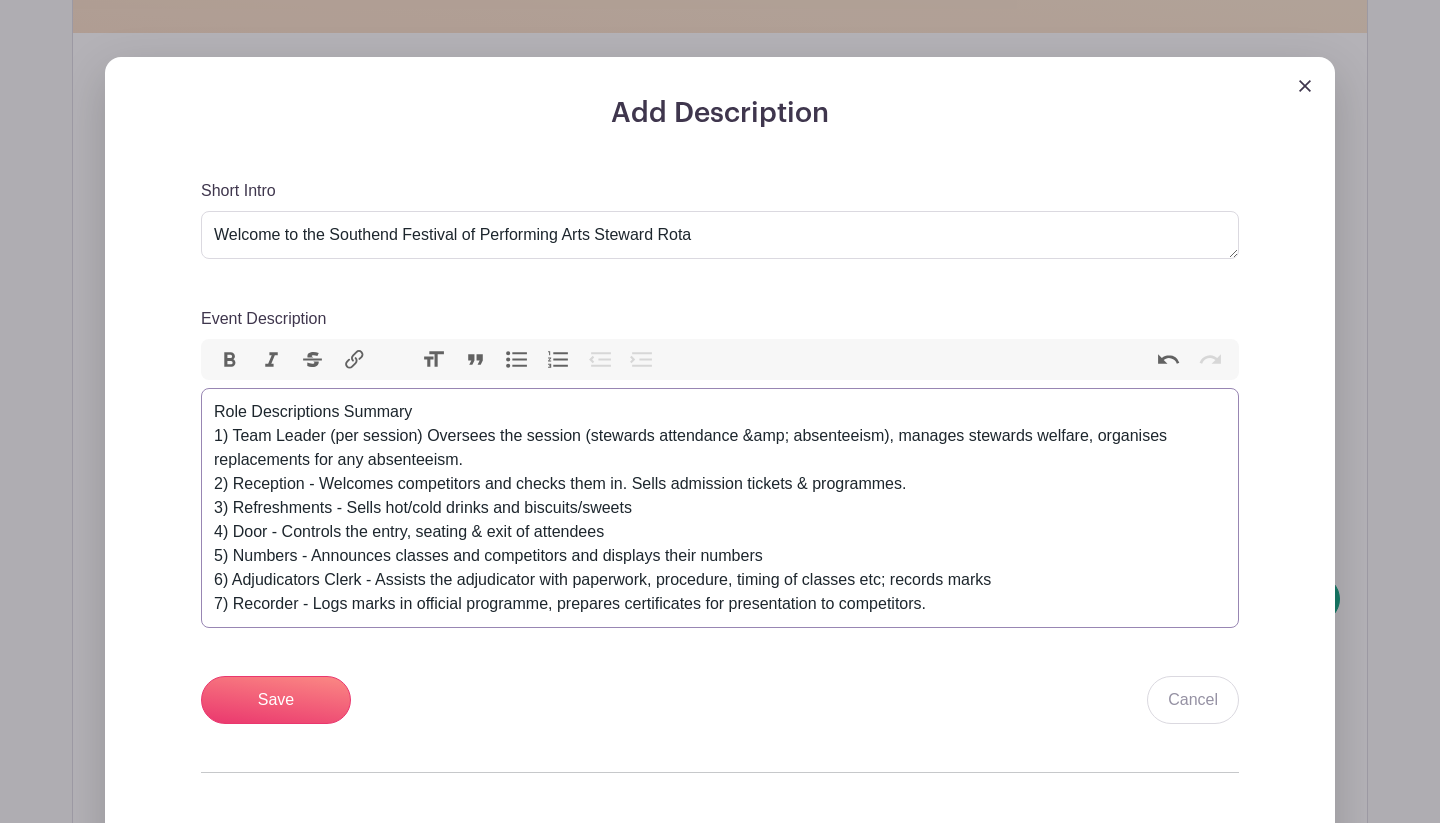click on "Role Descriptions Summary 1) Team Leader (per session) Oversees the session (stewards attendance & absenteeism), manages stewards welfare, organises replacements for any absenteeism.  2) Reception - Welcomes competitors and checks them in. Sells admission tickets & programmes. 3) Refreshments - Sells hot/cold drinks and biscuits/sweets 4) Door - Controls the entry, seating & exit of attendees 5) Numbers - Announces classes and competitors and displays their numbers 6) Adjudicators Clerk - Assists the adjudicator with paperwork, procedure, timing of classes etc; records marks 7) Recorder - Logs marks in official programme, prepares certificates for presentation to competitors." at bounding box center [720, 508] 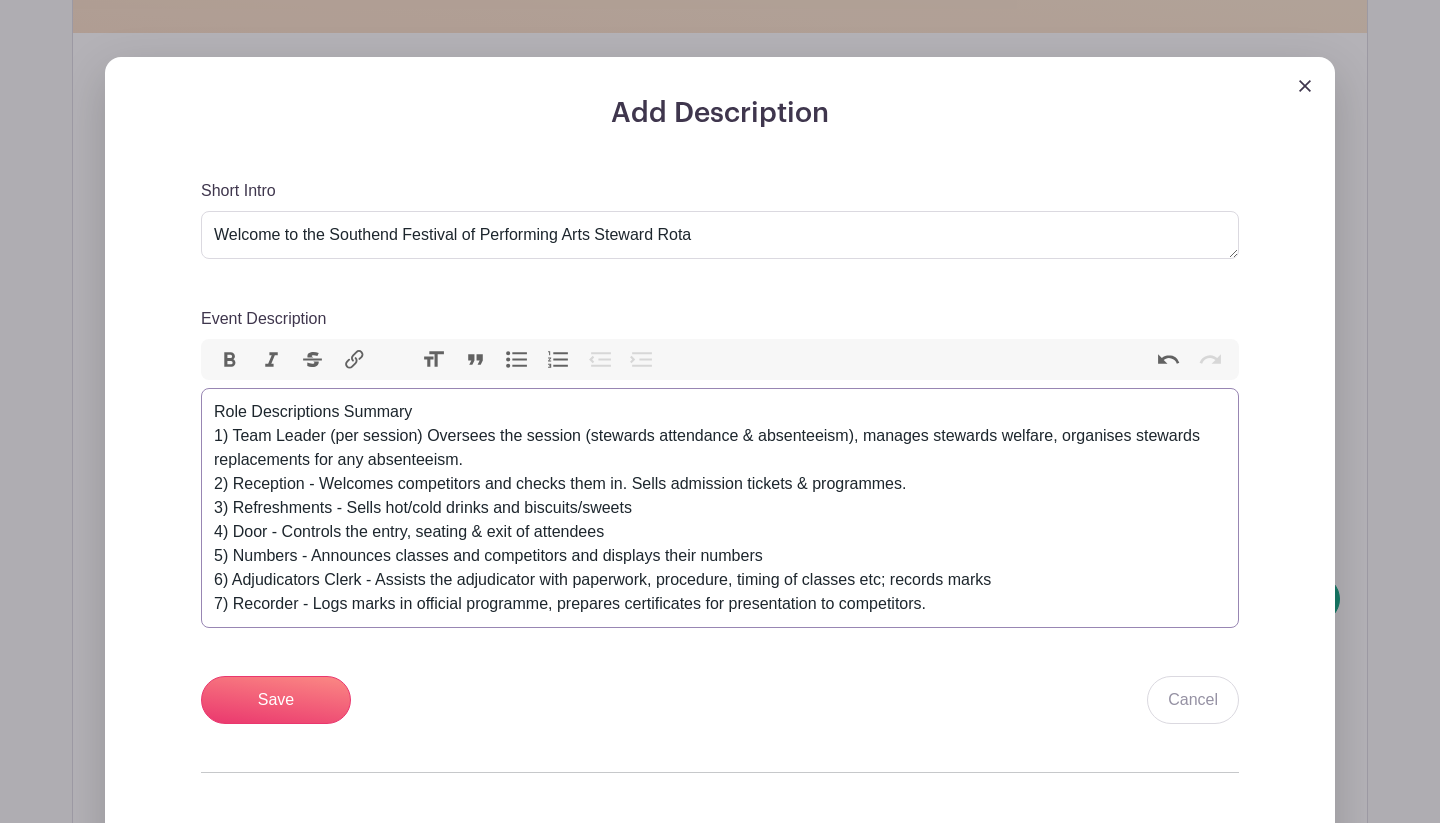 click on "Role Descriptions Summary 1) [ROLE] (per session) Oversees the session (stewards attendance & absenteeism), manages stewards welfare, organises stewards replacements for any absenteeism.  2) [ROLE] - Welcomes competitors and checks them in. Sells admission tickets & programmes. 3) [ROLE] - Sells hot/cold drinks and biscuits/sweets 4) [ROLE] - Controls the entry, seating & exit of attendees 5) [ROLE] - Announces classes and competitors and displays their numbers 6) [ROLE] Clerk - Assists the [ROLE] with paperwork, procedure, timing of classes etc; records marks 7) [ROLE] - Logs marks in official programme, prepares certificates for presentation to competitors." at bounding box center (720, 508) 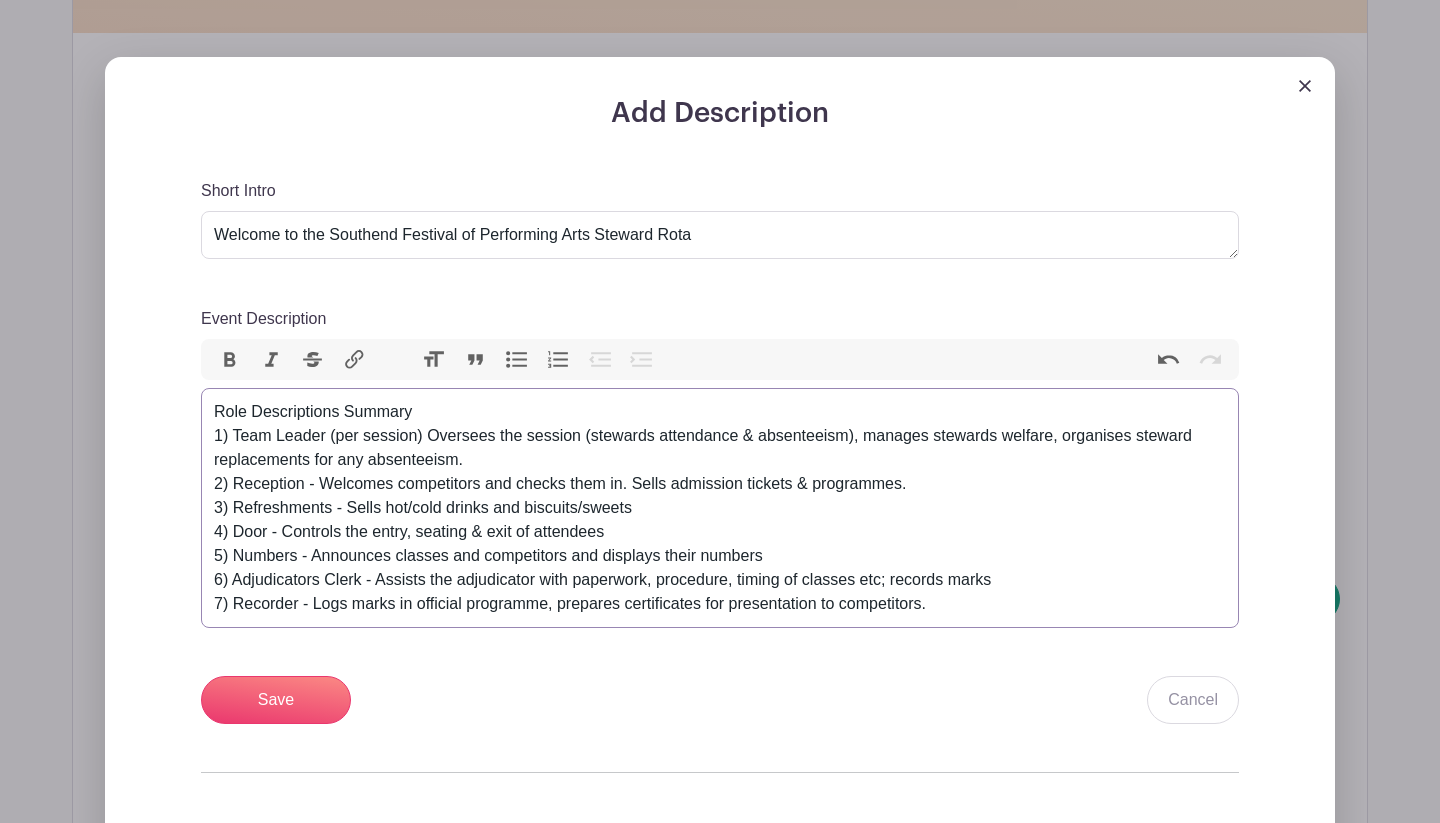 click on "Role Descriptions Summary 1) Team Leader (per session) Oversees the session (stewards attendance & absenteeism), manages stewards welfare, organises steward replacements for any absenteeism.  2) Reception - Welcomes competitors and checks them in. Sells admission tickets & programmes. 3) Refreshments - Sells hot/cold drinks and biscuits/sweets 4) Door - Controls the entry, seating & exit of attendees 5) Numbers - Announces classes and competitors and displays their numbers 6) Adjudicators Clerk - Assists the adjudicator with paperwork, procedure, timing of classes etc; records marks 7) Recorder - Logs marks in official programme, prepares certificates for presentation to competitors." at bounding box center (720, 508) 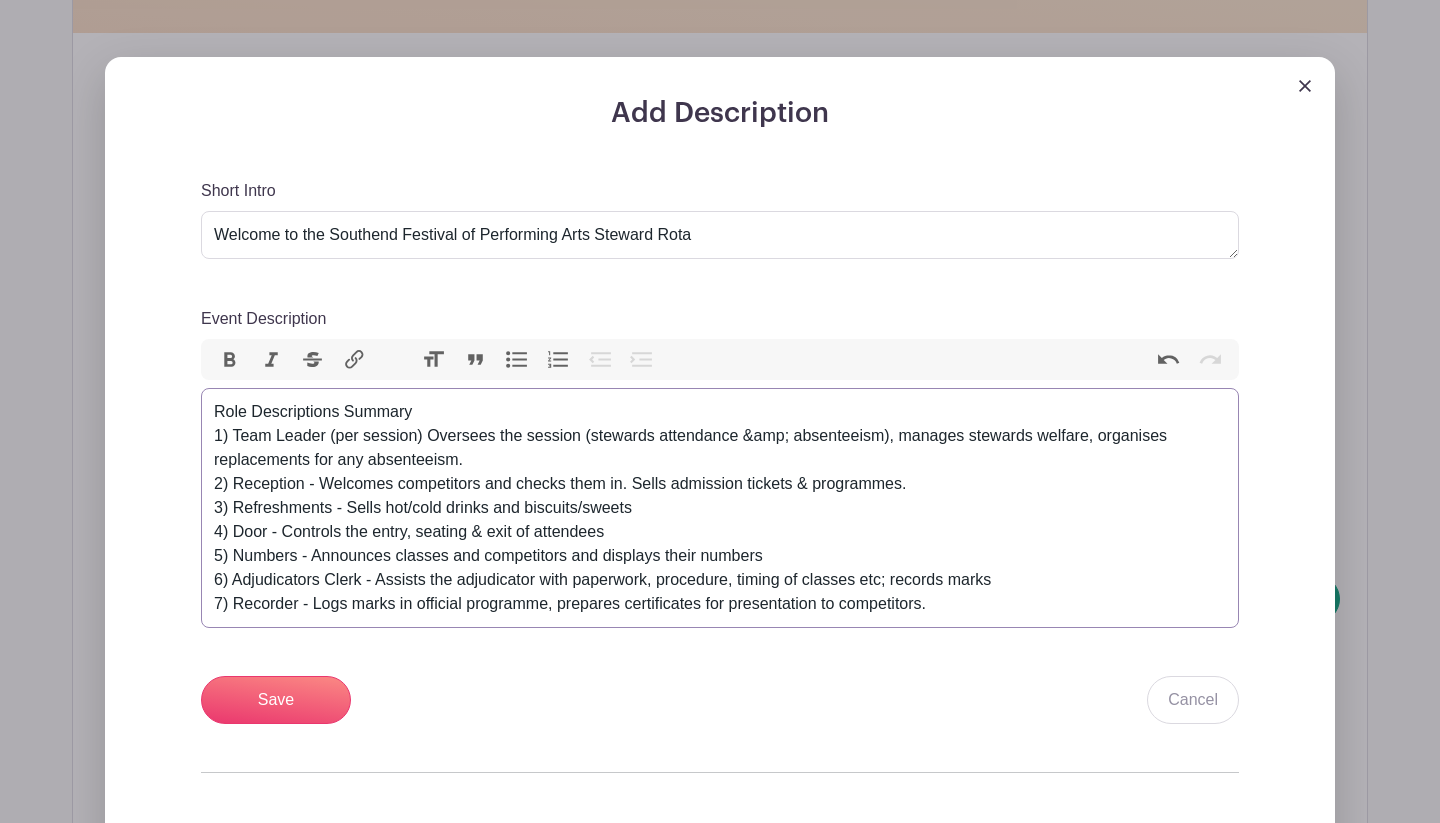click on "Role Descriptions Summary 1) Team Leader (per session) Oversees the session (stewards attendance & absenteeism), manages stewards welfare, organises replacements for any absenteeism.  2) Reception - Welcomes competitors and checks them in. Sells admission tickets & programmes. 3) Refreshments - Sells hot/cold drinks and biscuits/sweets 4) Door - Controls the entry, seating & exit of attendees 5) Numbers - Announces classes and competitors and displays their numbers 6) Adjudicators Clerk - Assists the adjudicator with paperwork, procedure, timing of classes etc; records marks 7) Recorder - Logs marks in official programme, prepares certificates for presentation to competitors." at bounding box center (720, 508) 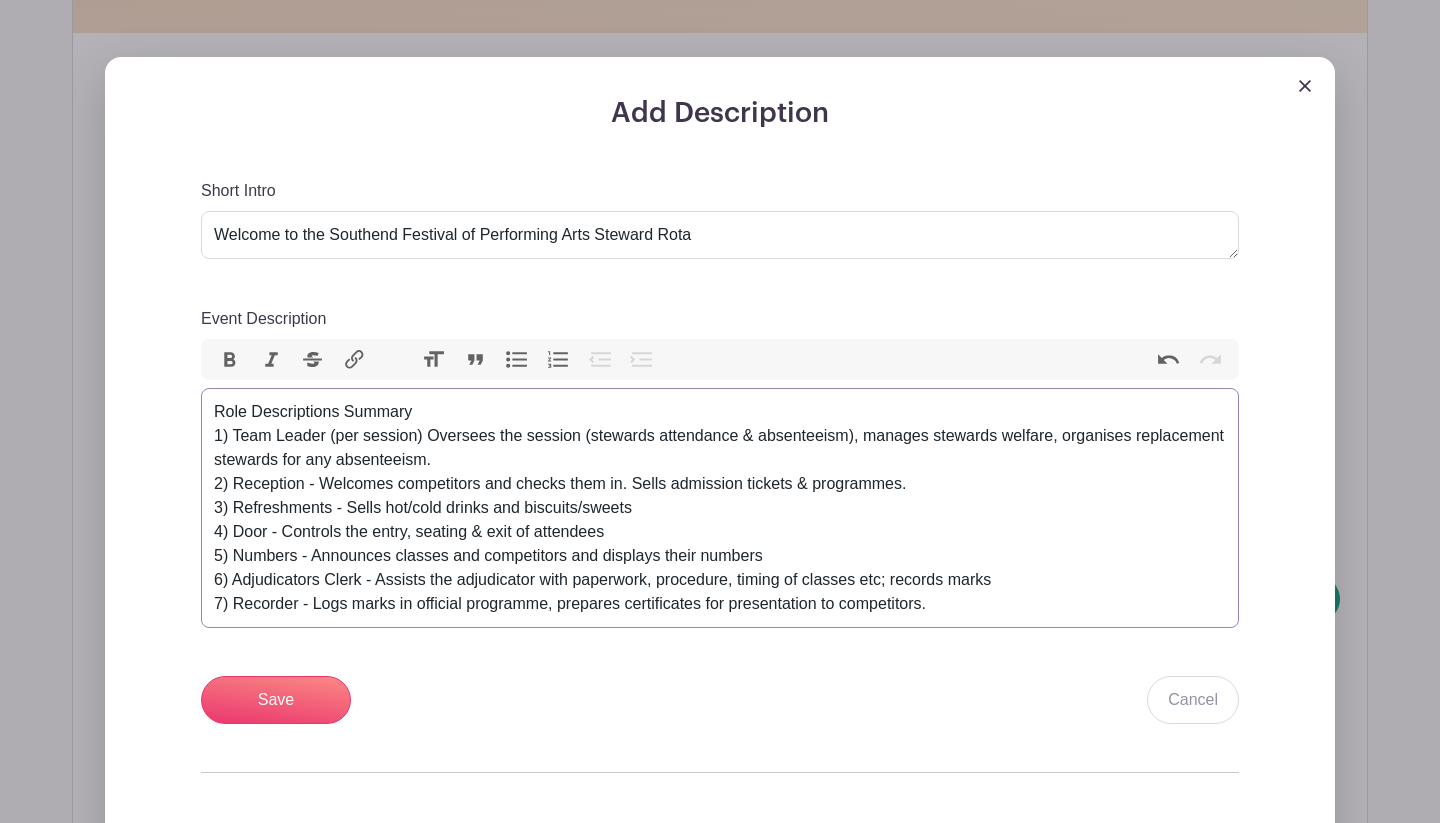 type on "<div>Role Descriptions Summary<br>1) Team Leader (per session) Oversees the session (stewards attendance &amp; absenteeism), manages stewards welfare, organises replacement stewards for any absenteeism.&nbsp;<br>2) Reception - Welcomes competitors and checks them in. Sells admission tickets &amp; programmes.<br>3) Refreshments - Sells hot/cold drinks and biscuits/sweets<br>4) Door - Controls the entry, seating &amp; exit of attendees<br>5) Numbers - Announces classes and competitors and displays their numbers<br>6) Adjudicators Clerk - Assists the adjudicator with paperwork, procedure, timing of classes etc; records marks<br>7) Recorder - Logs marks in official programme, prepares certificates for presentation to competitors.</div>" 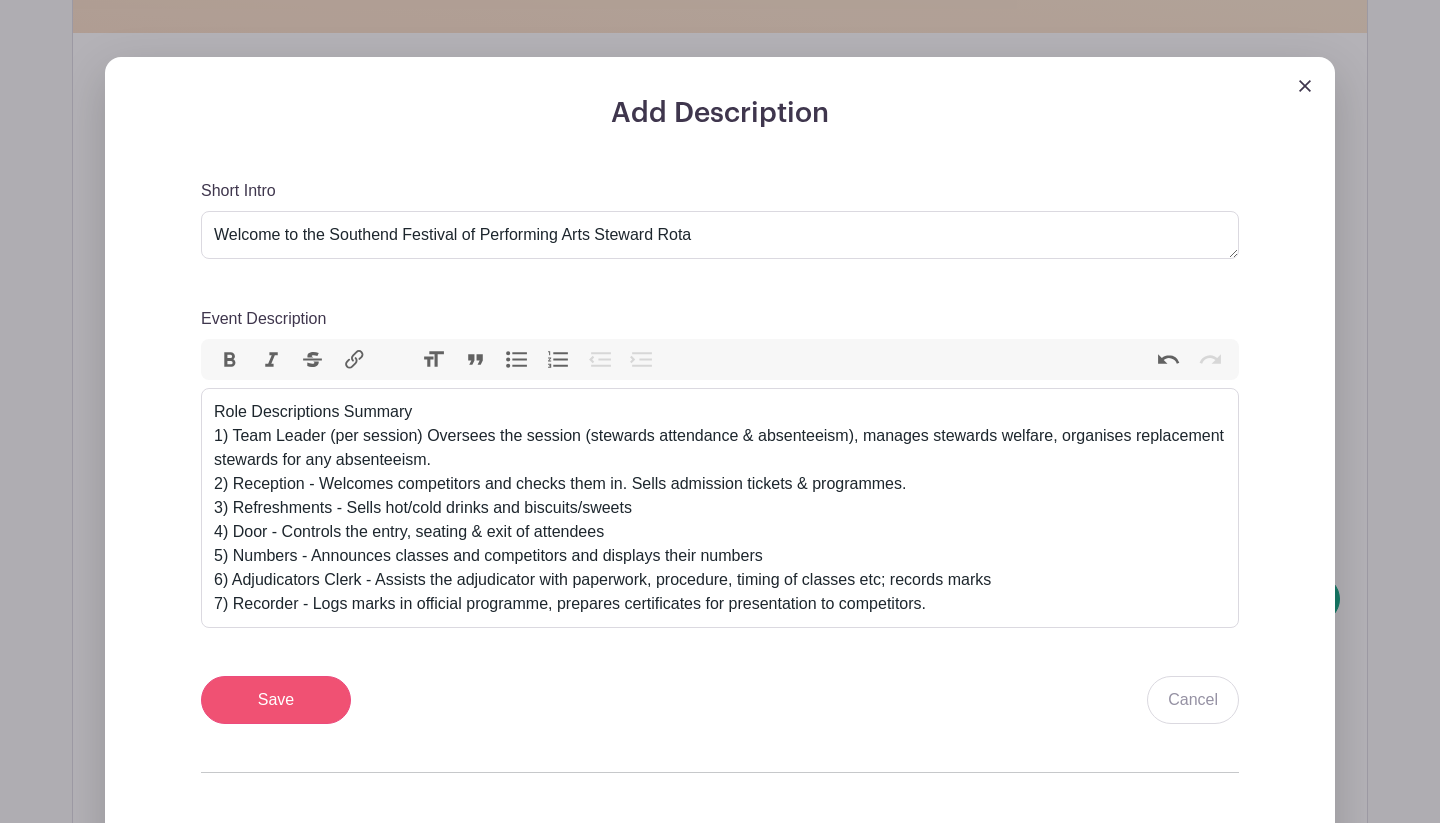 click on "Save" at bounding box center (276, 700) 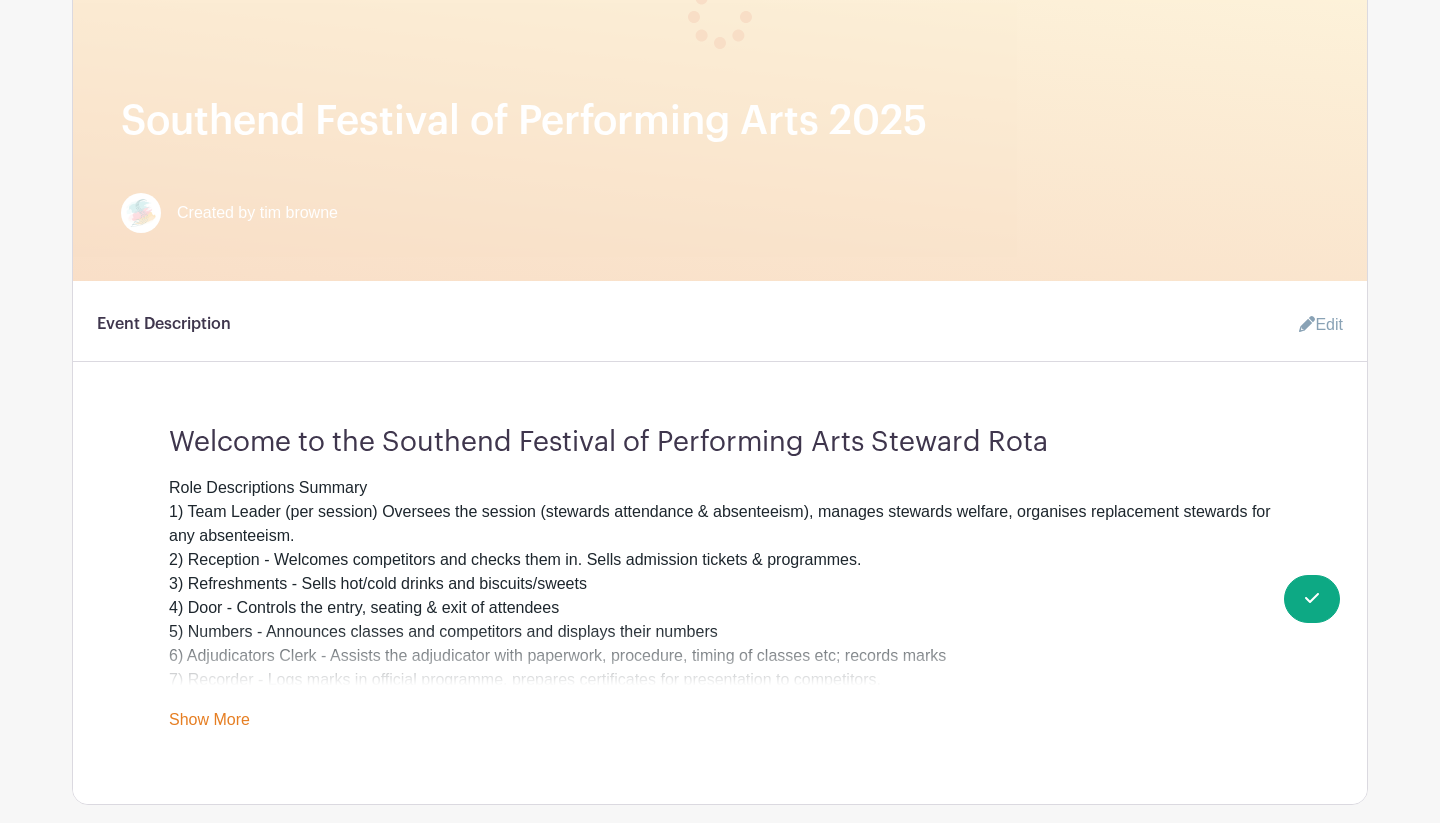 scroll, scrollTop: 473, scrollLeft: 0, axis: vertical 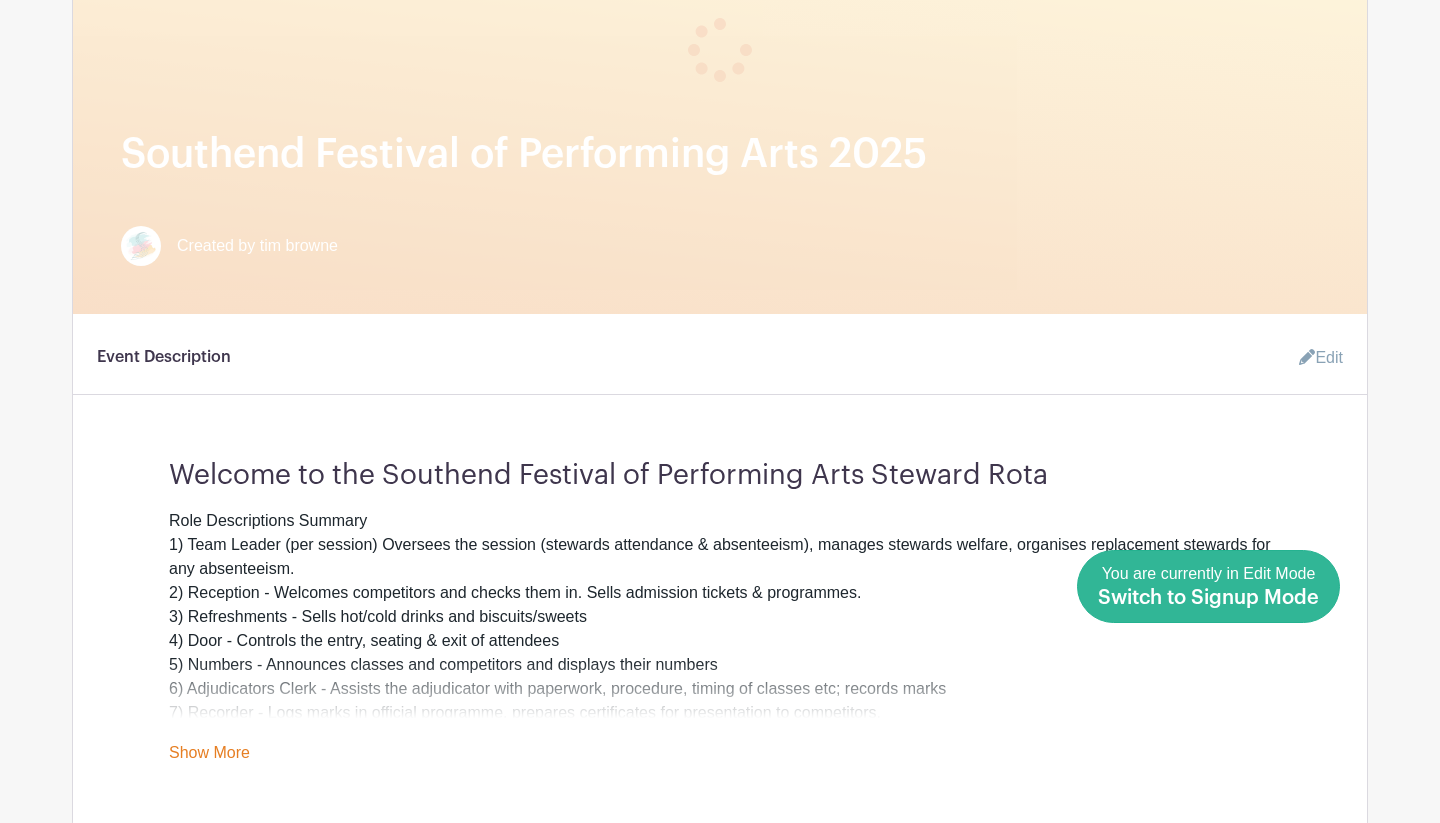 click on "Switch to Signup Mode" at bounding box center [1208, 598] 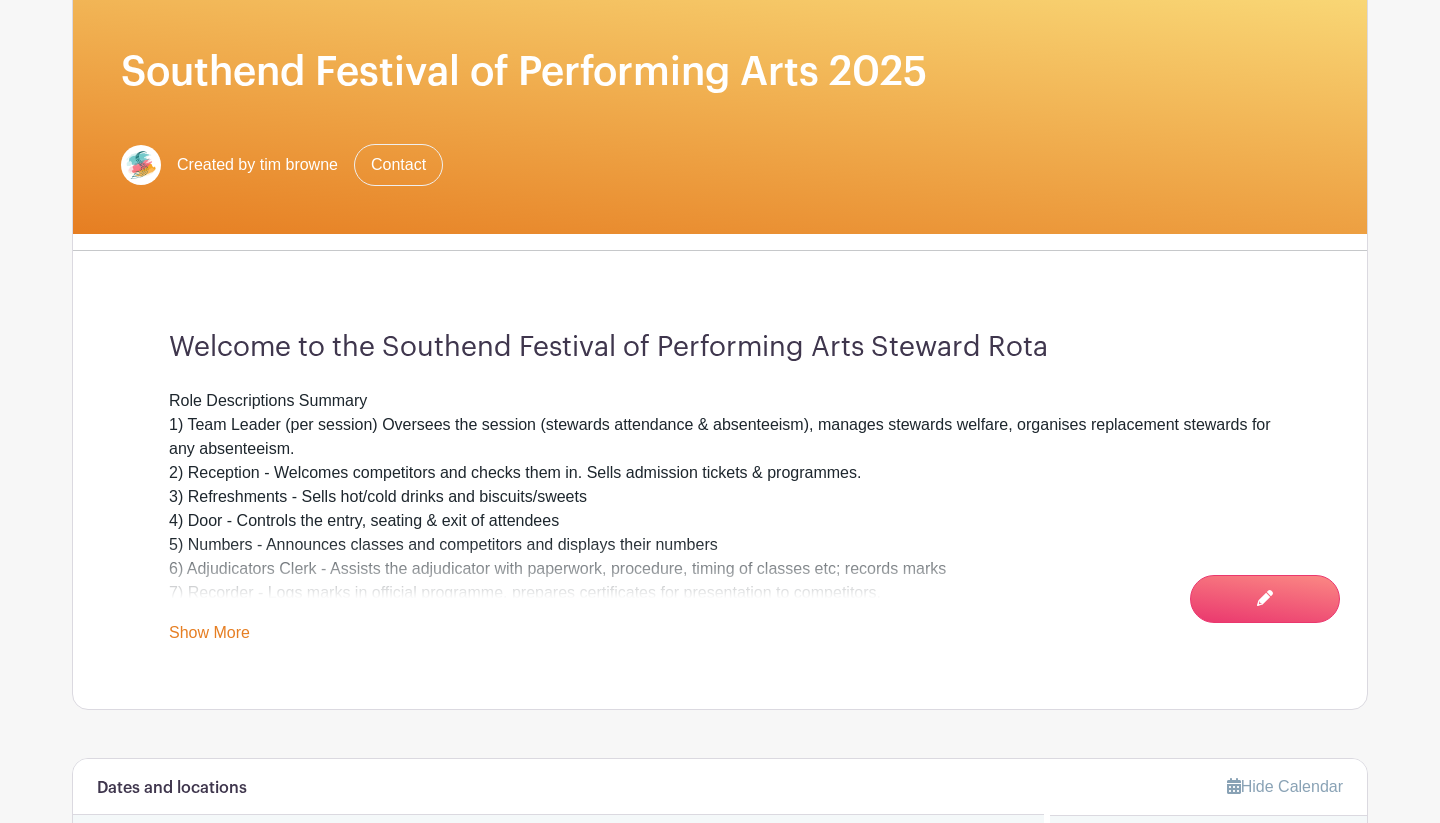 scroll, scrollTop: 391, scrollLeft: 0, axis: vertical 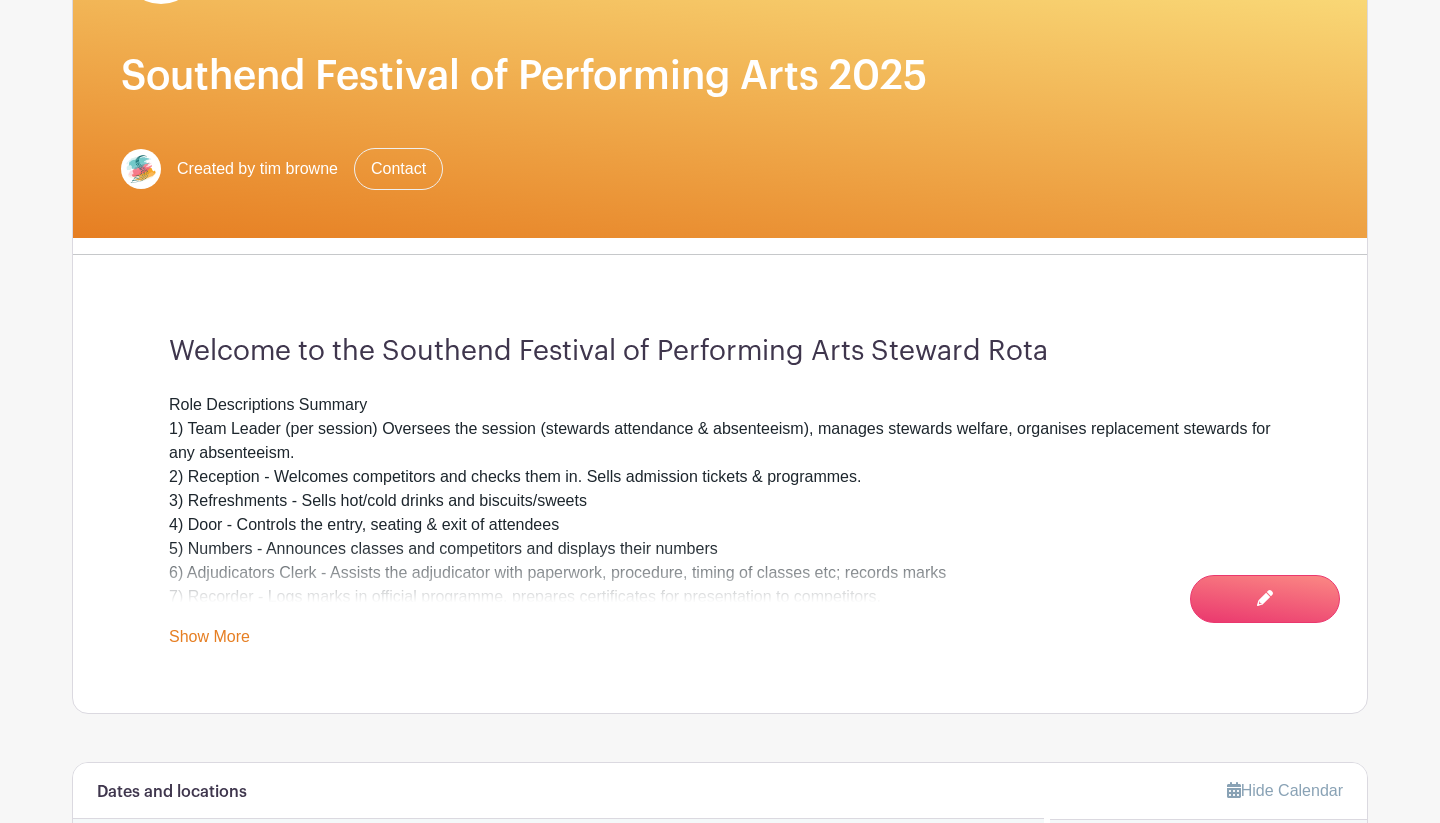 click on "Show More" at bounding box center (209, 640) 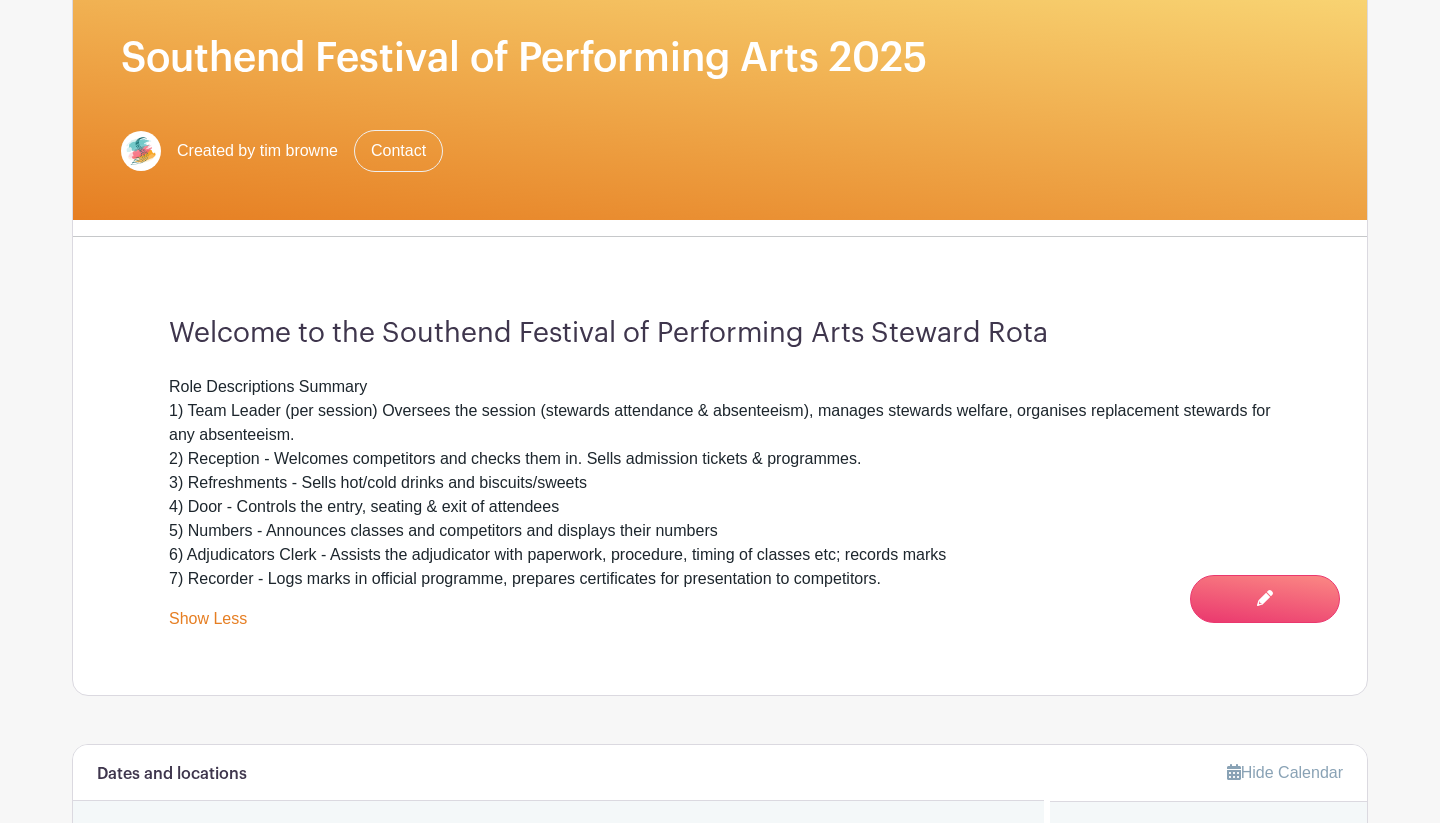 scroll, scrollTop: 435, scrollLeft: 0, axis: vertical 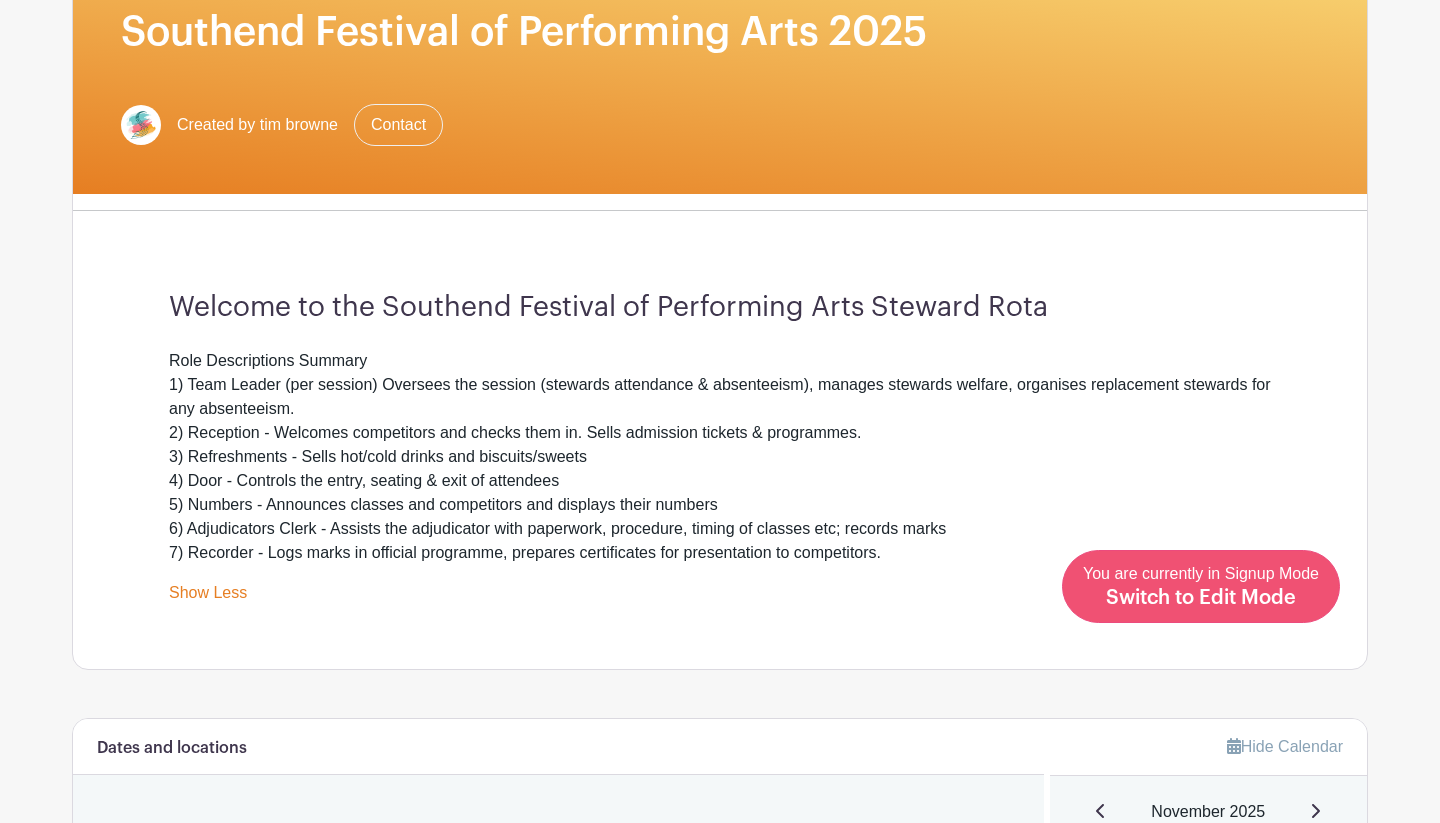 click on "You are currently in Signup Mode
Switch to Edit Mode" at bounding box center [1201, 586] 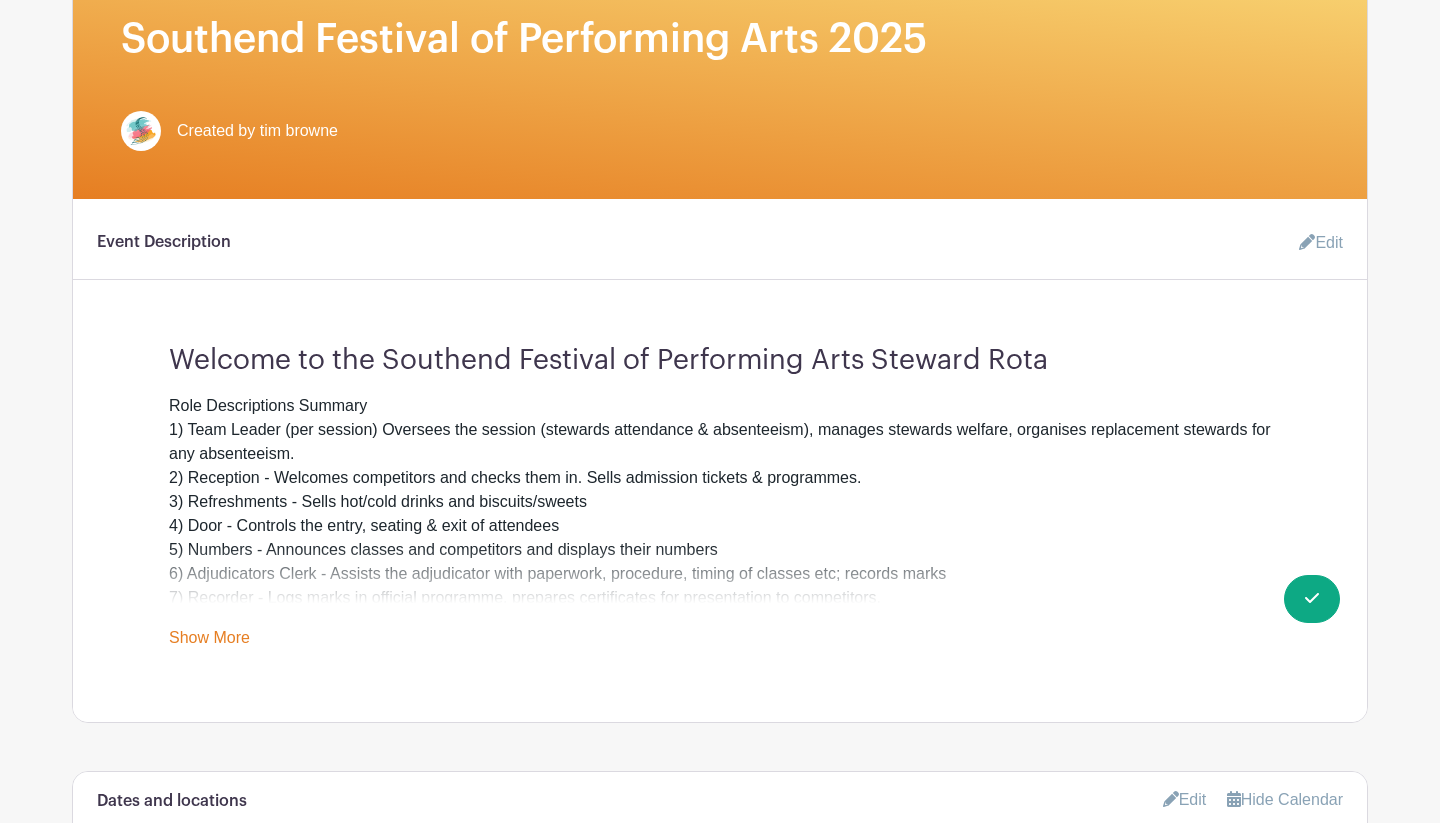 scroll, scrollTop: 431, scrollLeft: 0, axis: vertical 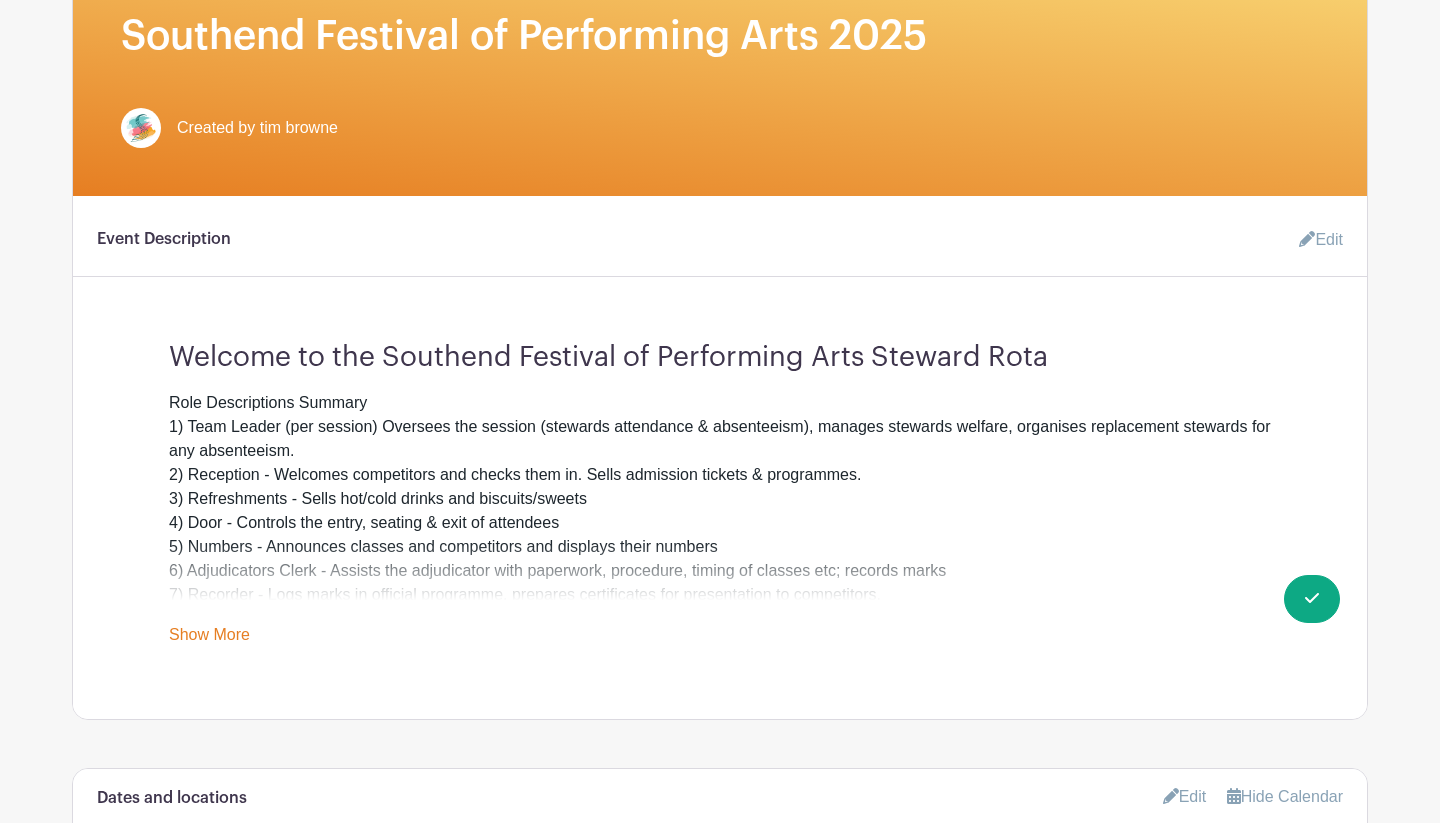 click on "Role Descriptions Summary 1) Team Leader (per session) Oversees the session (stewards attendance & absenteeism), manages stewards welfare, organises replacement stewards for any absenteeism.  2) Reception - Welcomes competitors and checks them in. Sells admission tickets & programmes. 3) Refreshments - Sells hot/cold drinks and biscuits/sweets 4) Door - Controls the entry, seating & exit of attendees 5) Numbers - Announces classes and competitors and displays their numbers 6) Adjudicators Clerk - Assists the adjudicator with paperwork, procedure, timing of classes etc; records marks 7) Recorder - Logs marks in official programme, prepares certificates for presentation to competitors." at bounding box center (720, 499) 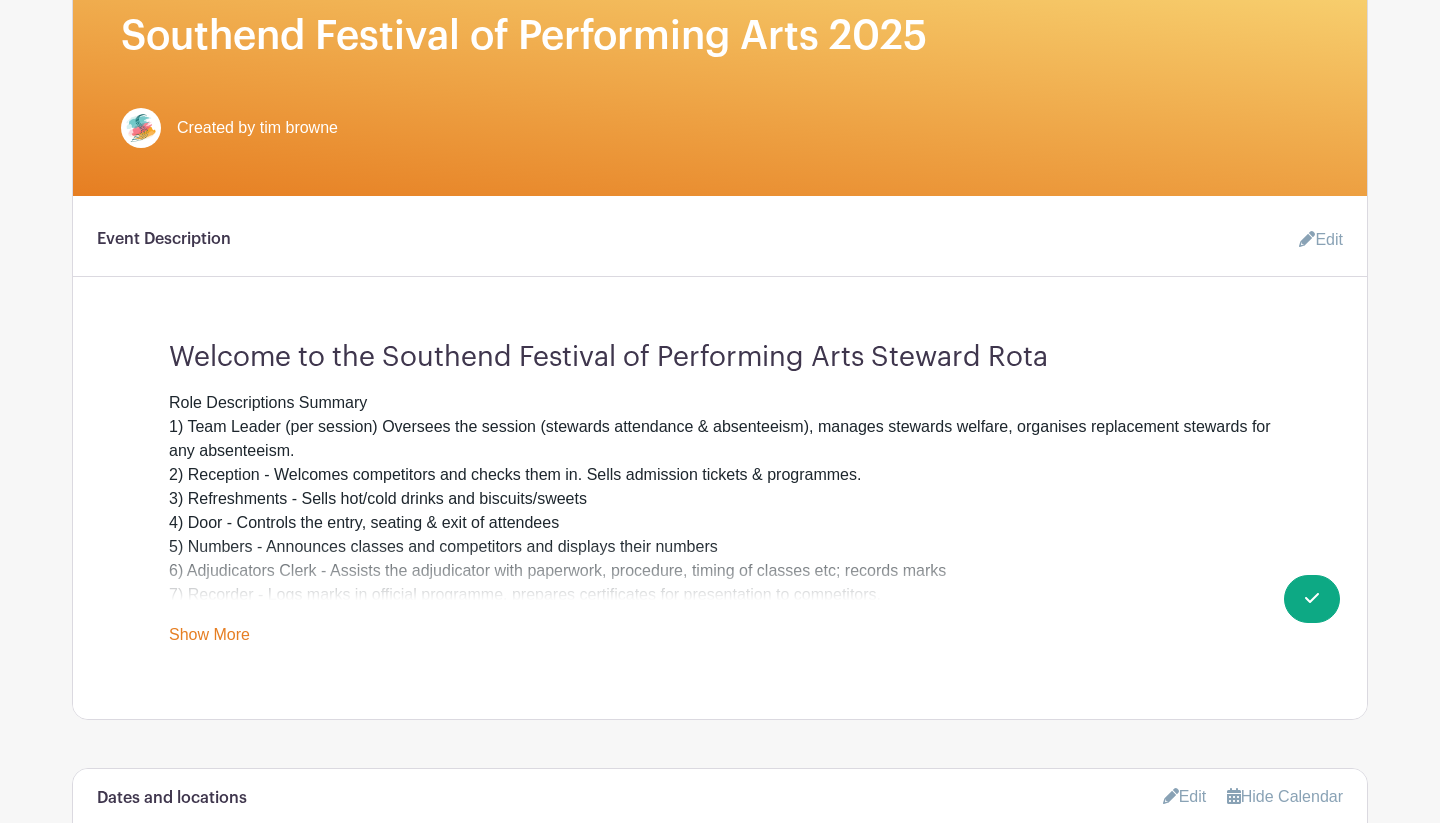click on "Edit" at bounding box center (1313, 240) 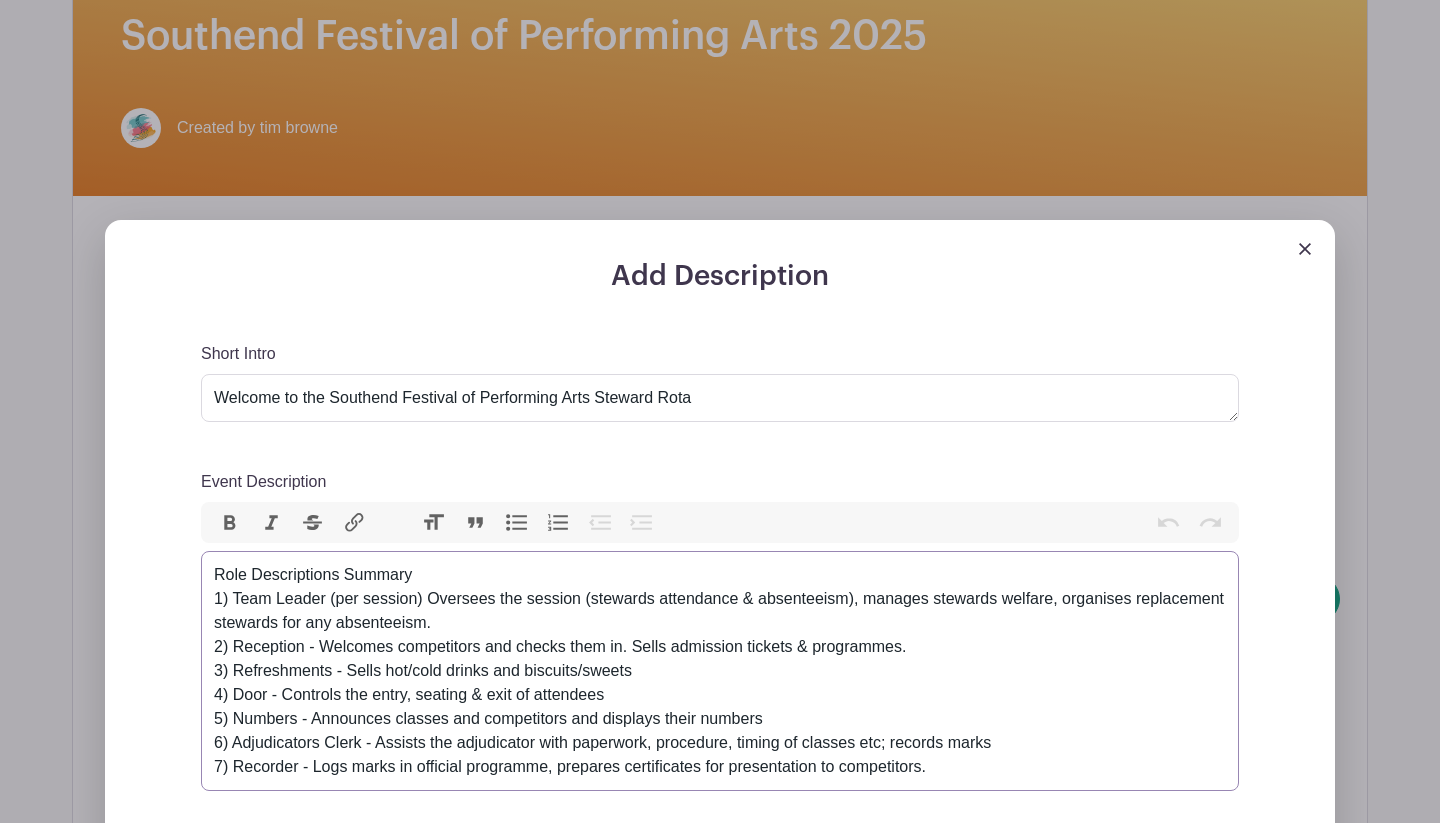 click on "Role Descriptions Summary 1) Team Leader (per session) Oversees the session (stewards attendance & absenteeism), manages stewards welfare, organises replacement stewards for any absenteeism.  2) Reception - Welcomes competitors and checks them in. Sells admission tickets & programmes. 3) Refreshments - Sells hot/cold drinks and biscuits/sweets 4) Door - Controls the entry, seating & exit of attendees 5) Numbers - Announces classes and competitors and displays their numbers 6) Adjudicators Clerk - Assists the adjudicator with paperwork, procedure, timing of classes etc; records marks 7) Recorder - Logs marks in official programme, prepares certificates for presentation to competitors." at bounding box center [720, 671] 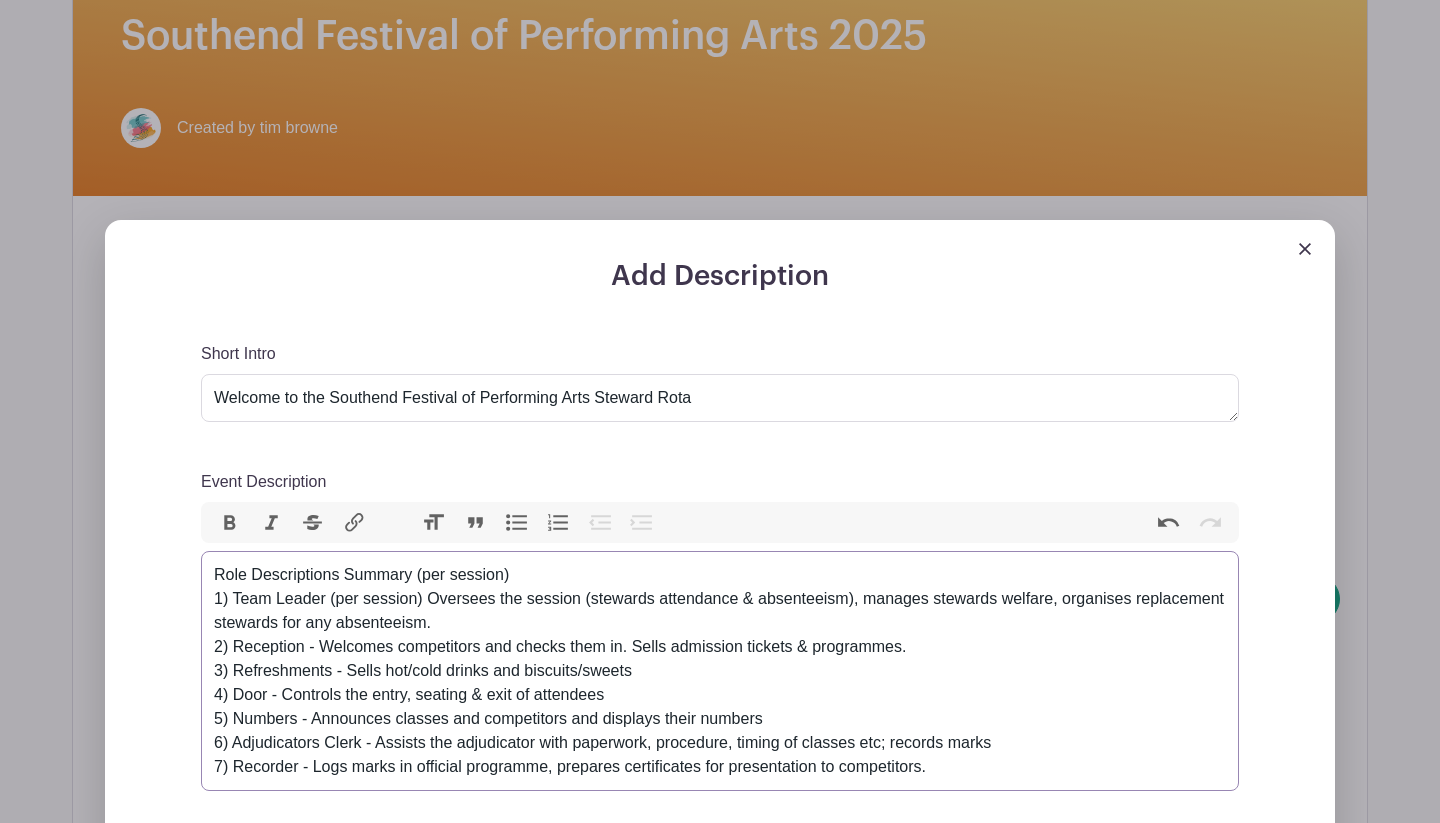 click on "Role Descriptions Summary (per session) 1) Team Leader (per session) Oversees the session (stewards attendance & absenteeism), manages stewards welfare, organises replacement stewards for any absenteeism. 2) Reception - Welcomes competitors and checks them in. Sells admission tickets & programmes. 3) Refreshments - Sells hot/cold drinks and biscuits/sweets 4) Door - Controls the entry, seating & exit of attendees 5) Numbers - Announces classes and competitors and displays their numbers 6) Adjudicators Clerk - Assists the adjudicator with paperwork, procedure, timing of classes etc; records marks 7) Recorder - Logs marks in official programme, prepares certificates for presentation to competitors." at bounding box center [720, 671] 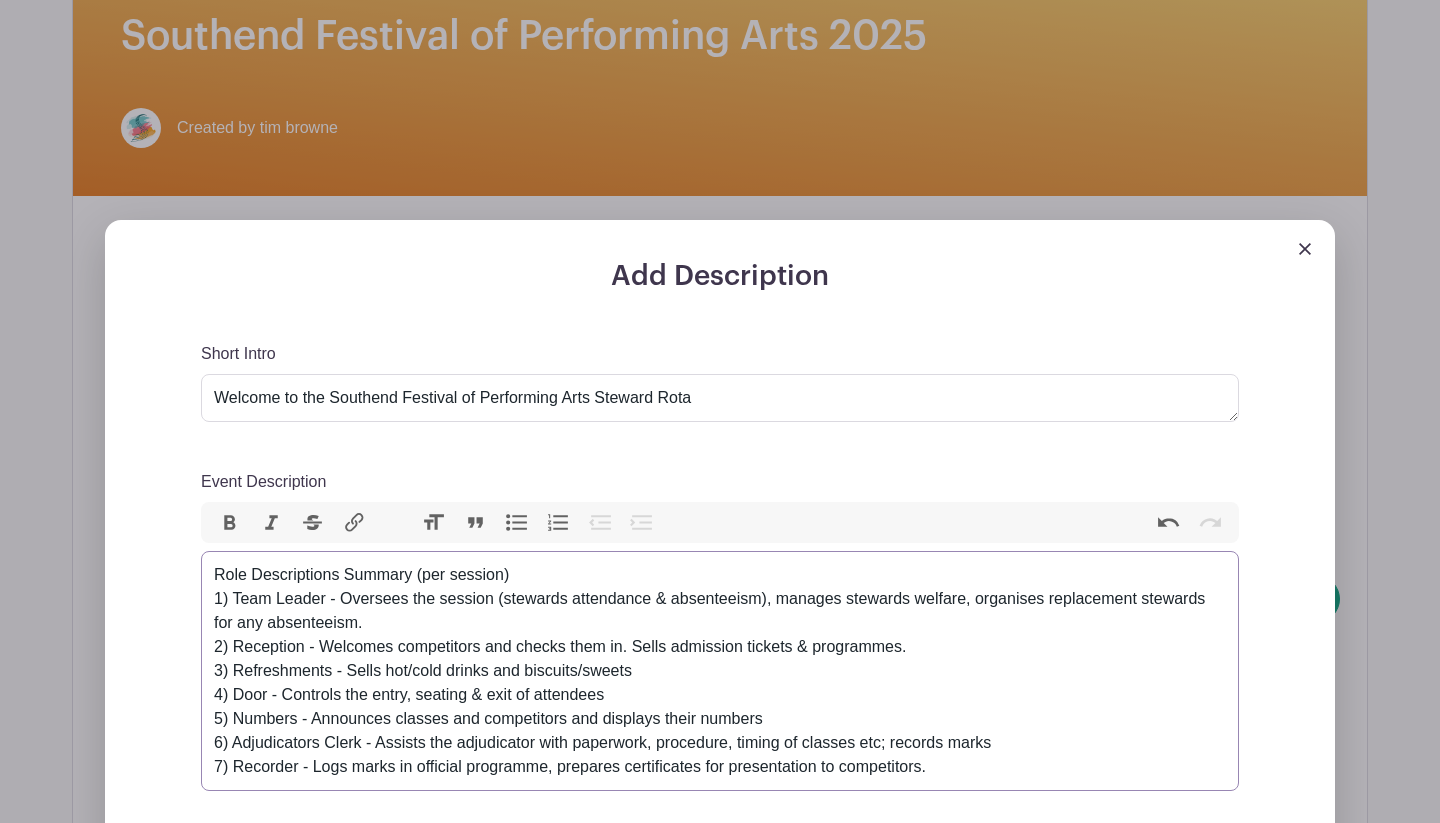 type on "<div>Role Descriptions Summary (per session)<br>1) Team Leader - Oversees the session (stewards attendance &amp; absenteeism), manages stewards welfare, organises replacement stewards for any absenteeism.&nbsp;<br>2) Reception - Welcomes competitors and checks them in. Sells admission tickets &amp; programmes.<br>3) Refreshments - Sells hot/cold drinks and biscuits/sweets<br>4) Door - Controls the entry, seating &amp; exit of attendees<br>5) Numbers - Announces classes and competitors and displays their numbers<br>6) Adjudicators Clerk - Assists the adjudicator with paperwork, procedure, timing of classes etc; records marks<br>7) Recorder - Logs marks in official programme, prepares certificates for presentation to competitors.</div>" 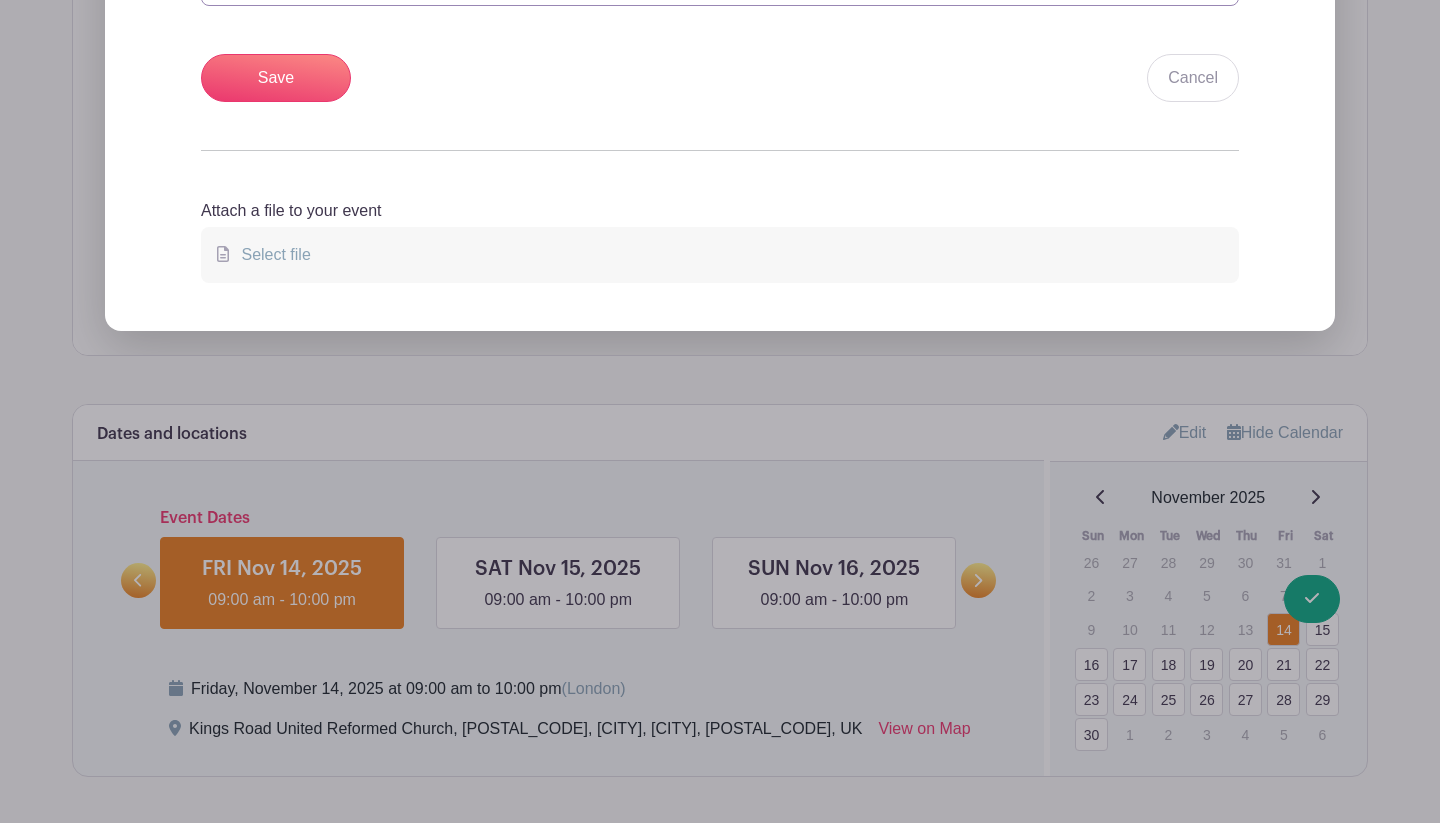 scroll, scrollTop: 1109, scrollLeft: 0, axis: vertical 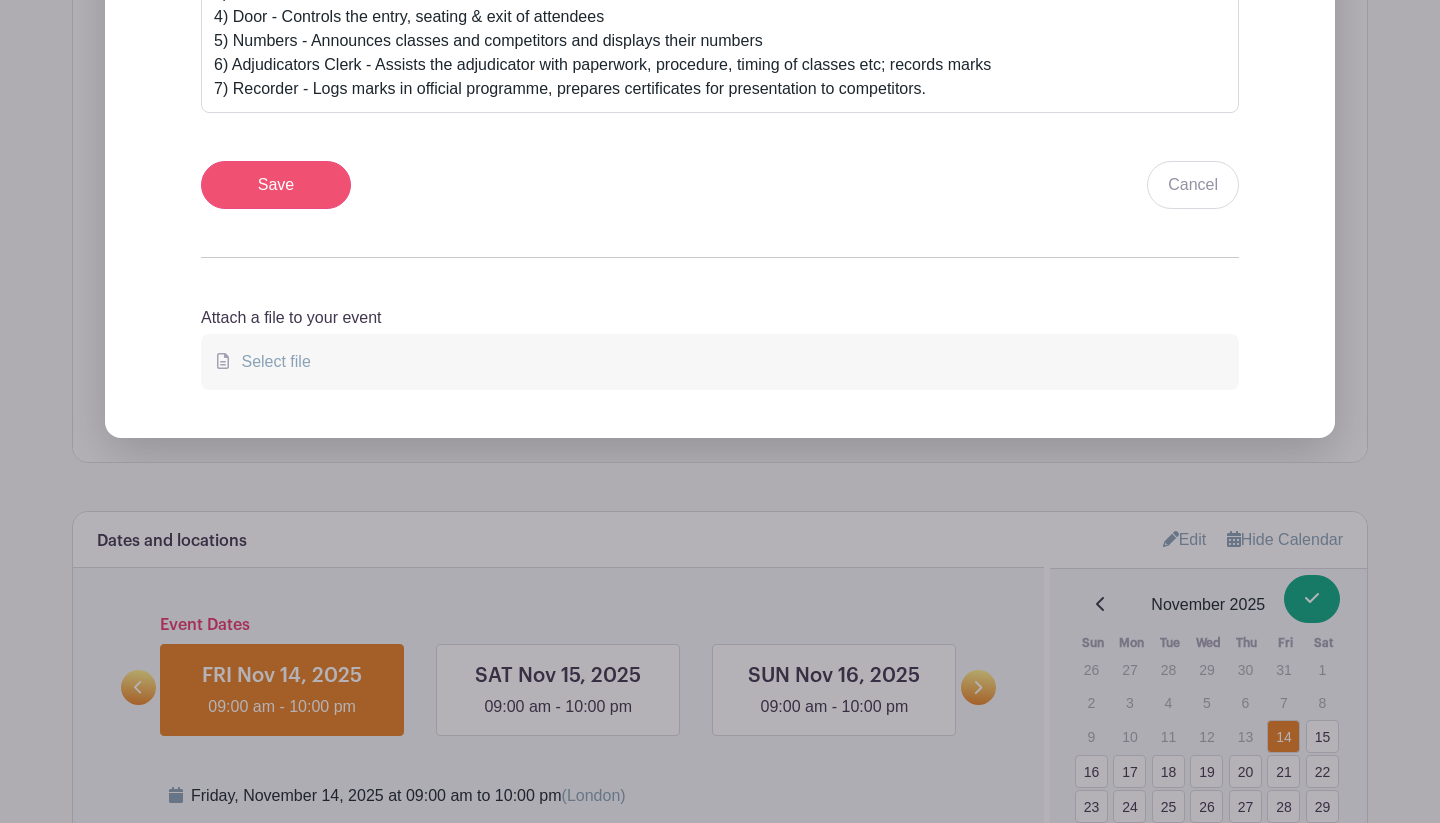 click on "Save" at bounding box center (276, 185) 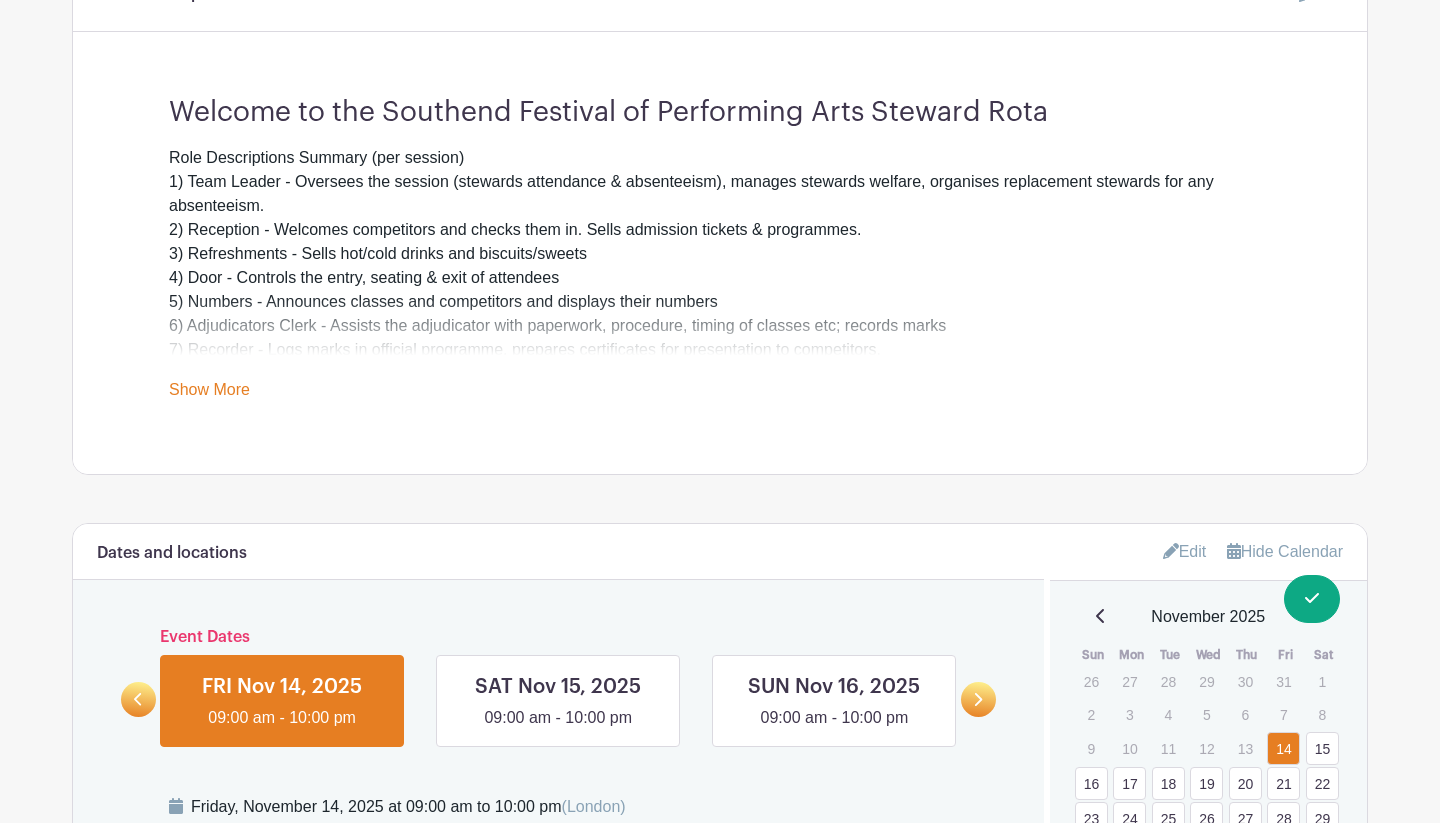 scroll, scrollTop: 816, scrollLeft: 0, axis: vertical 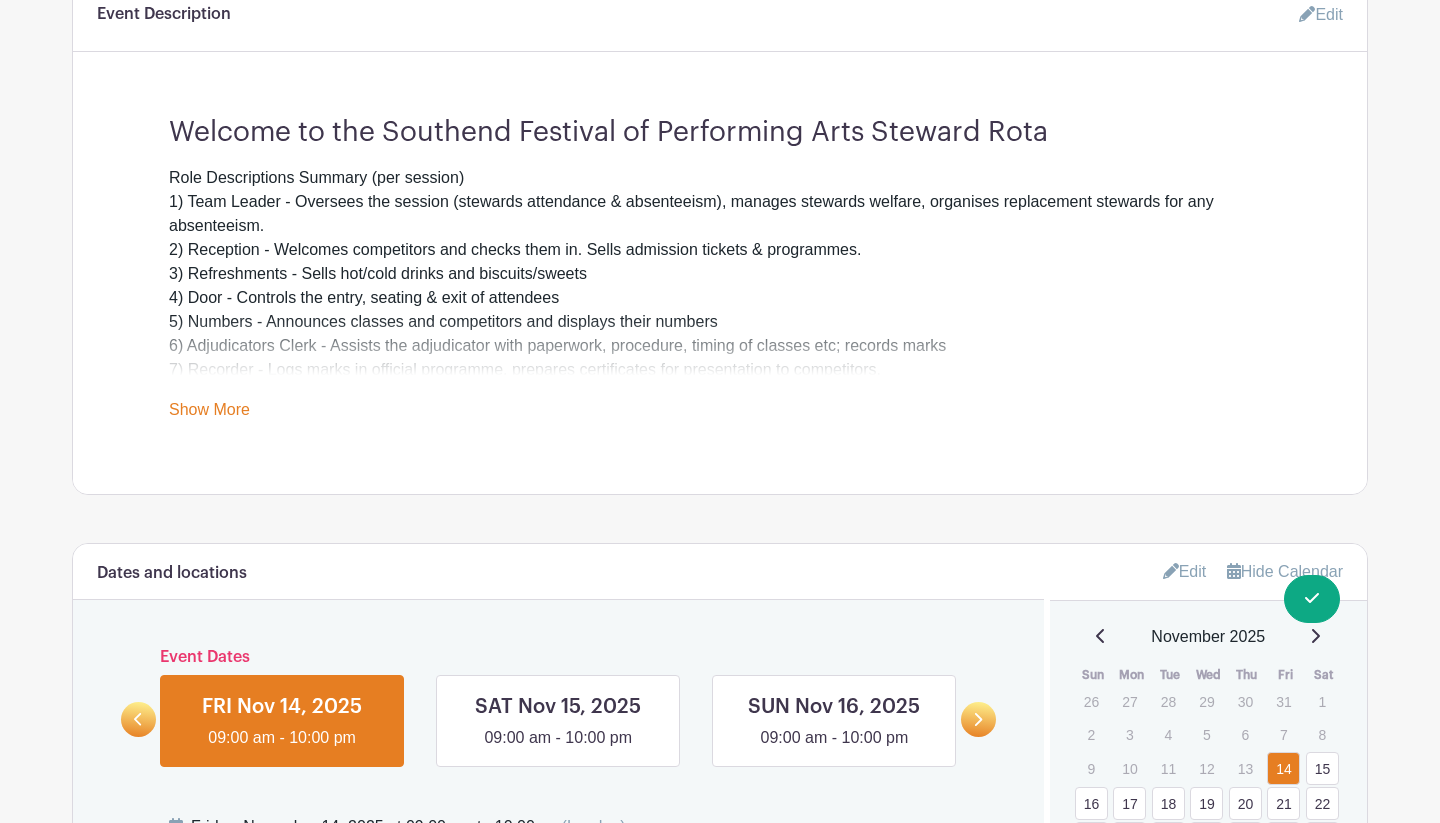 click on "Show More" at bounding box center (209, 413) 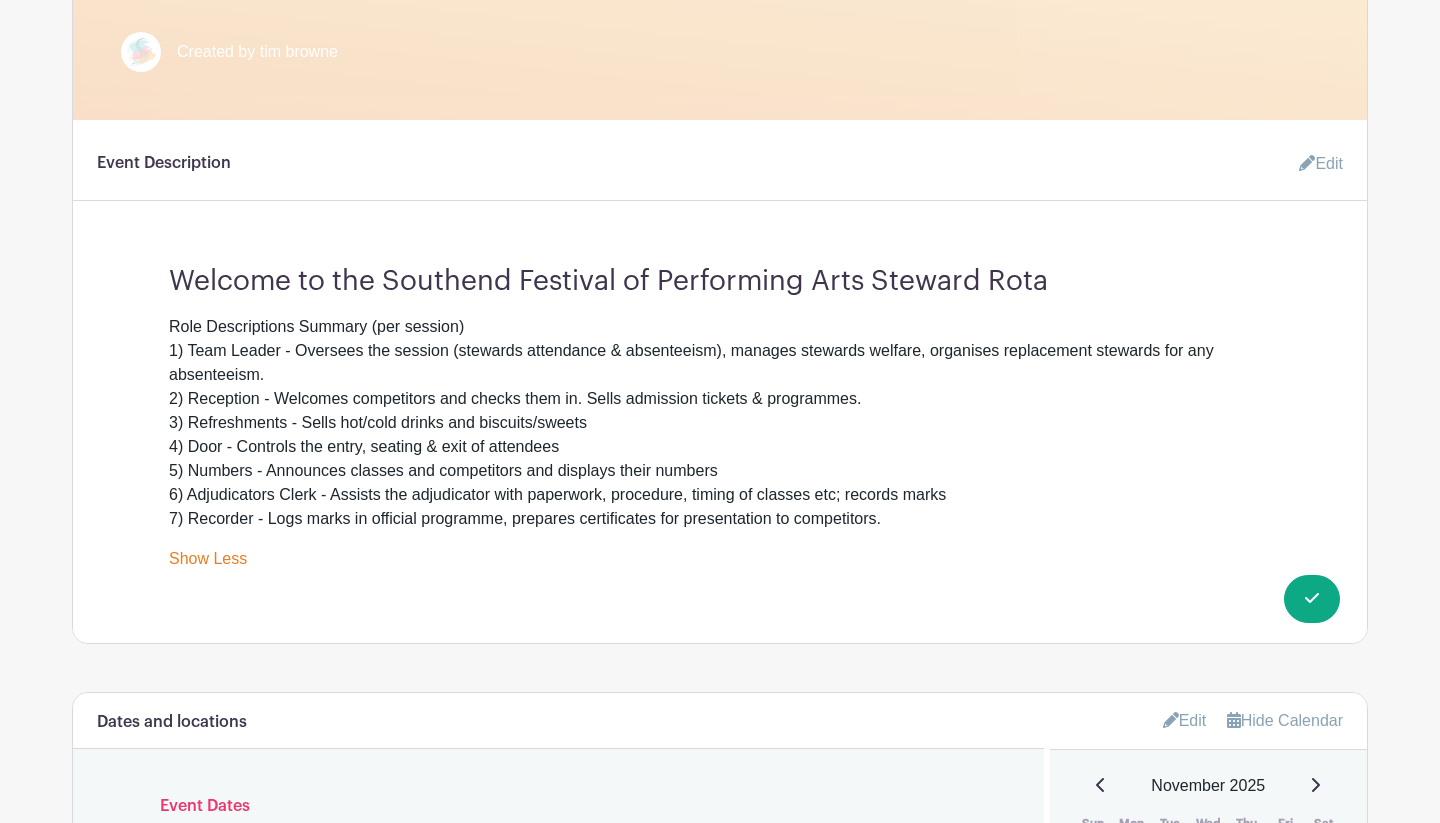 scroll, scrollTop: 657, scrollLeft: 0, axis: vertical 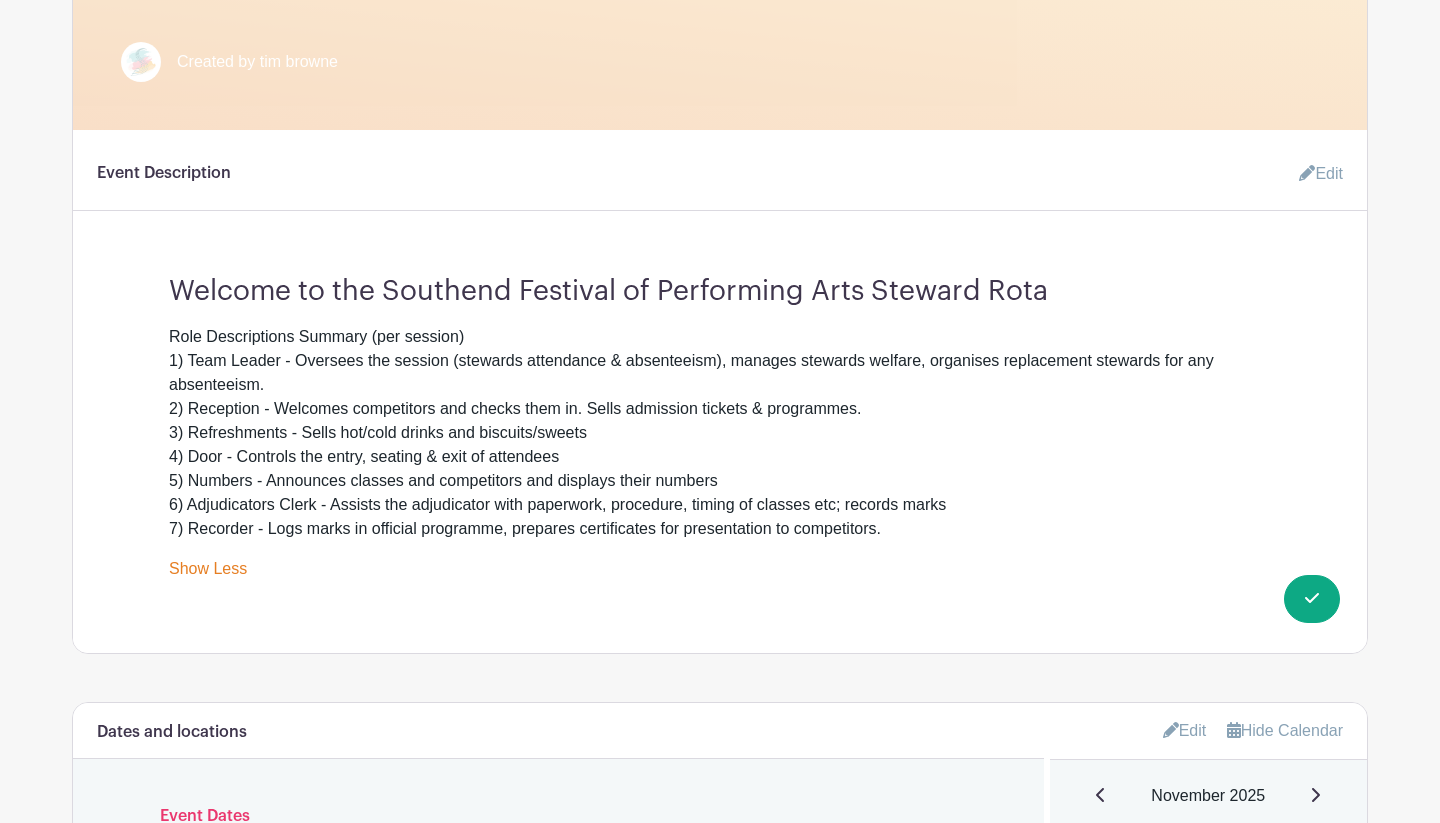 click on "Edit" at bounding box center [1313, 174] 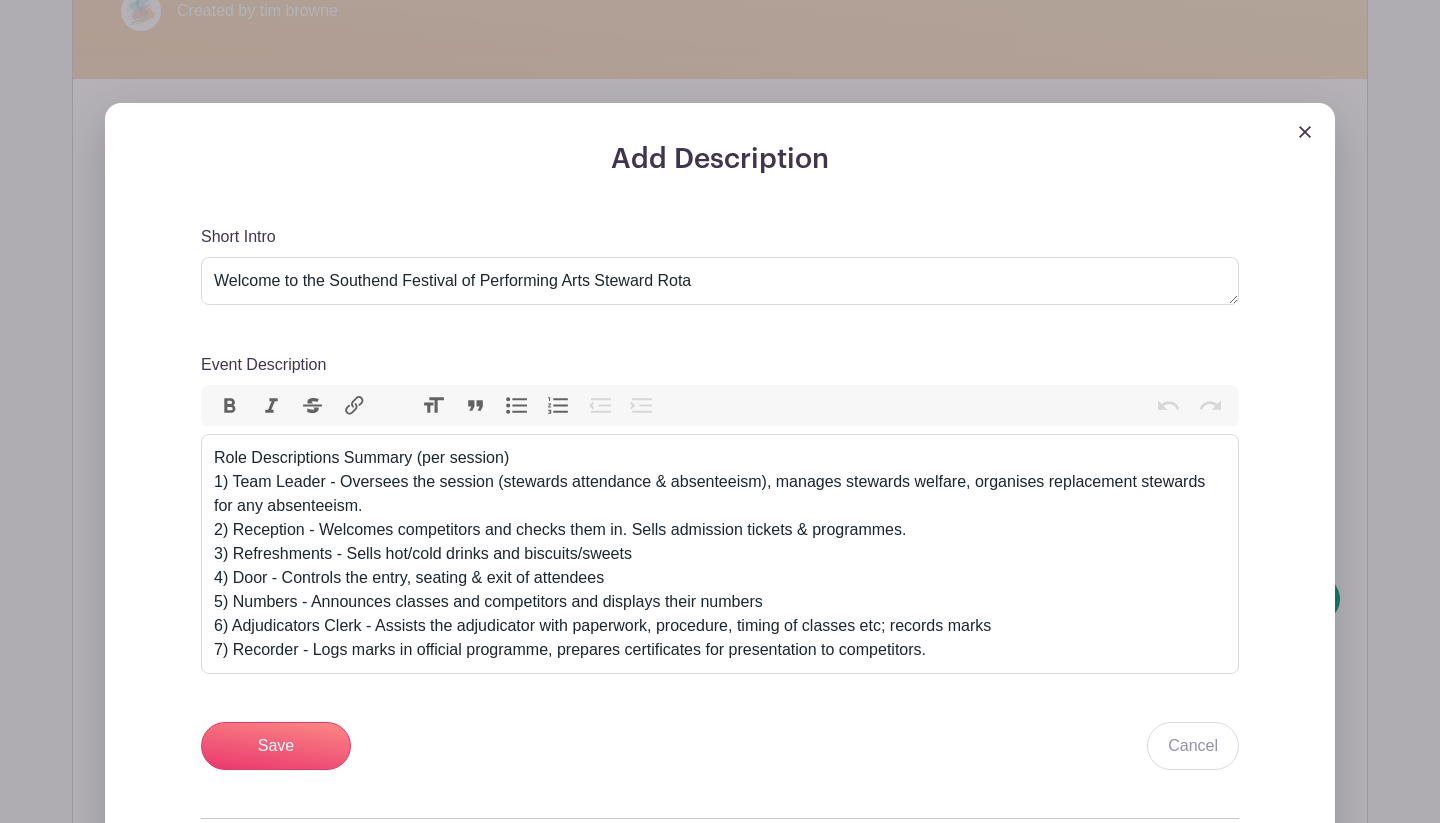 scroll, scrollTop: 724, scrollLeft: 0, axis: vertical 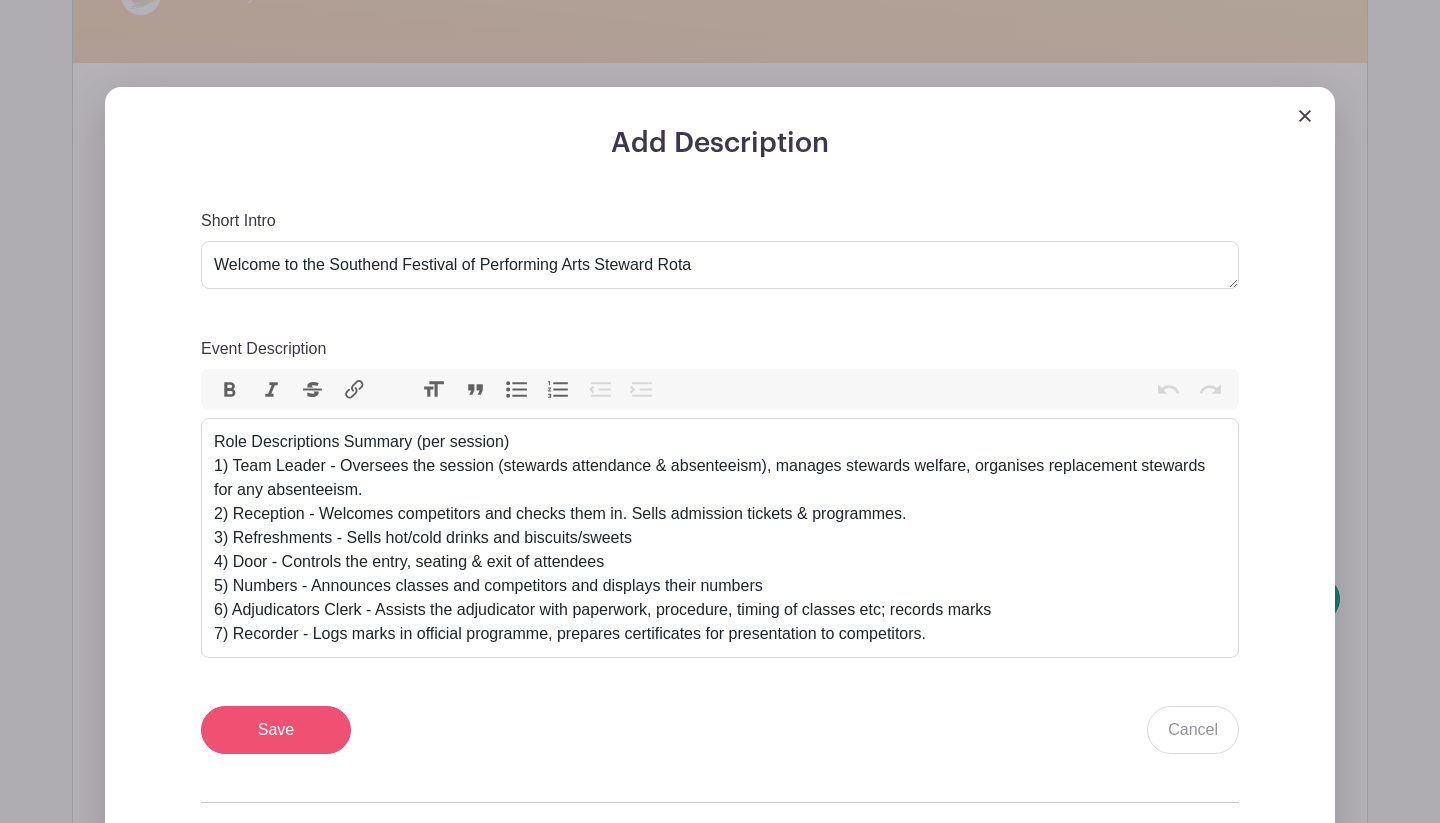 click on "Save" at bounding box center (276, 730) 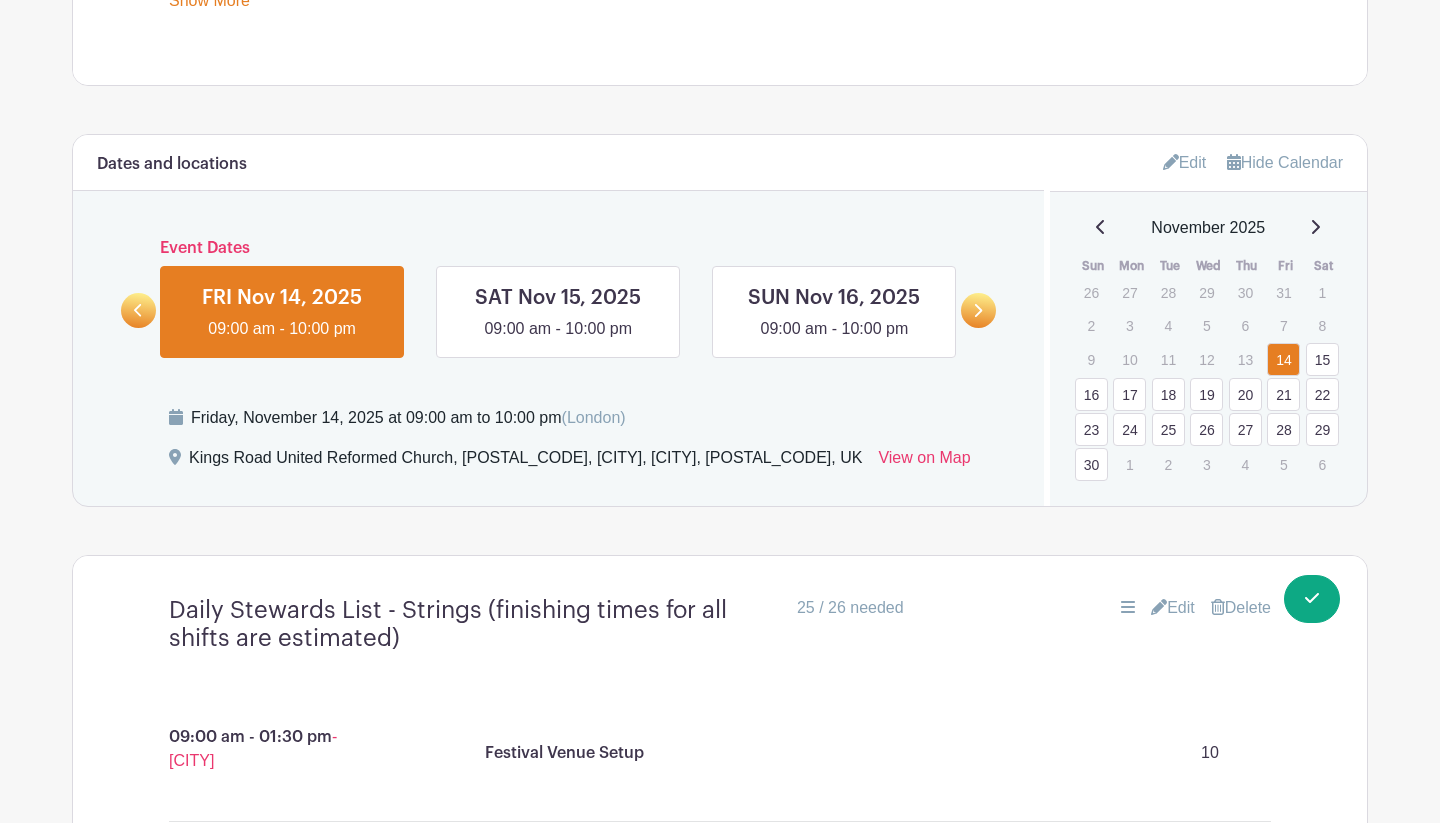scroll, scrollTop: 1226, scrollLeft: 0, axis: vertical 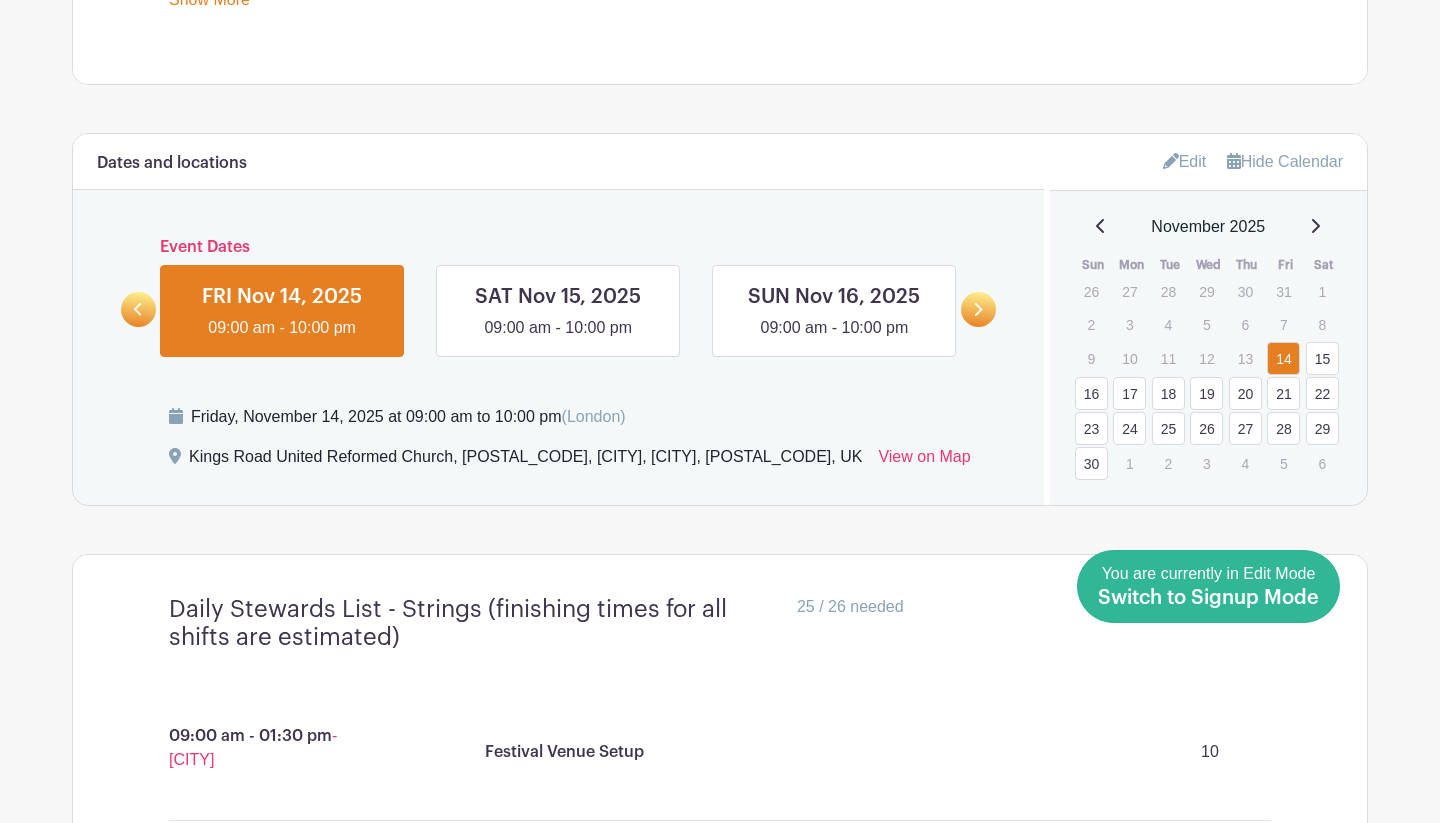click on "Switch to Signup Mode" at bounding box center (1208, 598) 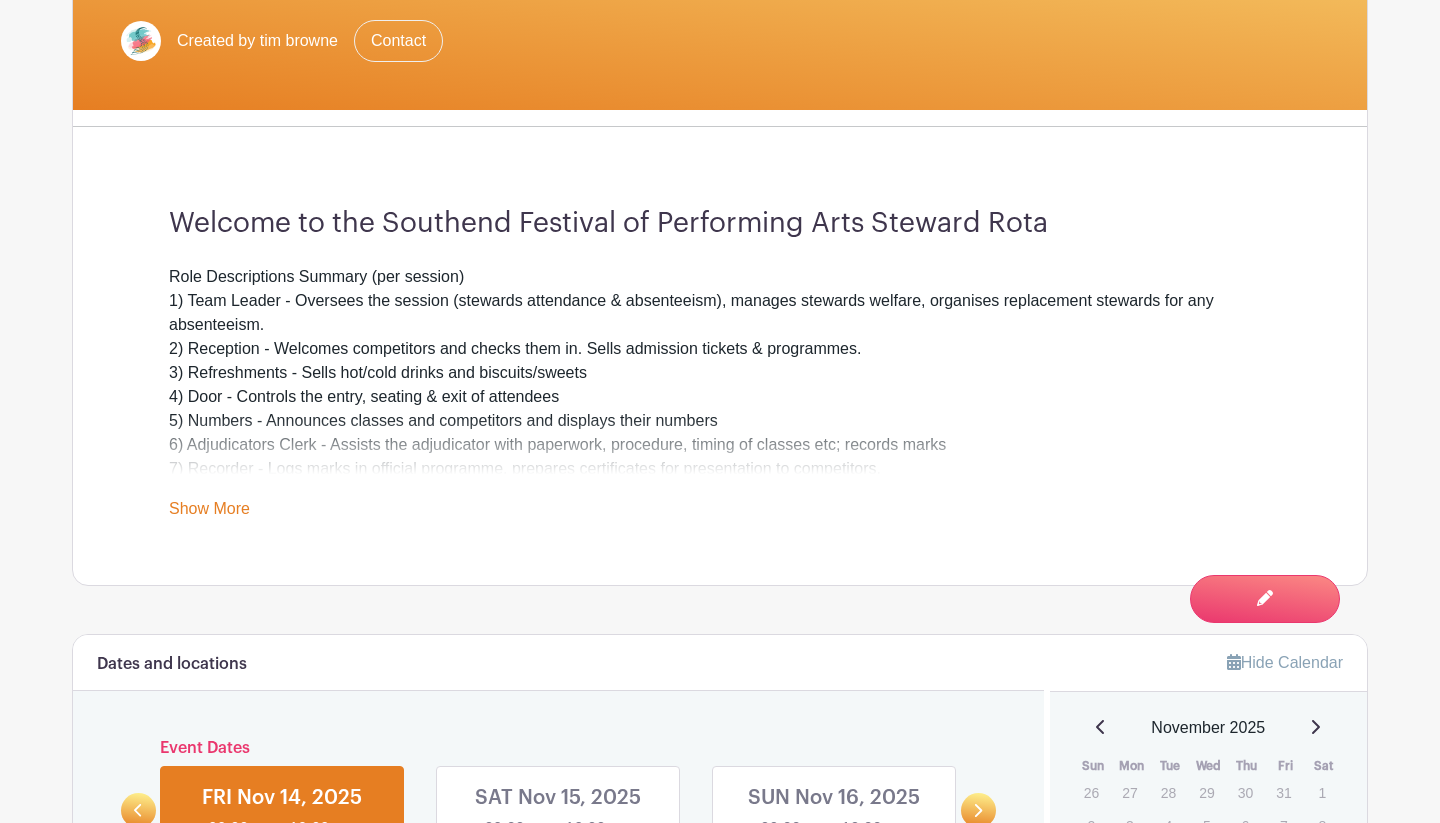 scroll, scrollTop: 521, scrollLeft: 0, axis: vertical 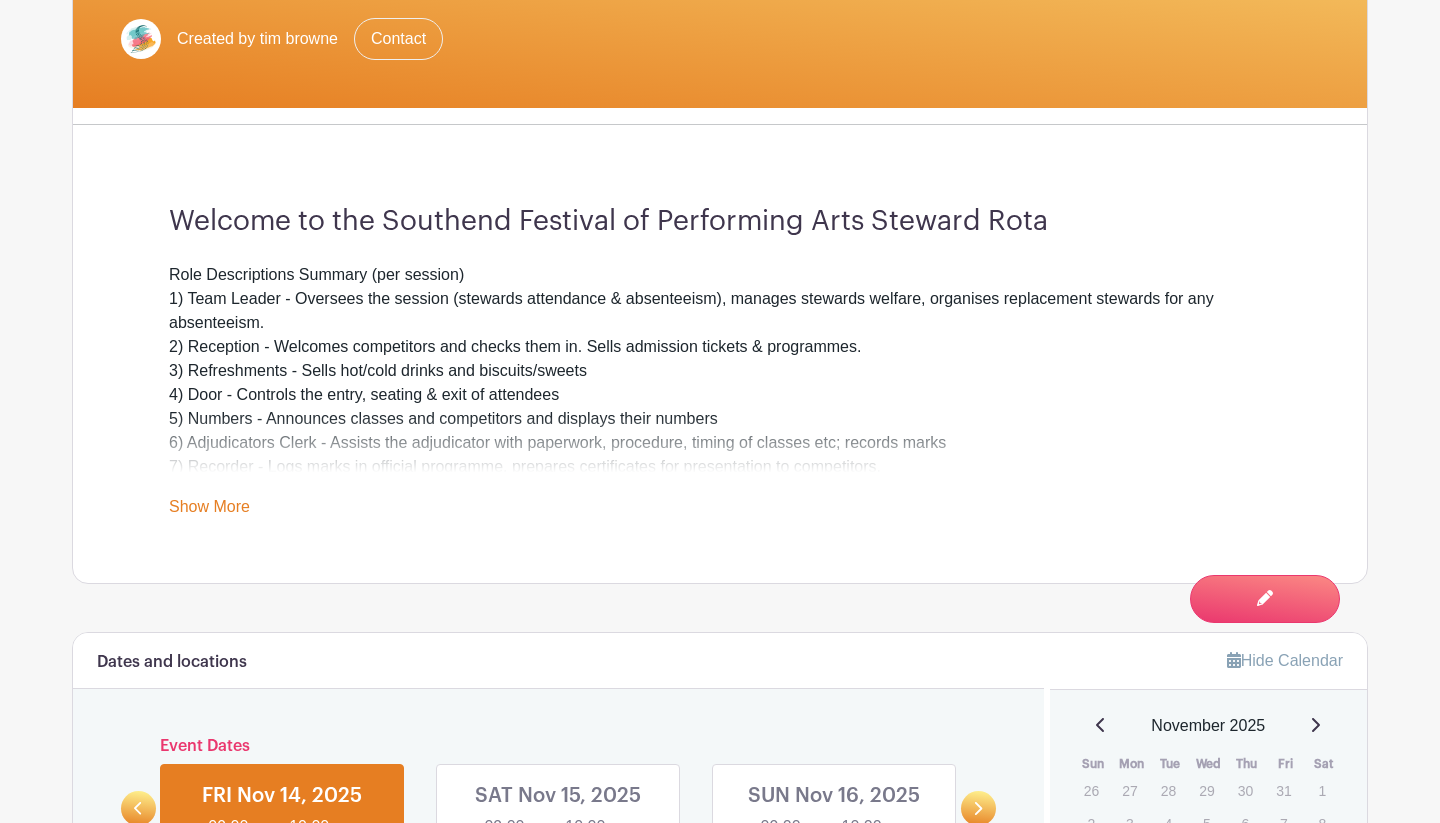 click on "Show More" at bounding box center [209, 510] 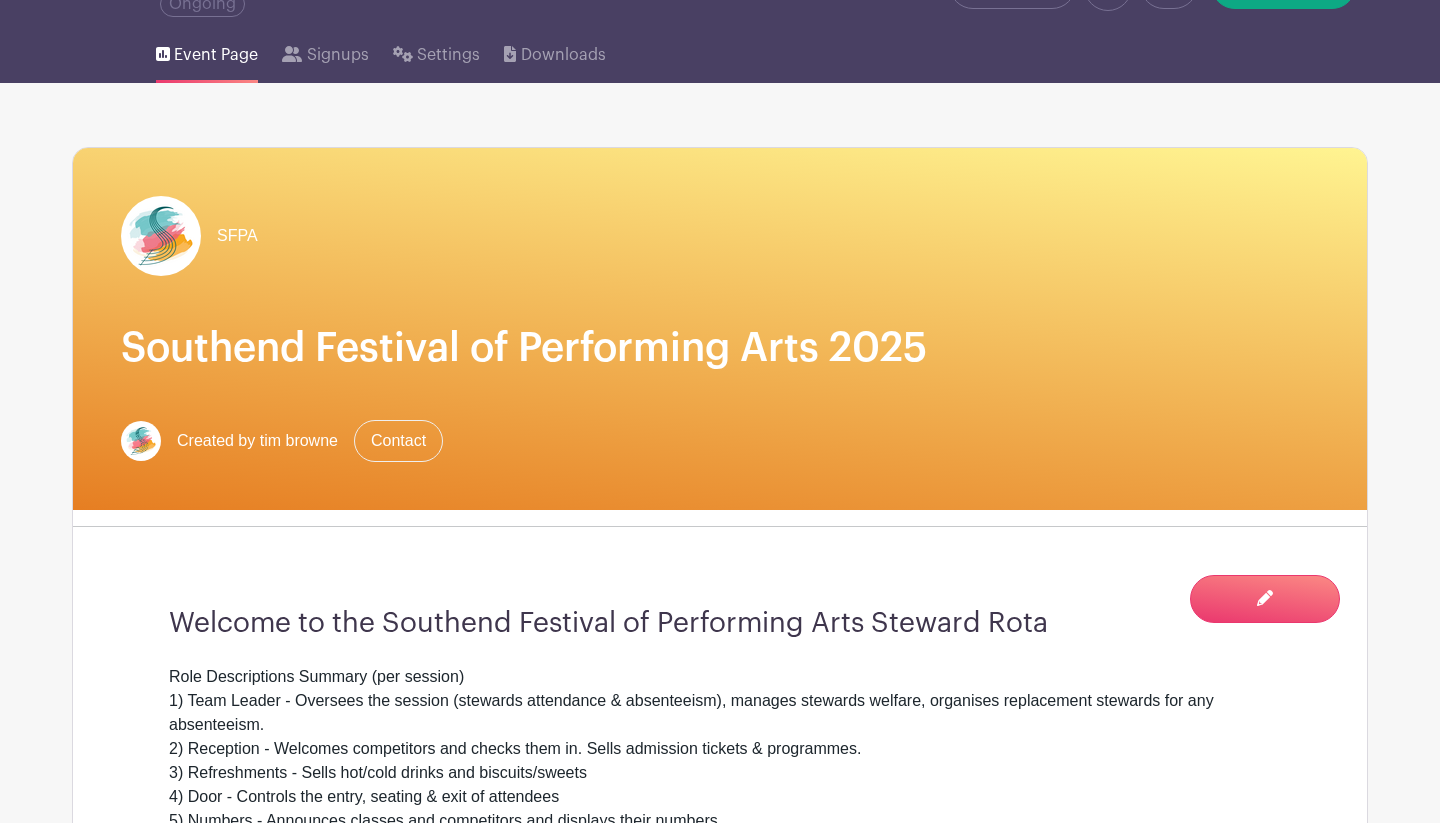 scroll, scrollTop: 116, scrollLeft: 0, axis: vertical 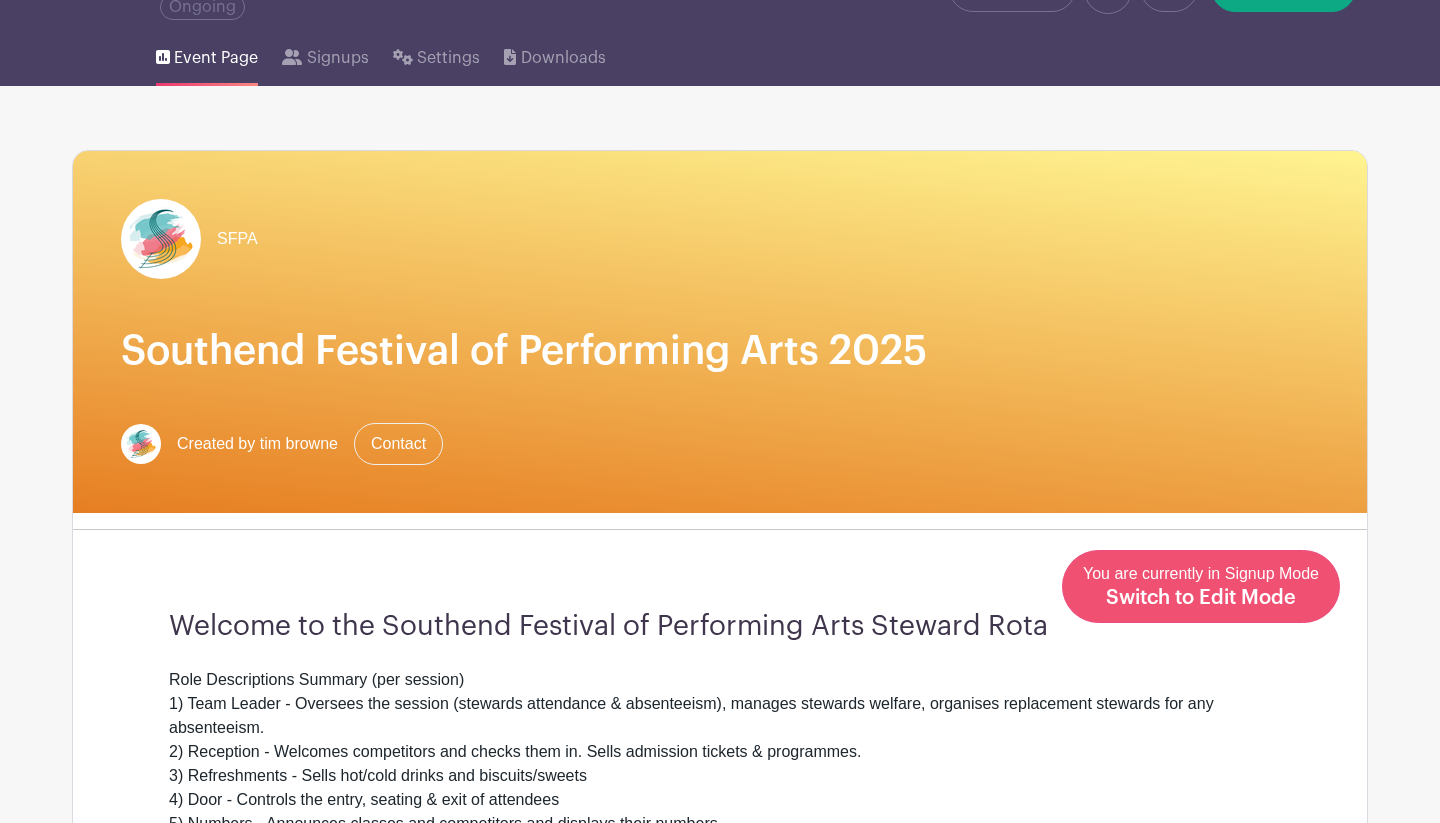 click on "Switch to Edit Mode" at bounding box center [1201, 598] 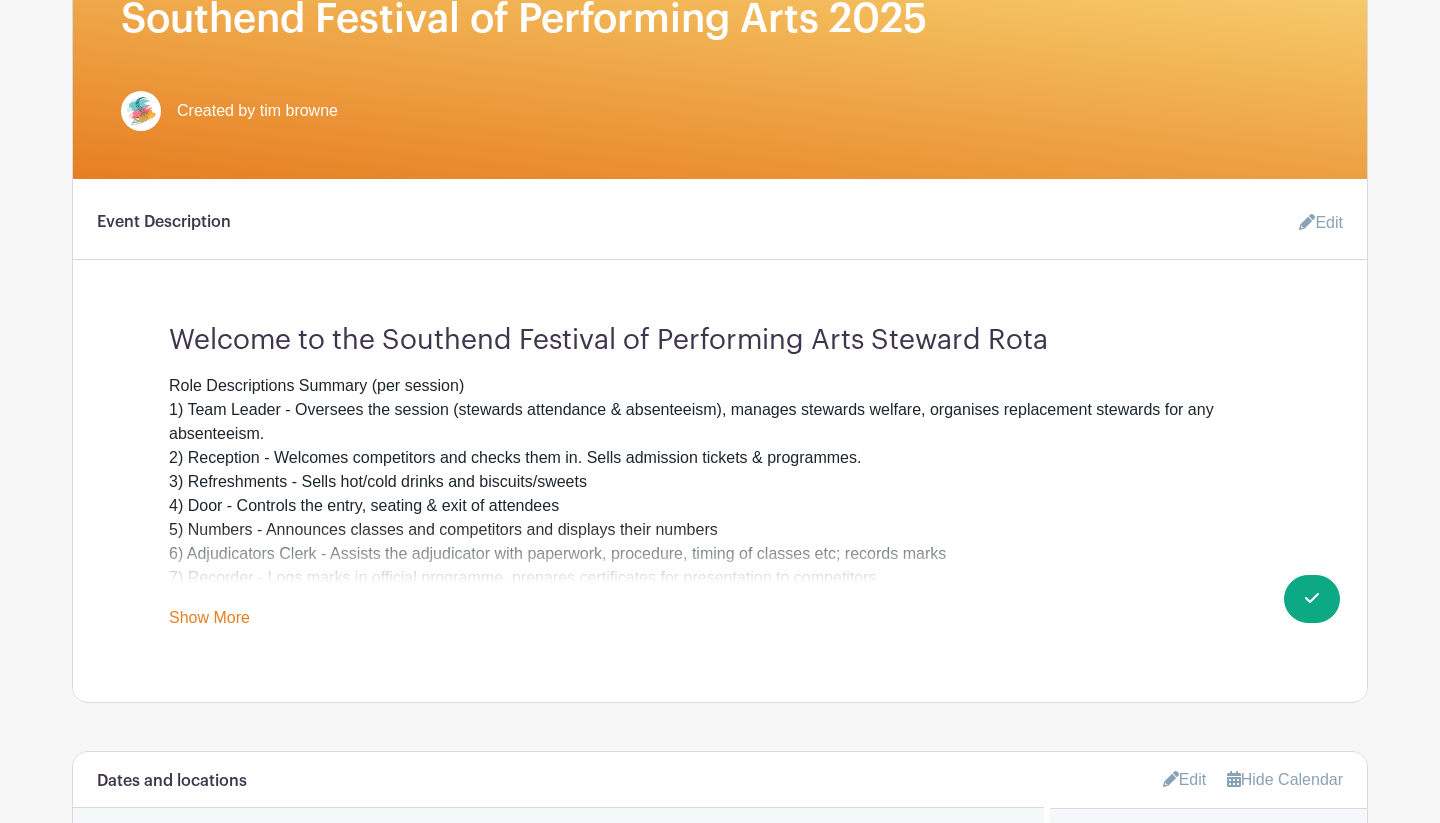 scroll, scrollTop: 450, scrollLeft: 0, axis: vertical 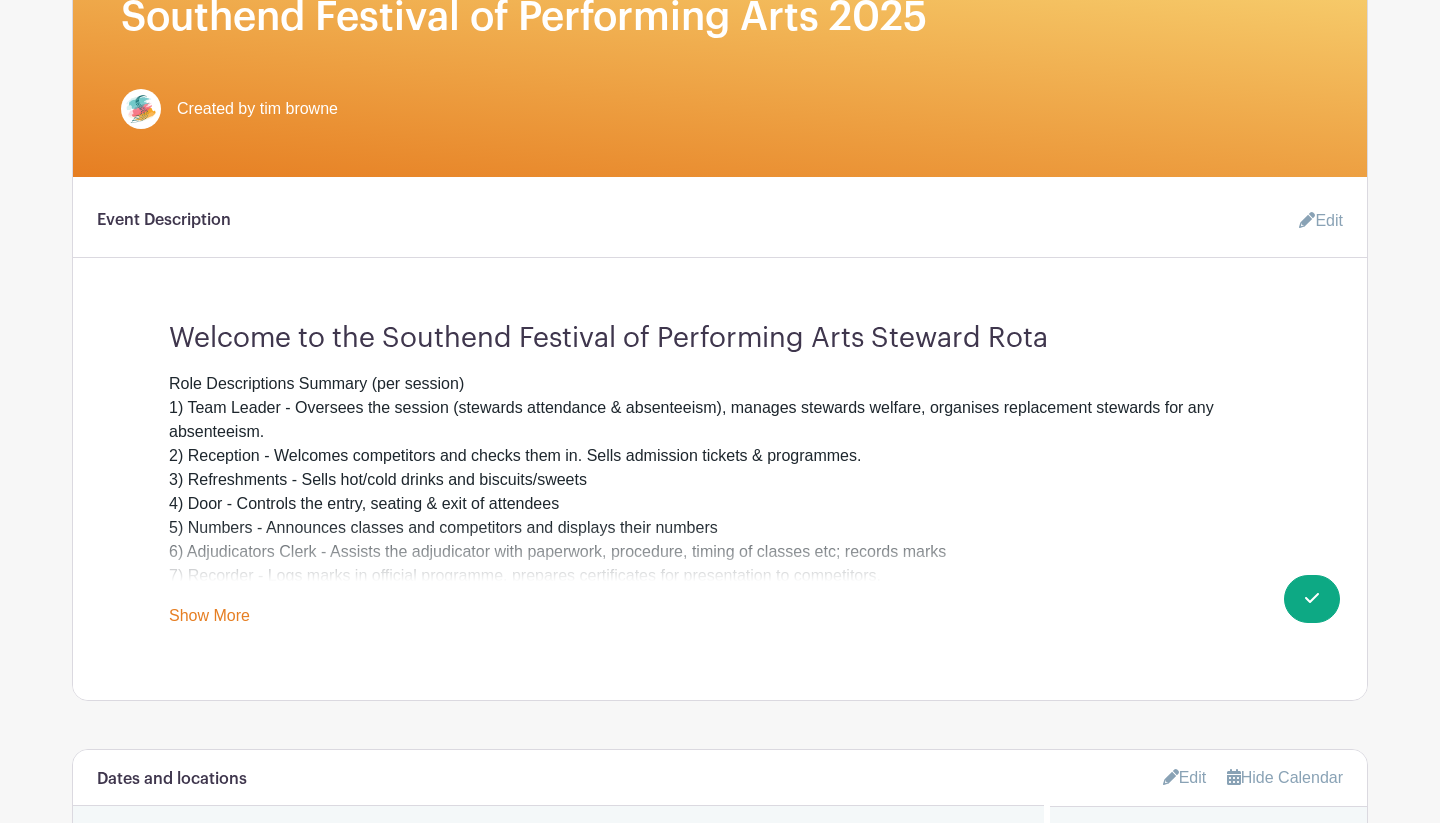 click on "Role Descriptions Summary (per session) 1) Team Leader - Oversees the session (stewards attendance &amp; absenteeism), manages stewards welfare, organises replacement stewards for any absenteeism.  2) Reception - Welcomes competitors and checks them in. Sells admission tickets &amp; programmes. 3) Refreshments - Sells hot/cold drinks and biscuits/sweets 4) Door - Controls the entry, seating &amp; exit of attendees 5) Numbers - Announces classes and competitors and displays their numbers 6) Adjudicators Clerk - Assists the adjudicator with paperwork, procedure, timing of classes etc; records marks 7) Recorder - Logs marks in official programme, prepares certificates for presentation to competitors." at bounding box center (720, 480) 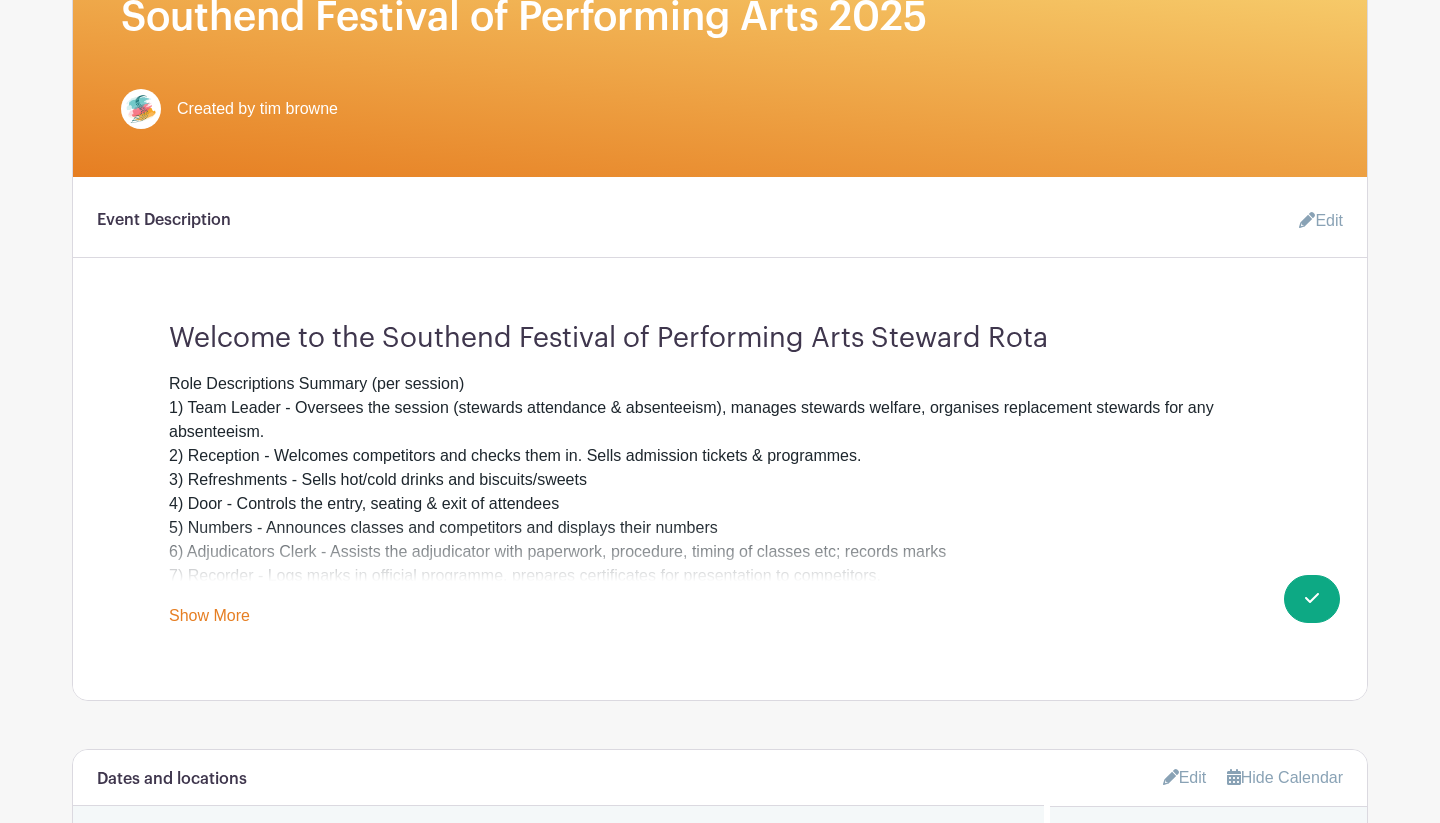 click on "Edit" at bounding box center (1313, 221) 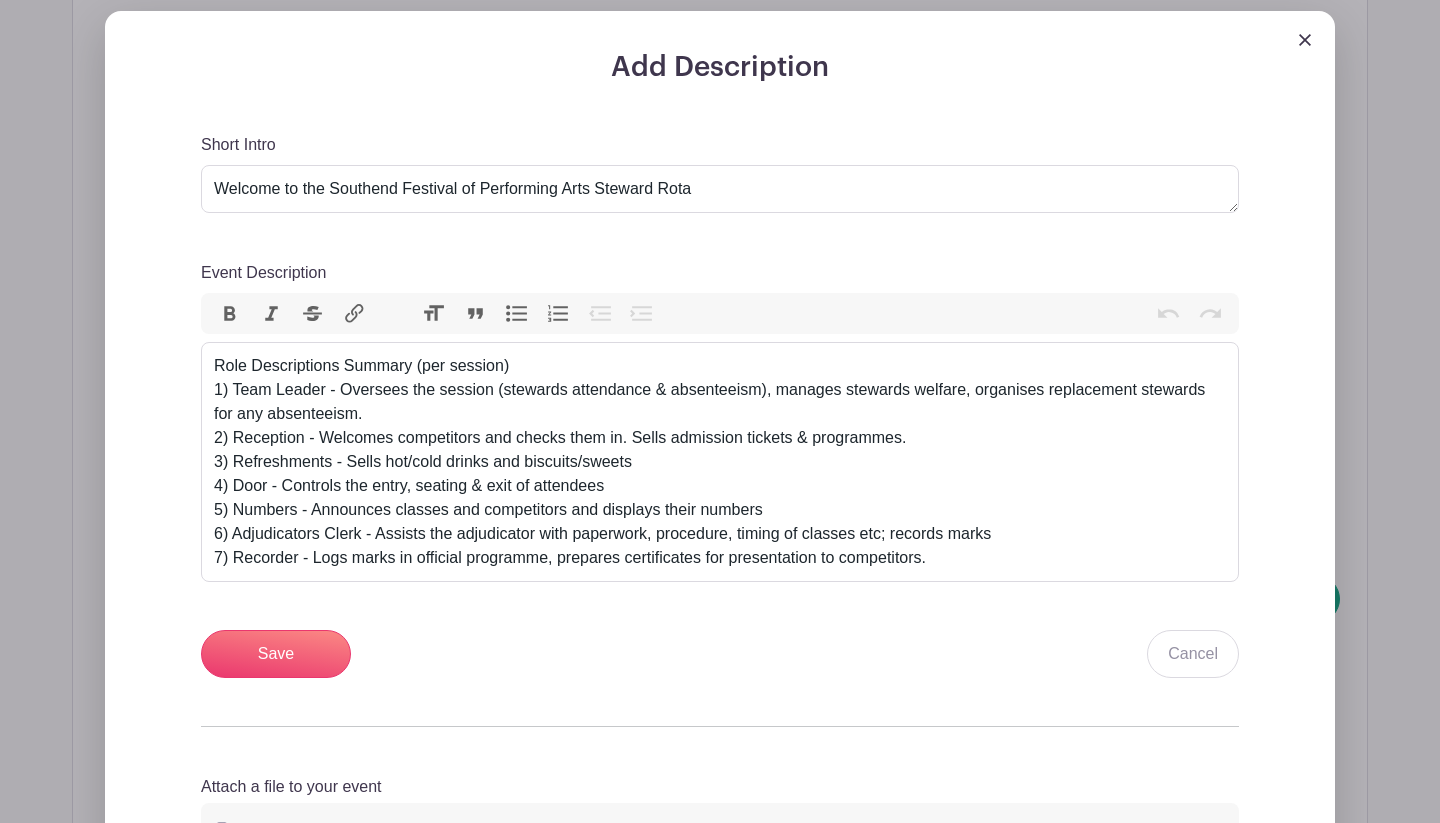 scroll, scrollTop: 646, scrollLeft: 0, axis: vertical 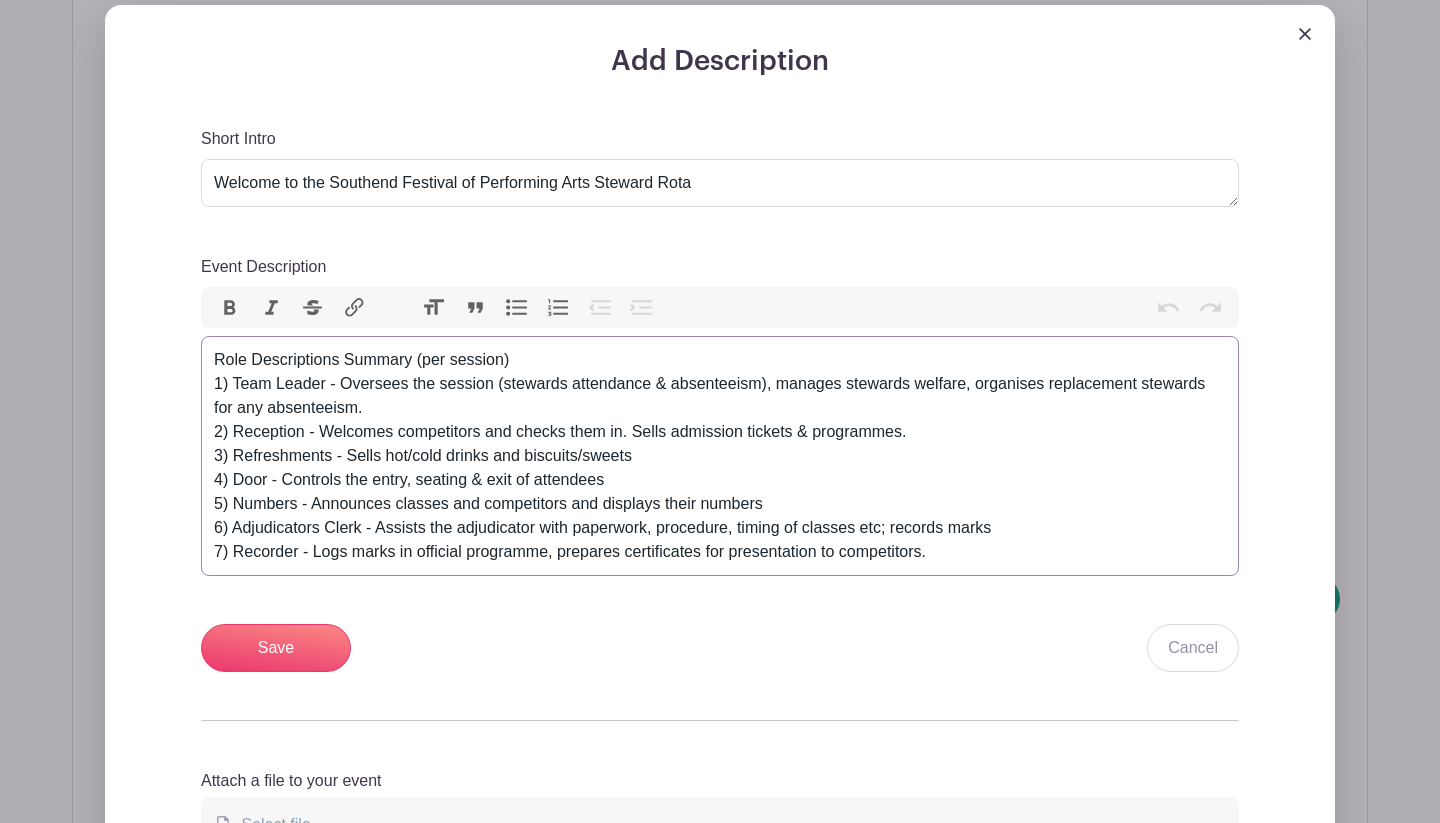click on "Role Descriptions Summary (per session) 1) Team Leader - Oversees the session (stewards attendance &amp; absenteeism), manages stewards welfare, organises replacement stewards for any absenteeism.  2) Reception - Welcomes competitors and checks them in. Sells admission tickets &amp; programmes. 3) Refreshments - Sells hot/cold drinks and biscuits/sweets 4) Door - Controls the entry, seating &amp; exit of attendees 5) Numbers - Announces classes and competitors and displays their numbers 6) Adjudicators Clerk - Assists the adjudicator with paperwork, procedure, timing of classes etc; records marks 7) Recorder - Logs marks in official programme, prepares certificates for presentation to competitors." at bounding box center [720, 456] 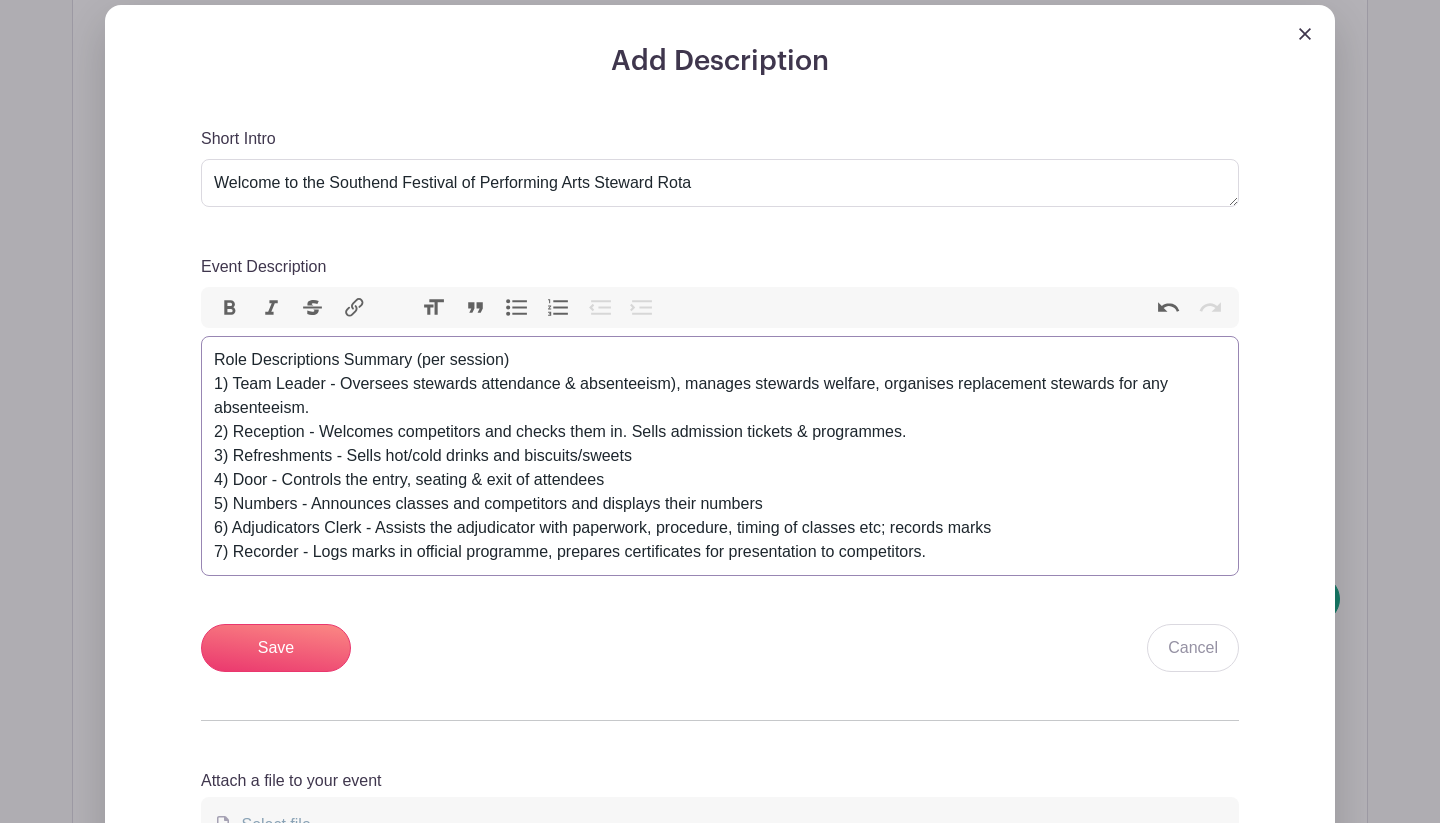 click on "Role Descriptions Summary (per session) 1) Team Leader - Oversees stewards attendance & absenteeism), manages stewards welfare, organises replacement stewards for any absenteeism.  2) Reception - Welcomes competitors and checks them in. Sells admission tickets & programmes. 3) Refreshments - Sells hot/cold drinks and biscuits/sweets 4) Door - Controls the entry, seating & exit of attendees 5) Numbers - Announces classes and competitors and displays their numbers 6) Adjudicators Clerk - Assists the adjudicator with paperwork, procedure, timing of classes etc; records marks 7) Recorder - Logs marks in official programme, prepares certificates for presentation to competitors." at bounding box center [720, 456] 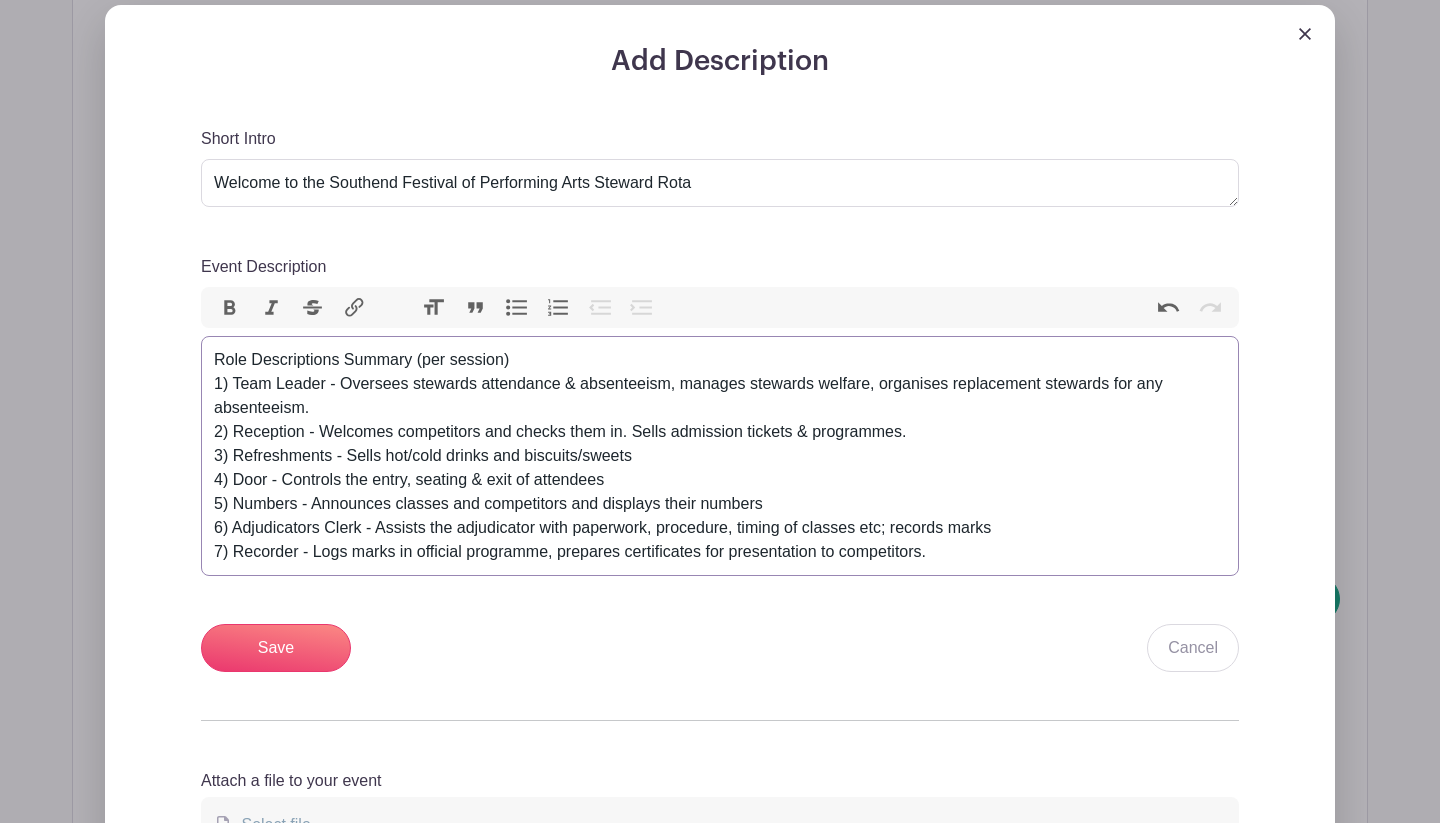 click on "Role Descriptions Summary (per session) 1) Team Leader - Oversees stewards attendance & absenteeism, manages stewards welfare, organises replacement stewards for any absenteeism. 2) Reception - Welcomes competitors and checks them in. Sells admission tickets & programmes. 3) Refreshments - Sells hot/cold drinks and biscuits/sweets 4) Door - Controls the entry, seating & exit of attendees 5) Numbers - Announces classes and competitors and displays their numbers 6) Adjudicators Clerk - Assists the adjudicator with paperwork, procedure, timing of classes etc; records marks 7) Recorder - Logs marks in official programme, prepares certificates for presentation to competitors." at bounding box center [720, 456] 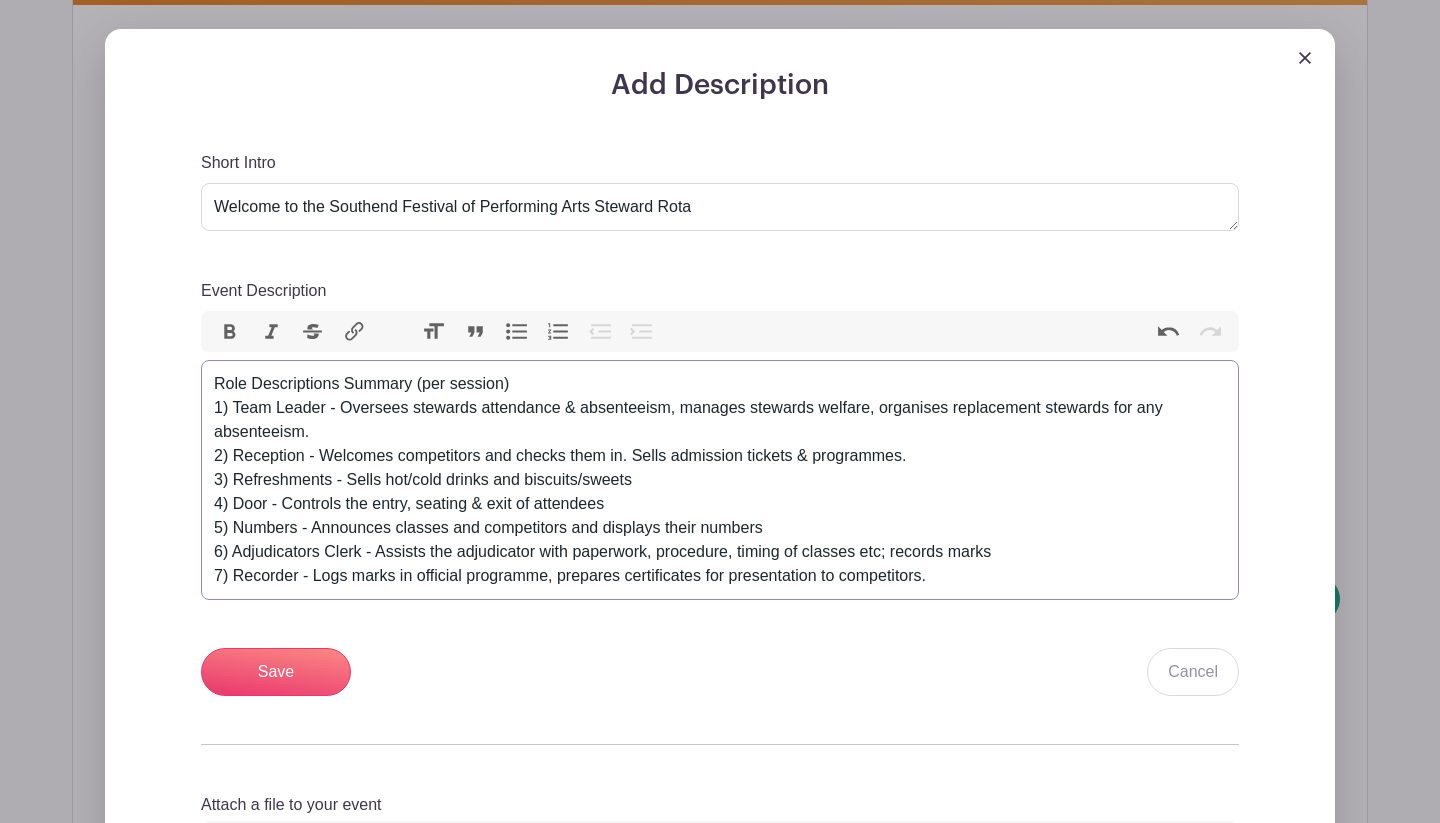 scroll, scrollTop: 615, scrollLeft: 0, axis: vertical 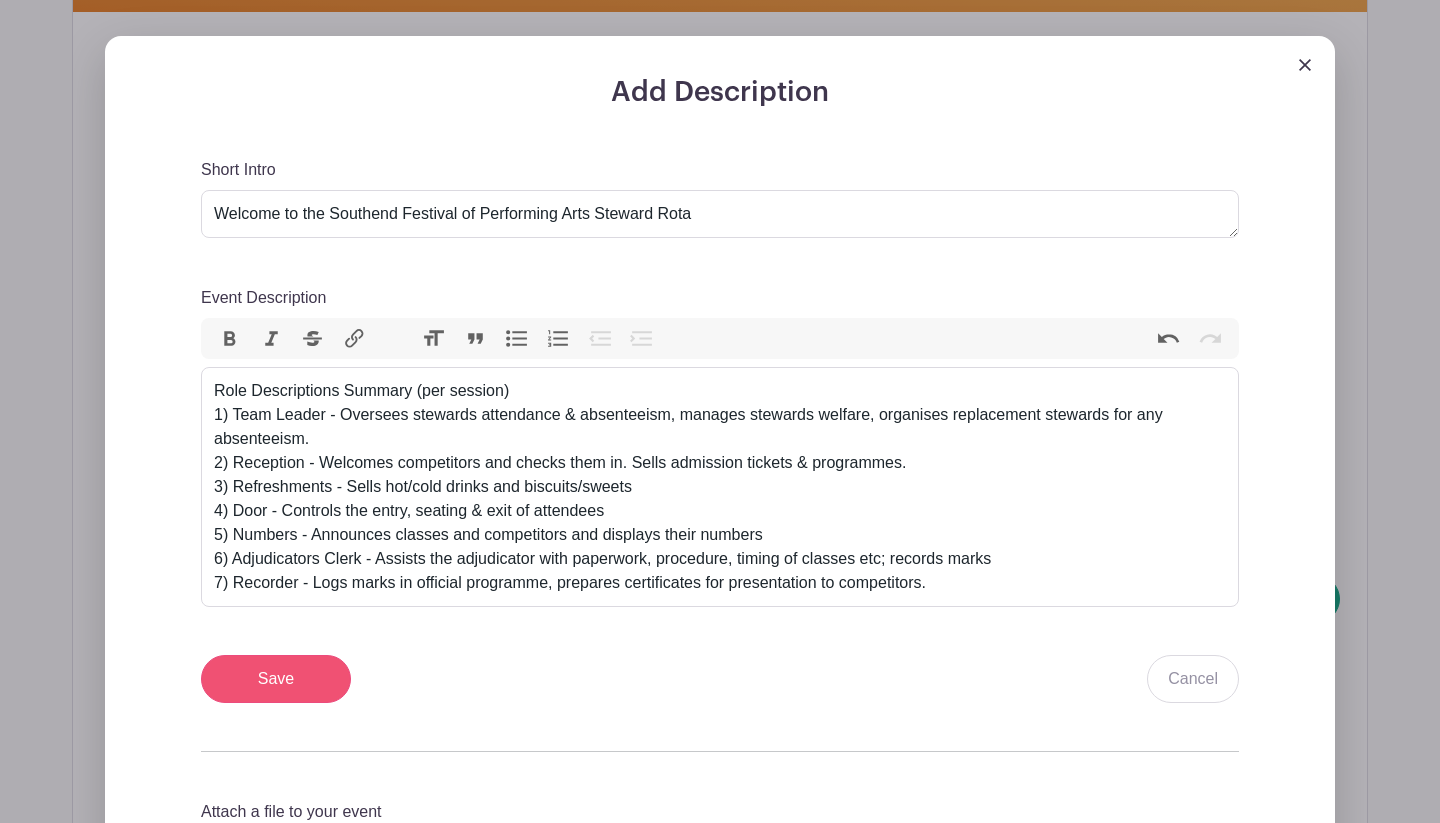 click on "Save" at bounding box center [276, 679] 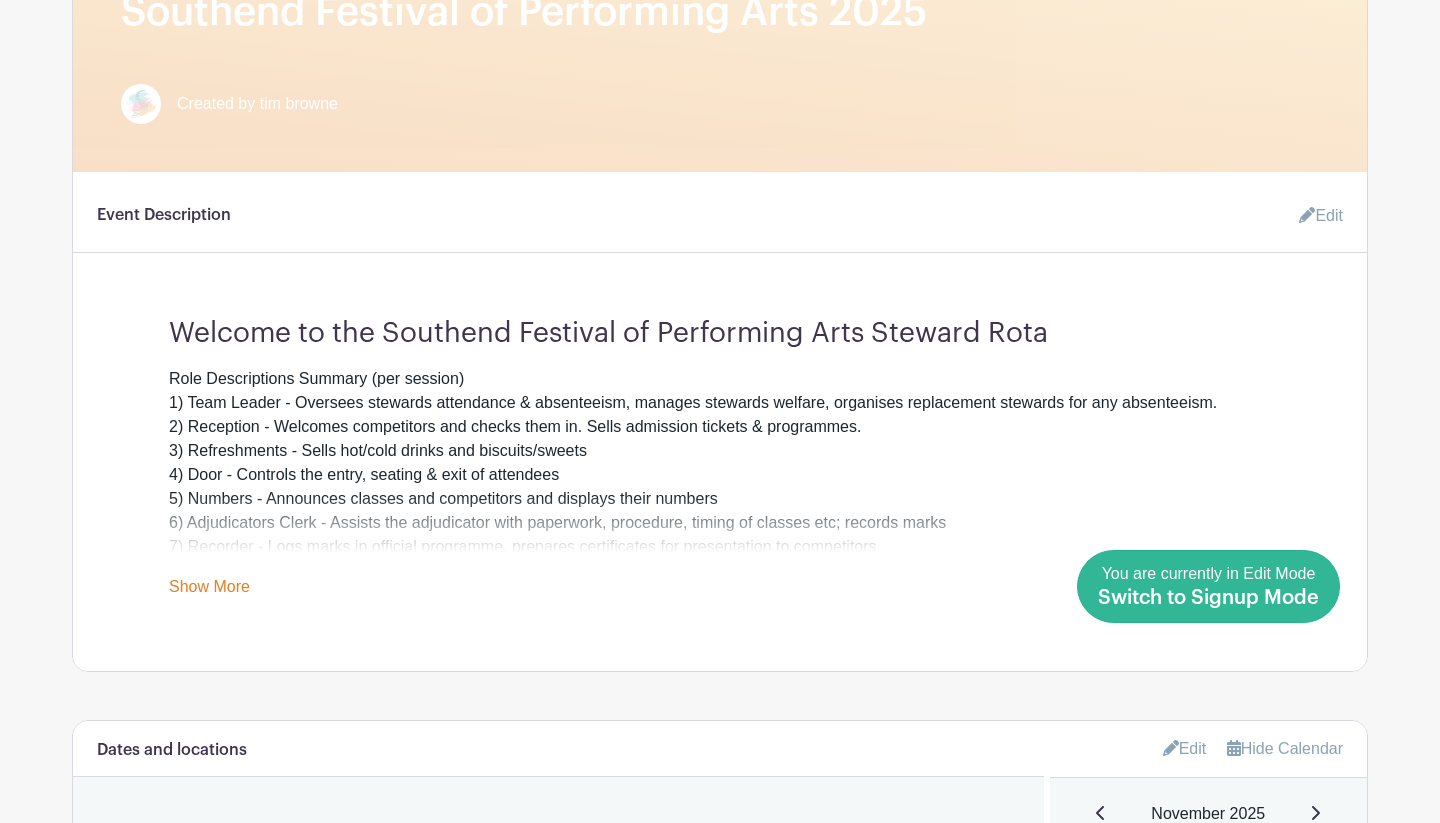 click on "Switch to Signup Mode" at bounding box center [1208, 598] 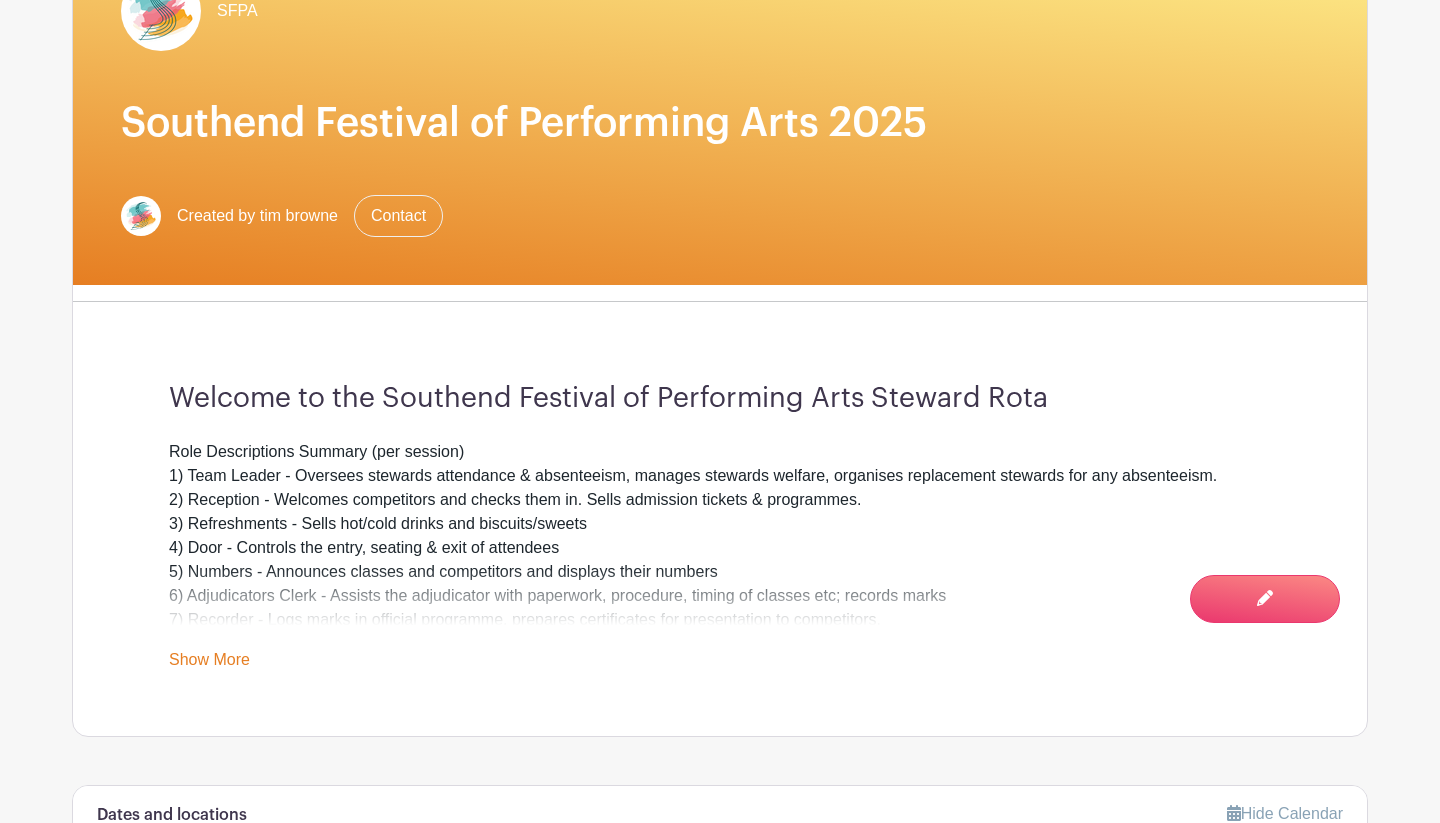 scroll, scrollTop: 364, scrollLeft: 0, axis: vertical 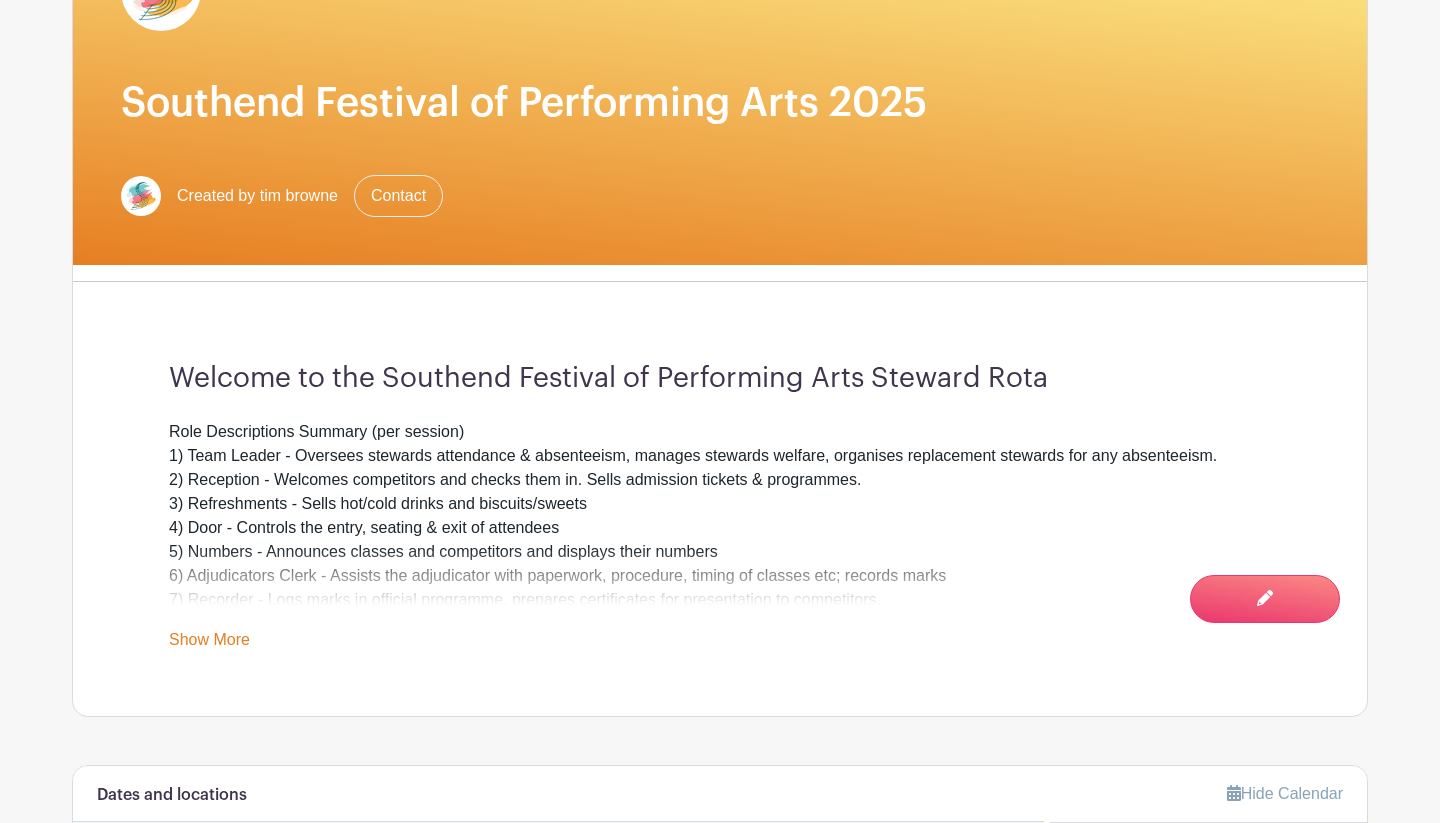 click on "Show More" at bounding box center [209, 643] 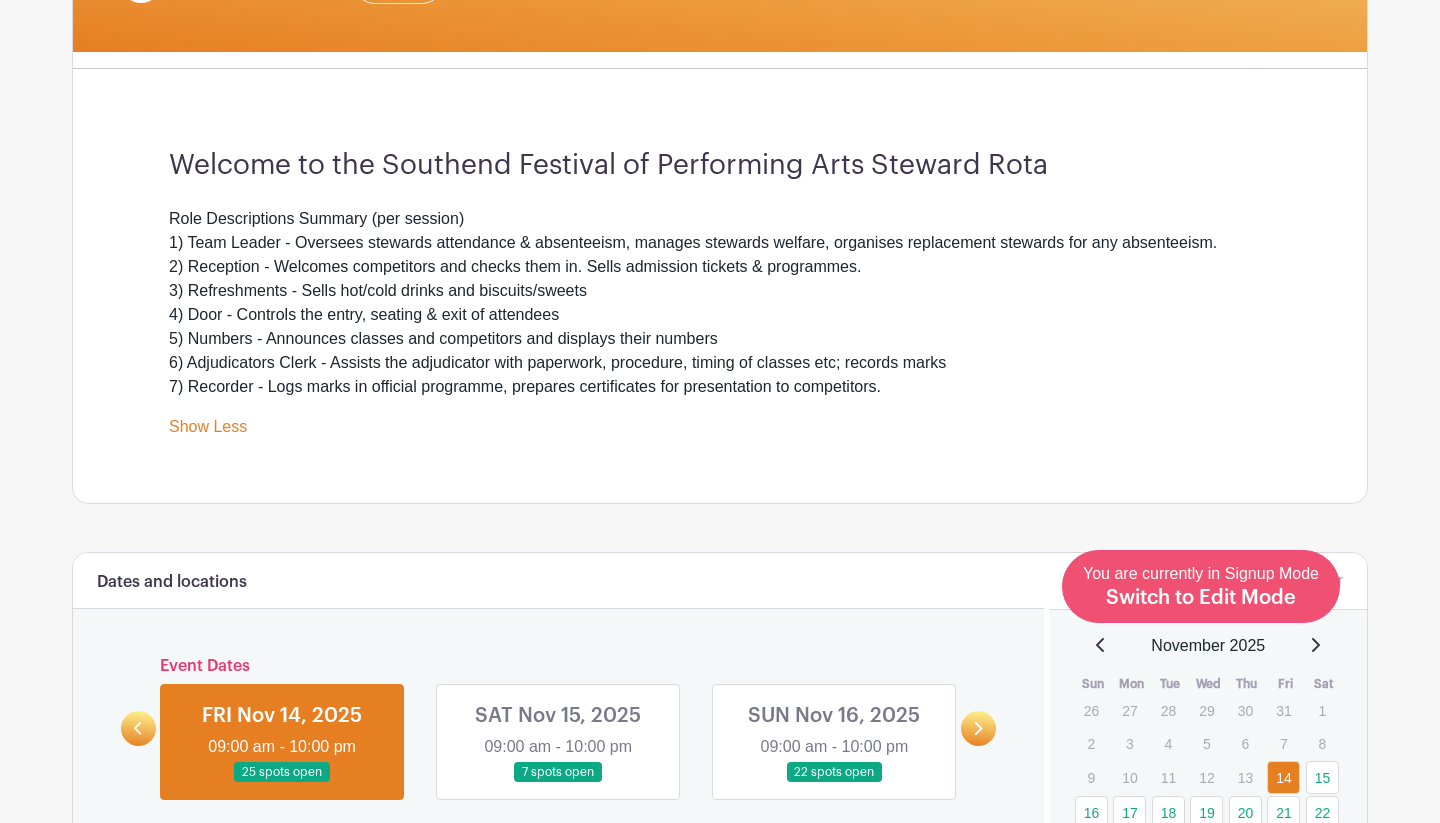 scroll, scrollTop: 586, scrollLeft: 0, axis: vertical 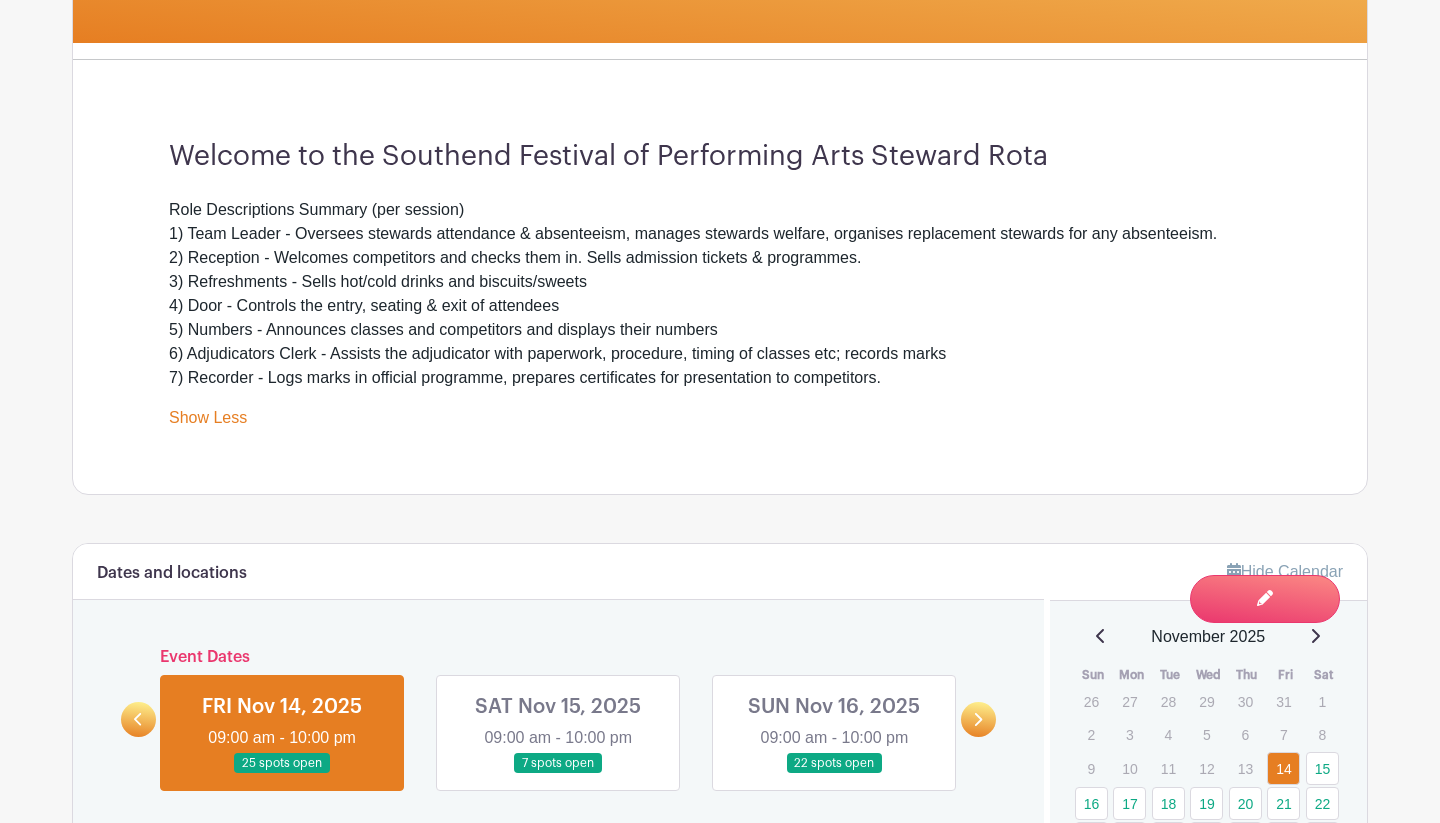 click on "Groups
All Groups
tim's Events
My Signups
Event Invites
My account
Logout
Southend Festival of Performing Arts 2025  Ongoing" at bounding box center (720, 1185) 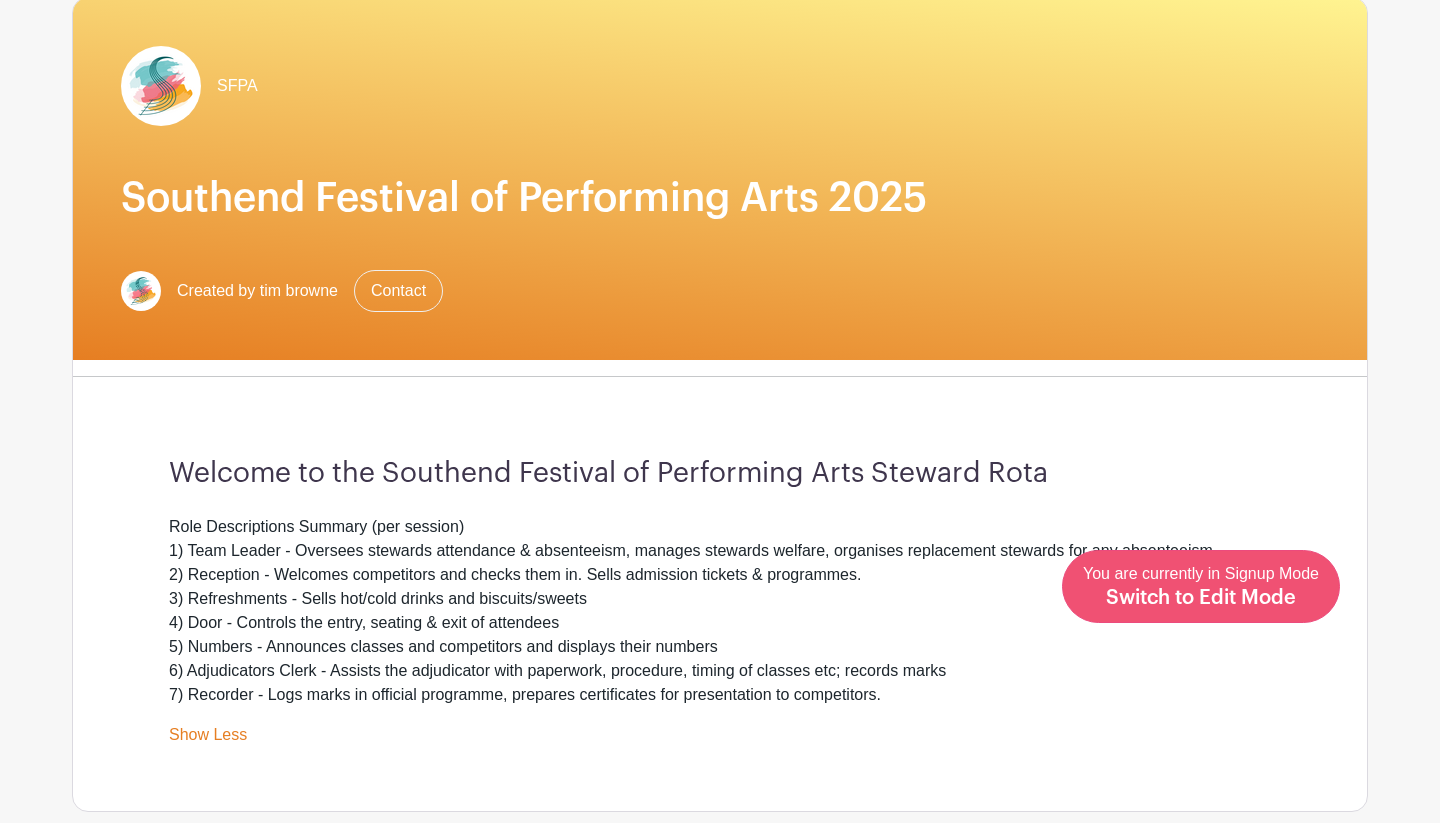 scroll, scrollTop: 268, scrollLeft: 0, axis: vertical 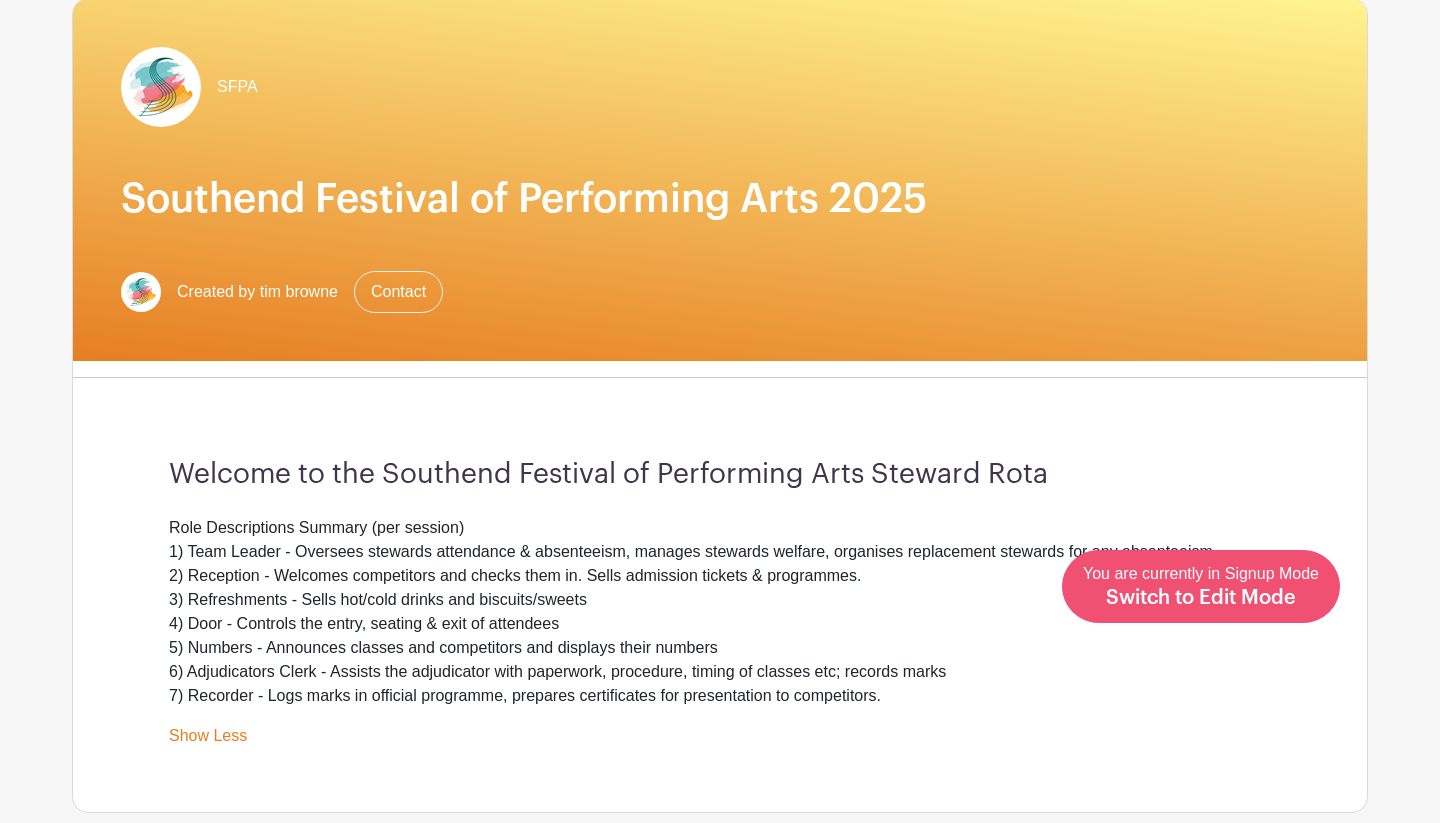 click on "Switch to Edit Mode" at bounding box center [1201, 598] 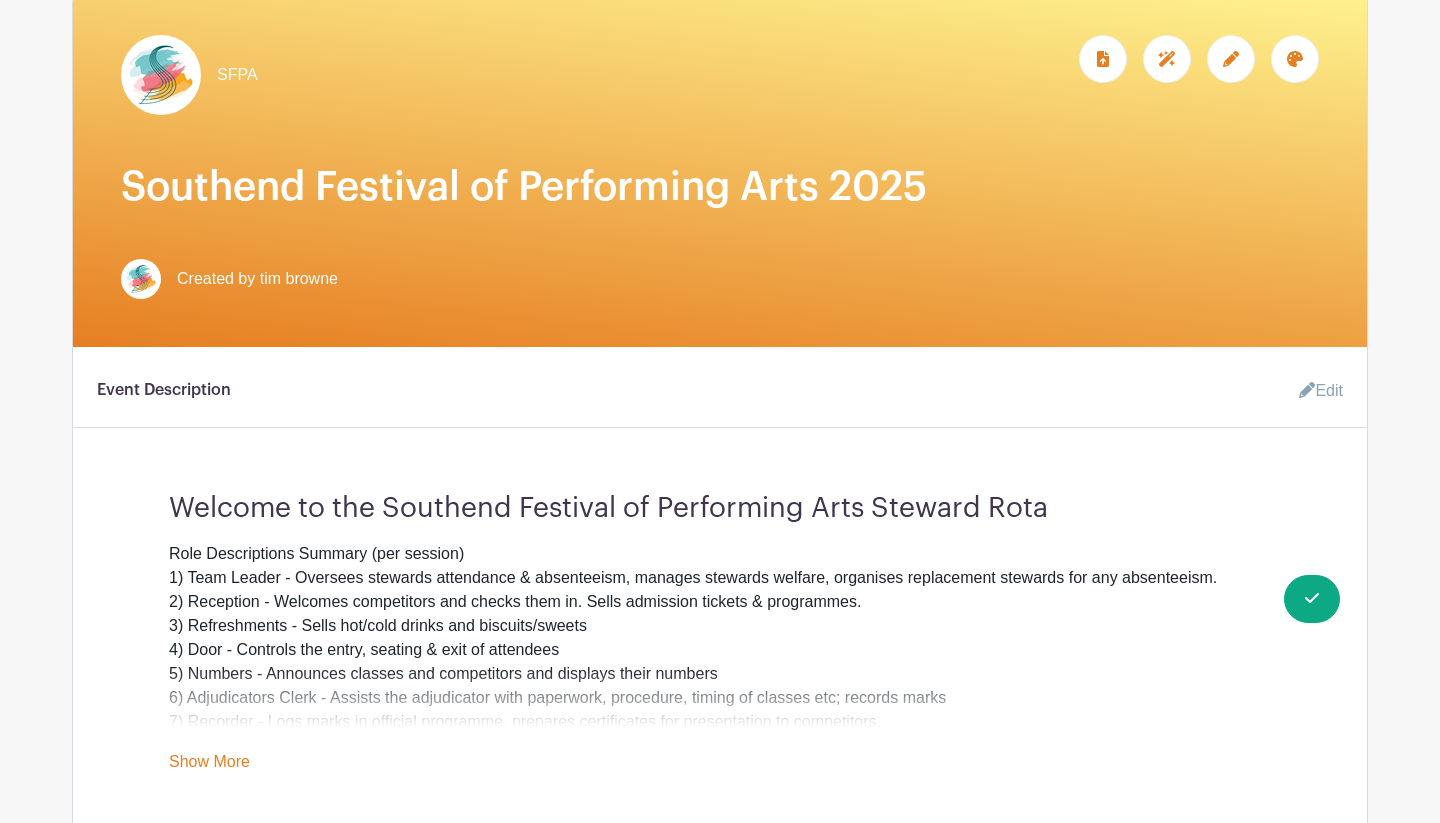scroll, scrollTop: 284, scrollLeft: 0, axis: vertical 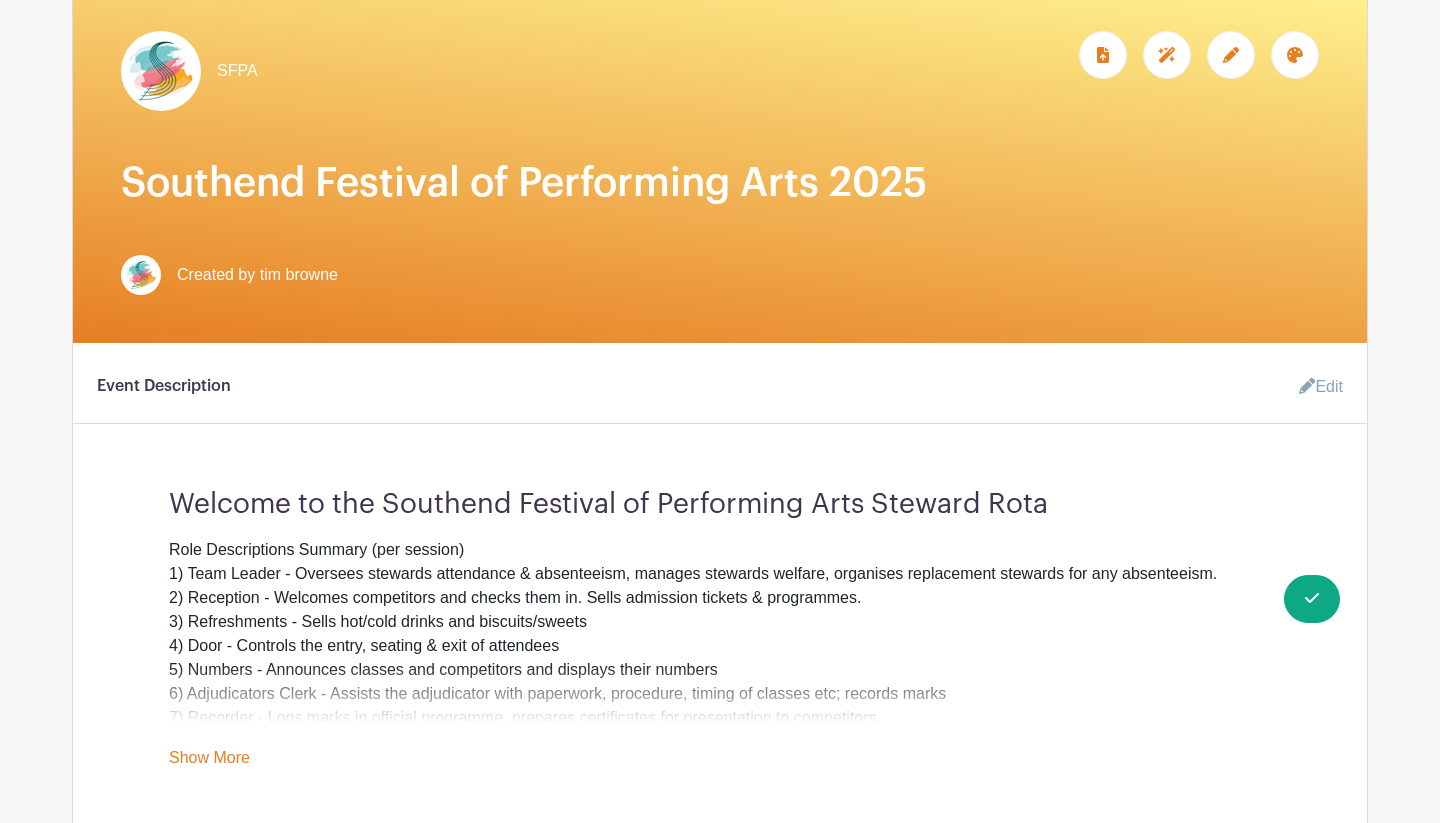 click on "Edit" at bounding box center [1313, 387] 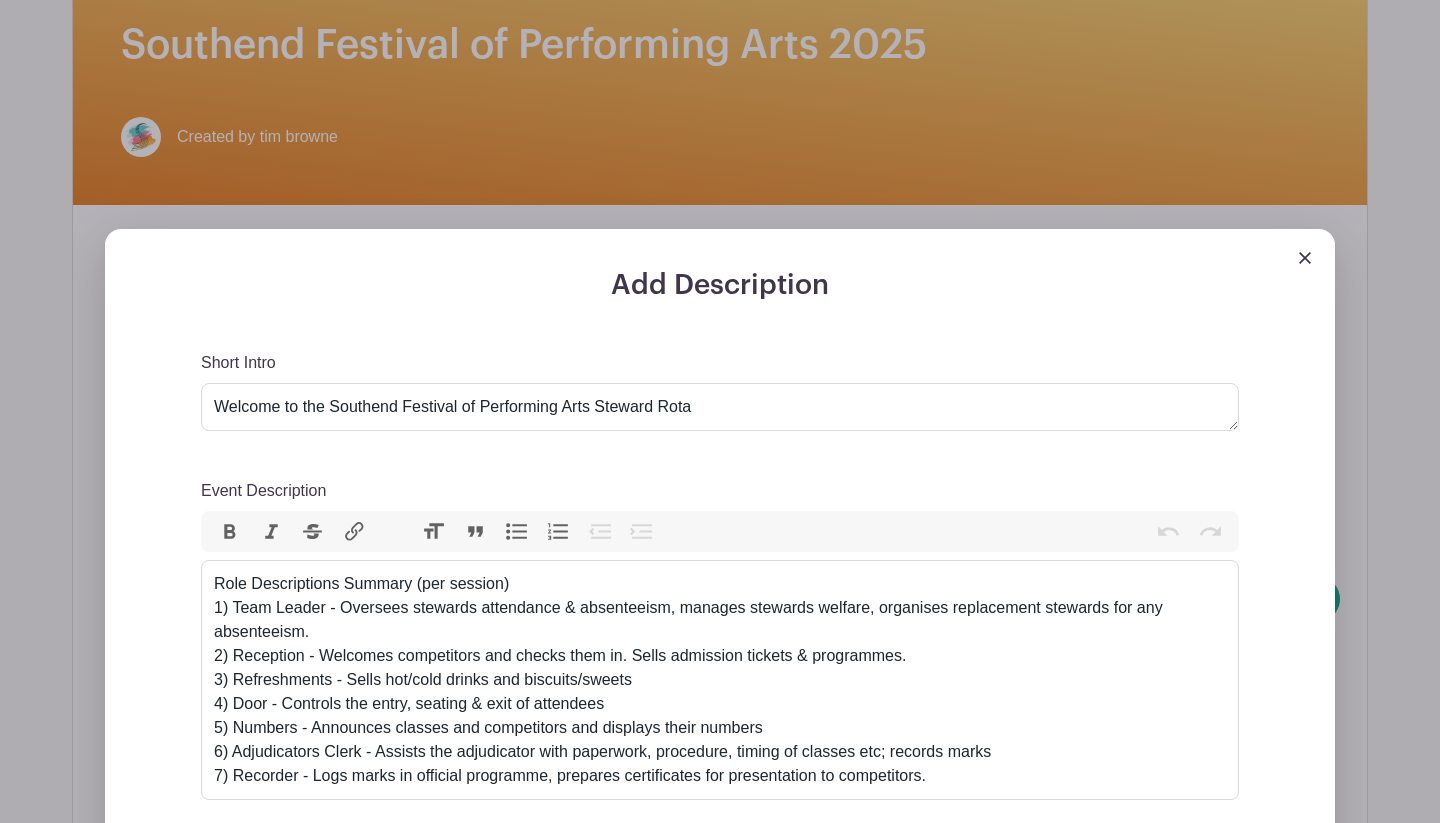 scroll, scrollTop: 523, scrollLeft: 0, axis: vertical 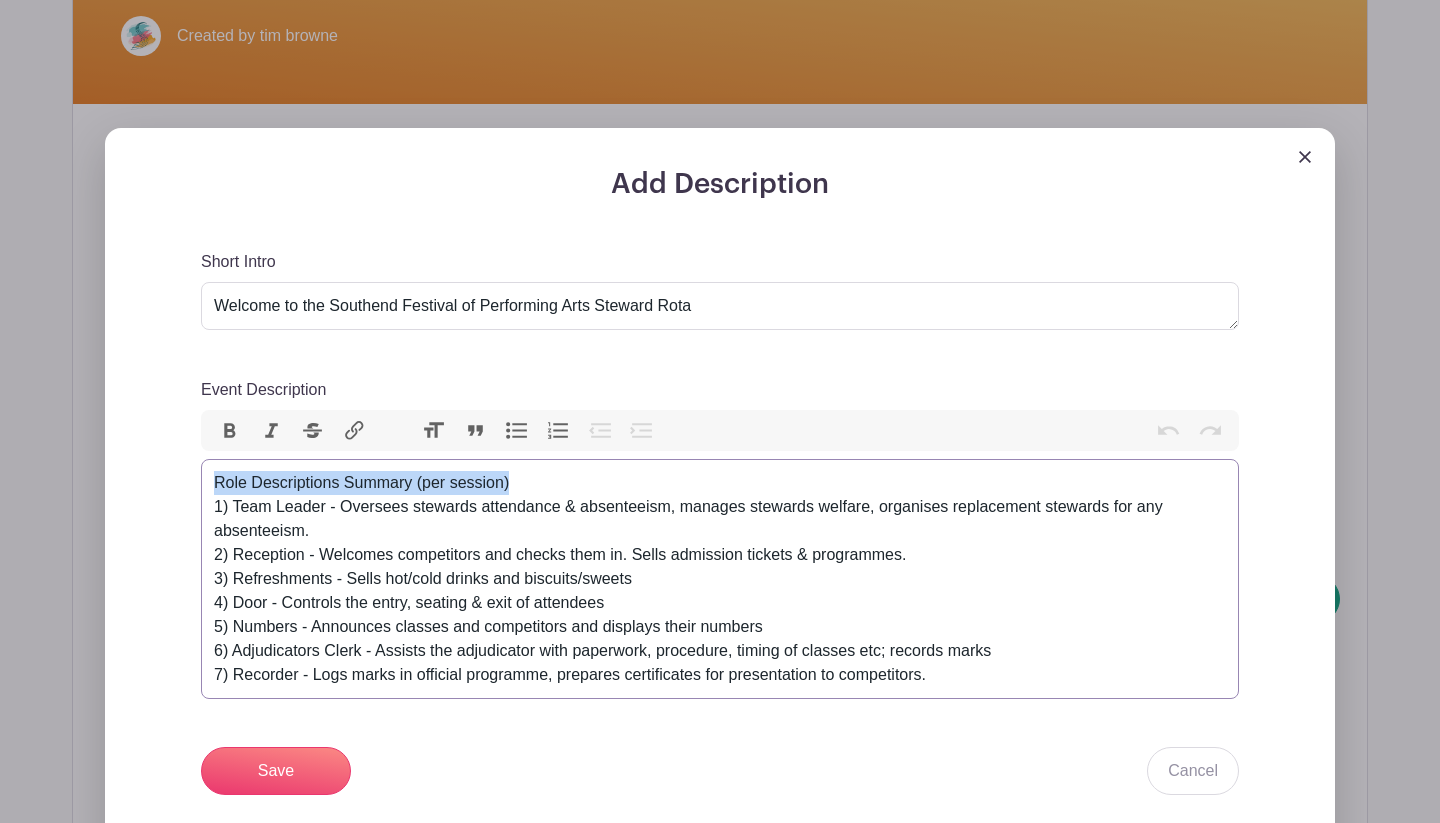 drag, startPoint x: 523, startPoint y: 484, endPoint x: 221, endPoint y: 471, distance: 302.27966 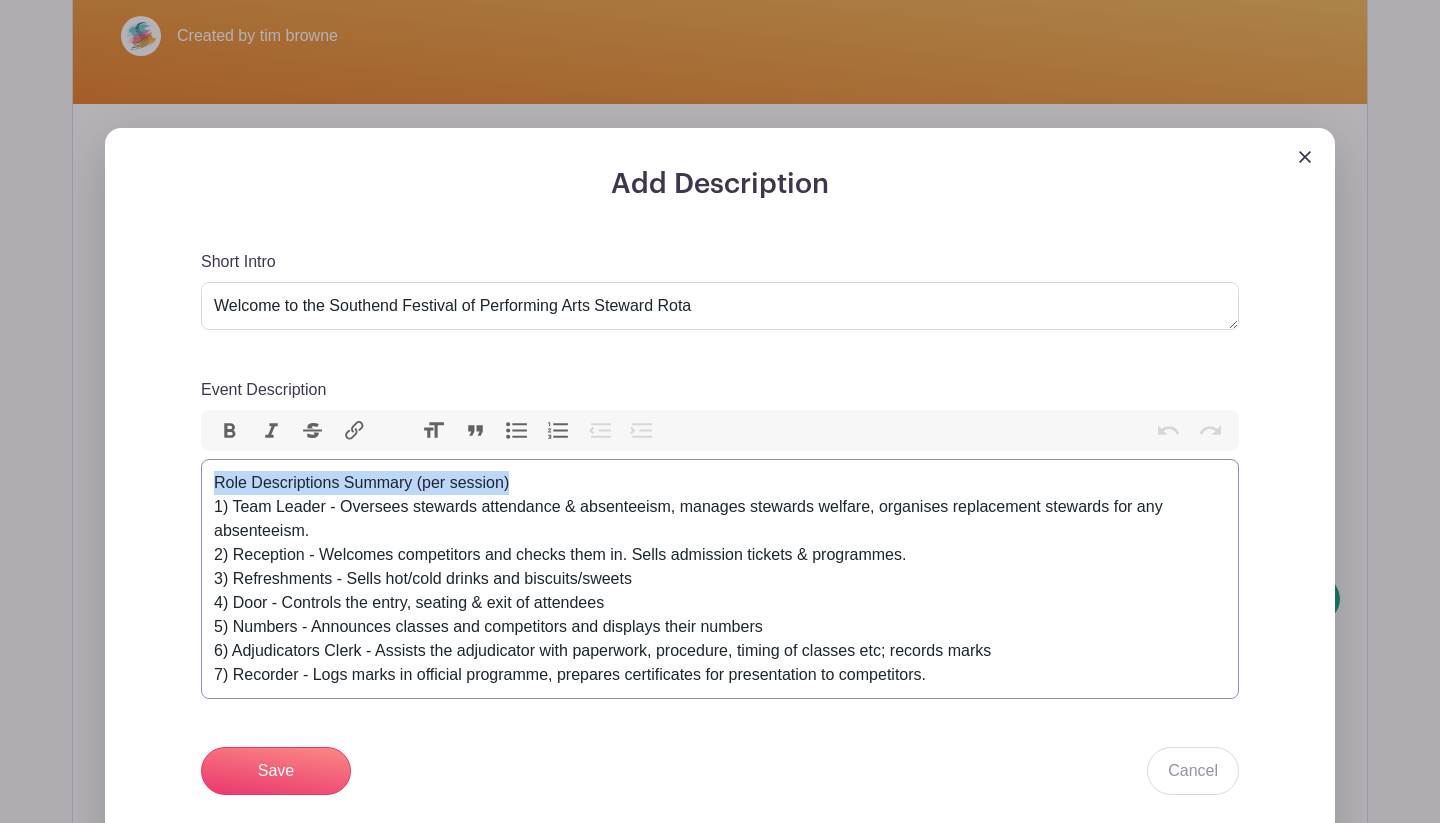 click on "Role Descriptions Summary (per session) 1) Team Leader - Oversees stewards attendance & absenteeism, manages stewards welfare, organises replacement stewards for any absenteeism. 2) Reception - Welcomes competitors and checks them in. Sells admission tickets & programmes. 3) Refreshments - Sells hot/cold drinks and biscuits/sweets 4) Door - Controls the entry, seating & exit of attendees 5) Numbers - Announces classes and competitors and displays their numbers 6) Adjudicators Clerk - Assists the adjudicator with paperwork, procedure, timing of classes etc; records marks 7) Recorder - Logs marks in official programme, prepares certificates for presentation to competitors." at bounding box center [720, 579] 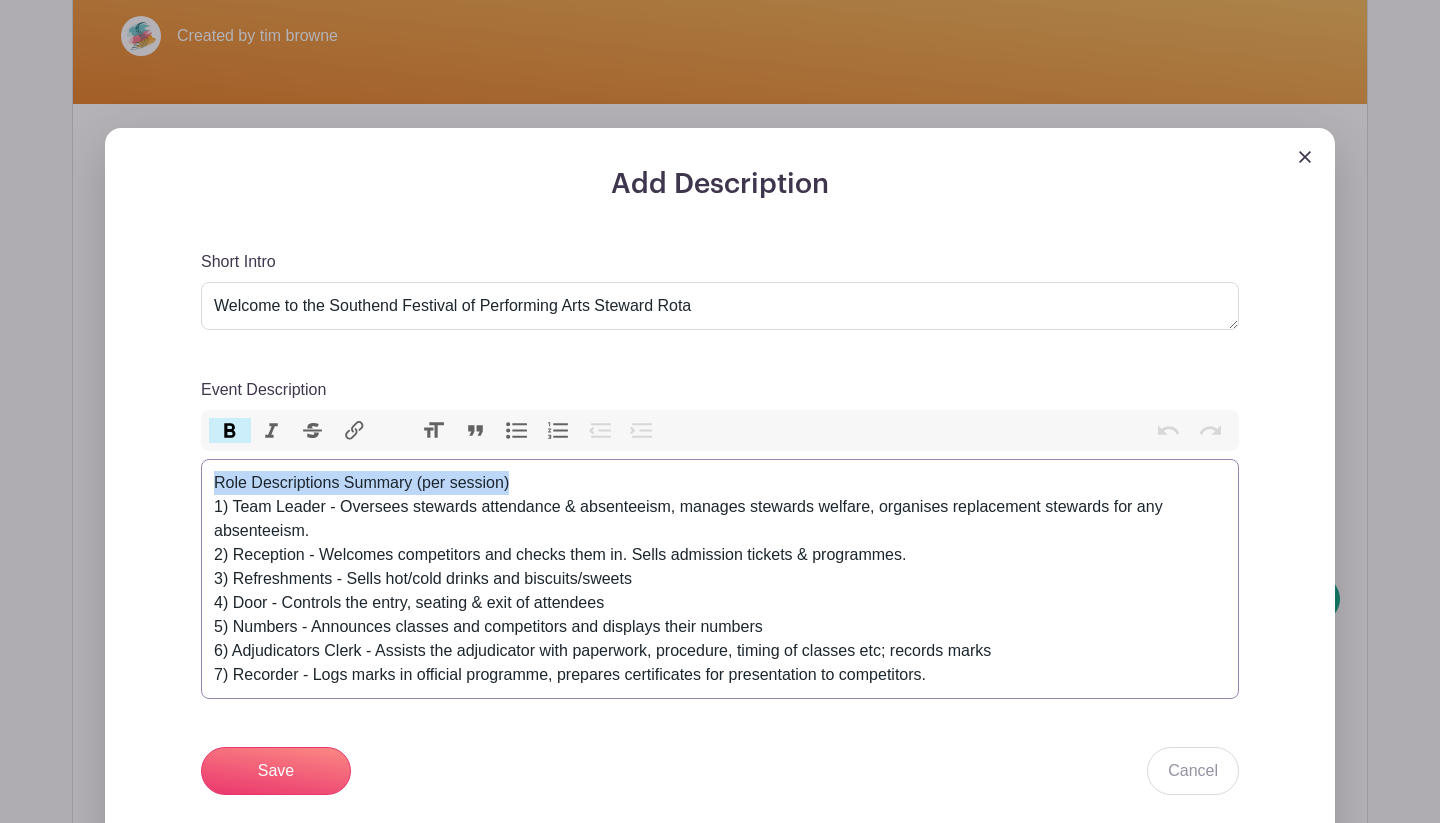 click on "Bold" at bounding box center (230, 431) 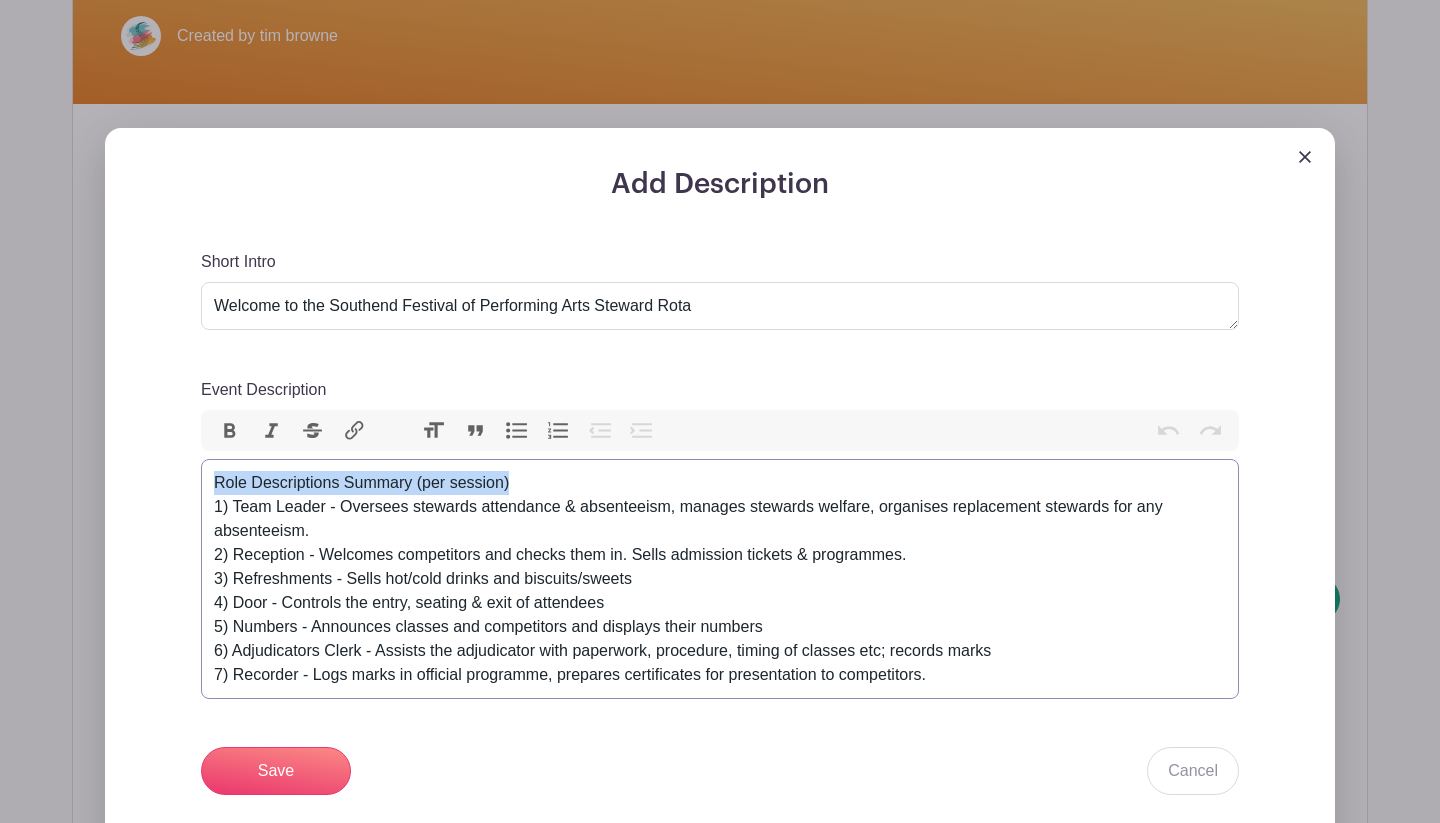 click on "Bold" at bounding box center [230, 431] 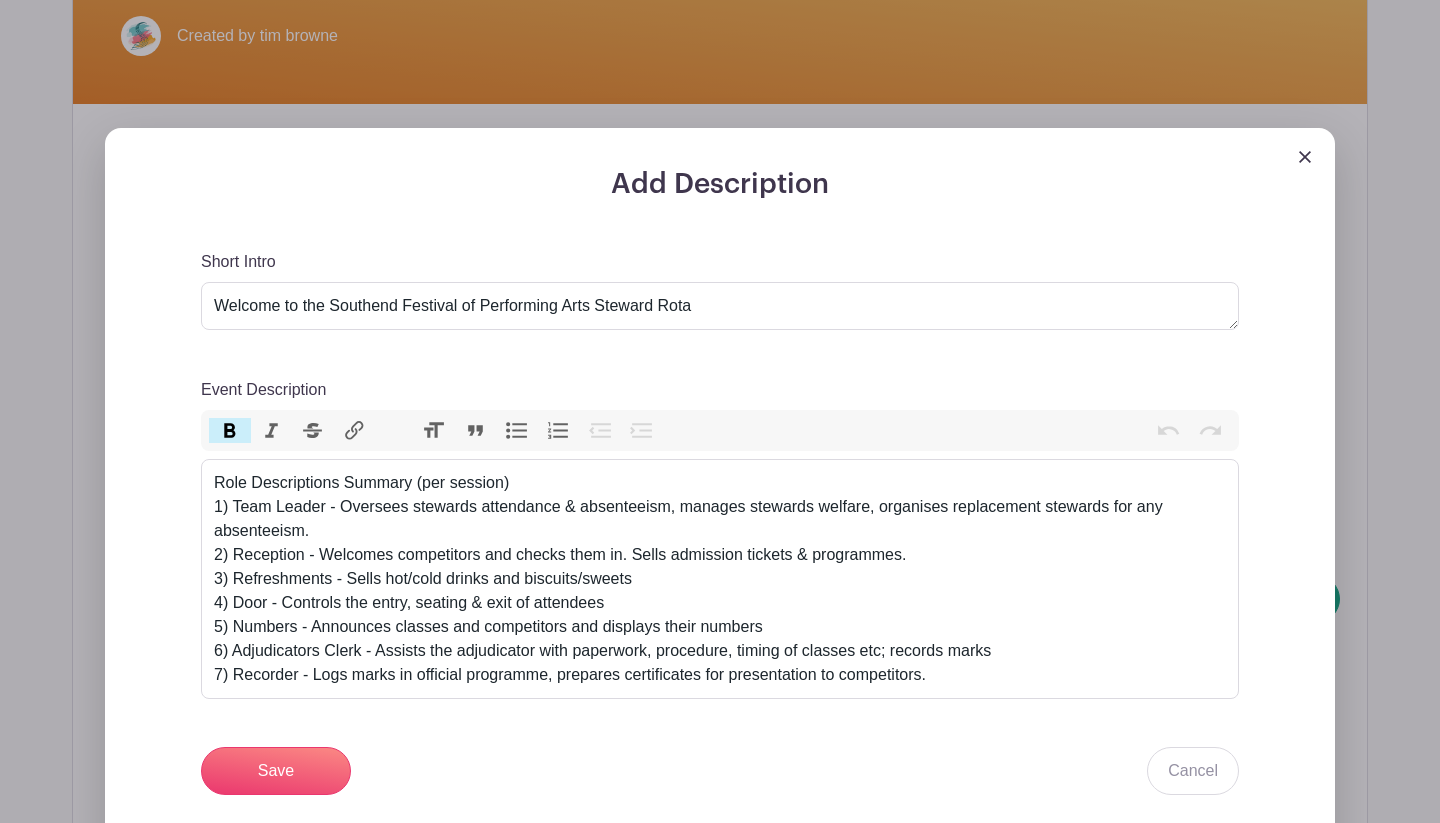 click on "Save
Cancel" at bounding box center [720, 771] 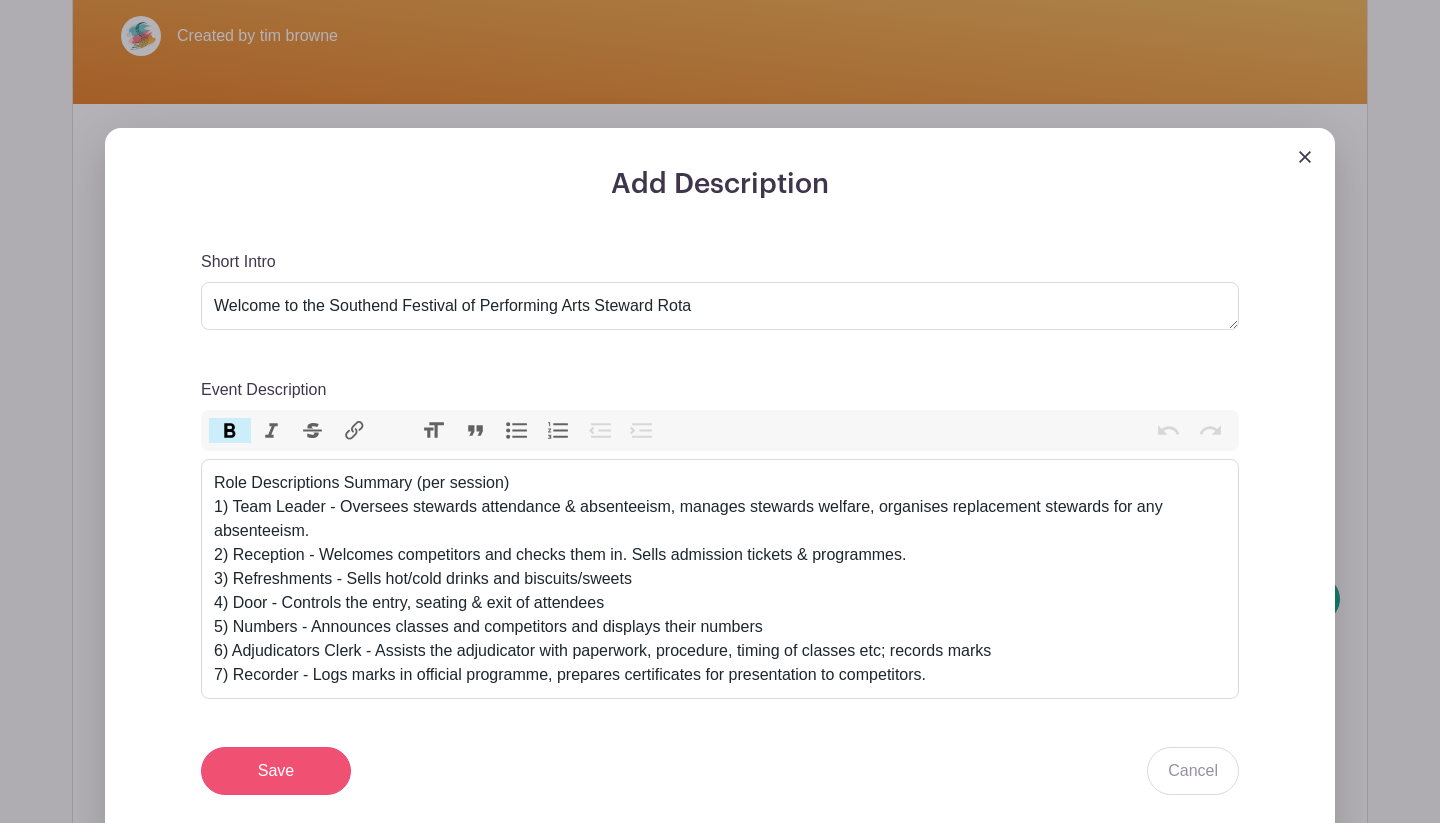 click on "Save" at bounding box center (276, 771) 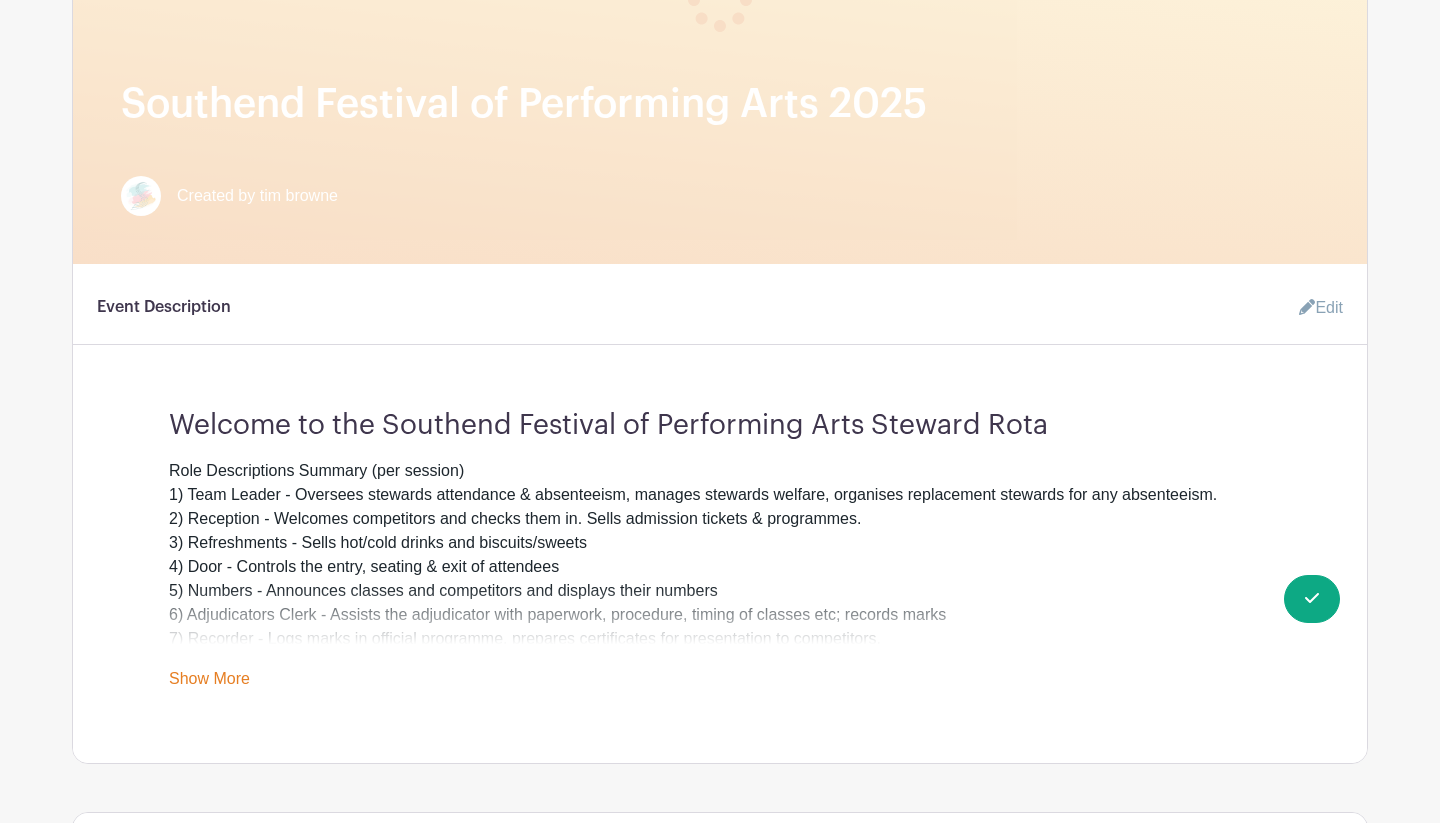 click on "Edit" at bounding box center (1313, 308) 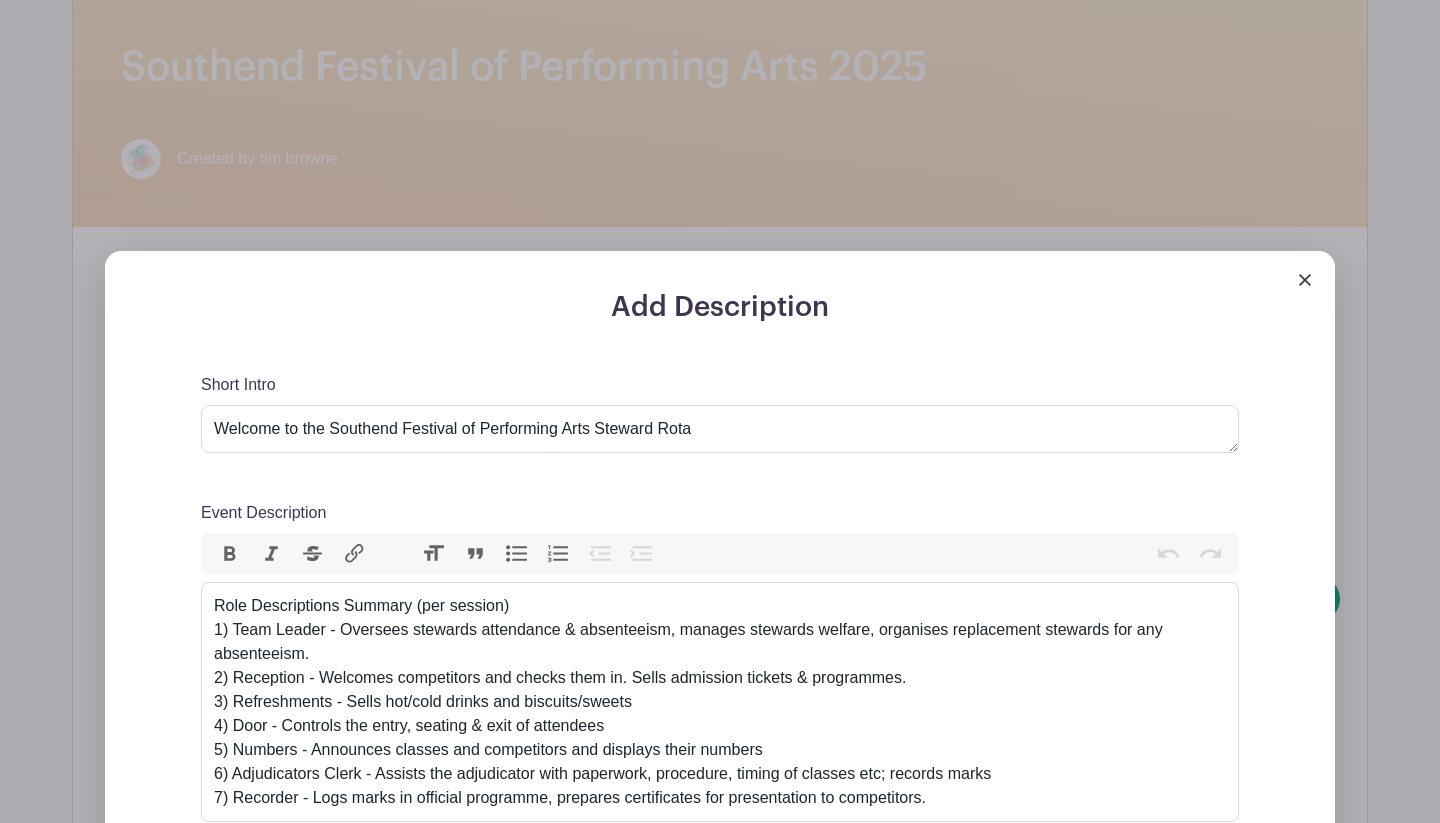scroll, scrollTop: 576, scrollLeft: 0, axis: vertical 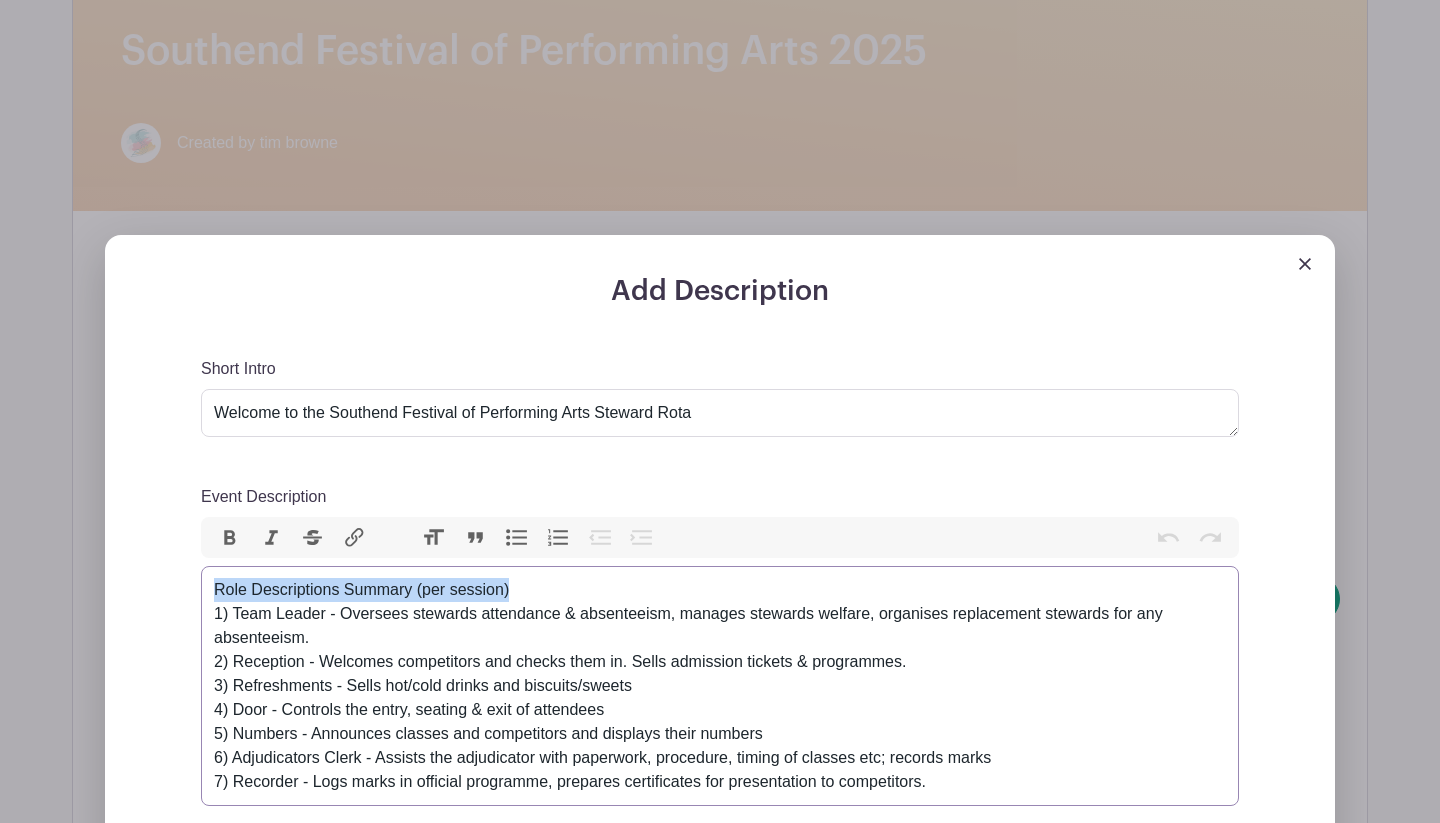 drag, startPoint x: 512, startPoint y: 591, endPoint x: 211, endPoint y: 592, distance: 301.00165 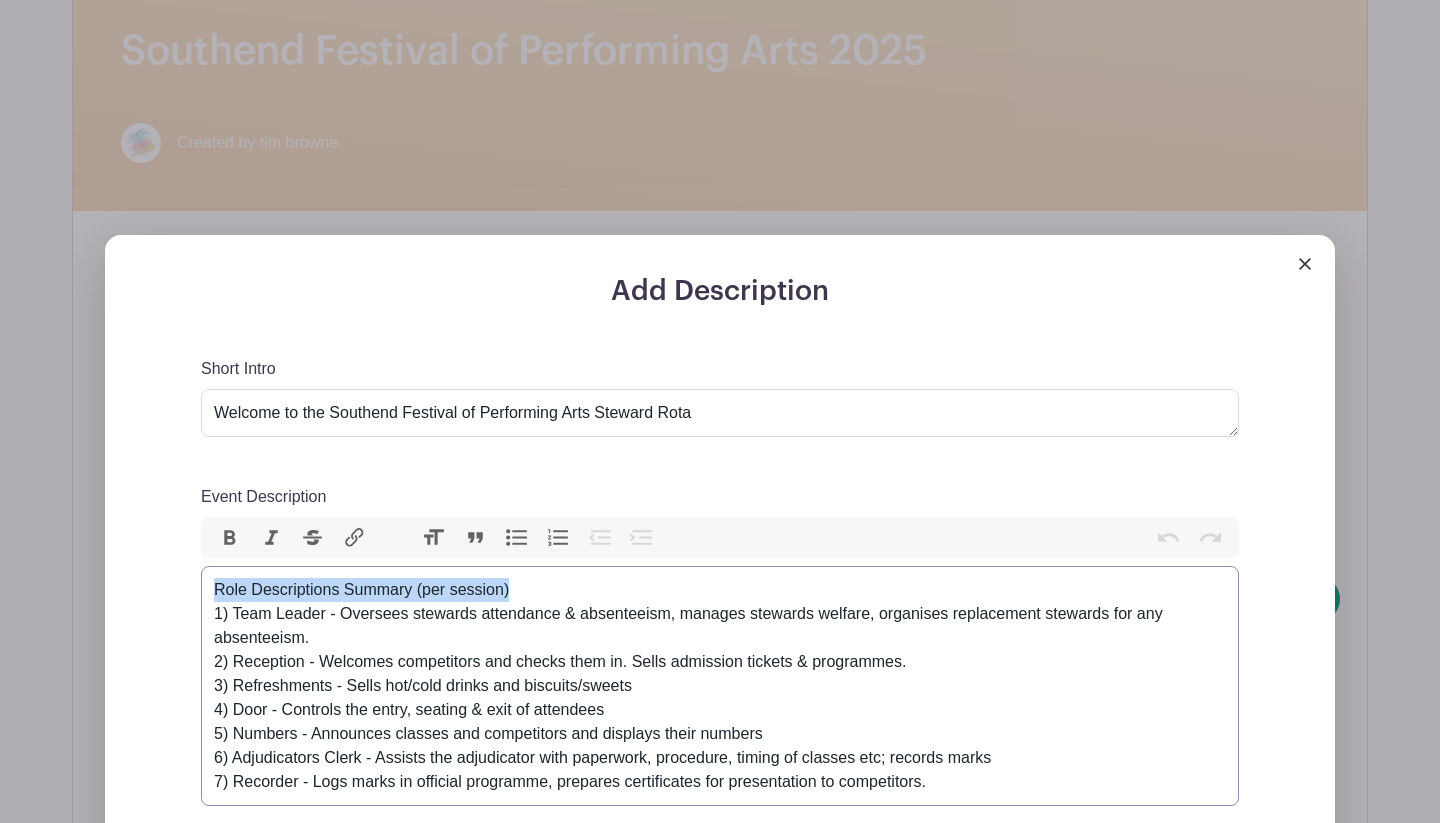 type on "<div>Role Descriptions Summary (per session)<br>1) Team Leader - Oversees stewards attendance &amp; absenteeism, manages stewards welfare, organises replacement stewards for any absenteeism.&nbsp;<br>2) Reception - Welcomes competitors and checks them in. Sells admission tickets &amp; programmes.<br>3) Refreshments - Sells hot/cold drinks and biscuits/sweets<br>4) Door - Controls the entry, seating &amp; exit of attendees<br>5) Numbers - Announces classes and competitors and displays their numbers<br>6) Adjudicators Clerk - Assists the adjudicator with paperwork, procedure, timing of classes etc; records marks<br>7) Recorder - Logs marks in official programme, prepares certificates for presentation to competitors.</div>" 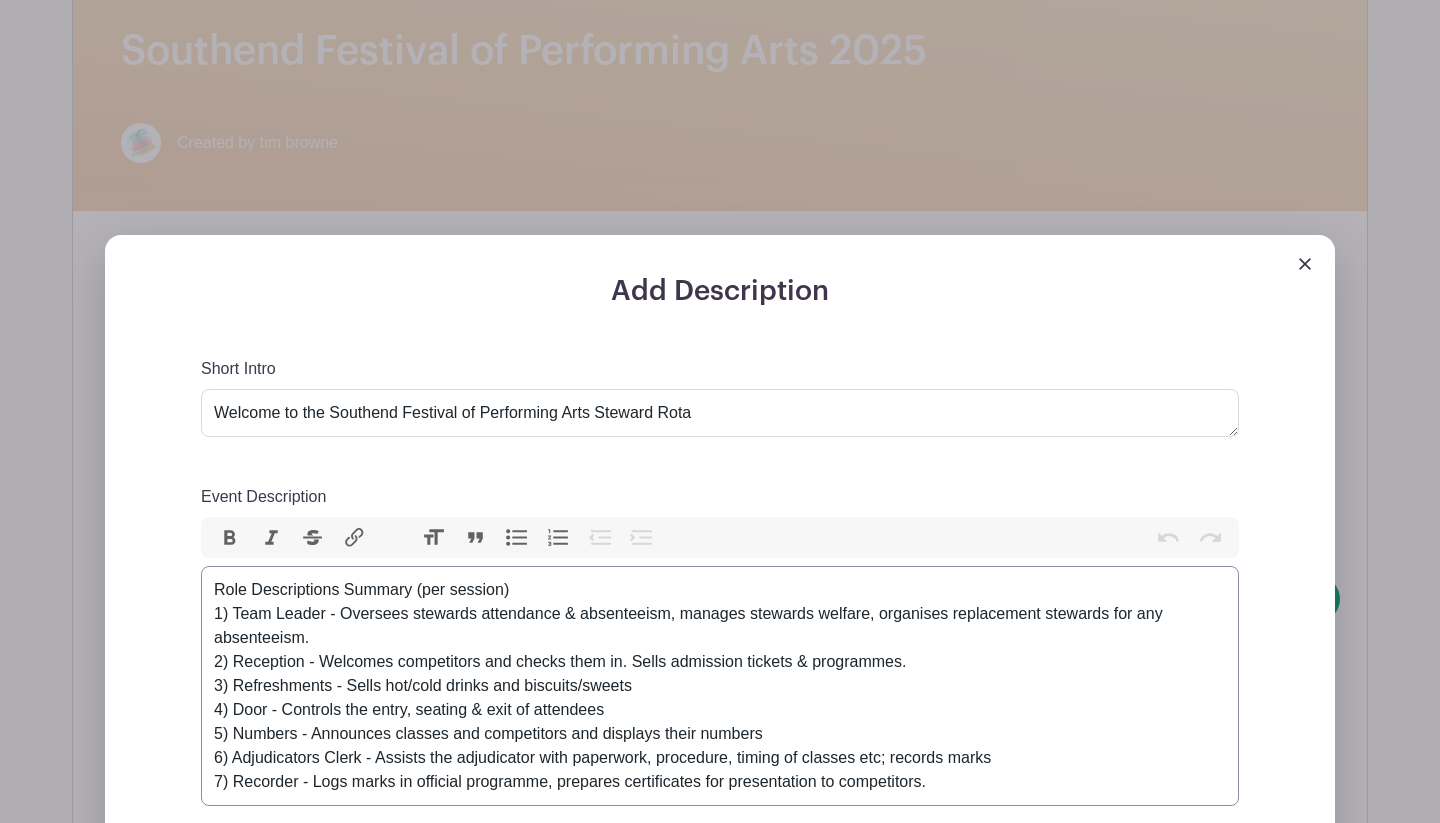 click on "Role Descriptions Summary (per session) 1) Team Leader - Oversees stewards attendance & absenteeism, manages stewards welfare, organises replacement stewards for any absenteeism. 2) Reception - Welcomes competitors and checks them in. Sells admission tickets & programmes. 3) Refreshments - Sells hot/cold drinks and biscuits/sweets 4) Door - Controls the entry, seating & exit of attendees 5) Numbers - Announces classes and competitors and displays their numbers 6) Adjudicators Clerk - Assists the adjudicator with paperwork, procedure, timing of classes etc; records marks 7) Recorder - Logs marks in official programme, prepares certificates for presentation to competitors." at bounding box center (720, 686) 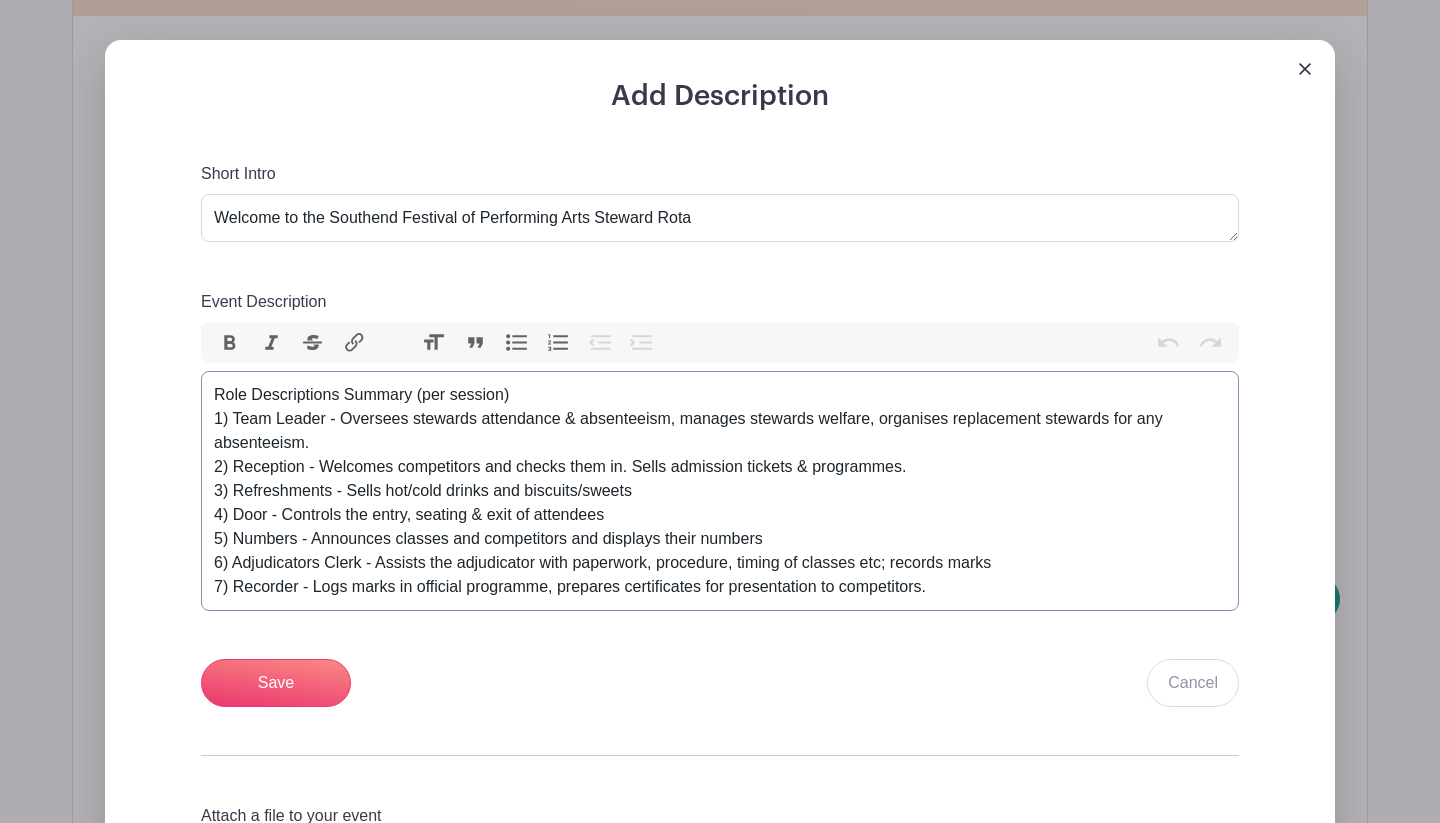 scroll, scrollTop: 774, scrollLeft: 0, axis: vertical 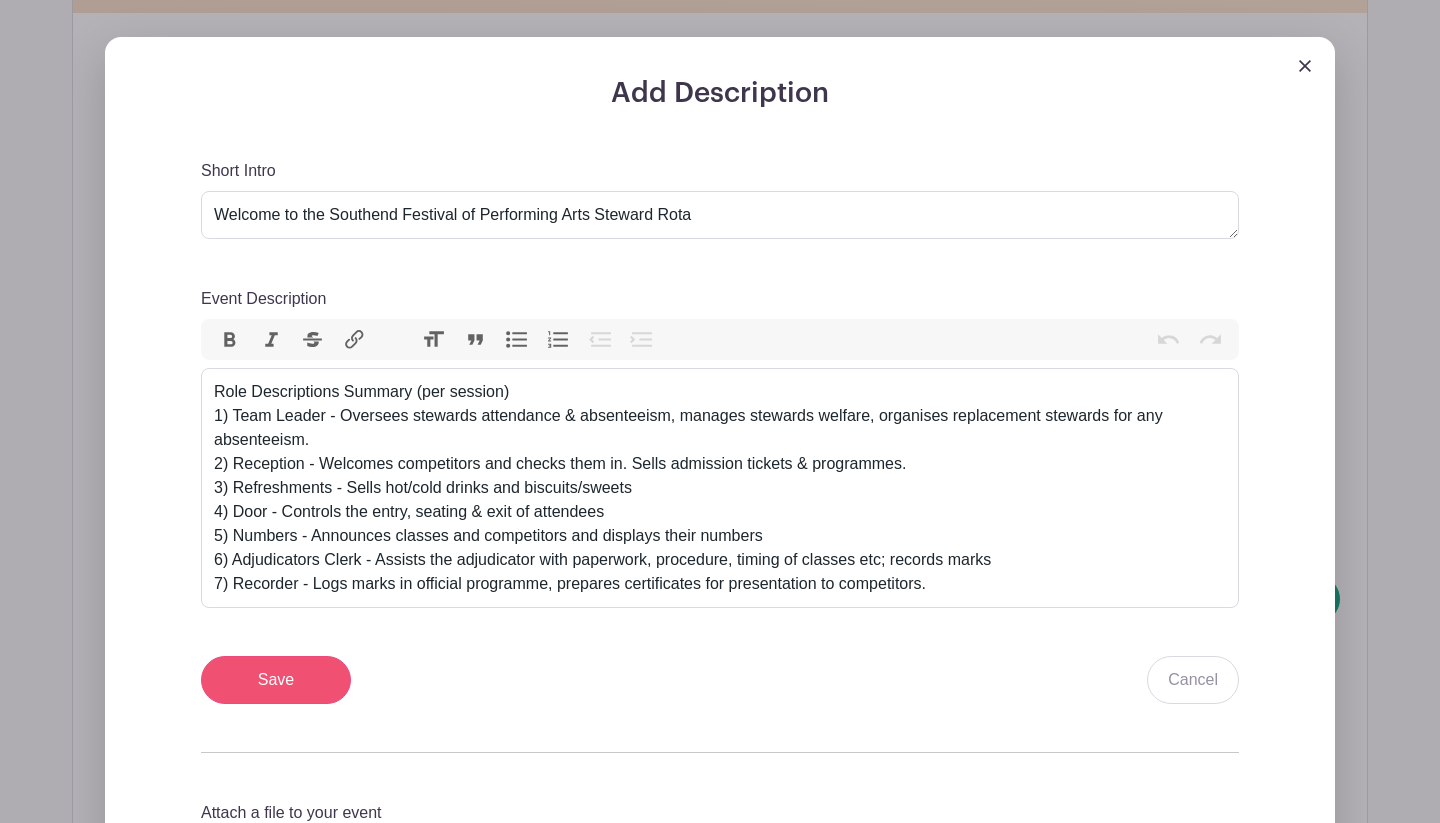 click on "Save" at bounding box center (276, 680) 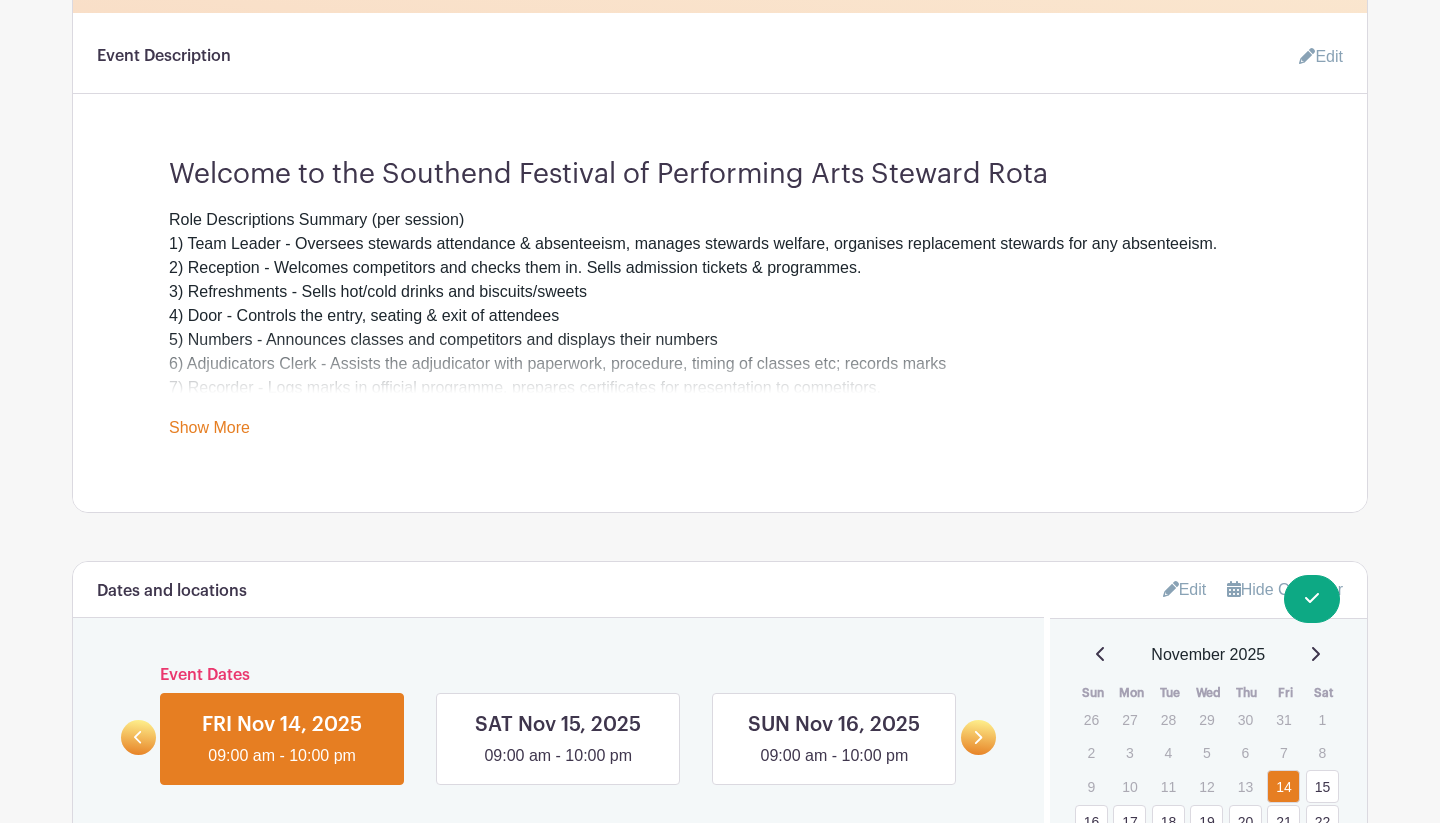 click on "Show More" at bounding box center [209, 431] 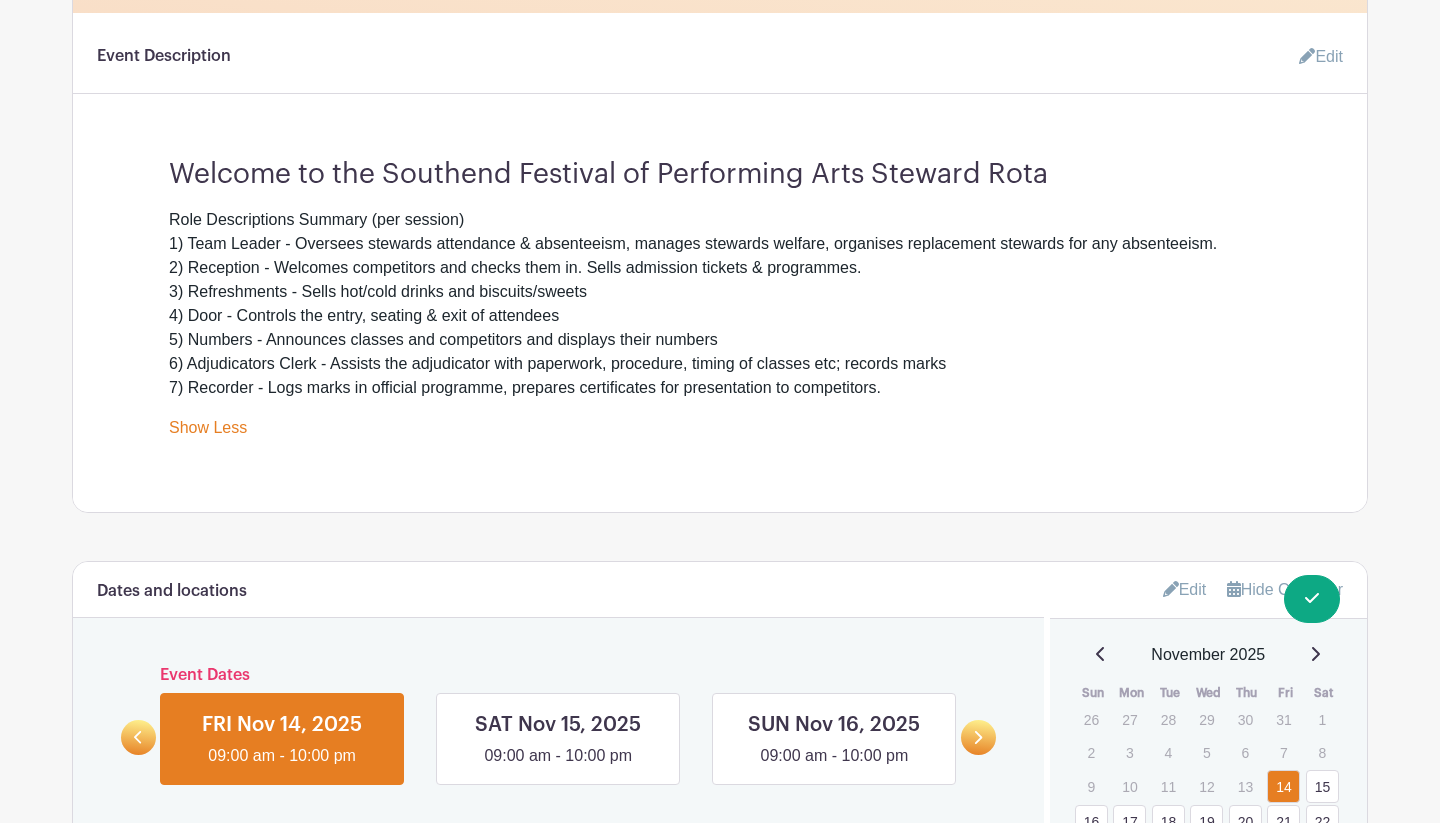 click on "Edit" at bounding box center (1313, 57) 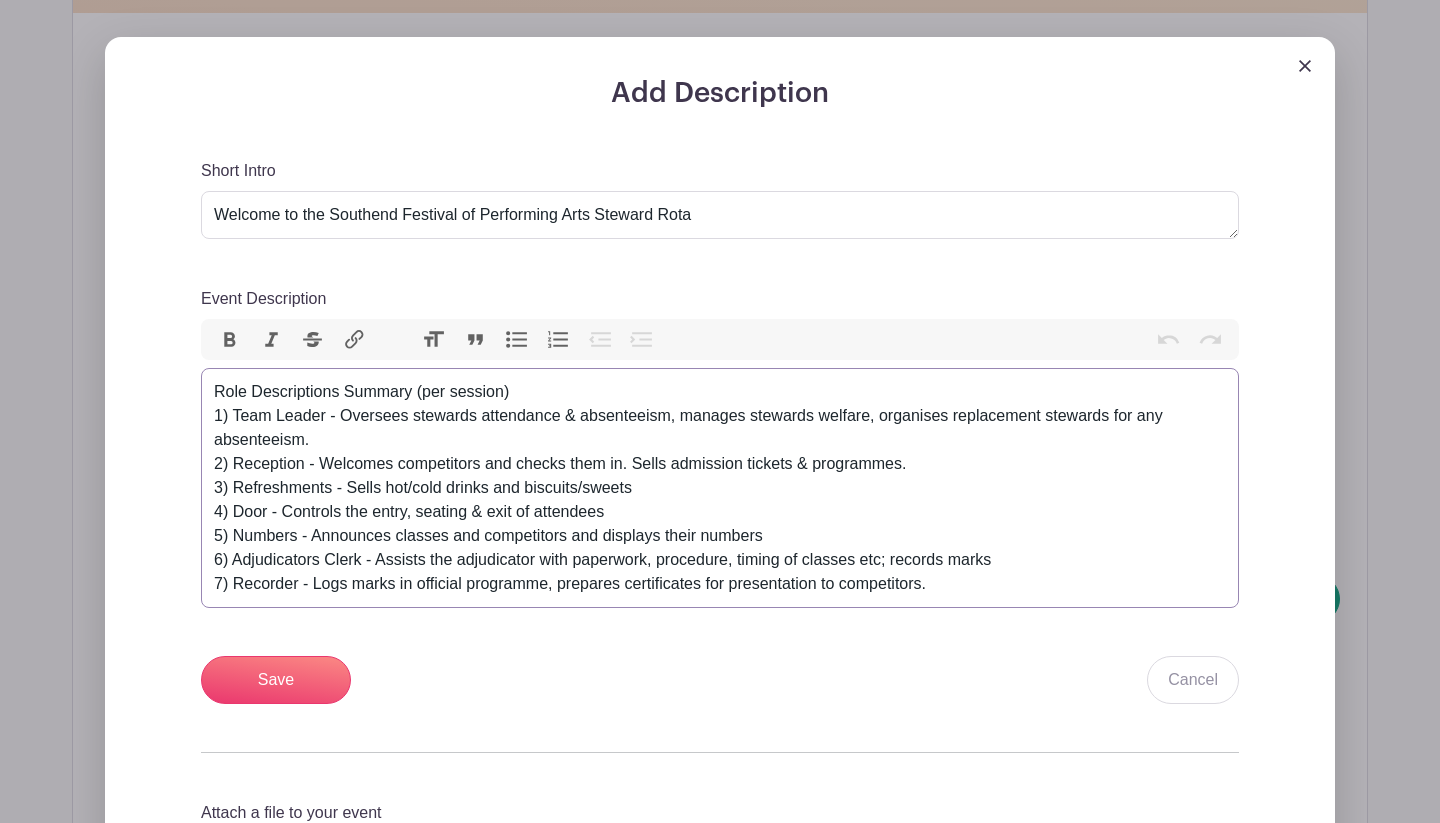 click on "Role Descriptions Summary (per session) 1) Team Leader - Oversees stewards attendance & absenteeism, manages stewards welfare, organises replacement stewards for any absenteeism. 2) Reception - Welcomes competitors and checks them in. Sells admission tickets & programmes. 3) Refreshments - Sells hot/cold drinks and biscuits/sweets 4) Door - Controls the entry, seating & exit of attendees 5) Numbers - Announces classes and competitors and displays their numbers 6) Adjudicators Clerk - Assists the adjudicator with paperwork, procedure, timing of classes etc; records marks 7) Recorder - Logs marks in official programme, prepares certificates for presentation to competitors." at bounding box center [720, 488] 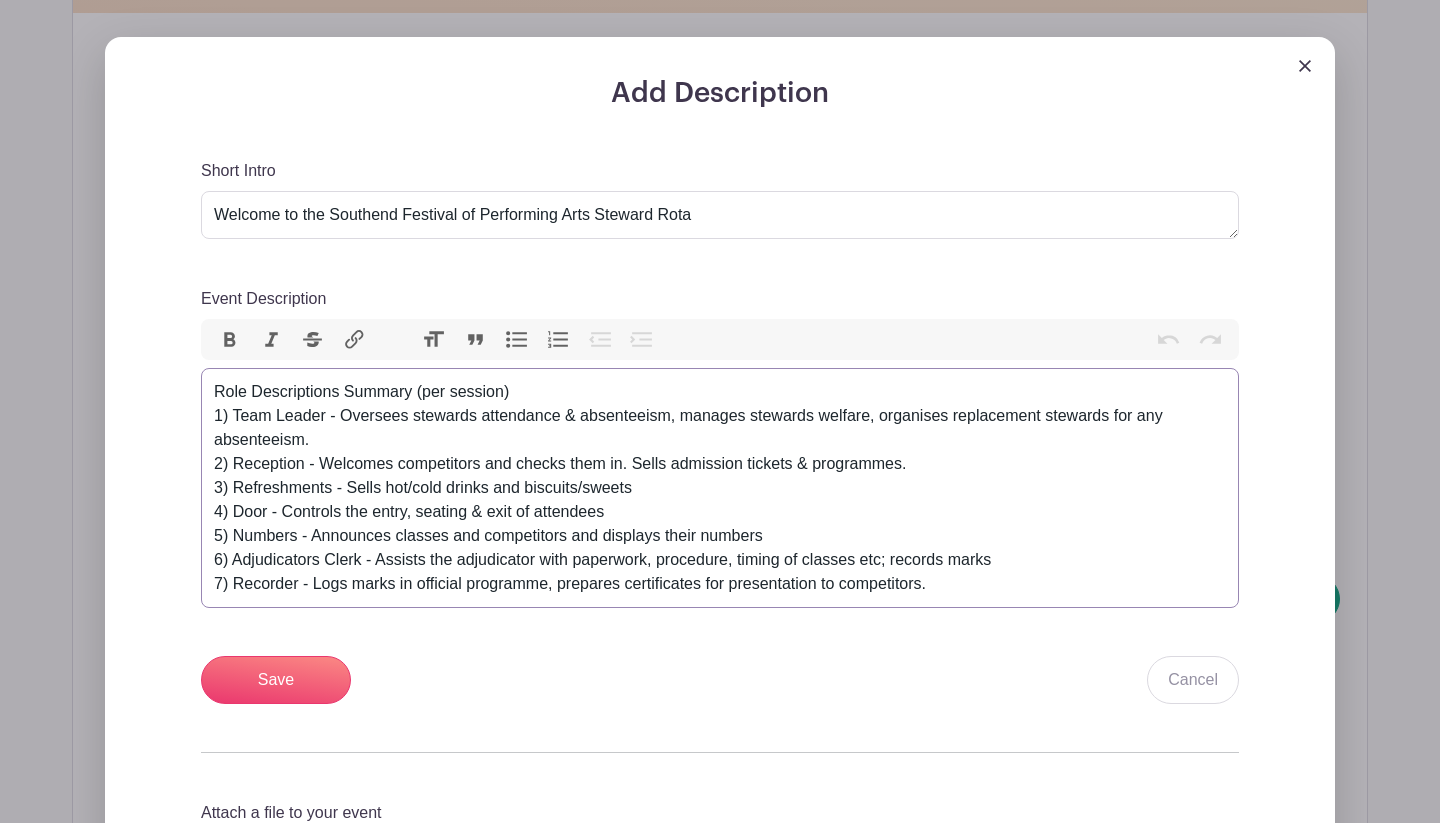 type on "<div>Role Descriptions Summary (per session)<br>1) Team Leader - Oversees stewards attendance &amp; absenteeism, manages stewards welfare, organises replacement stewards for any absenteeism.&nbsp;<br>2) Reception - Welcomes competitors and checks them in. Sells admission tickets &amp; programmes.<br>3) Refreshments - Sells hot/cold drinks and biscuits/sweets<br>4) Door - Controls the entry, seating &amp; exit of attendees<br>5) Numbers - Announces classes and competitors and displays their numbers<br>6) Adjudicators Clerk - Assists the adjudicator with paperwork, procedure, timing of classes etc; records marks<br>7) Recorder - Logs marks in official programme, prepares certificates for presentation to competitors.</div>" 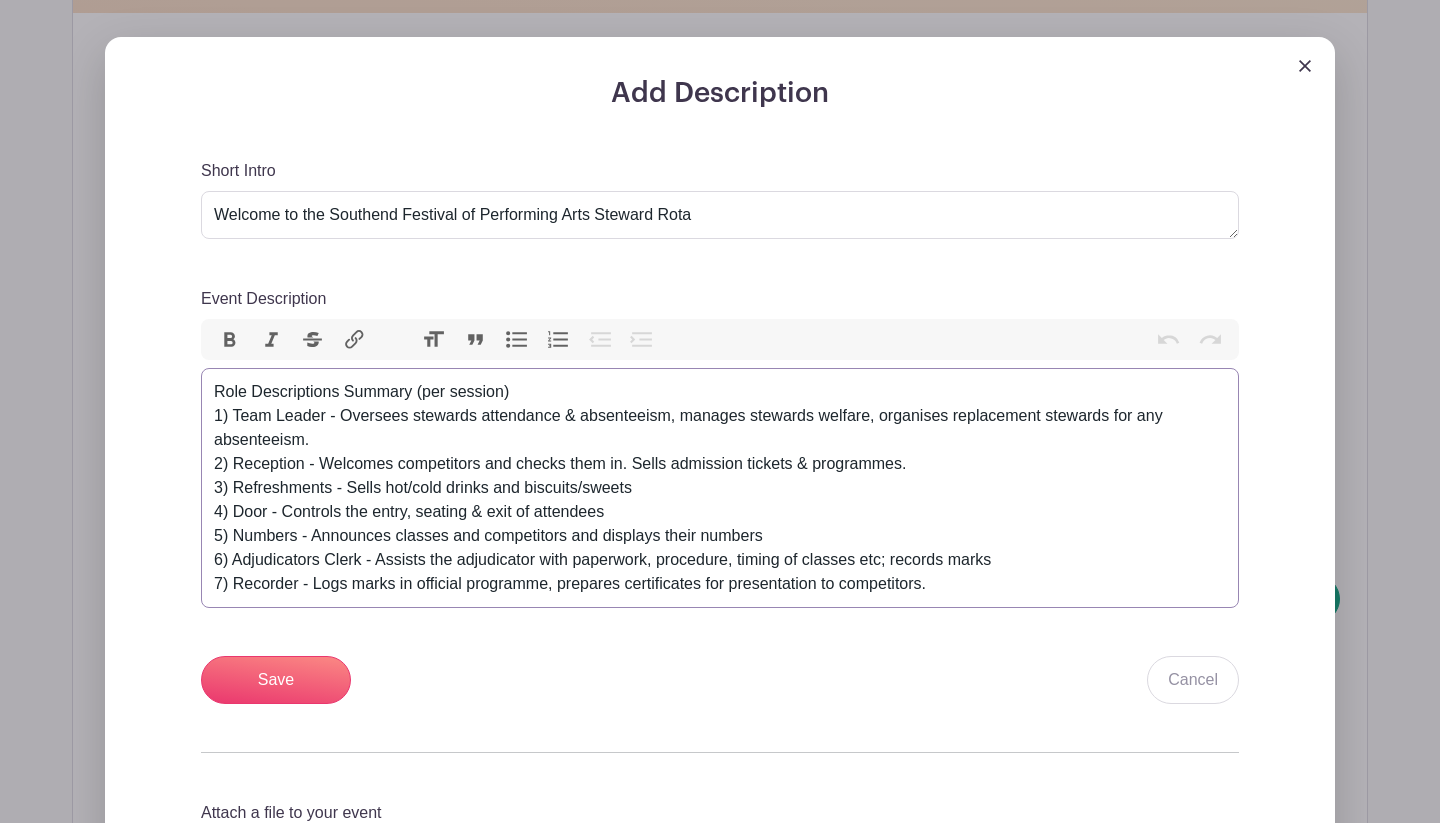 click on "Role Descriptions Summary (per session) 1) Team Leader - Oversees stewards attendance & absenteeism, manages stewards welfare, organises replacement stewards for any absenteeism. 2) Reception - Welcomes competitors and checks them in. Sells admission tickets & programmes. 3) Refreshments - Sells hot/cold drinks and biscuits/sweets 4) Door - Controls the entry, seating & exit of attendees 5) Numbers - Announces classes and competitors and displays their numbers 6) Adjudicators Clerk - Assists the adjudicator with paperwork, procedure, timing of classes etc; records marks 7) Recorder - Logs marks in official programme, prepares certificates for presentation to competitors." at bounding box center [720, 488] 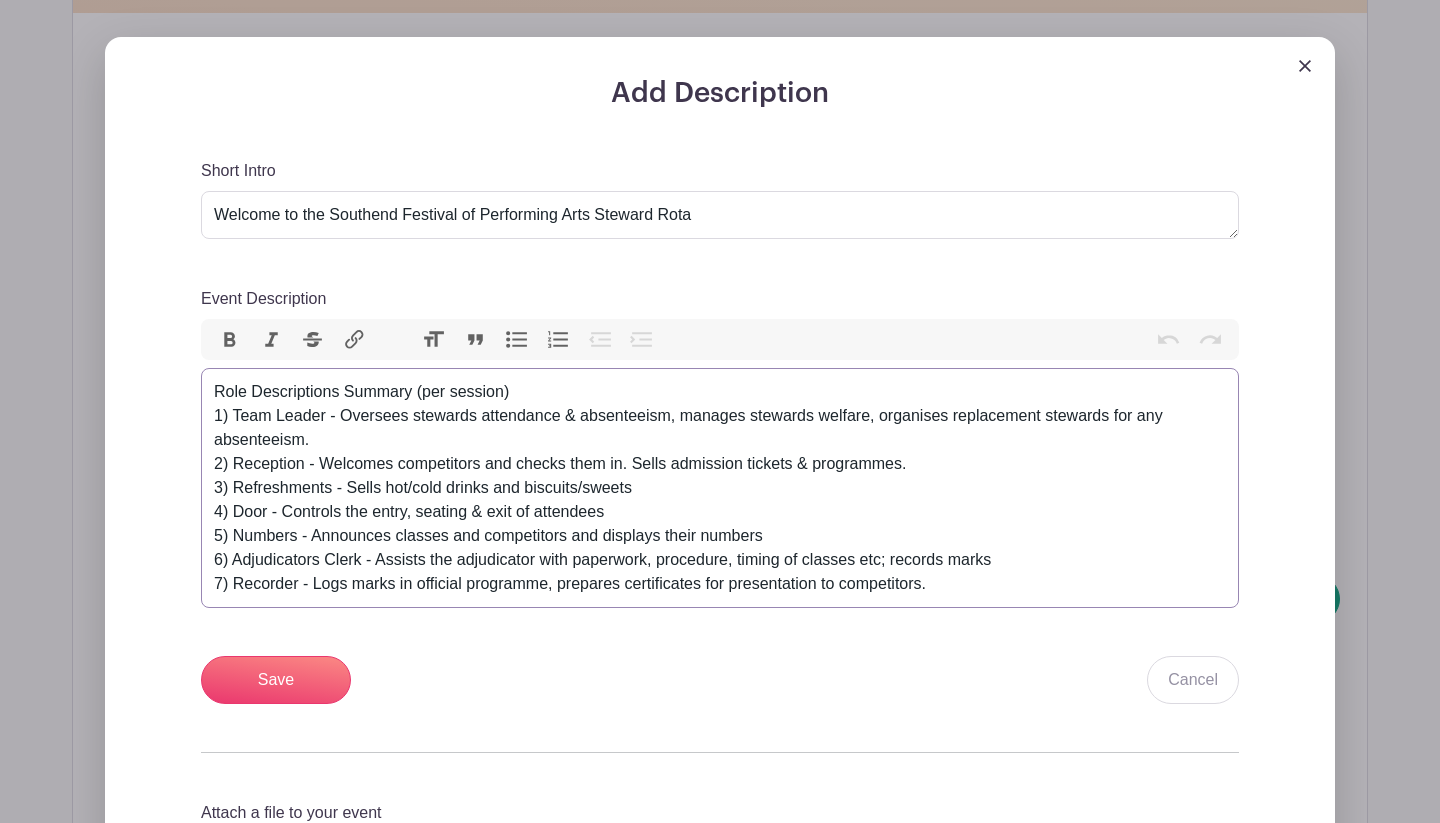 click on "Heading" at bounding box center [434, 340] 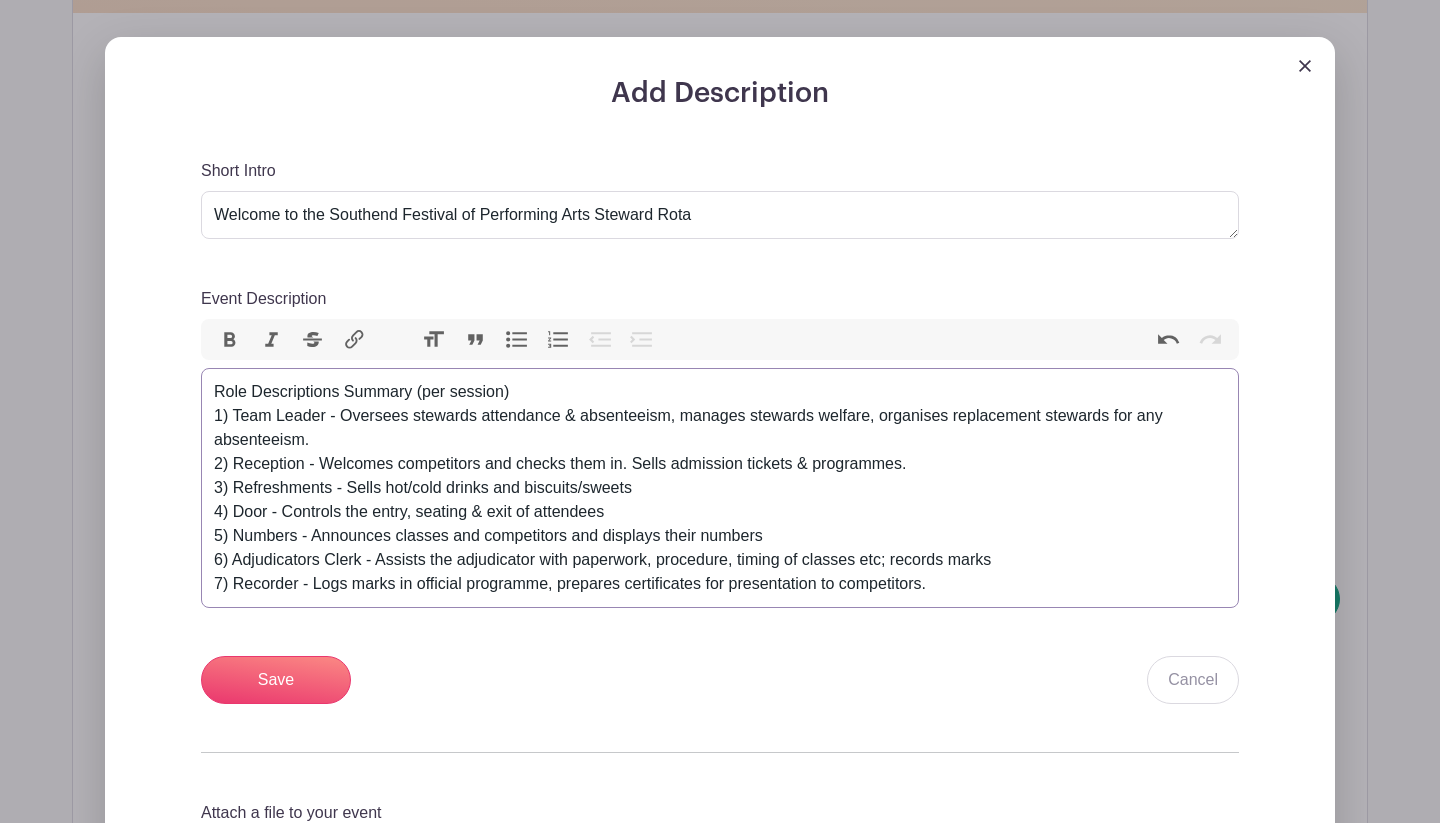 click on "Heading" at bounding box center [434, 340] 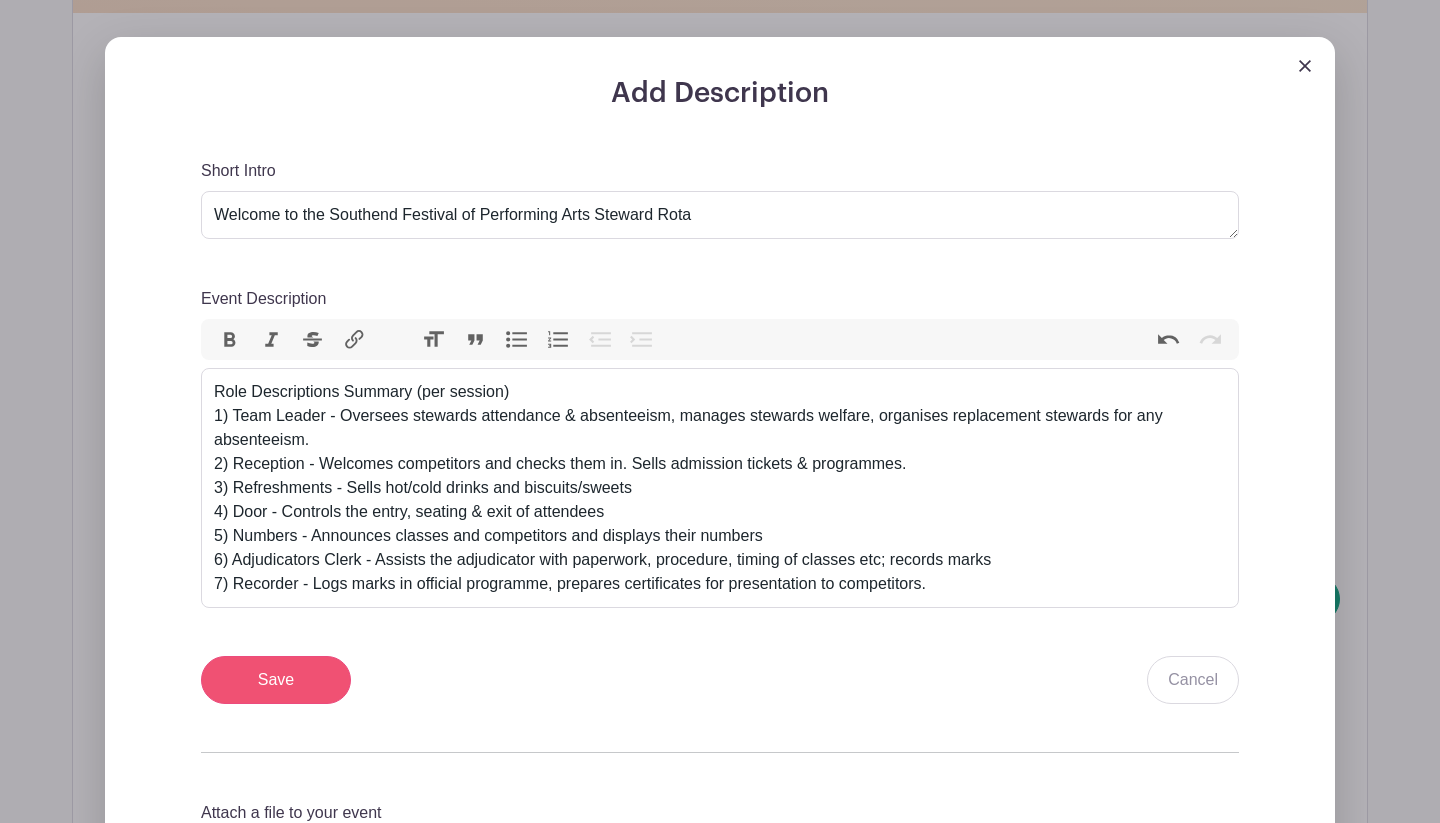 click on "Save" at bounding box center (276, 680) 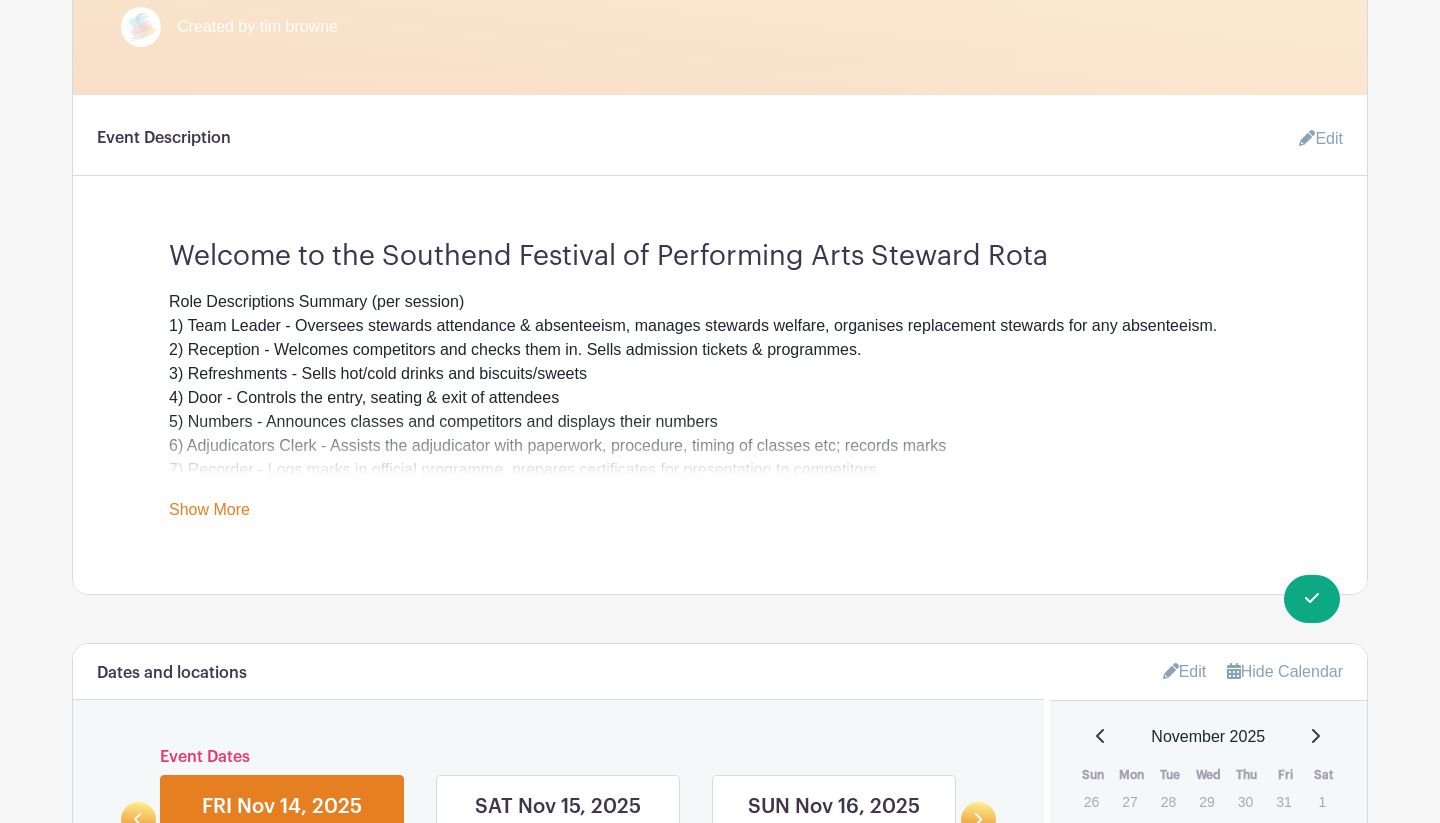 scroll, scrollTop: 692, scrollLeft: 0, axis: vertical 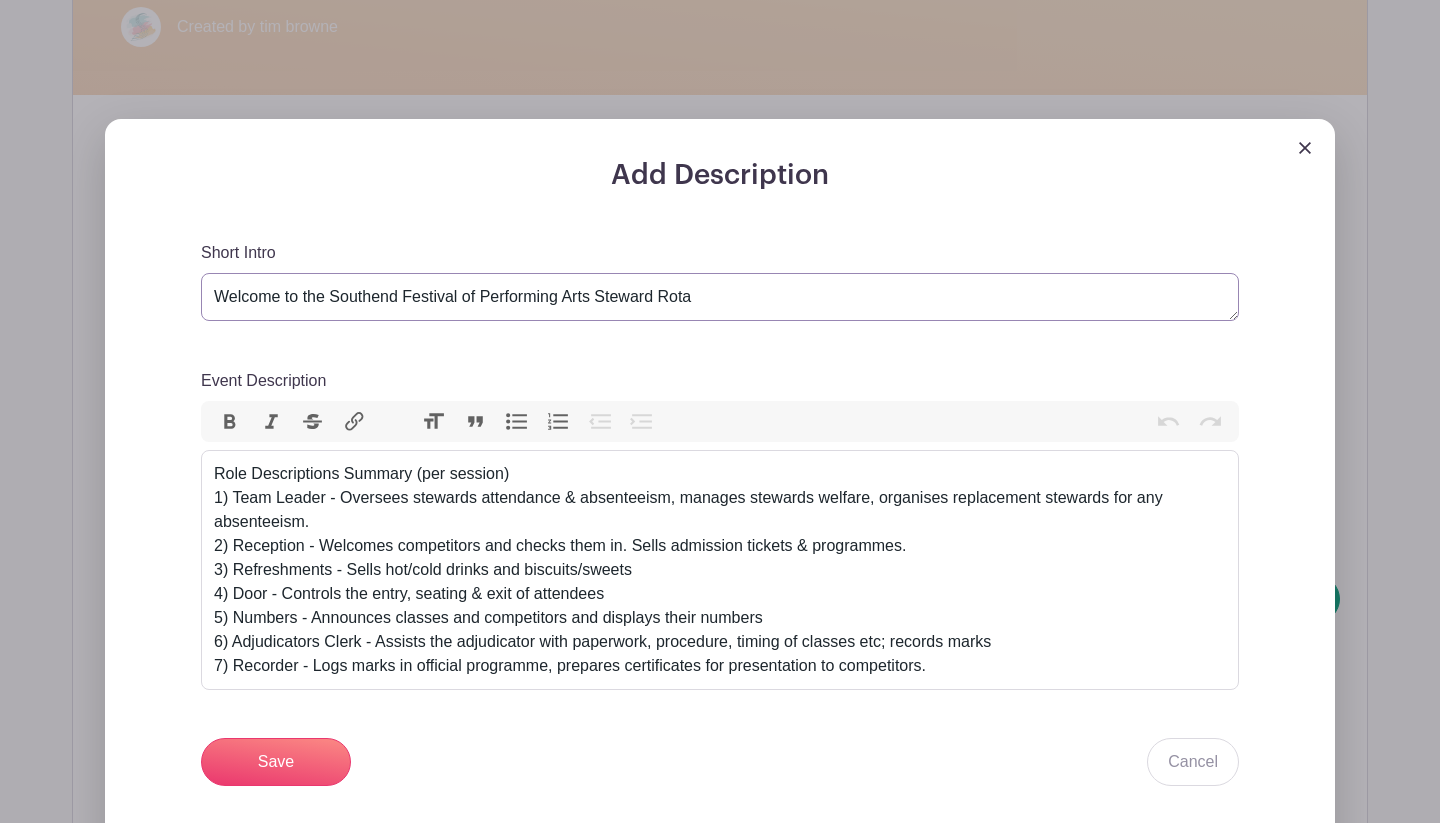 click on "Welcome to the Southend Festival of Performing Arts Steward Rota" at bounding box center (720, 297) 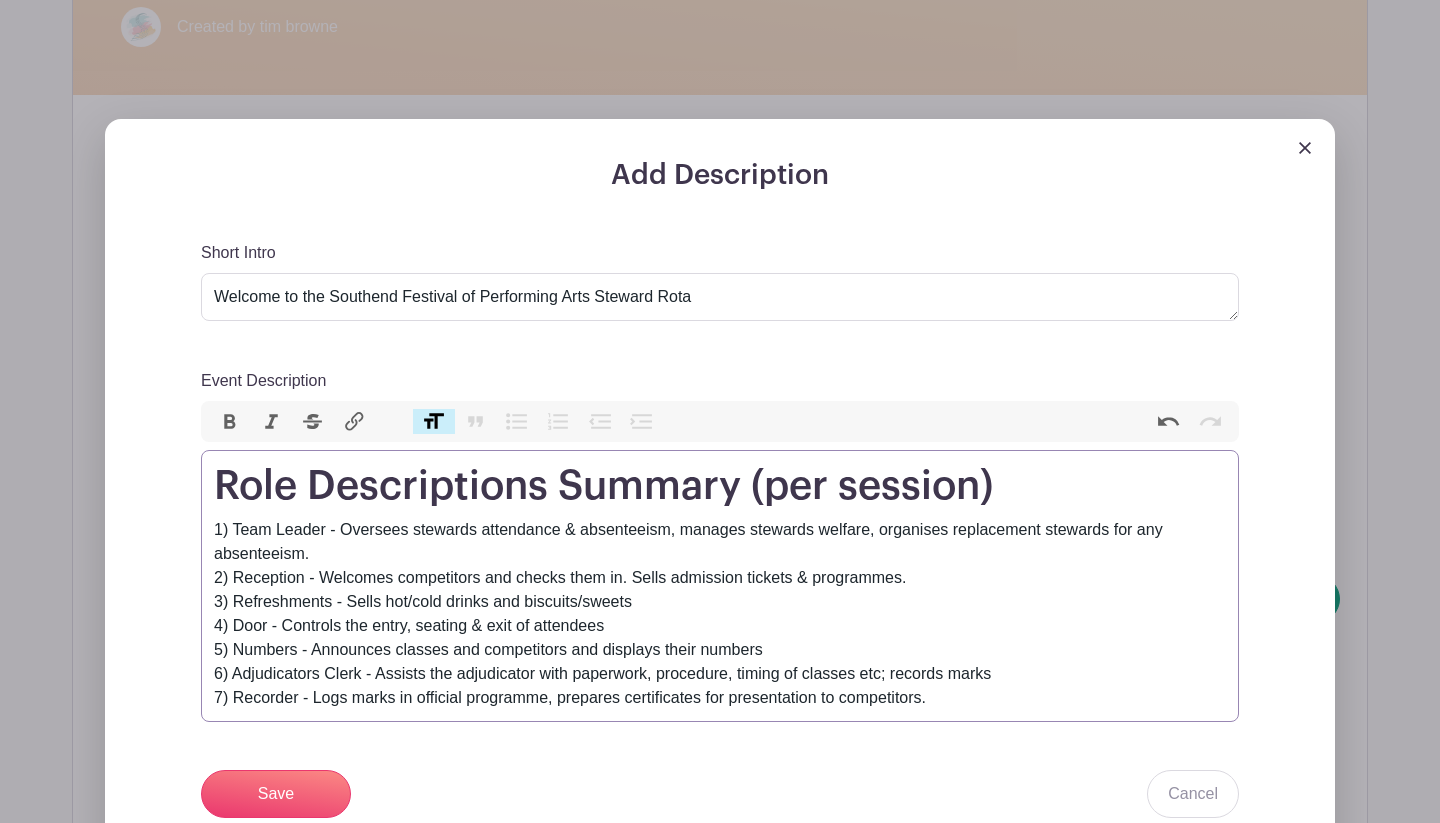 click on "Heading" at bounding box center (434, 422) 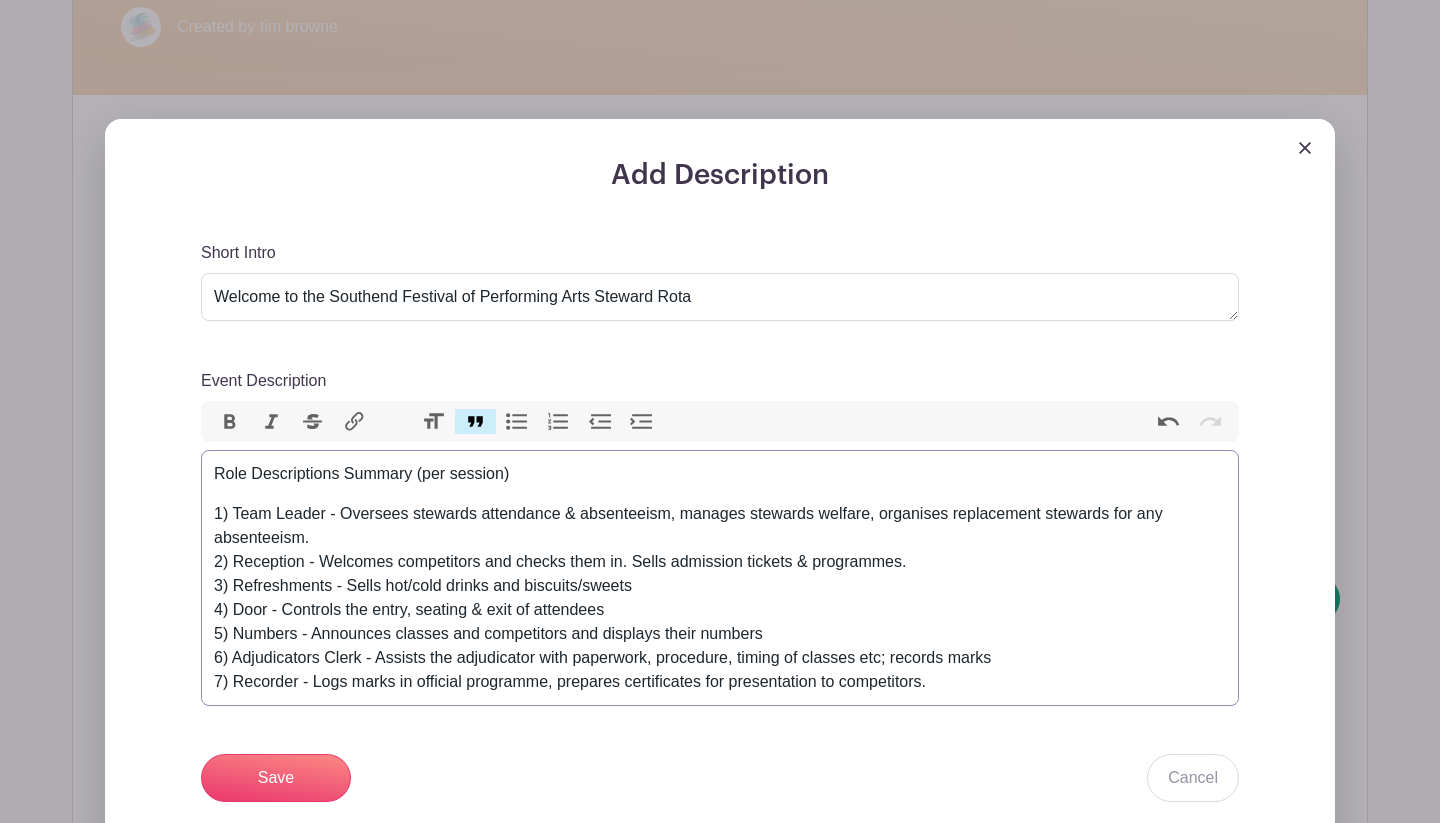 click on "Quote" at bounding box center (476, 422) 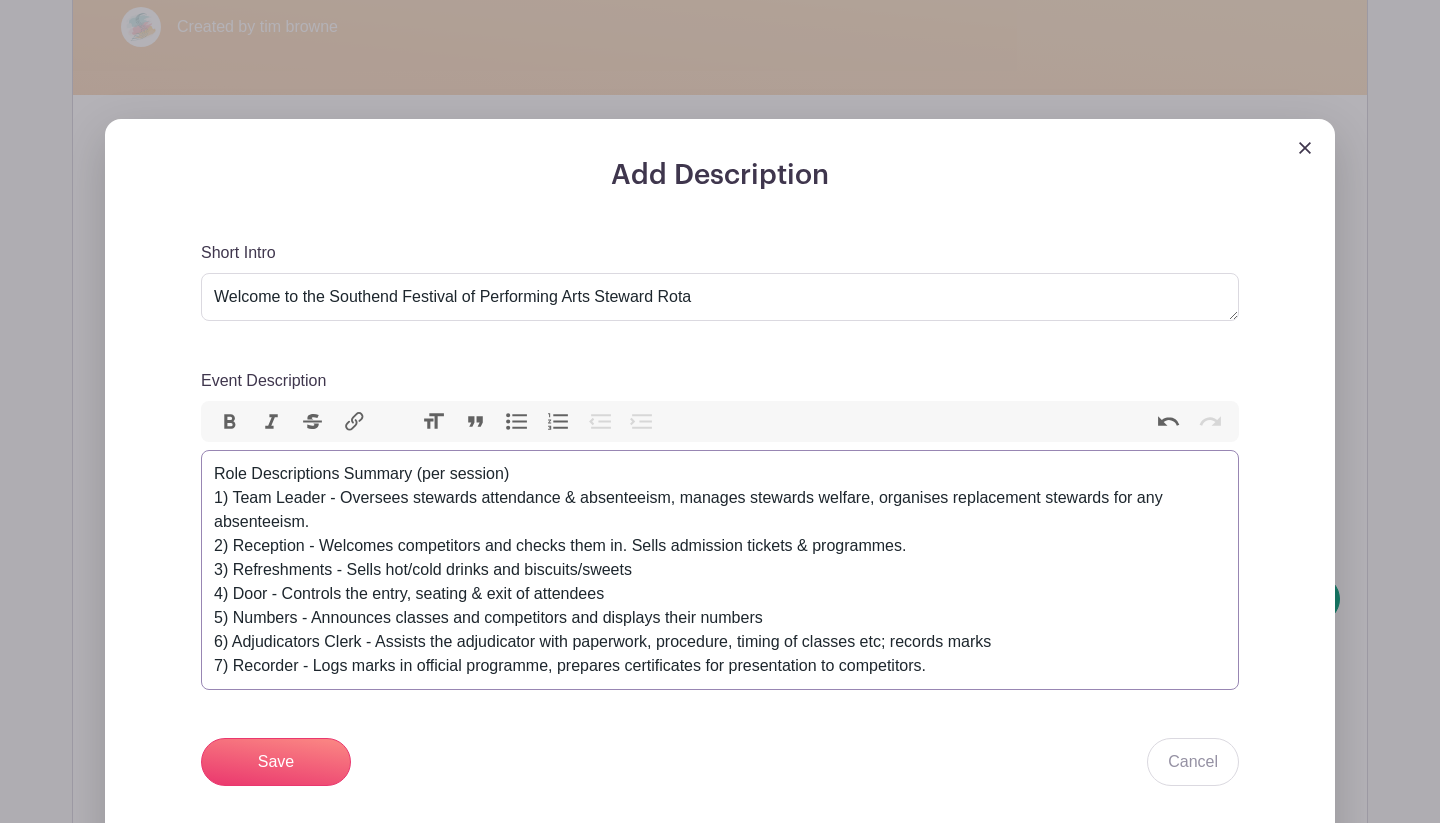 click on "Quote" at bounding box center (476, 422) 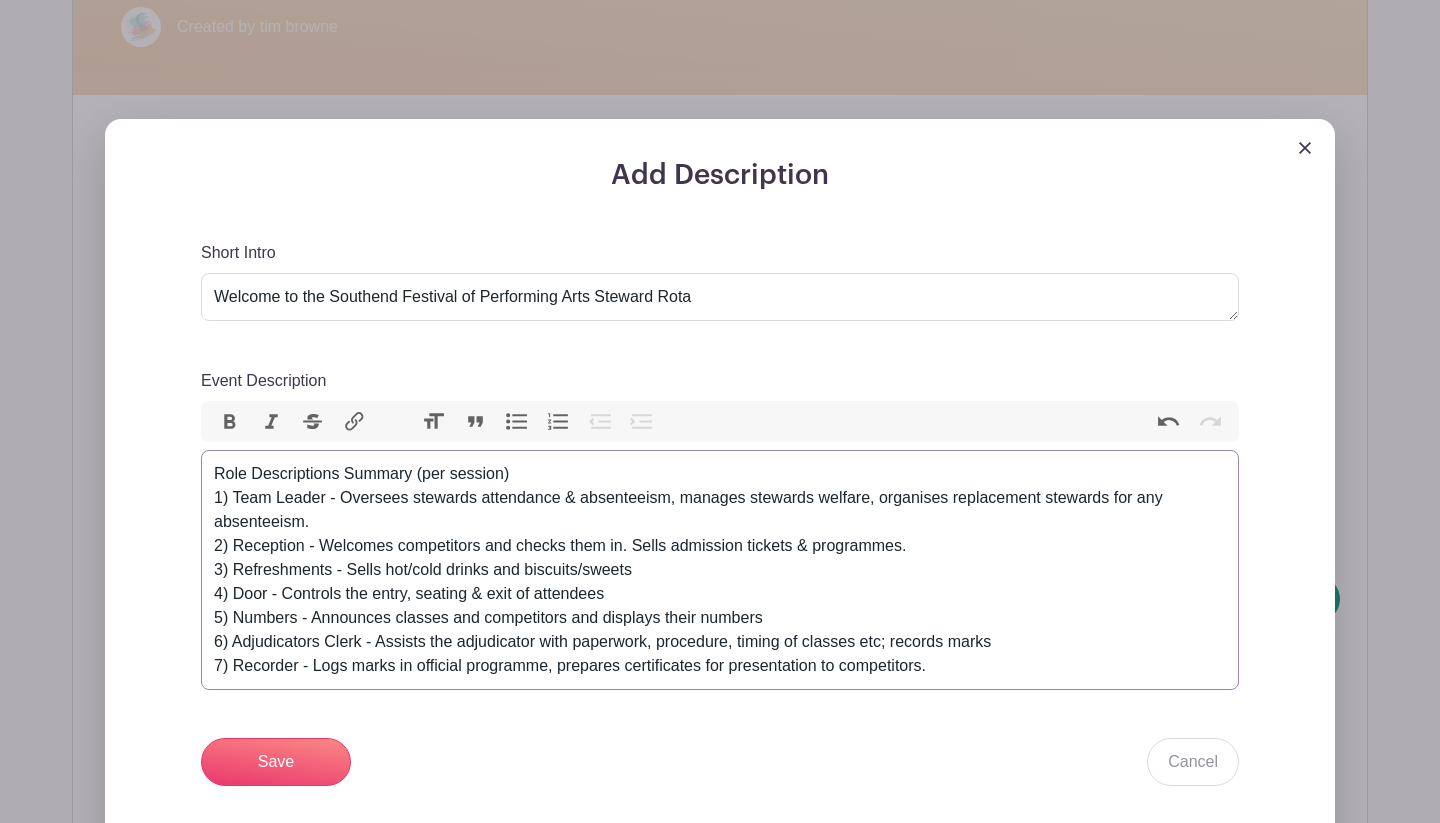 click on "1) Team Leader - Oversees stewards attendance & absenteeism, manages stewards welfare, organises replacement stewards for any absenteeism.  2) Reception - Welcomes competitors and checks them in. Sells admission tickets & programmes. 3) Refreshments - Sells hot/cold drinks and biscuits/sweets 4) Door - Controls the entry, seating & exit of attendees 5) Numbers - Announces classes and competitors and displays their numbers 6) Adjudicators Clerk - Assists the adjudicator with paperwork, procedure, timing of classes etc; records marks 7) Recorder - Logs marks in official programme, prepares certificates for presentation to competitors." at bounding box center [720, 582] 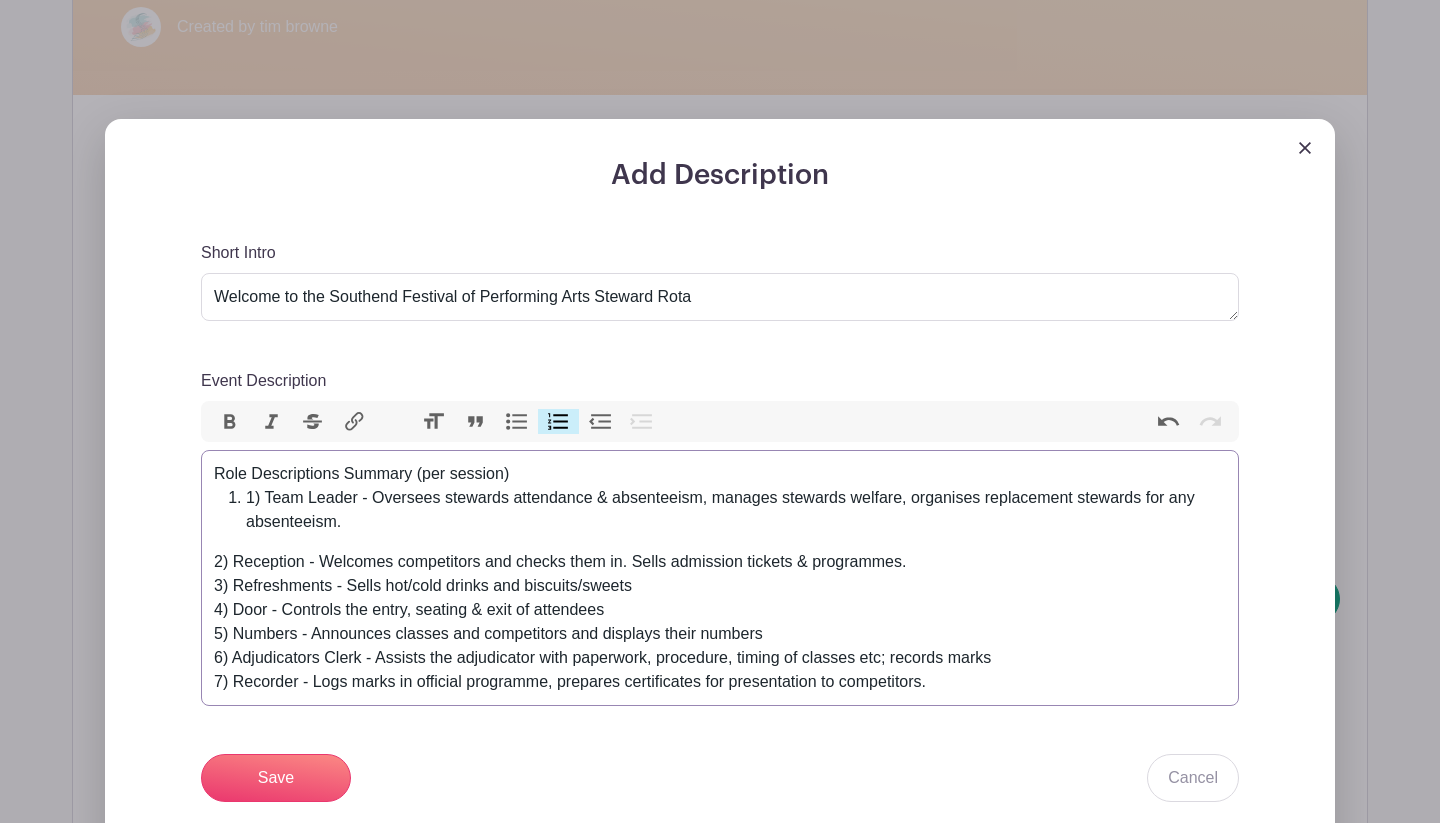 click on "Numbers" at bounding box center (559, 422) 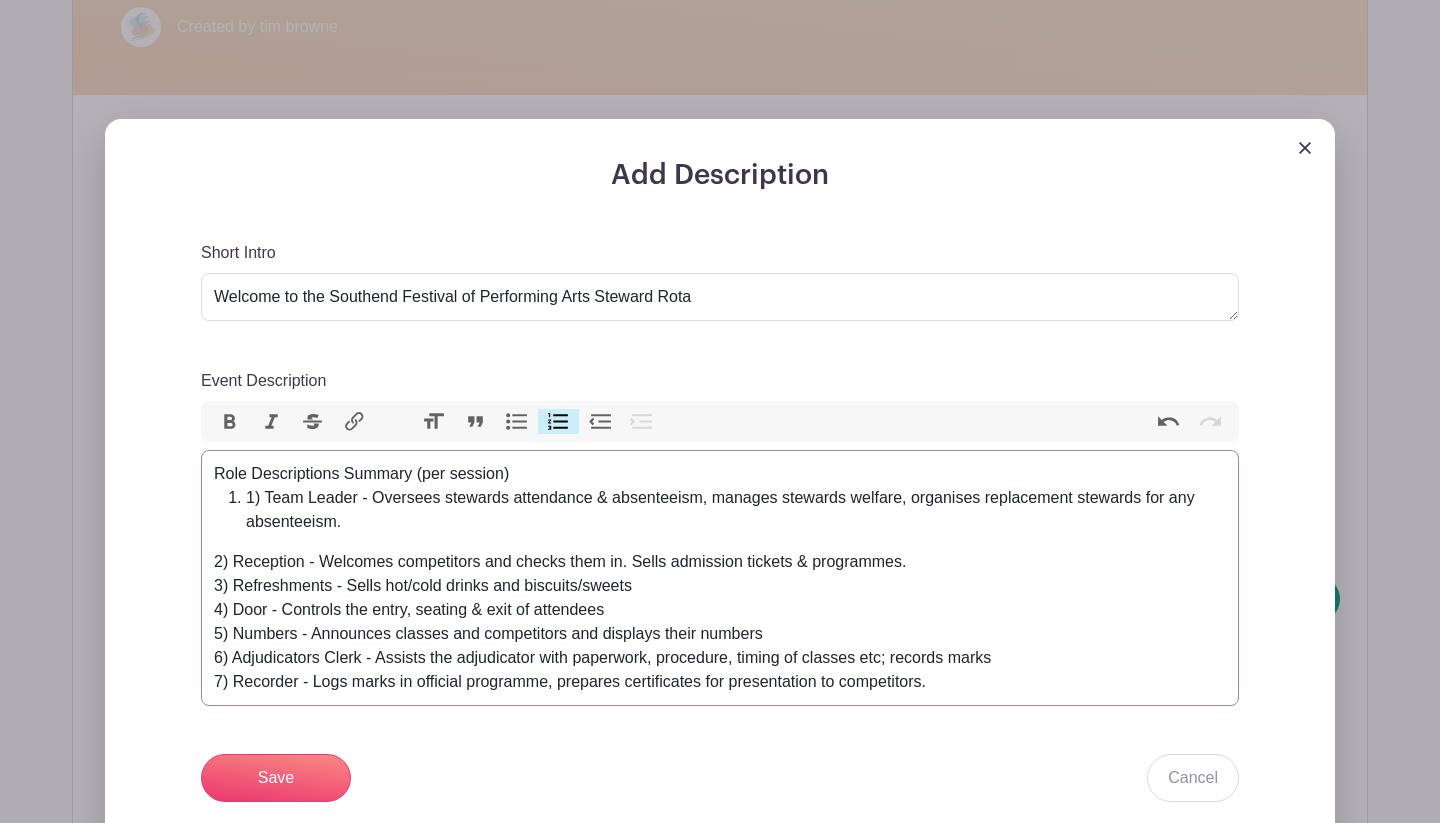 click on "Numbers" at bounding box center (559, 422) 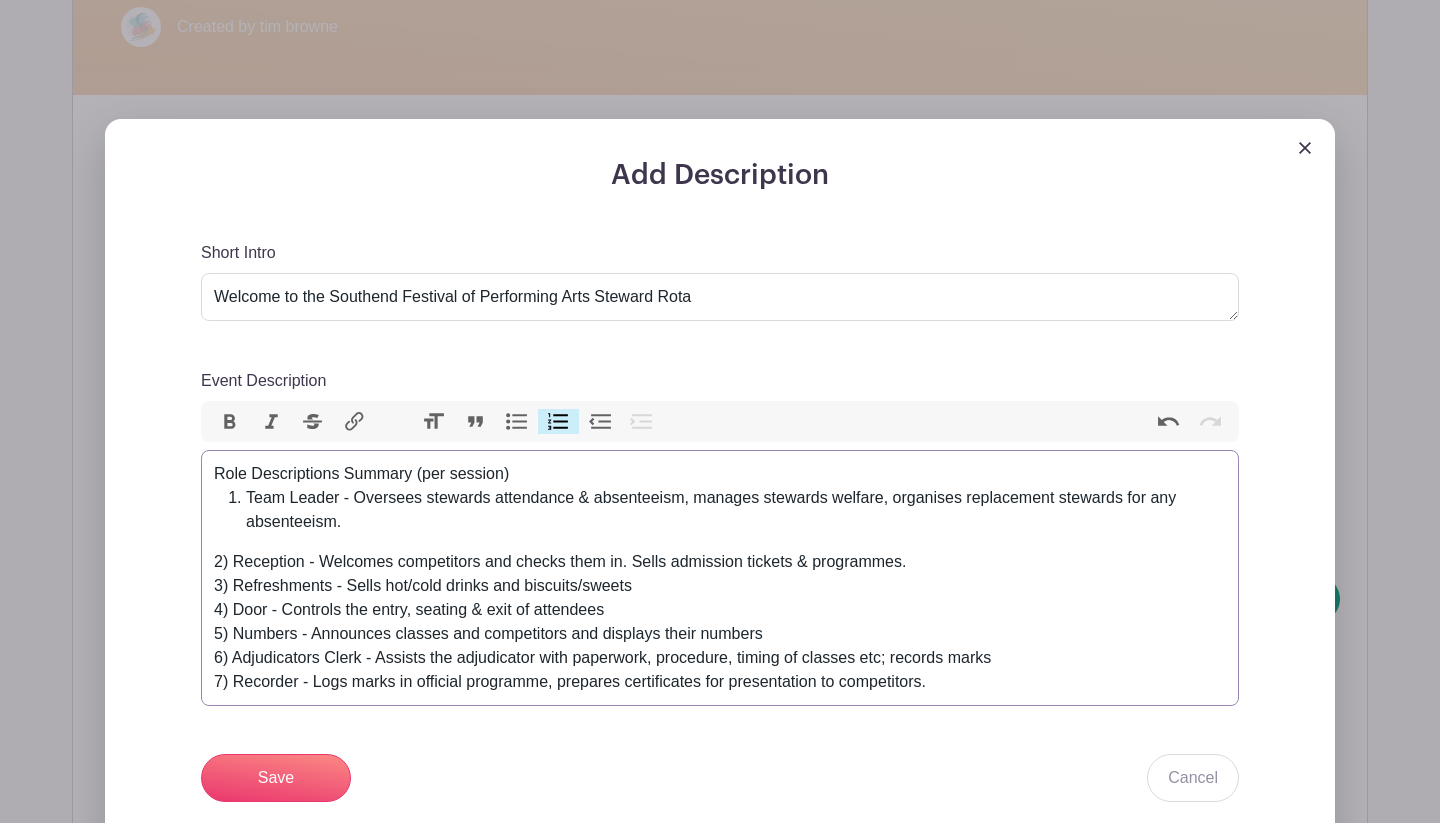 click on "Numbers" at bounding box center [559, 422] 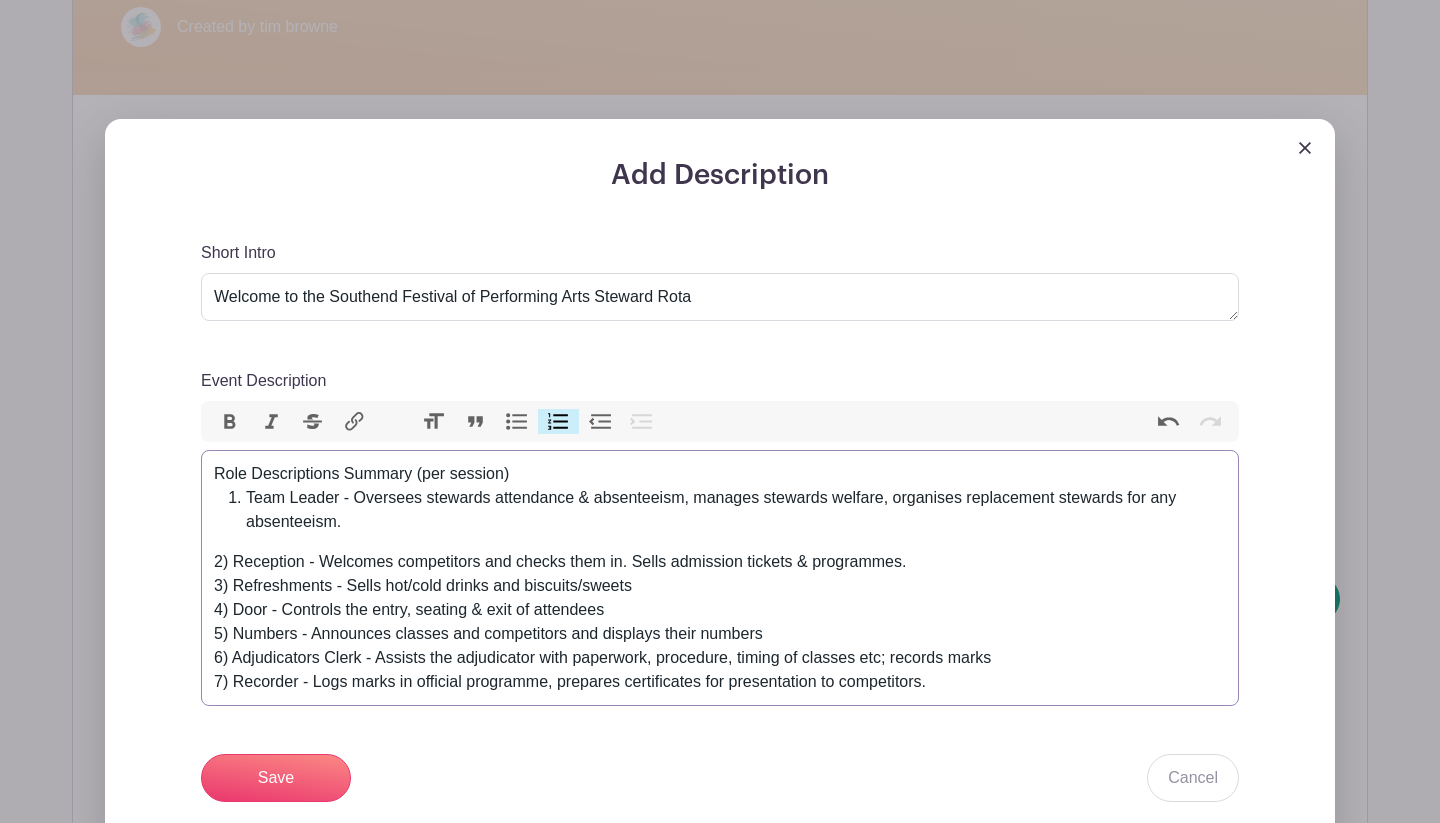 click on "- Welcomes competitors and checks them in. Sells admission tickets & programmes. 3) Refreshments - Sells hot/cold drinks and biscuits/sweets 4) Door - Controls the entry, seating & exit of attendees 5) Numbers - Announces classes and competitors and displays their numbers 6) Adjudicators Clerk - Assists the adjudicator with paperwork, procedure, timing of classes etc; records marks 7) Recorder - Logs marks in official programme, prepares certificates for presentation to competitors." at bounding box center (720, 622) 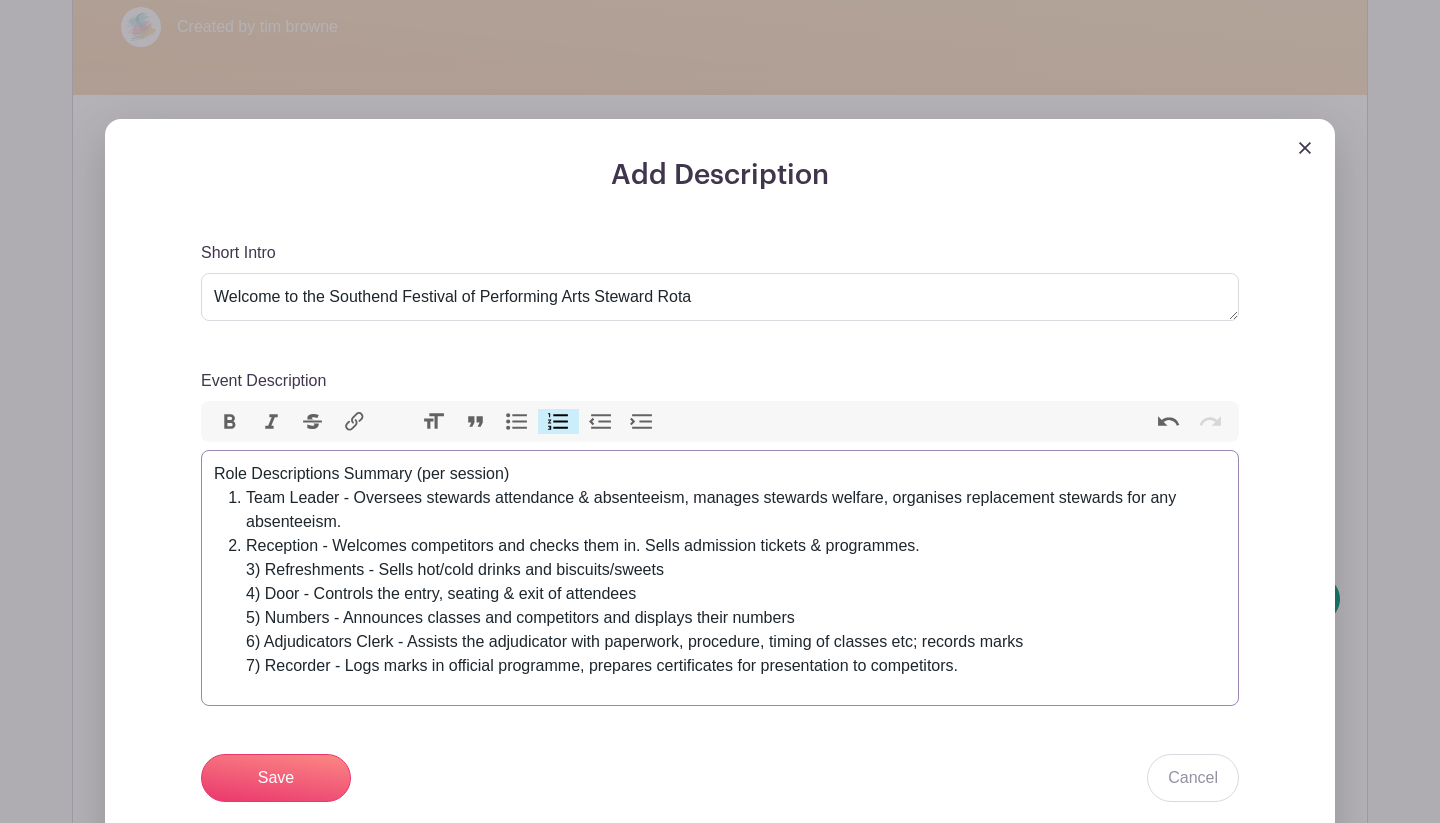 click on "Reception - Welcomes competitors and checks them in. Sells admission tickets & programmes. 3) Refreshments - Sells hot/cold drinks and biscuits/sweets 4) Door - Controls the entry, seating & exit of attendees 5) Numbers - Announces classes and competitors and displays their numbers 6) Adjudicators Clerk - Assists the adjudicator with paperwork, procedure, timing of classes etc; records marks 7) Recorder - Logs marks in official programme, prepares certificates for presentation to competitors." at bounding box center [736, 606] 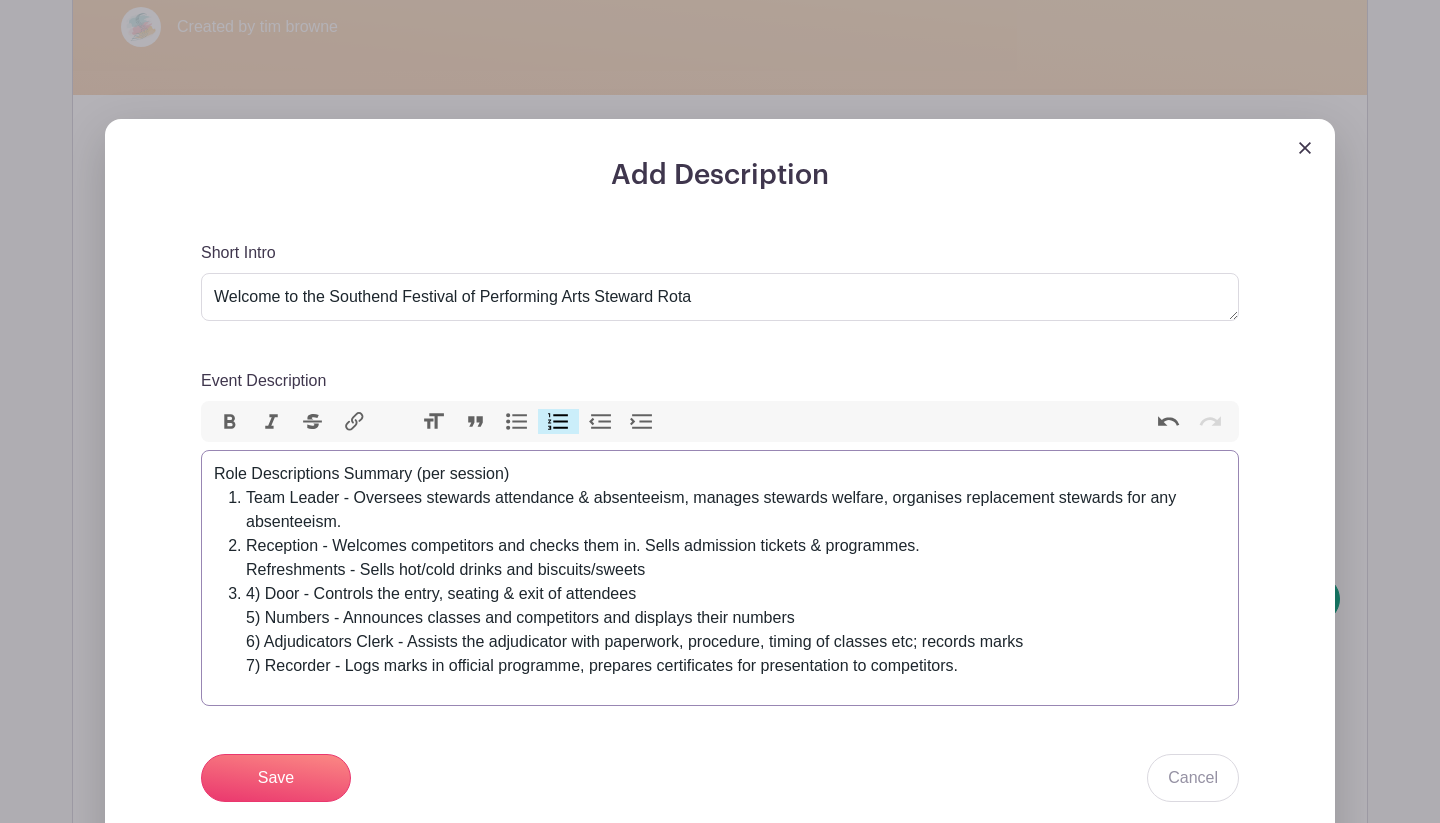 click on "Reception - Welcomes competitors and checks them in. Sells admission tickets & programmes. Refreshments - Sells hot/cold drinks and biscuits/sweets" at bounding box center [736, 558] 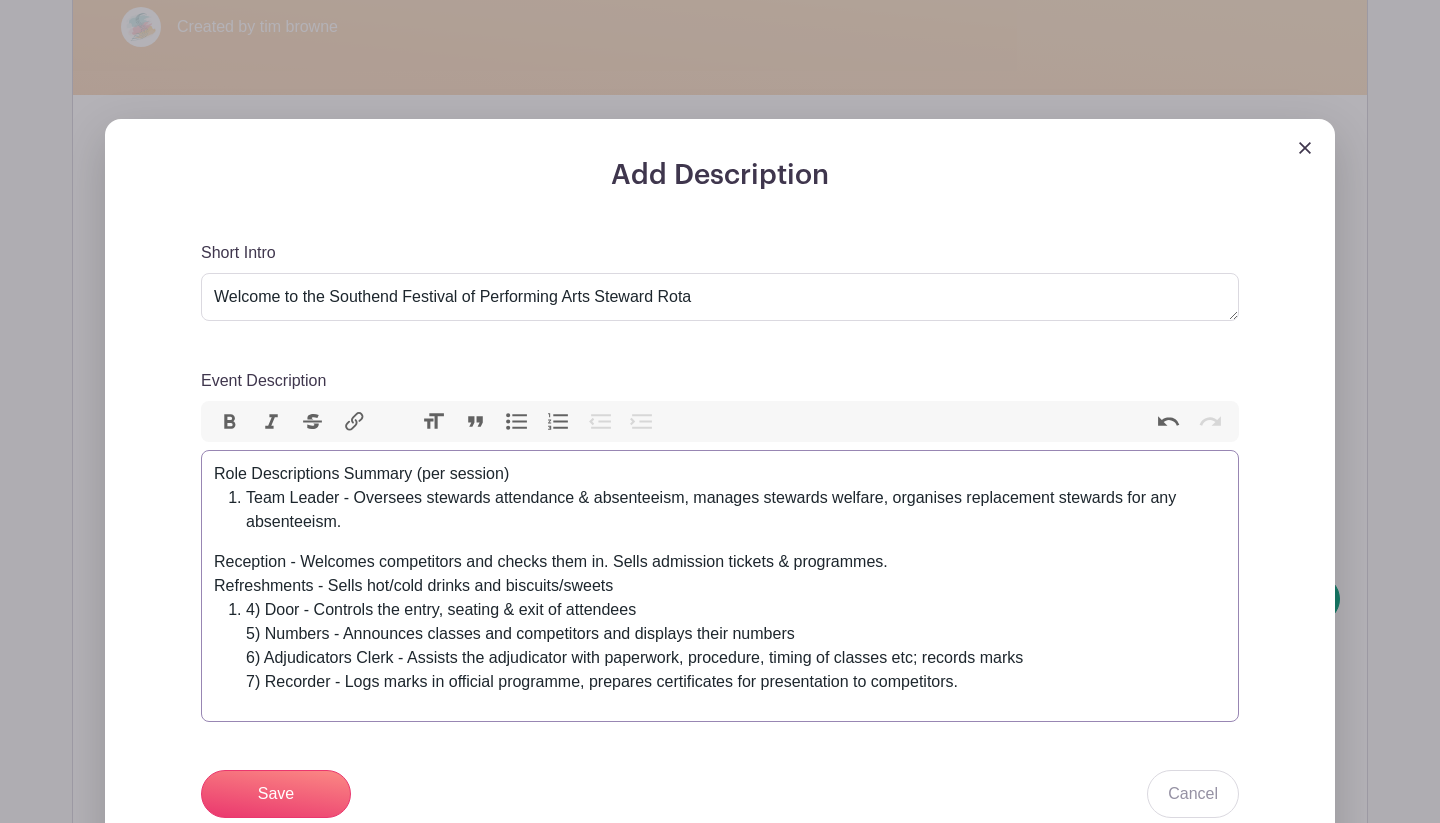 click on "Numbers" at bounding box center (559, 422) 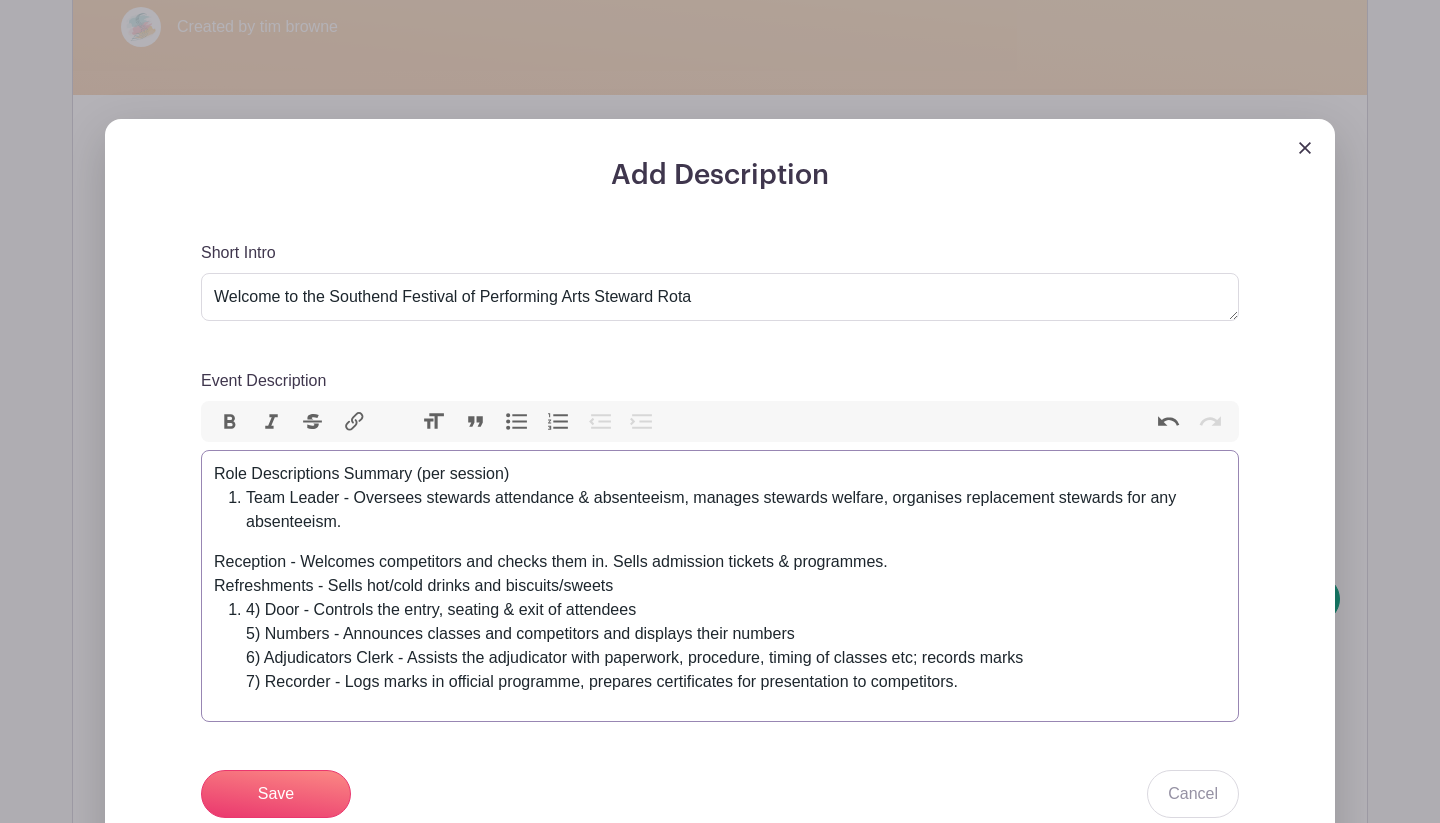 click on "Role Descriptions Summary (per session) Team Leader - Oversees stewards attendance & absenteeism, manages stewards welfare, organises replacement stewards for any absenteeism.  Reception - Welcomes competitors and checks them in. Sells admission tickets & programmes. Refreshments - Sells hot/cold drinks and biscuits/sweets 4) Door - Controls the entry, seating & exit of attendees 5) Numbers - Announces classes and competitors and displays their numbers 6) Adjudicators Clerk - Assists the adjudicator with paperwork, procedure, timing of classes etc; records marks 7) Recorder - Logs marks in official programme, prepares certificates for presentation to competitors." at bounding box center (720, 586) 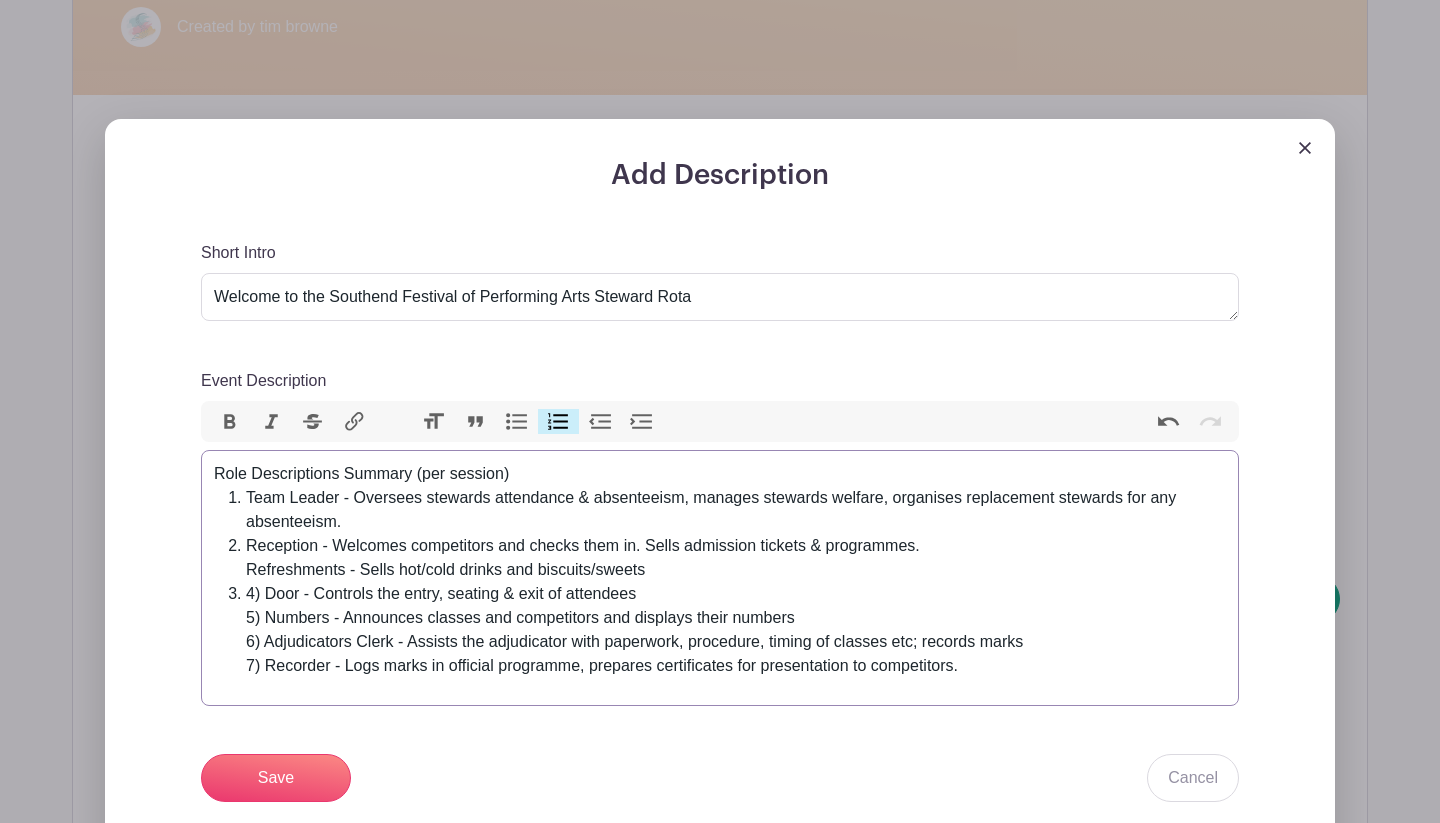 click on "4) Door - Controls the entry, seating &amp; exit of attendees 5) Numbers - Announces classes and competitors and displays their numbers 6) Adjudicators Clerk - Assists the adjudicator with paperwork, procedure, timing of classes etc; records marks 7) Recorder - Logs marks in official programme, prepares certificates for presentation to competitors." at bounding box center (736, 630) 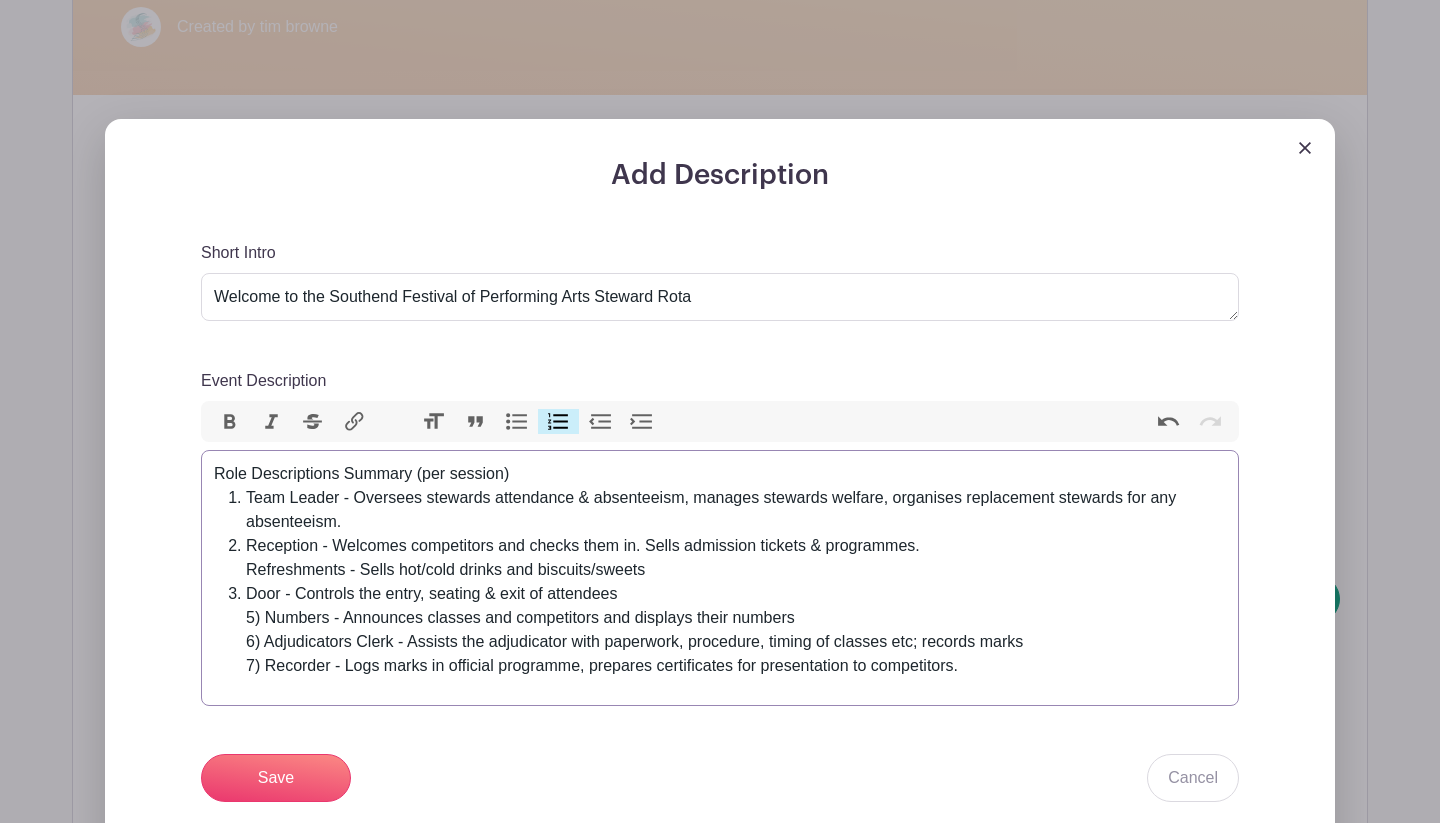 click on "Numbers" at bounding box center [559, 422] 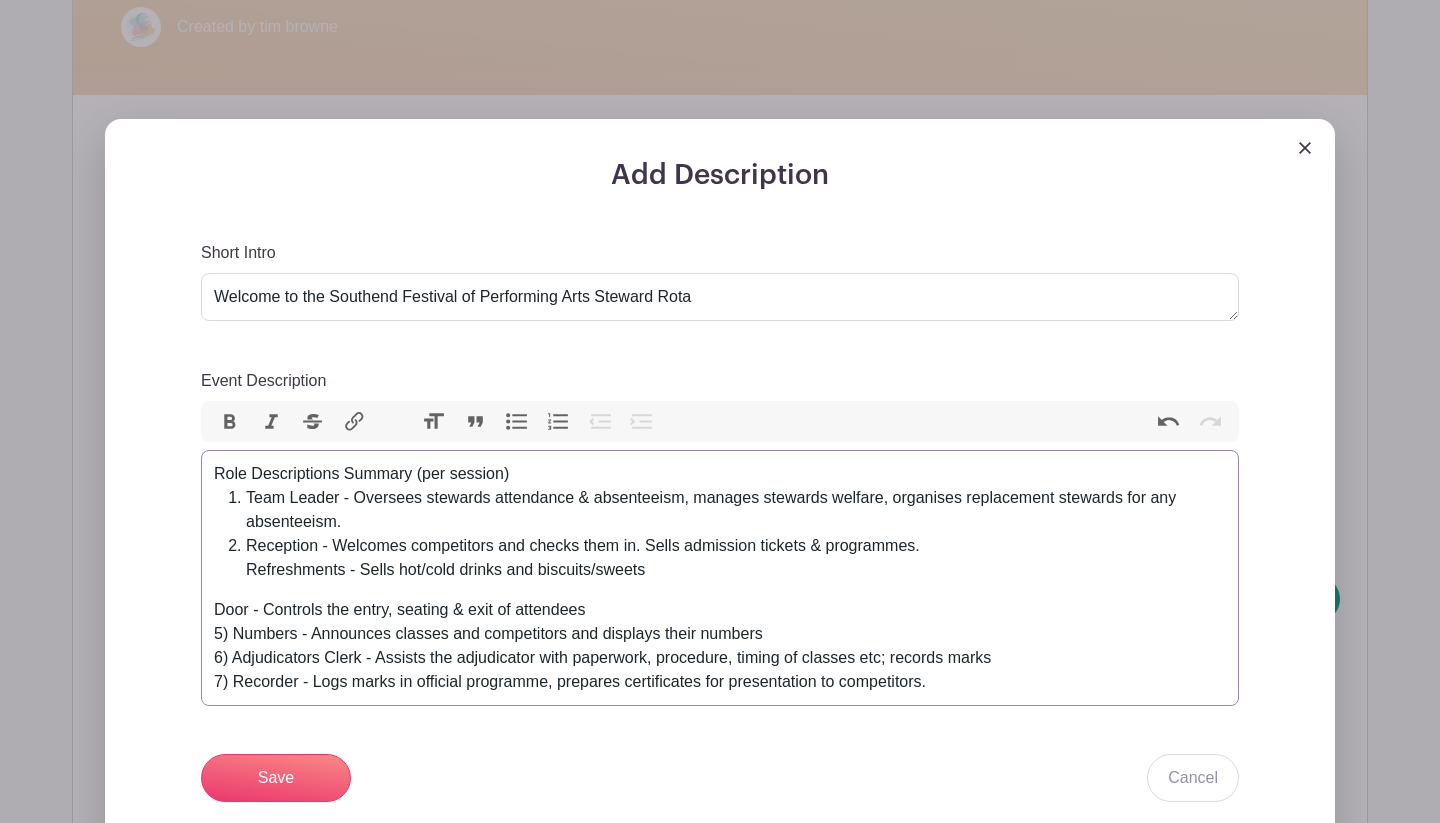 click on "Reception - Welcomes competitors and checks them in. Sells admission tickets & programmes. Refreshments - Sells hot/cold drinks and biscuits/sweets" at bounding box center (736, 558) 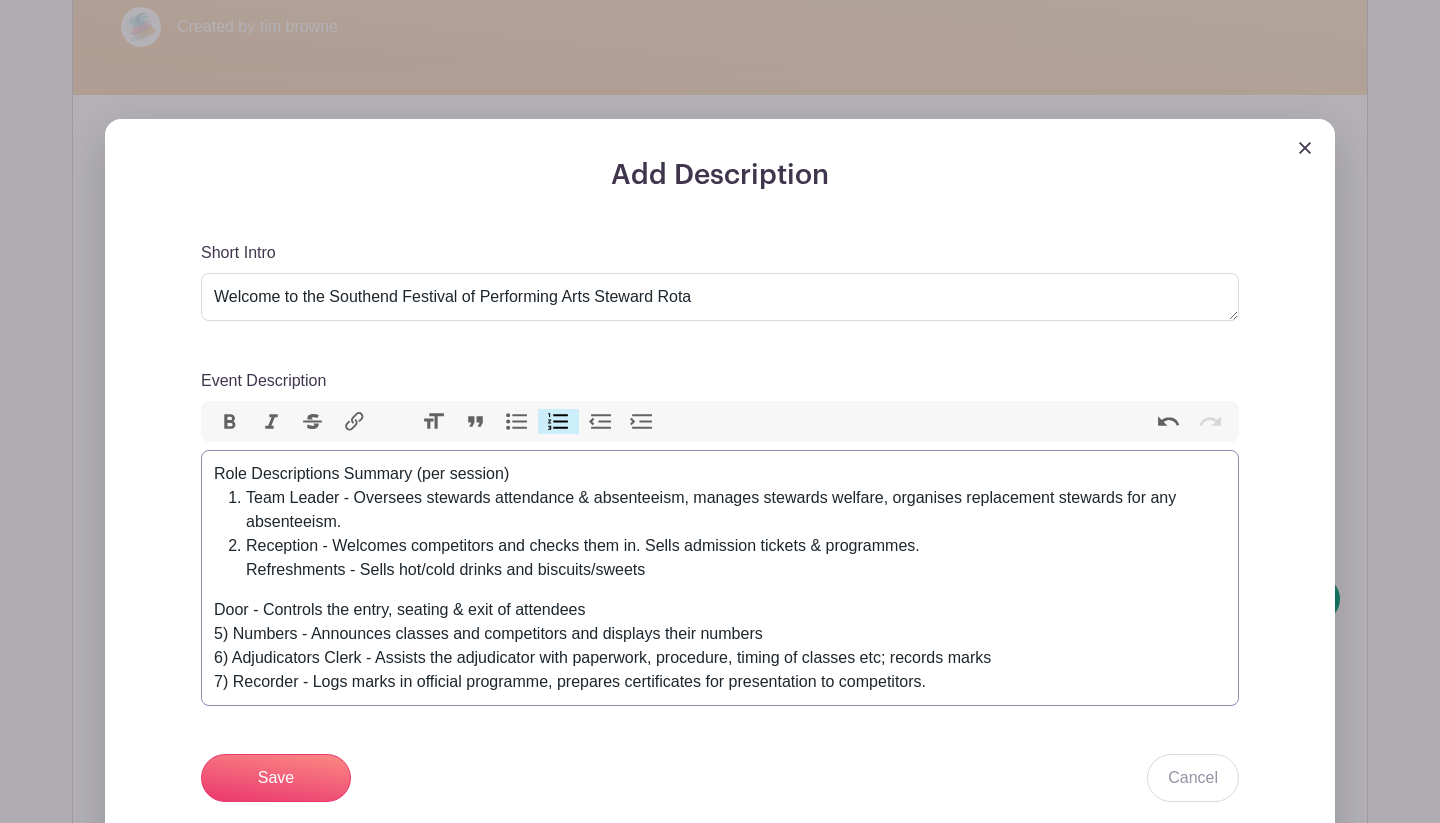 click on "Reception - Welcomes competitors and checks them in. Sells admission tickets & programmes. Refreshments - Sells hot/cold drinks and biscuits/sweets" at bounding box center [736, 558] 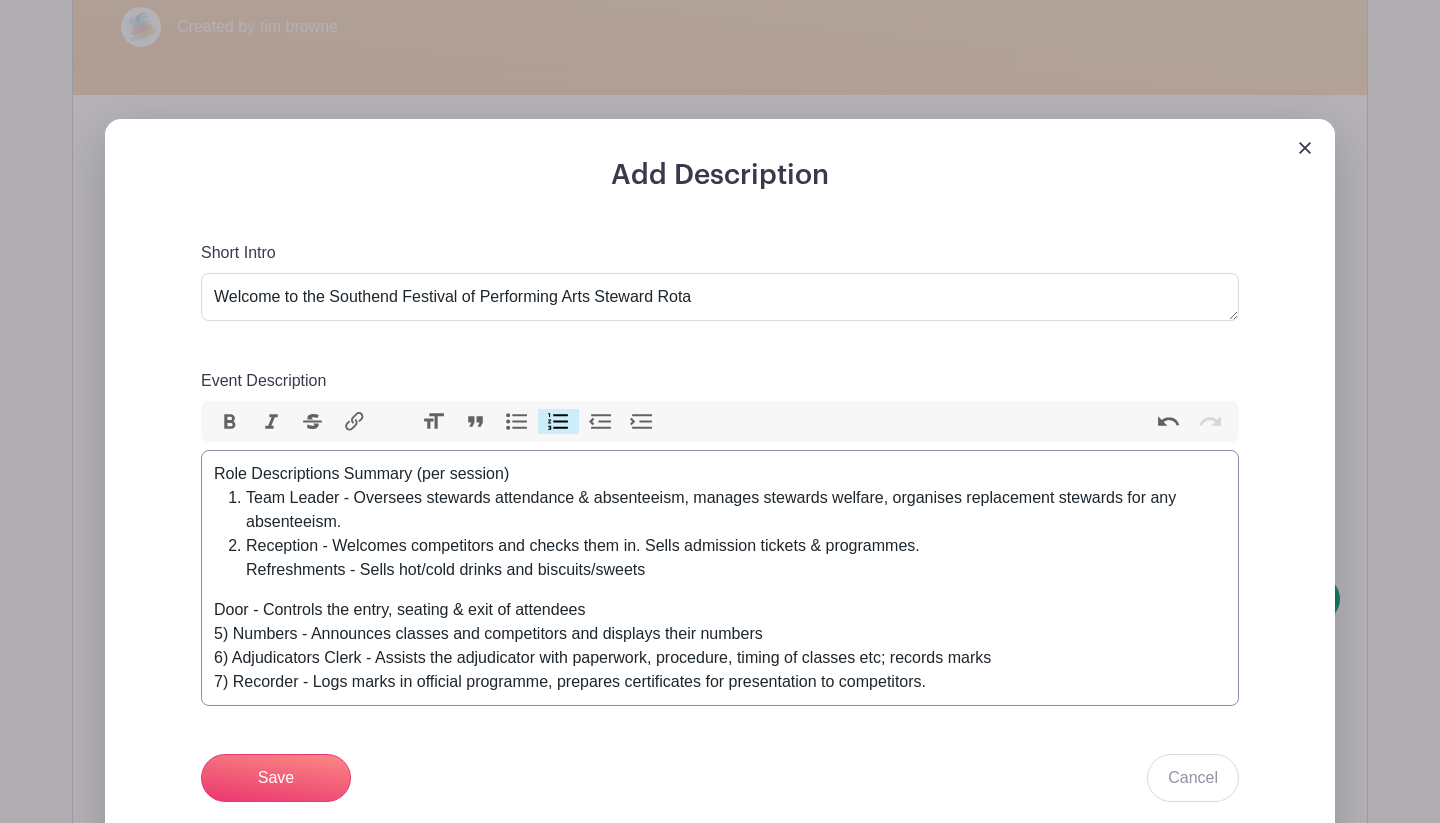 click on "Numbers" at bounding box center [559, 422] 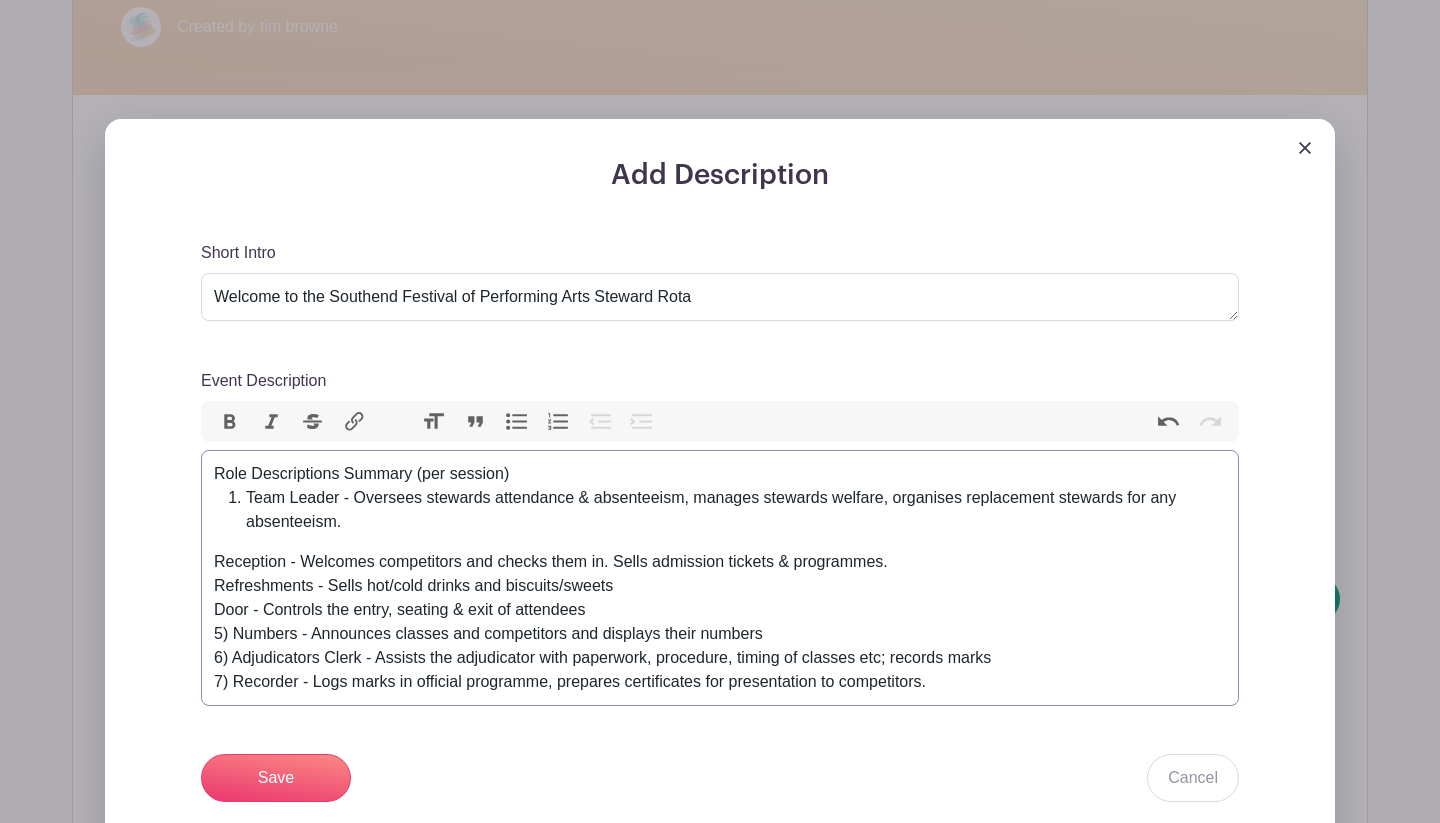 click on "Numbers" at bounding box center (559, 422) 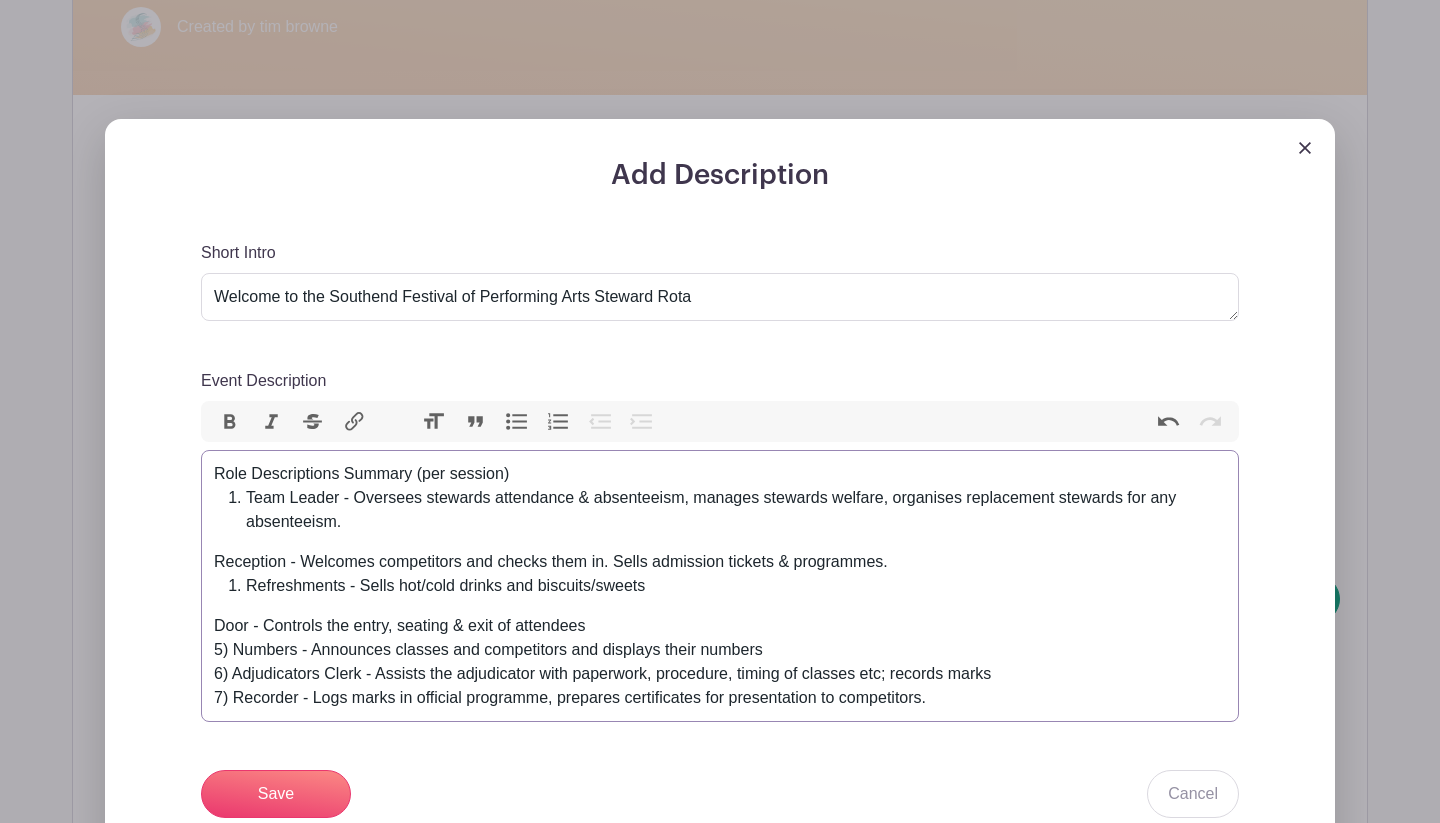 click on "Role Descriptions Summary (per session) Team Leader - Oversees stewards attendance & absenteeism, manages stewards welfare, organises replacement stewards for any absenteeism.  Reception - Welcomes competitors and checks them in. Sells admission tickets & programmes. Refreshments - Sells hot/cold drinks and biscuits/sweets Door - Controls the entry, seating & exit of attendees 5) Numbers - Announces classes and competitors and displays their numbers 6) Adjudicators Clerk - Assists the adjudicator with paperwork, procedure, timing of classes etc; records marks 7) Recorder - Logs marks in official programme, prepares certificates for presentation to competitors." at bounding box center (720, 586) 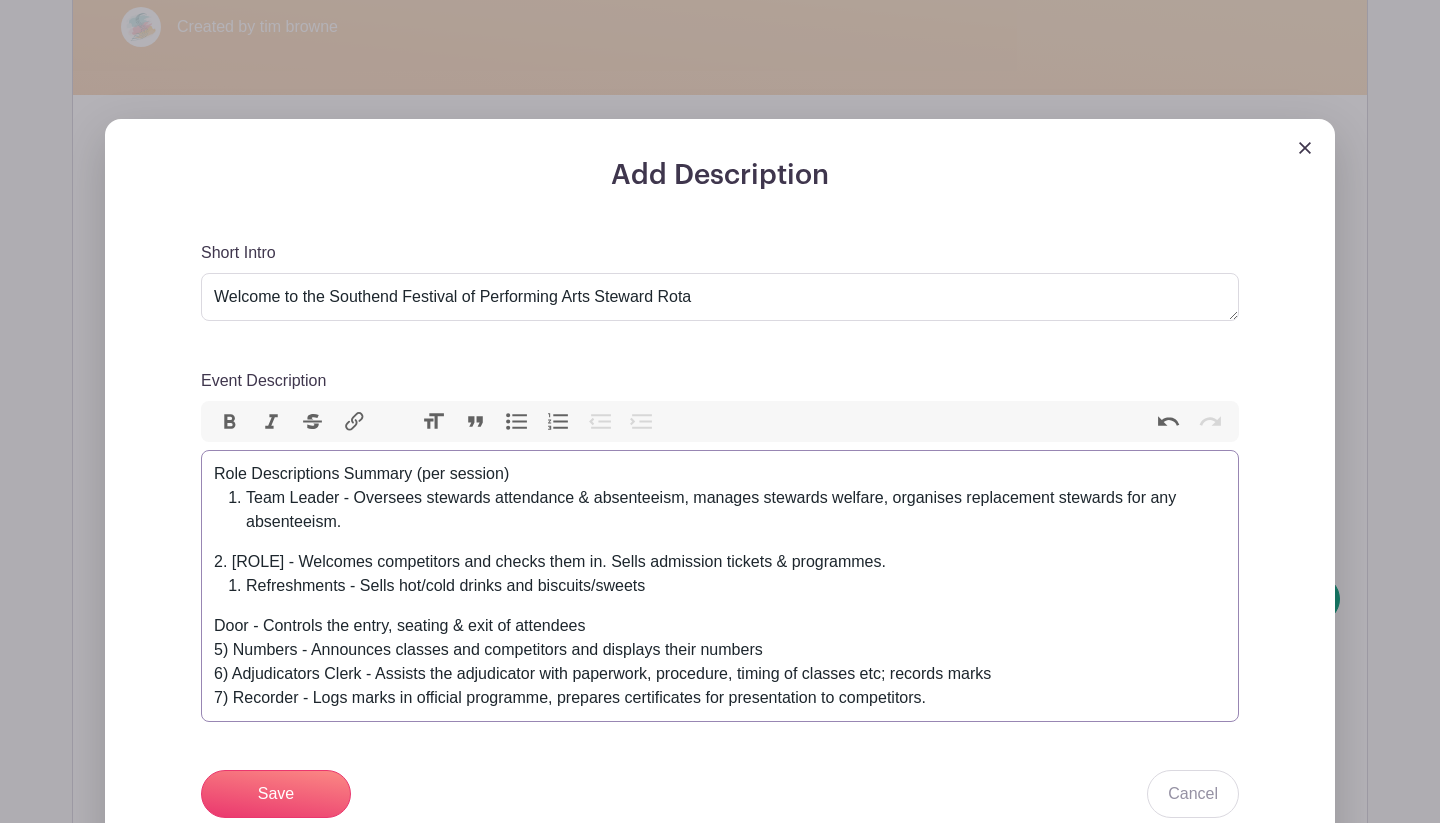 click on "Team Leader - Oversees stewards attendance & absenteeism, manages stewards welfare, organises replacement stewards for any absenteeism." at bounding box center (736, 510) 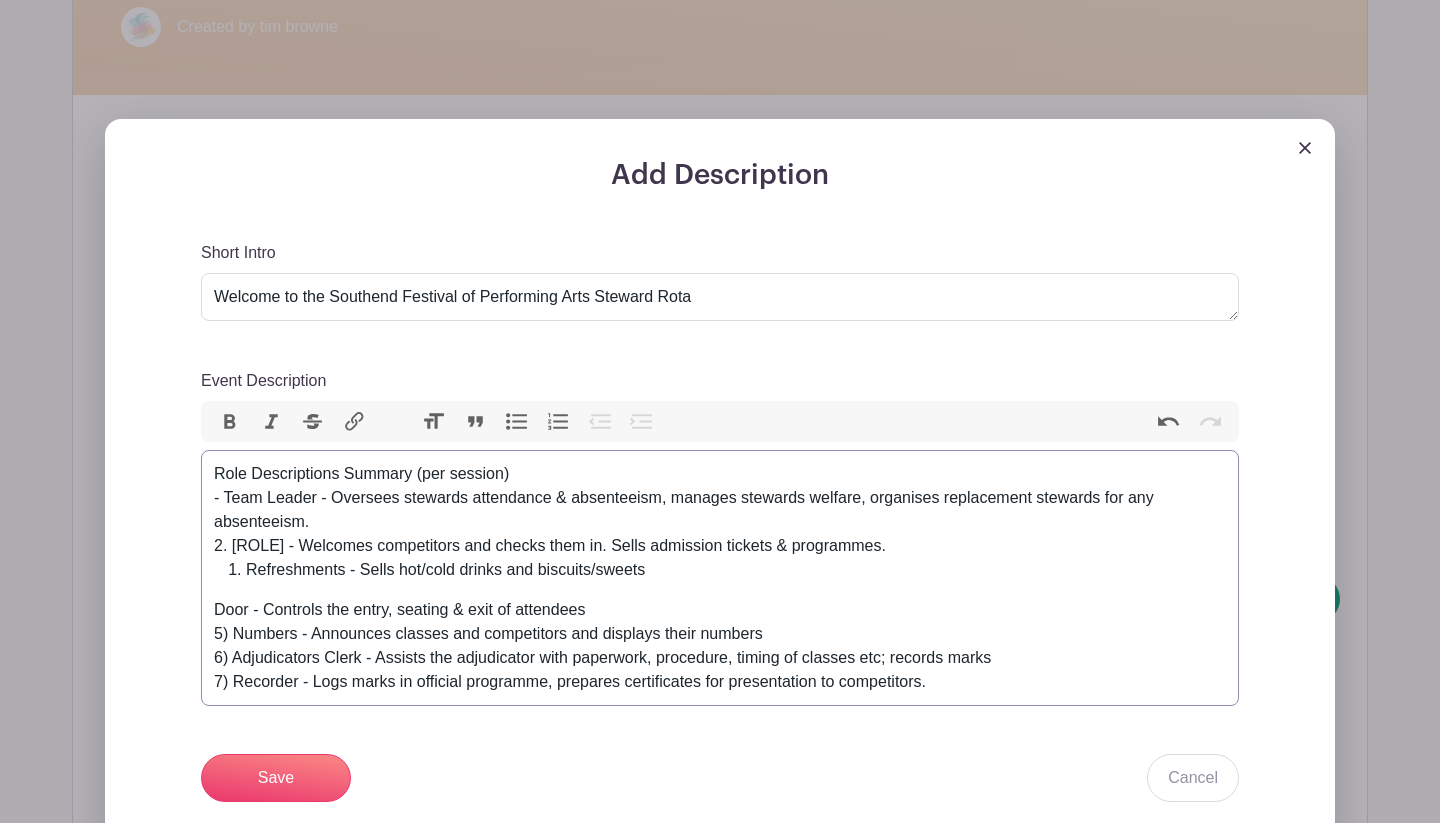 click on "Role Descriptions Summary (per session) - Team Leader - Oversees stewards attendance & absenteeism, manages stewards welfare, organises replacement stewards for any absenteeism." at bounding box center [720, 498] 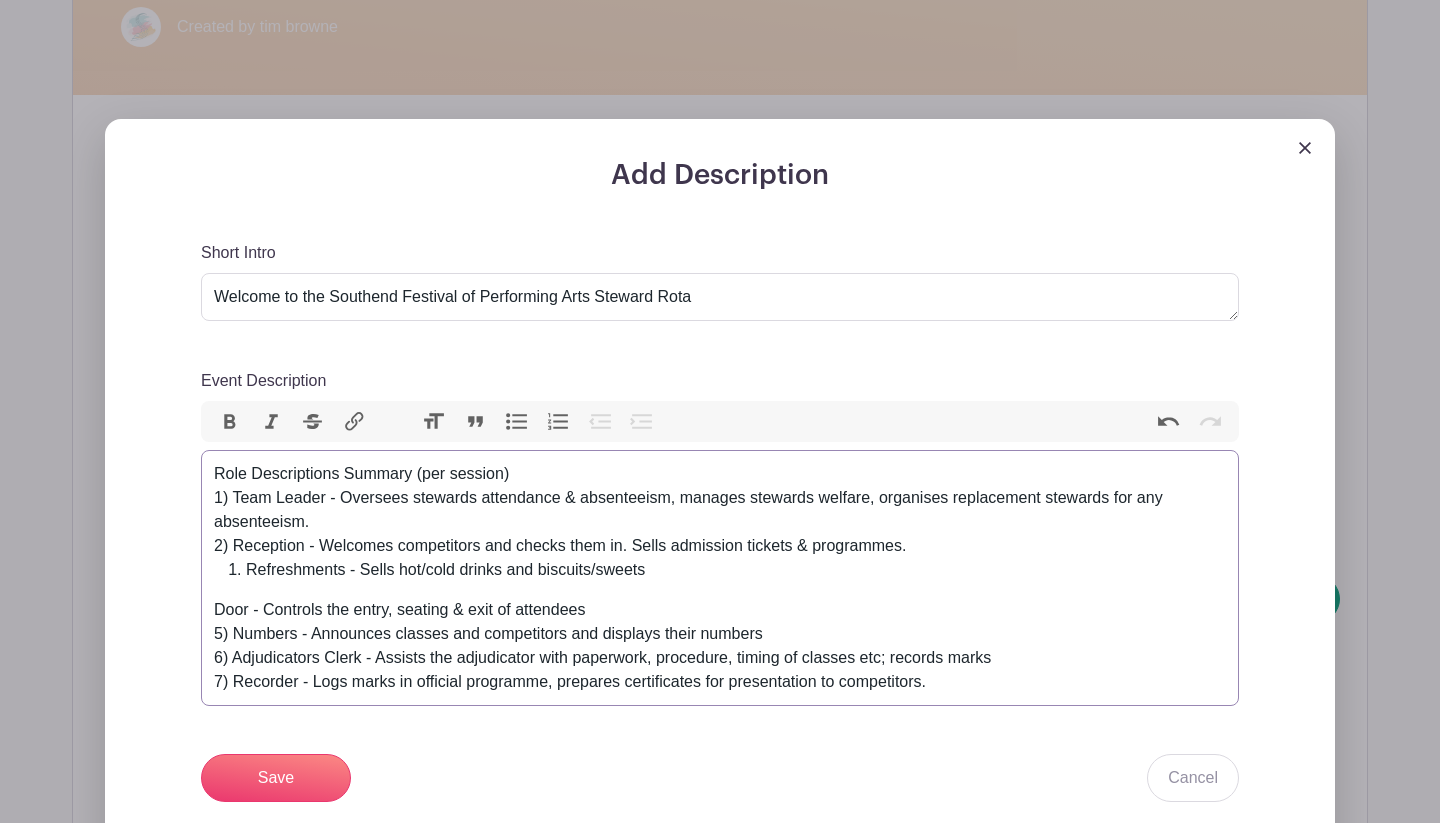click on "Refreshments - Sells hot/cold drinks and biscuits/sweets" at bounding box center (736, 570) 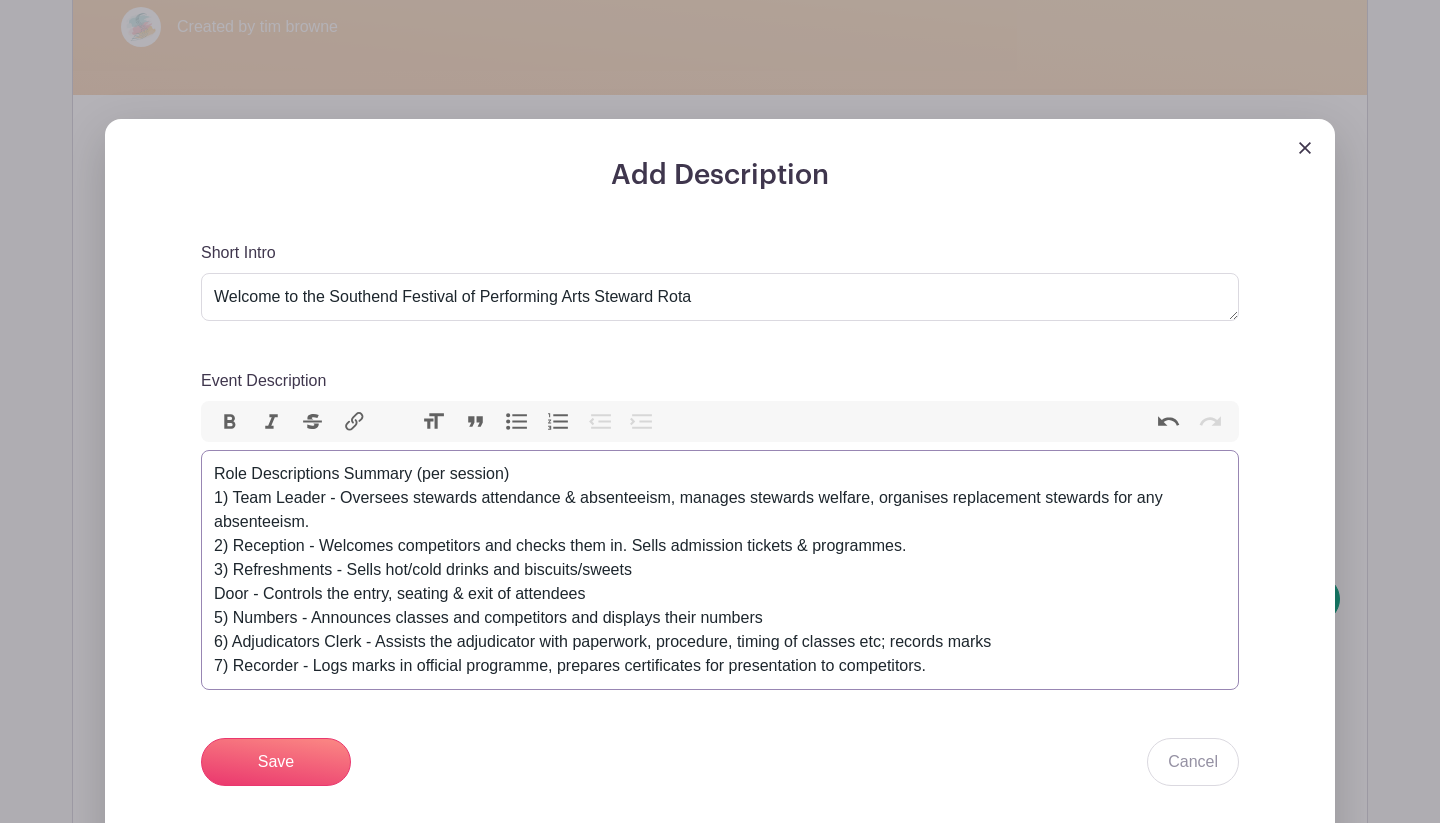 click on "Role Descriptions Summary (per session) 1) Team Leader - Oversees stewards attendance & absenteeism, manages stewards welfare, organises replacement stewards for any absenteeism.  2) Reception - Welcomes competitors and checks them in. Sells admission tickets & programmes. 3) Refreshments - Sells hot/cold drinks and biscuits/sweets Door - Controls the entry, seating & exit of attendees 5) Numbers - Announces classes and competitors and displays their numbers 6) Adjudicators Clerk - Assists the adjudicator with paperwork, procedure, timing of classes etc; records marks 7) Recorder - Logs marks in official programme, prepares certificates for presentation to competitors." at bounding box center [720, 570] 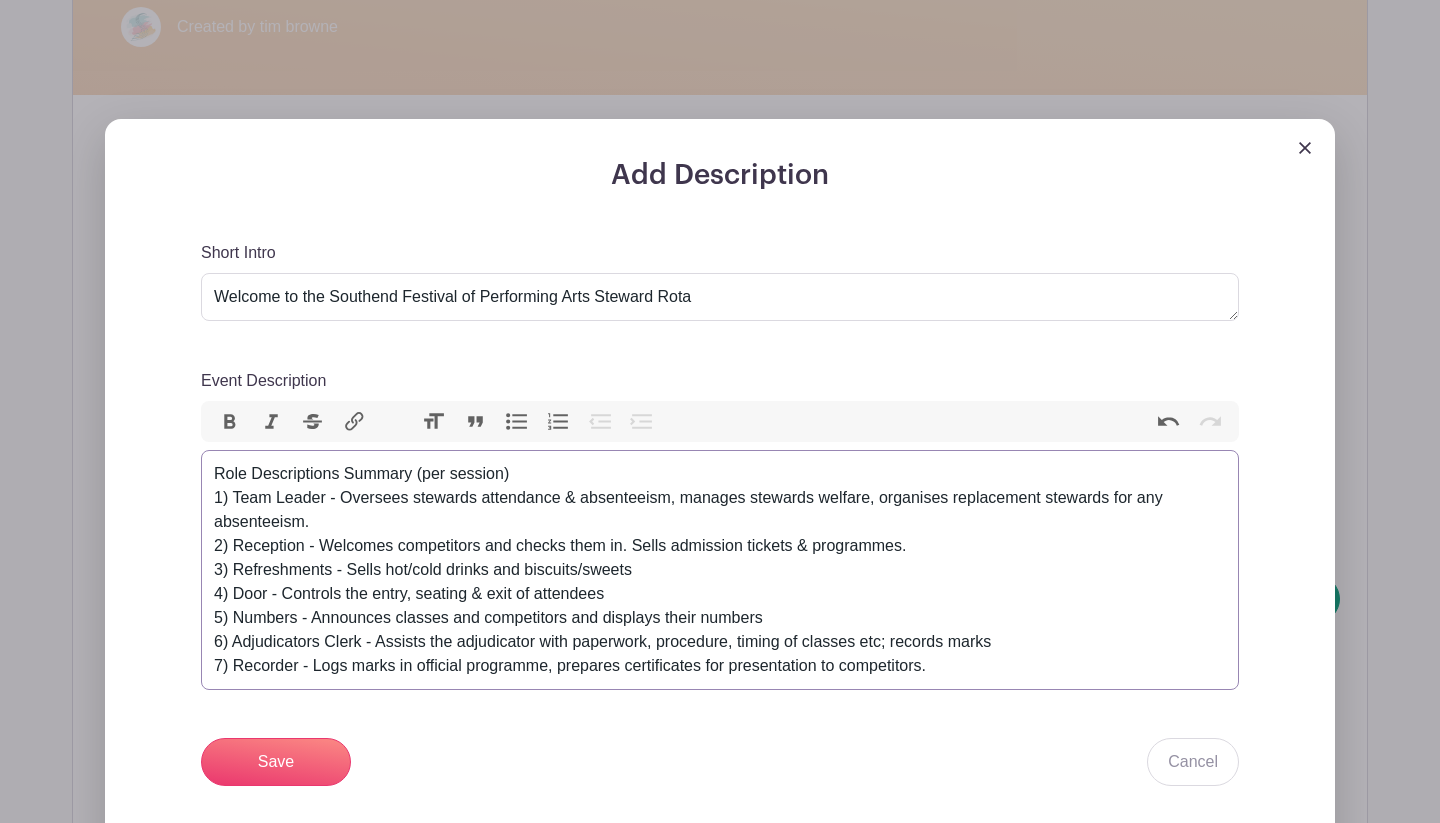 type on "<div>Role Descriptions Summary (per session)<br>1) [ROLE] [ROLE] - Oversees stewards attendance &amp; absenteeism, manages stewards welfare, organises replacement stewards for any absenteeism.&nbsp;</div><div>2) [ROLE] - Welcomes competitors and checks them in. Sells admission tickets &amp; programmes.<br>3) [ROLE] - Sells hot/cold drinks and biscuits/sweets</div><div>4) [ROLE] - Controls the entry, seating &amp; exit of attendees<br>5) [ROLE] - Announces classes and competitors and displays their numbers<br>6) [ROLE] [ROLE] - Assists the [ROLE] with paperwork, procedure, timing of classes etc; records marks<br>7) [ROLE] - Logs marks in official programme, prepares certificates for presentation to competitors.</div>" 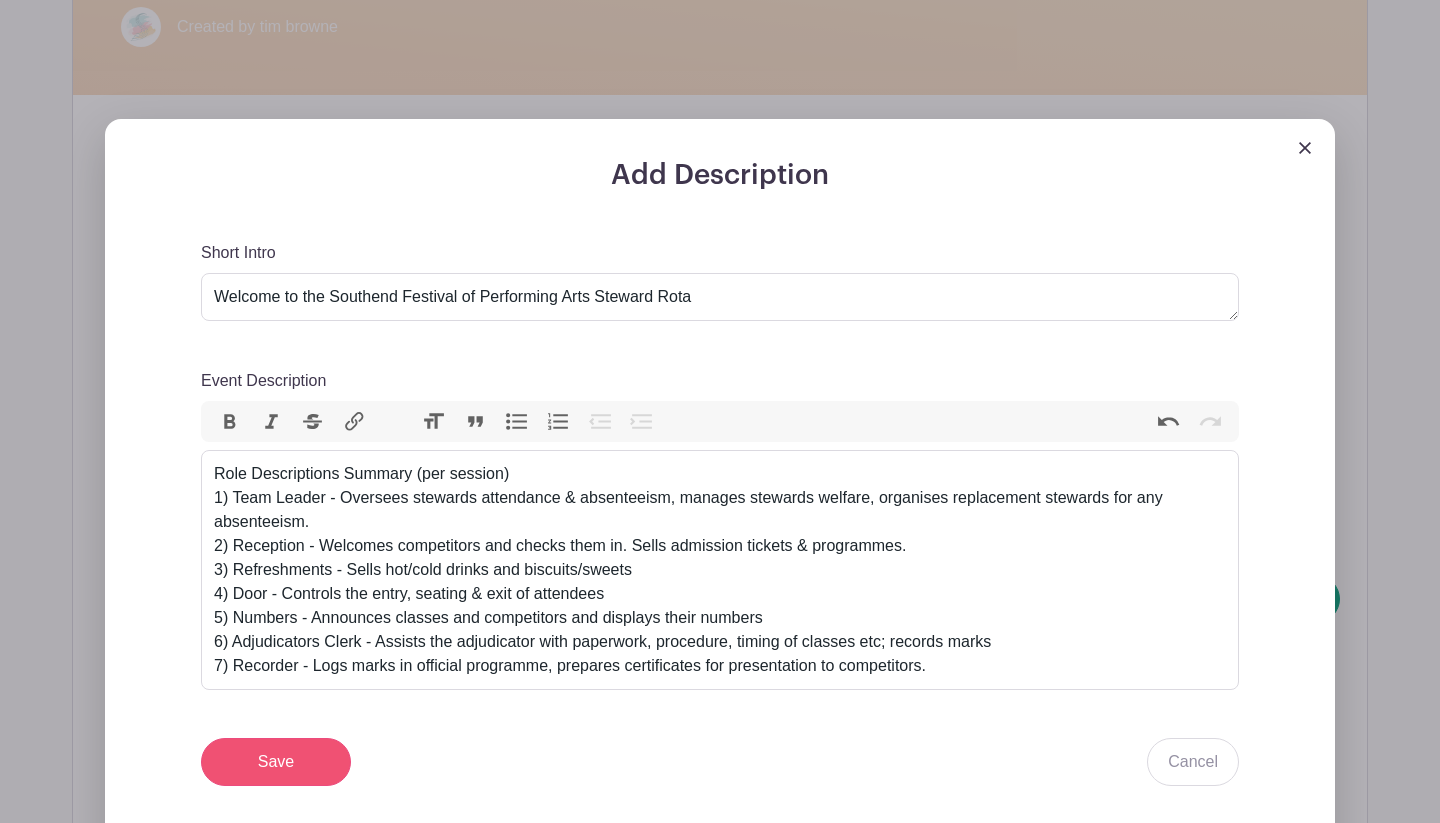 click on "Save" at bounding box center [276, 762] 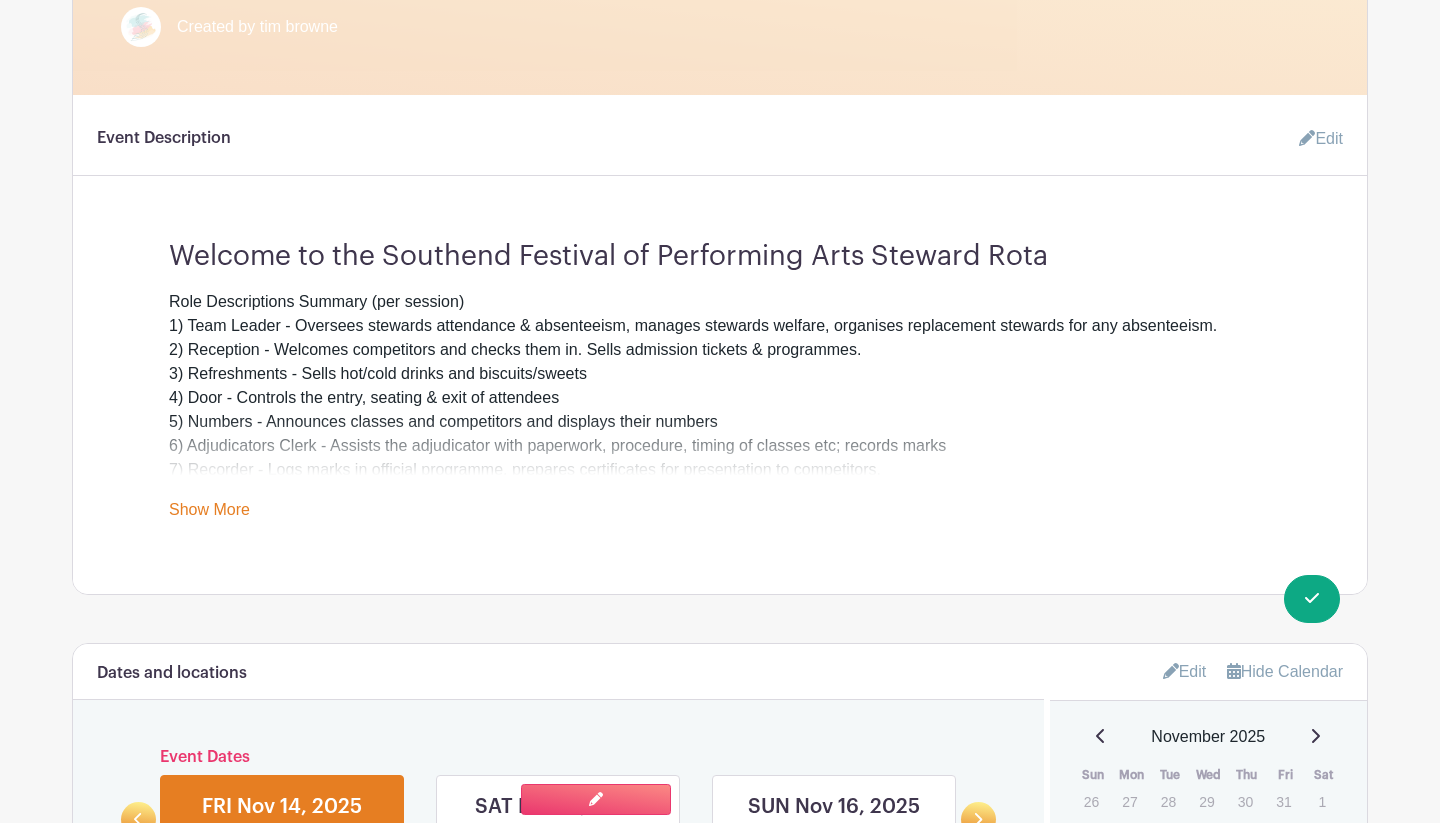 click at bounding box center [558, 850] 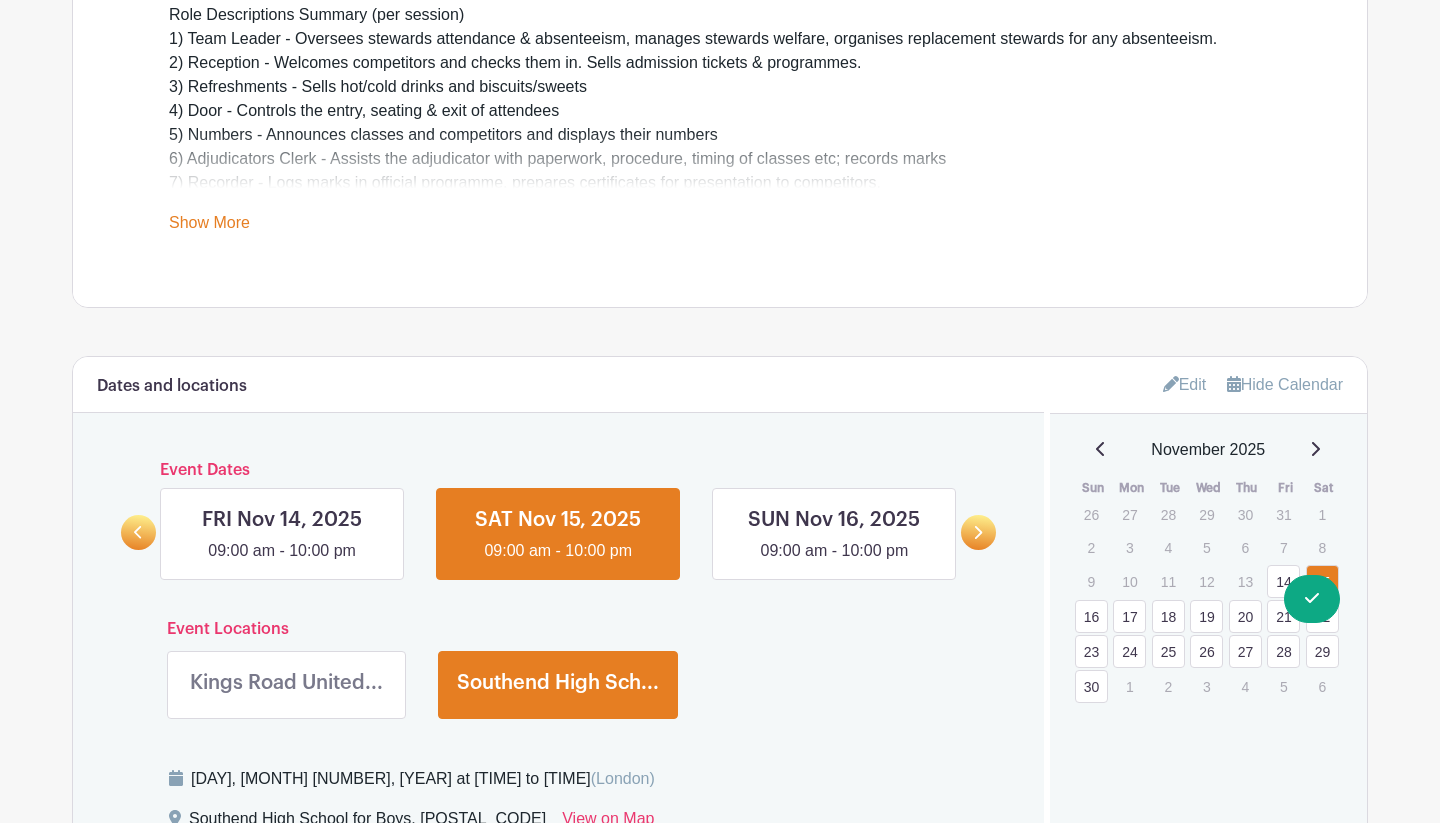 scroll, scrollTop: 851, scrollLeft: 0, axis: vertical 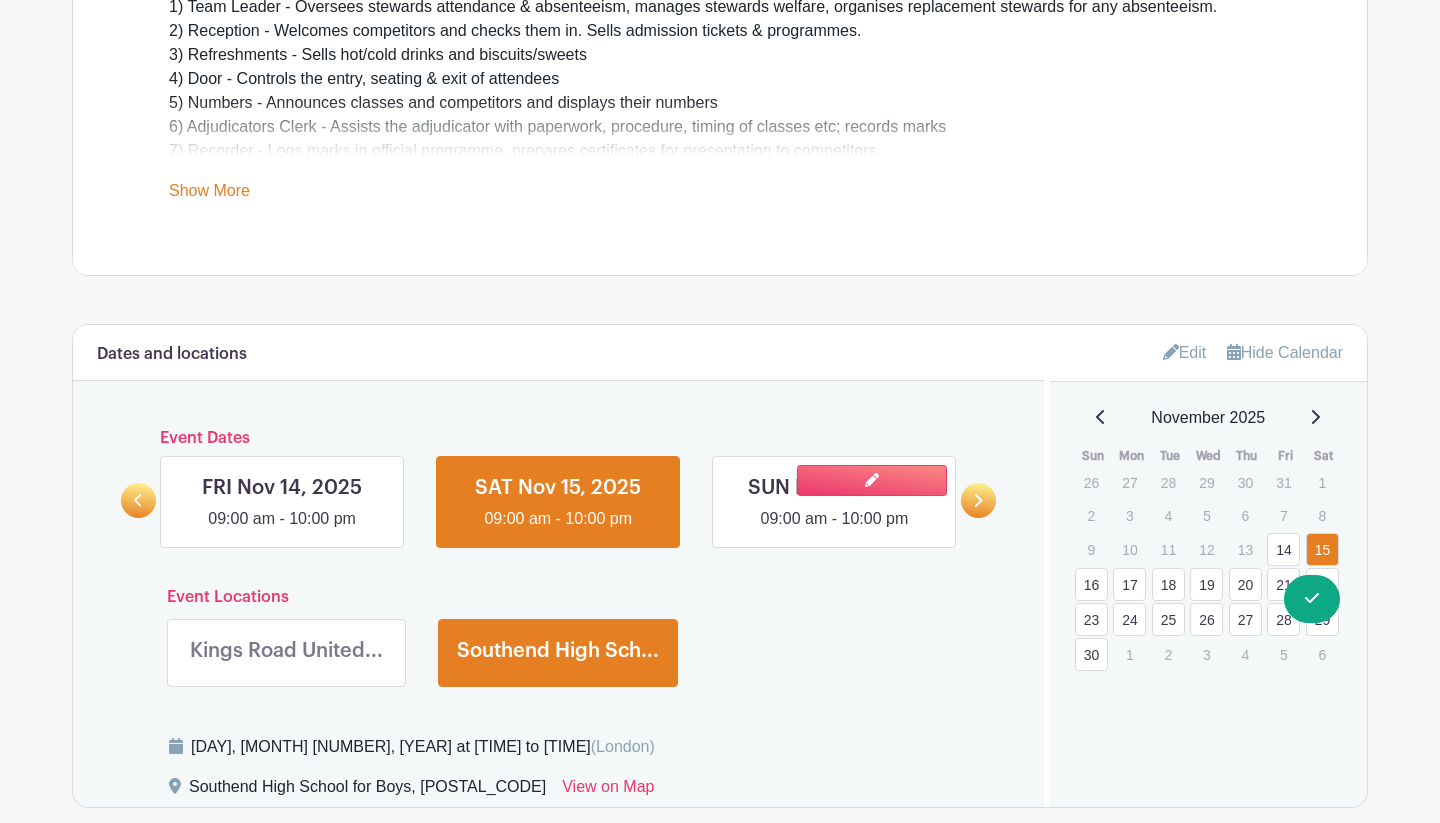 click at bounding box center [834, 531] 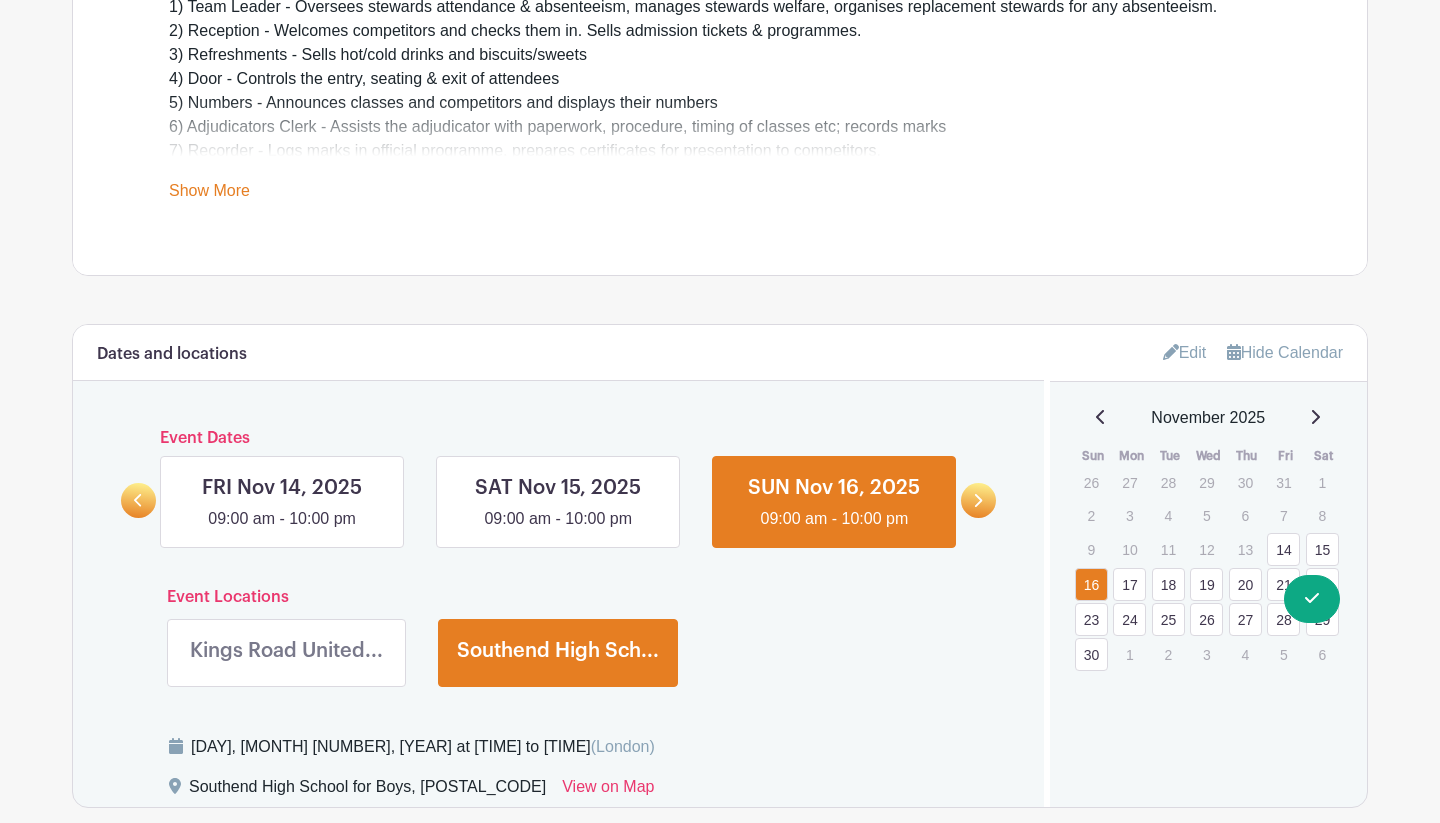 click on "24" at bounding box center (1129, 619) 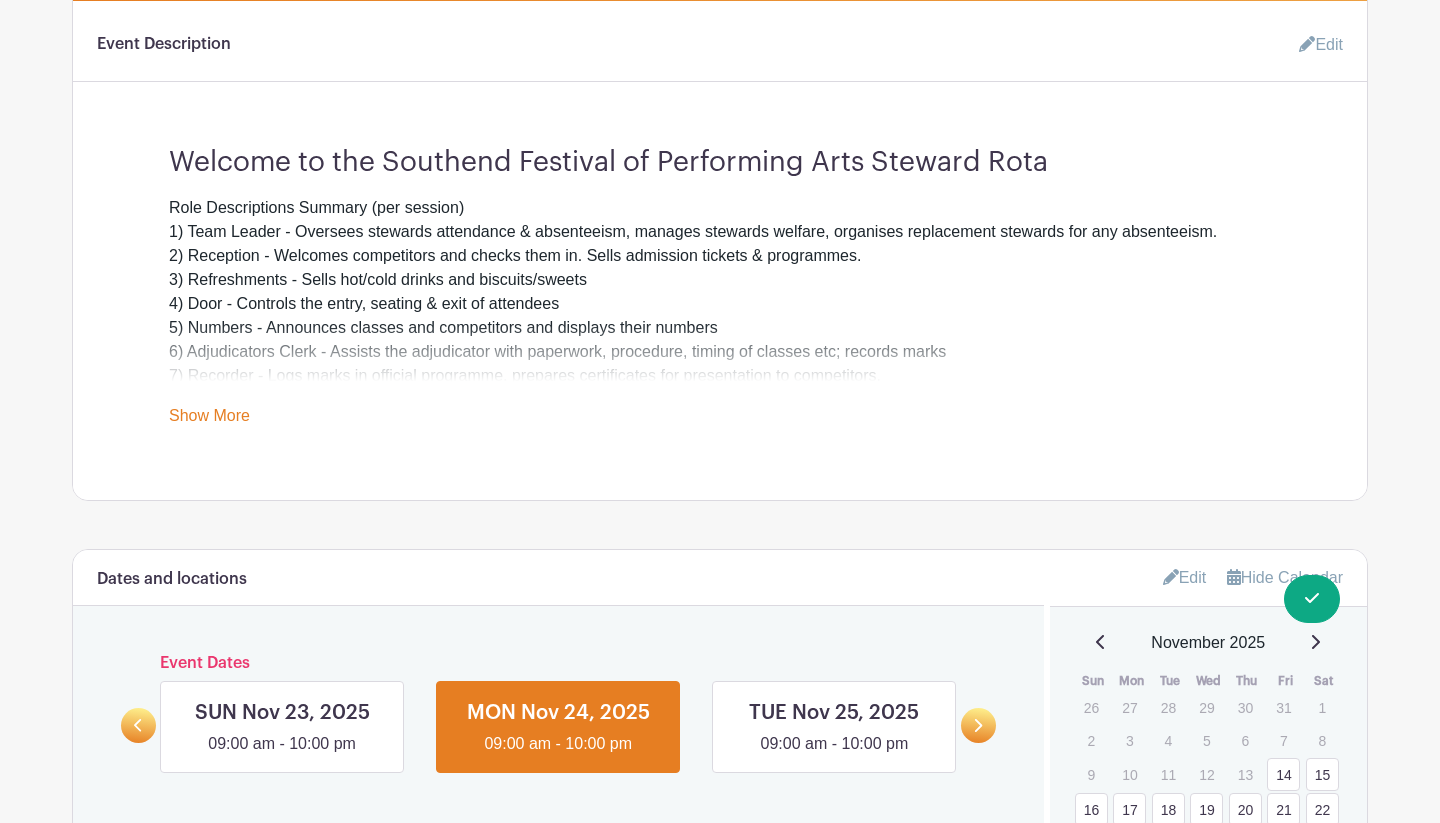 scroll, scrollTop: 617, scrollLeft: 0, axis: vertical 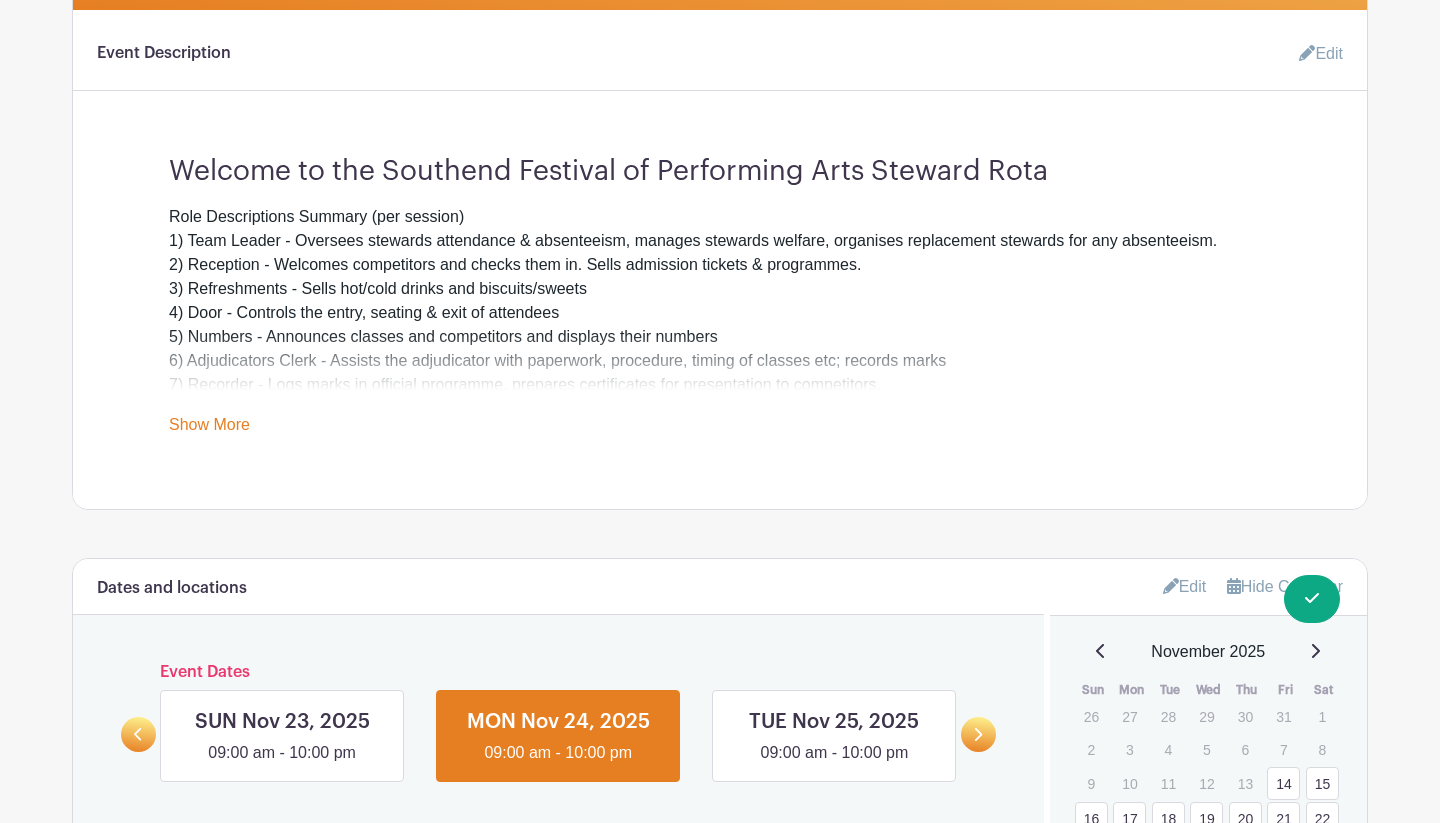 click on "Show More" at bounding box center [209, 428] 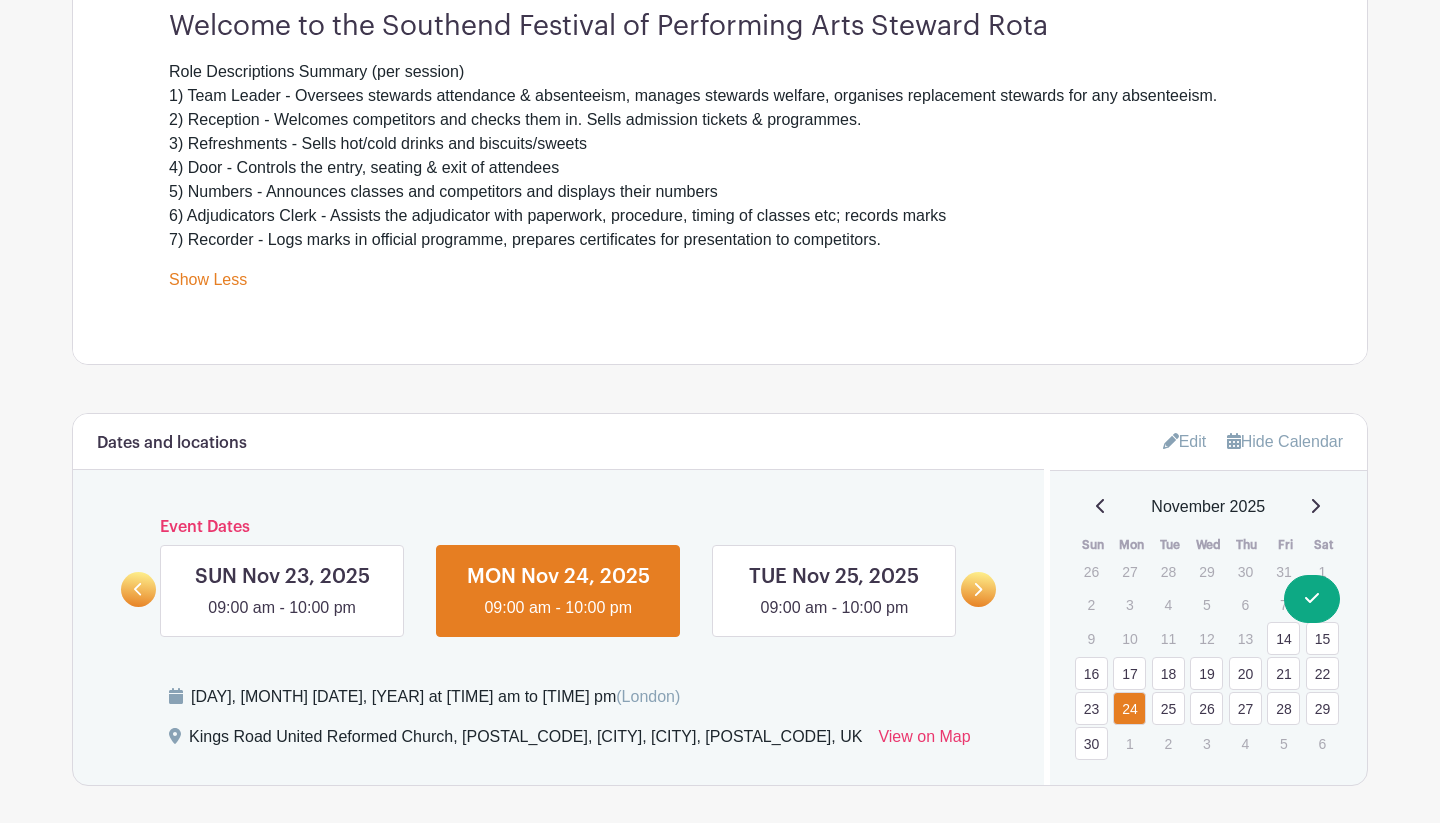 scroll, scrollTop: 766, scrollLeft: 0, axis: vertical 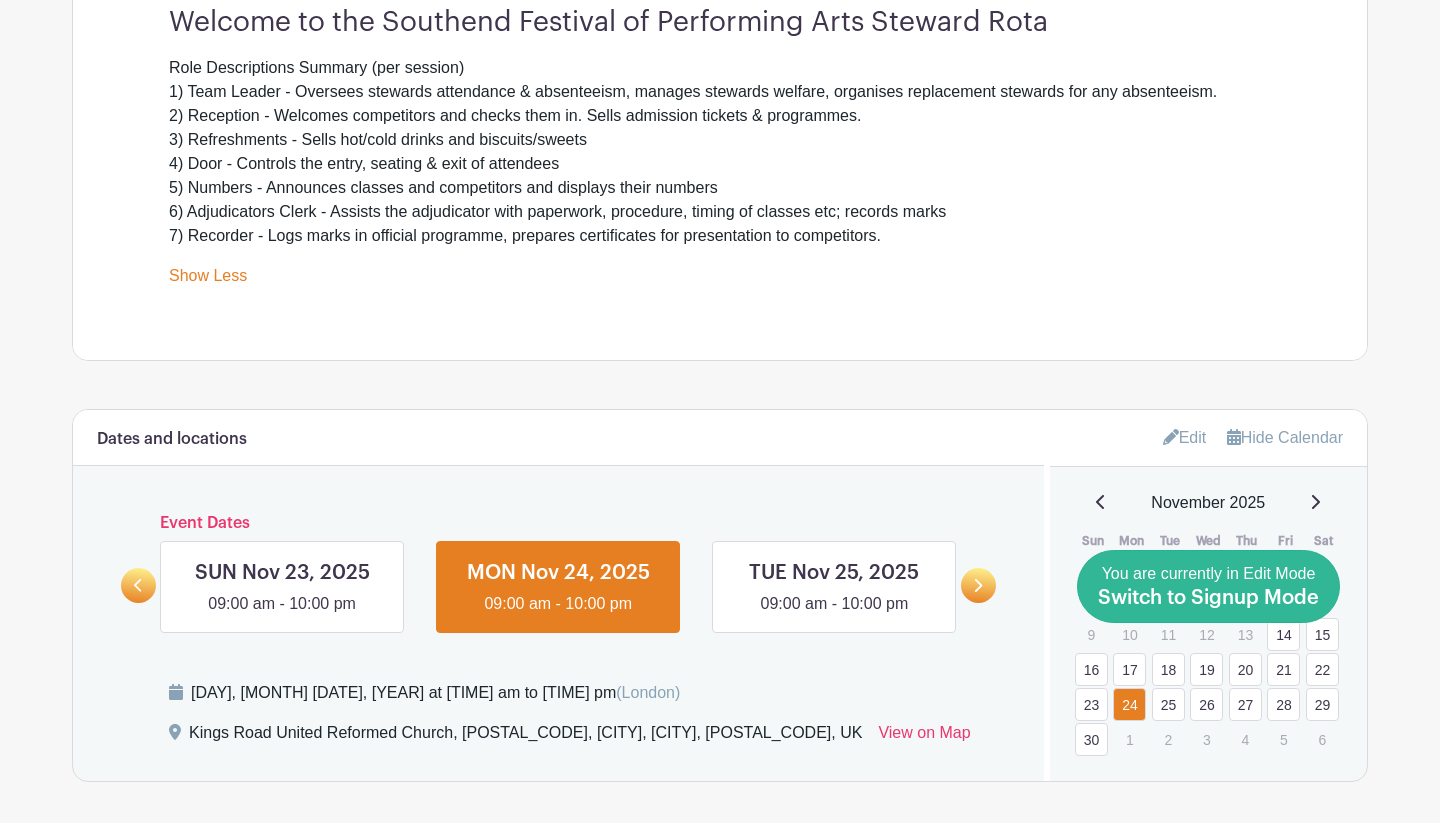 click on "You are currently in Edit Mode
Switch to Signup Mode" at bounding box center [1208, 586] 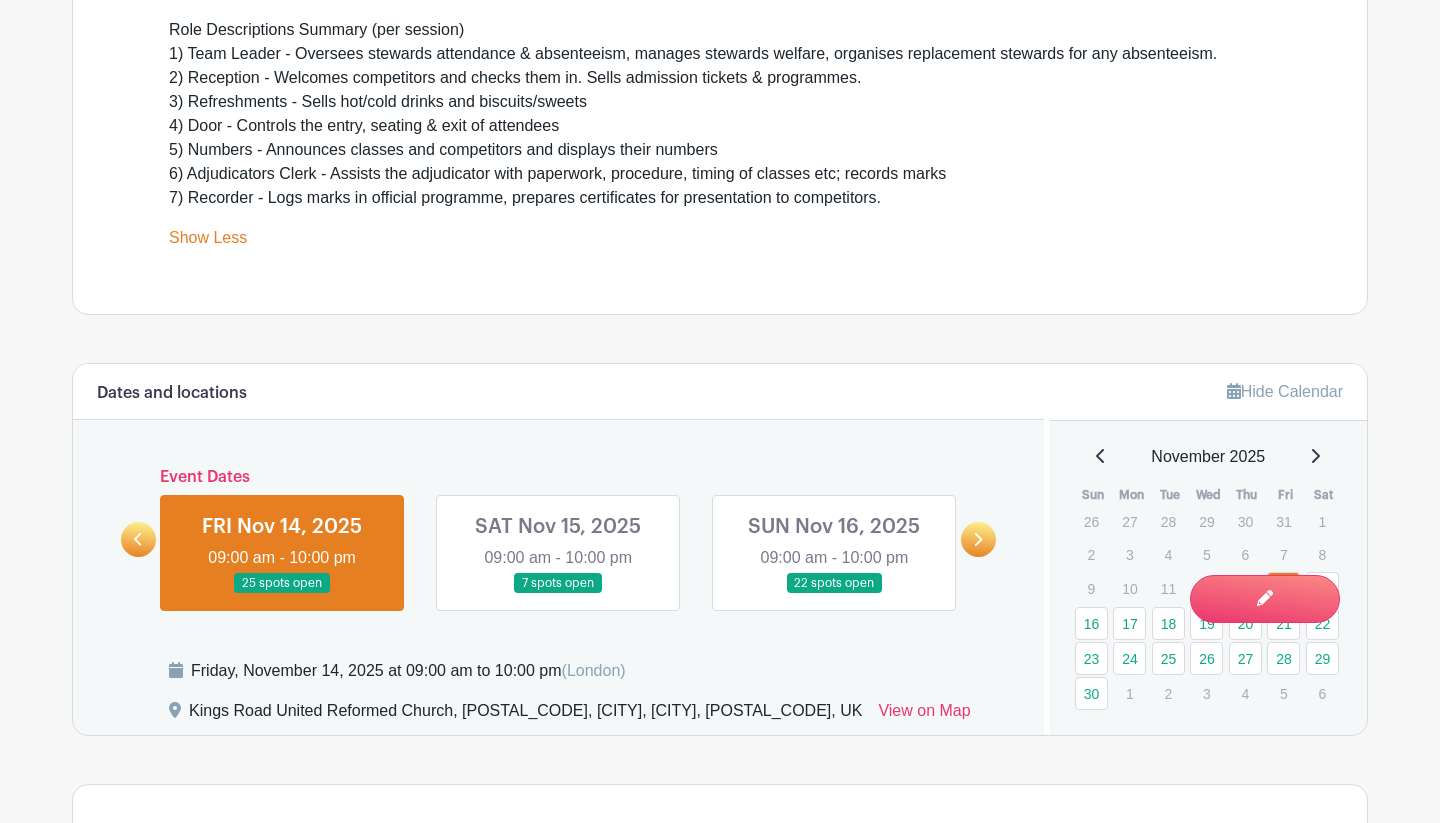 scroll, scrollTop: 0, scrollLeft: 0, axis: both 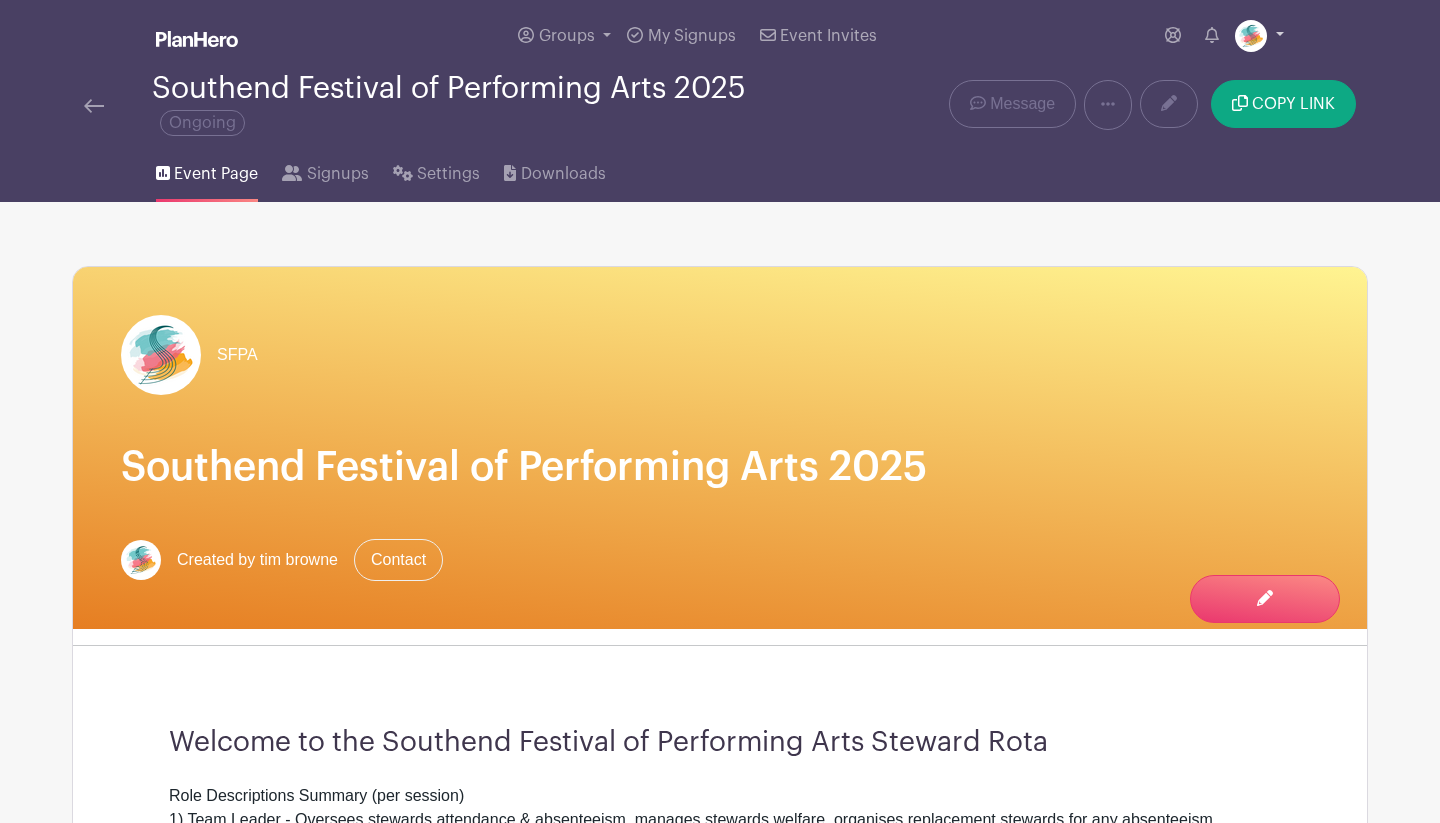 click at bounding box center [1259, 36] 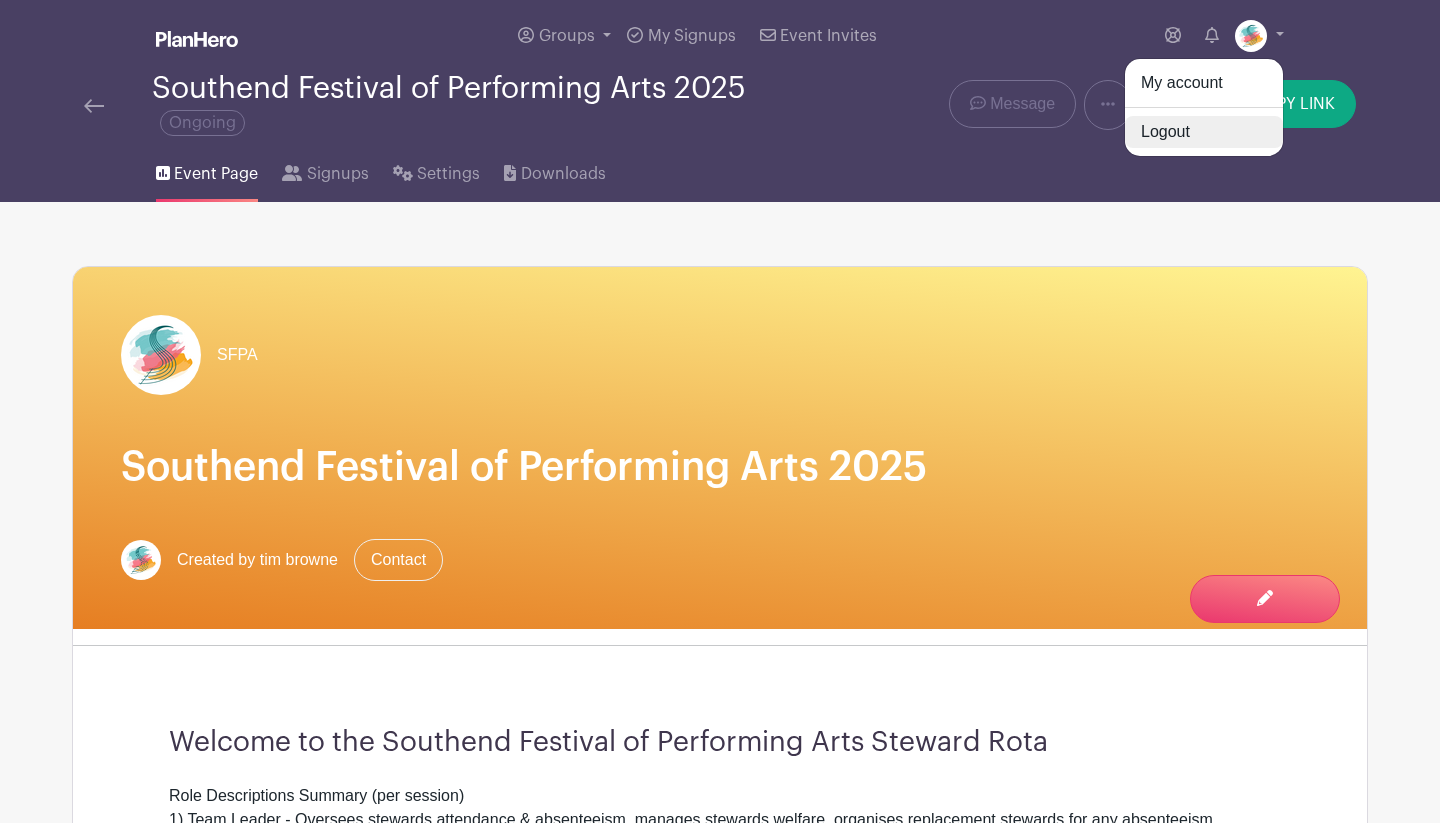 click on "Logout" at bounding box center [1204, 132] 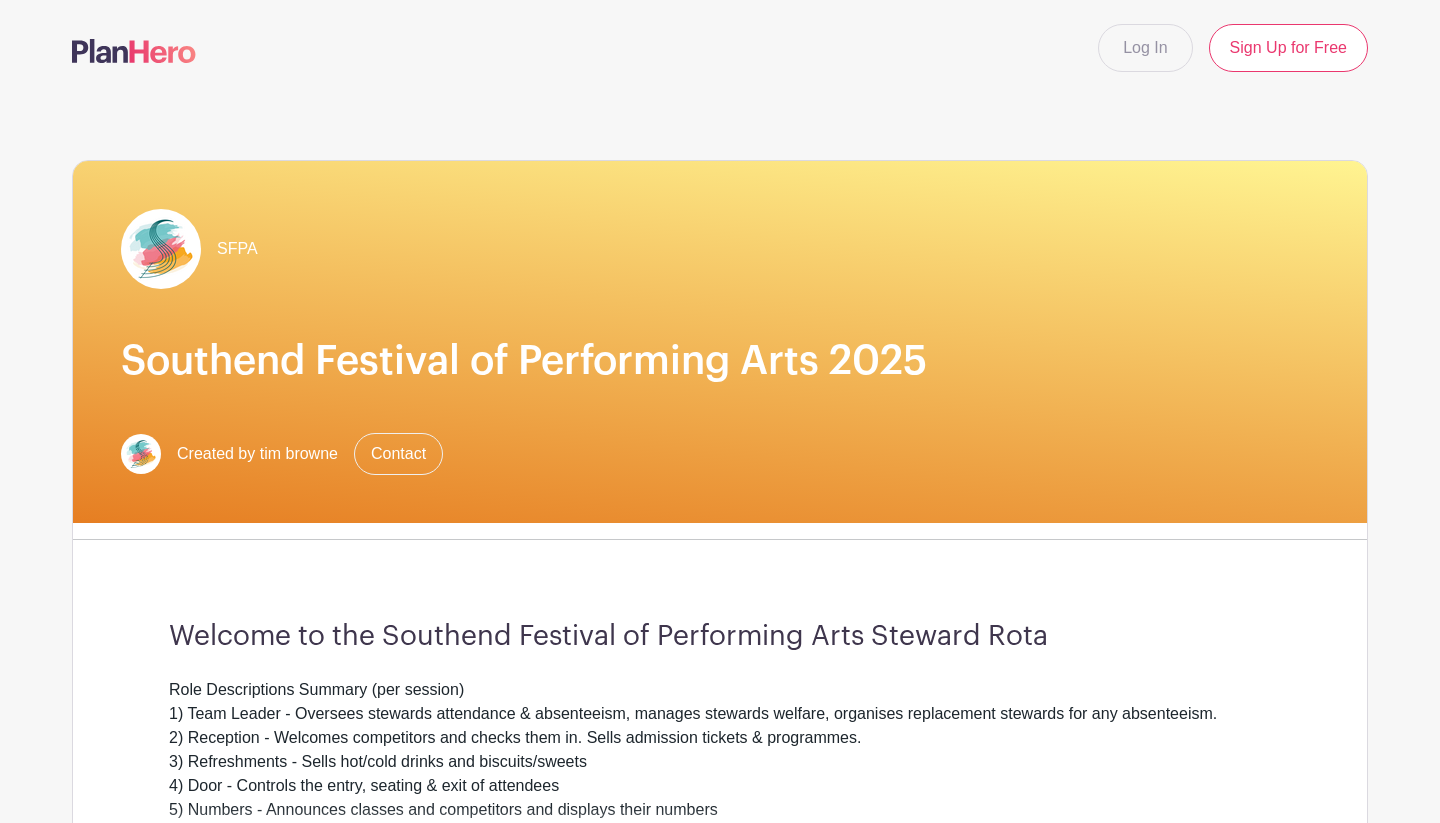 scroll, scrollTop: 0, scrollLeft: 0, axis: both 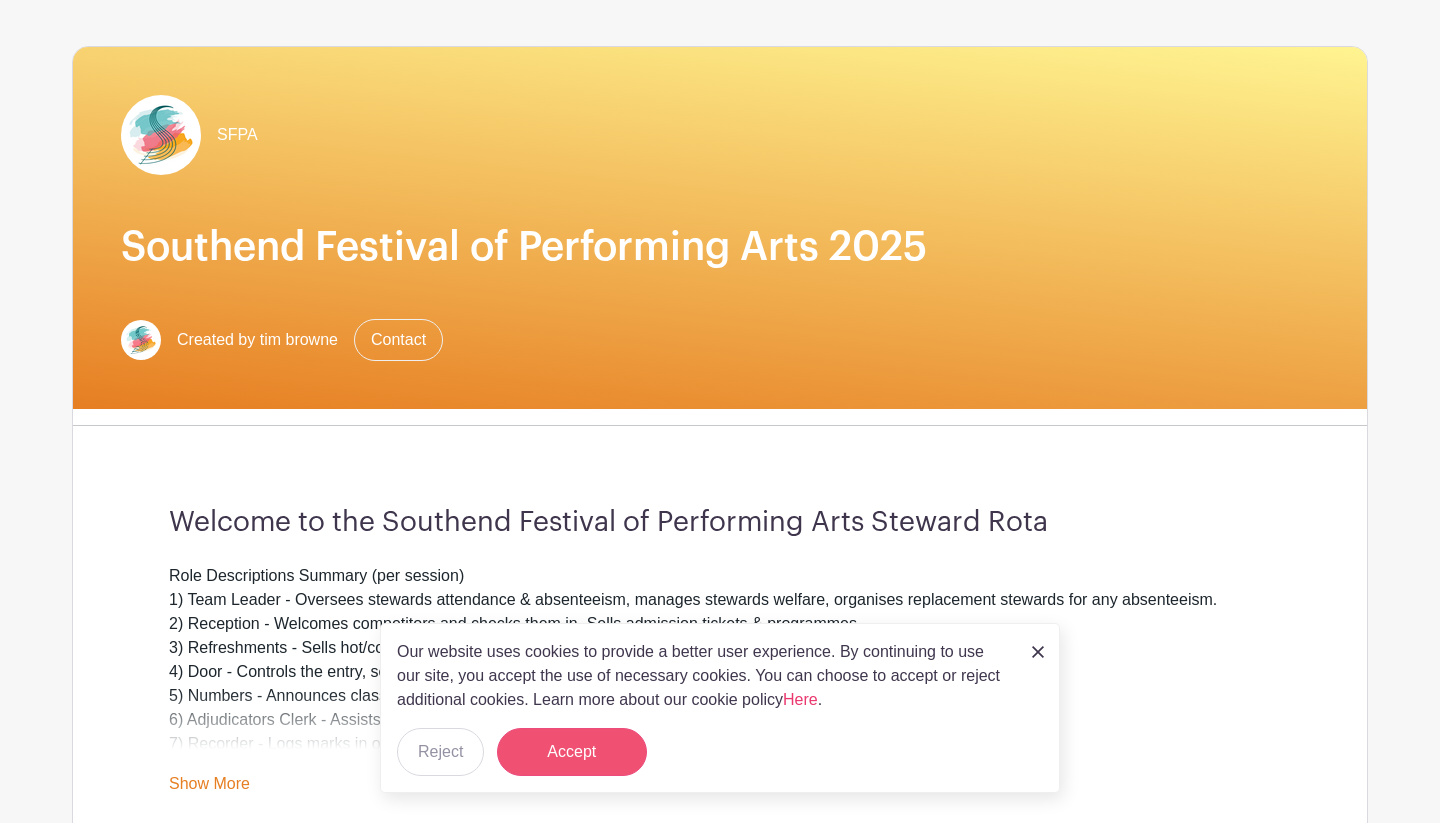 click on "Accept" at bounding box center (572, 752) 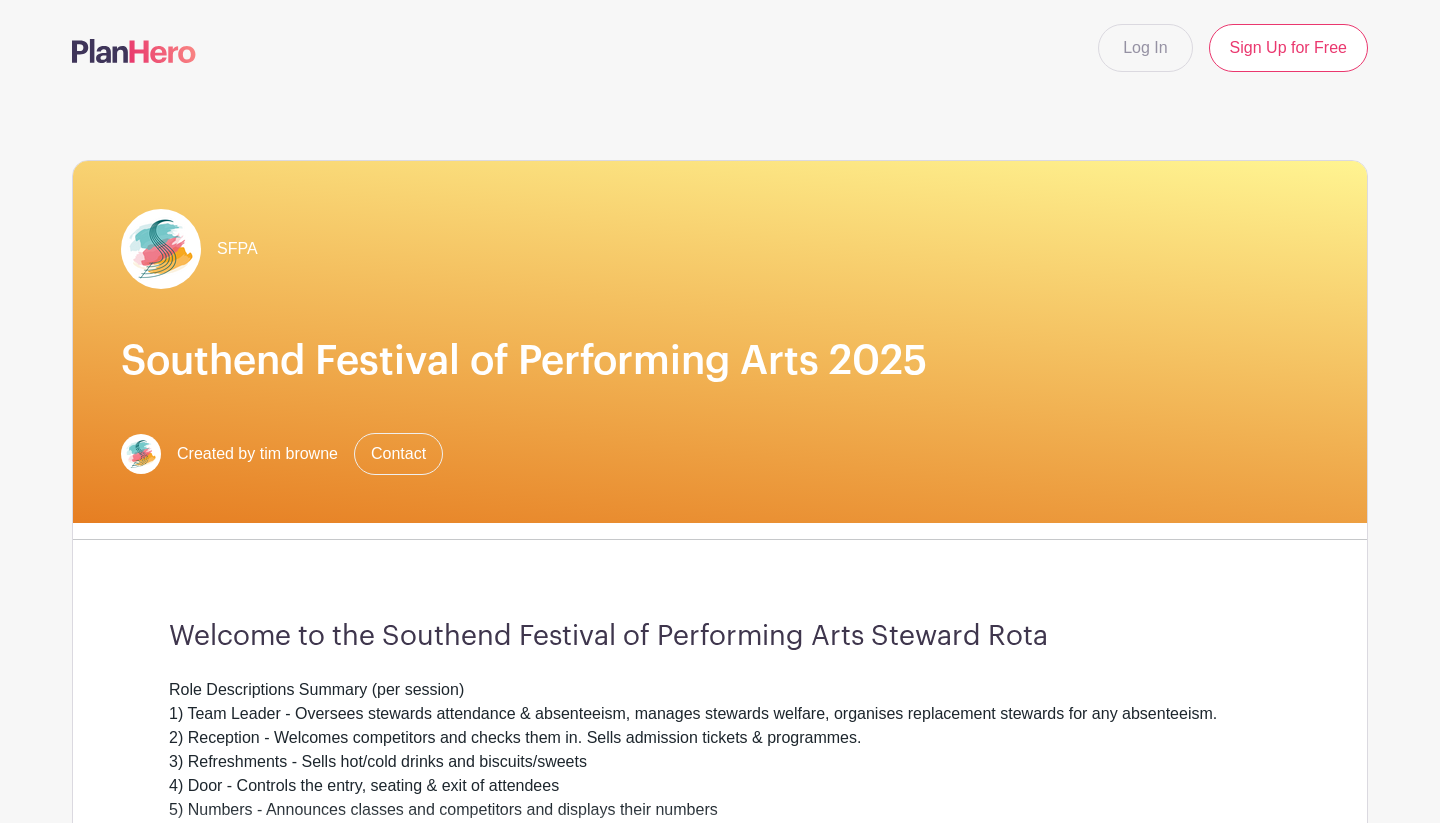 scroll, scrollTop: 0, scrollLeft: 0, axis: both 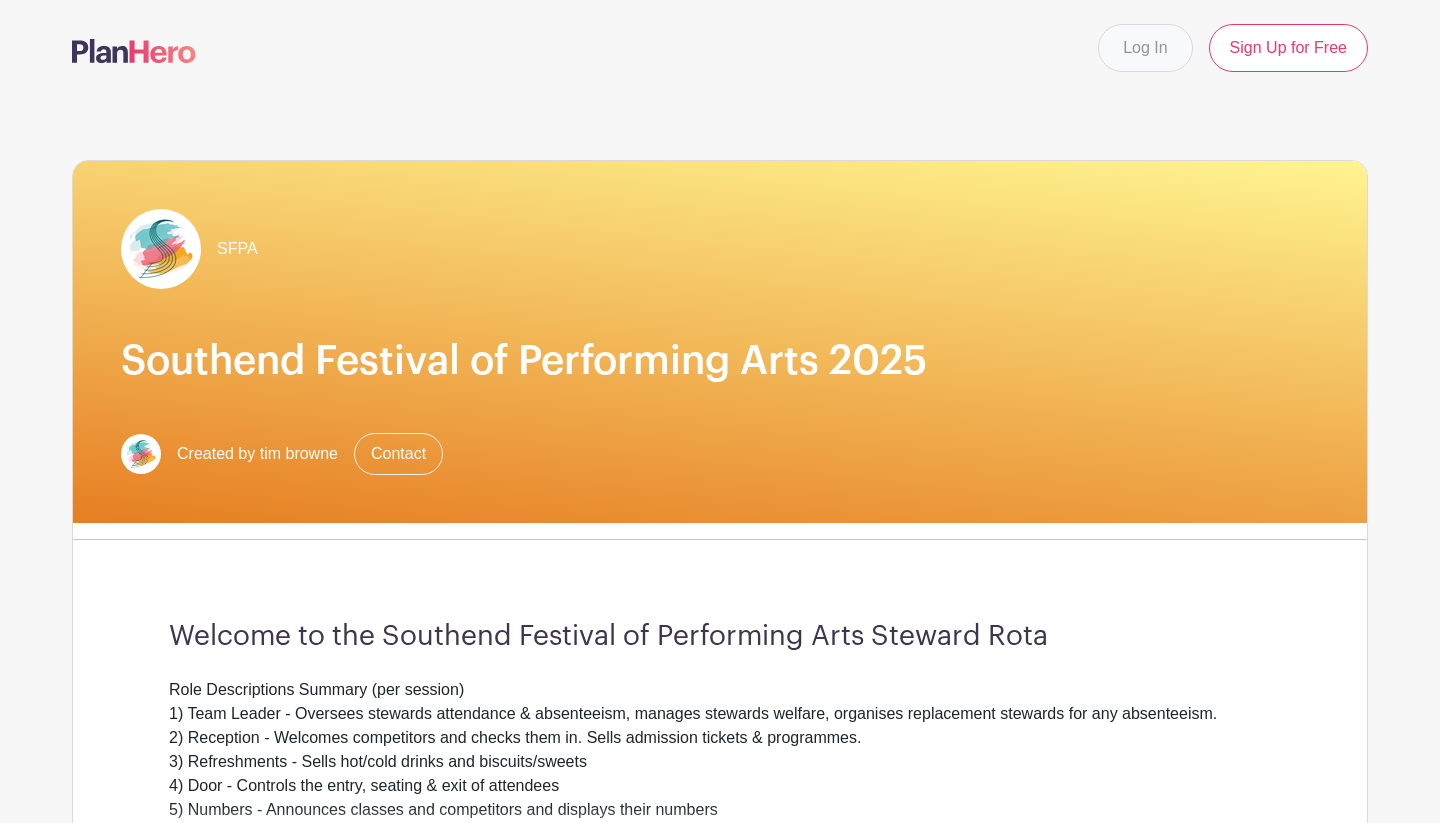 click on "Log In" at bounding box center (1145, 48) 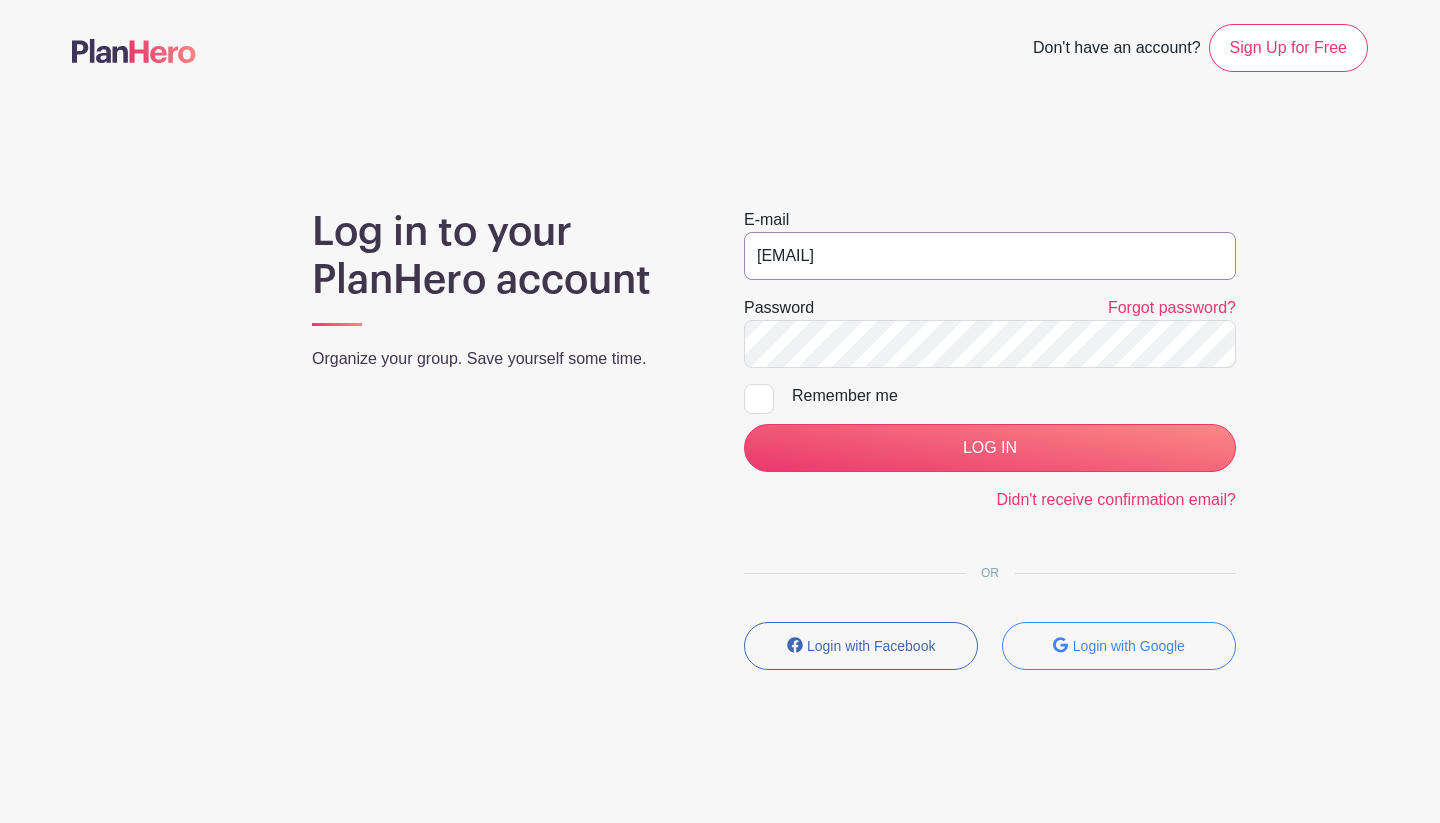 type on "stewards@southendfestivalofperformingarts.com" 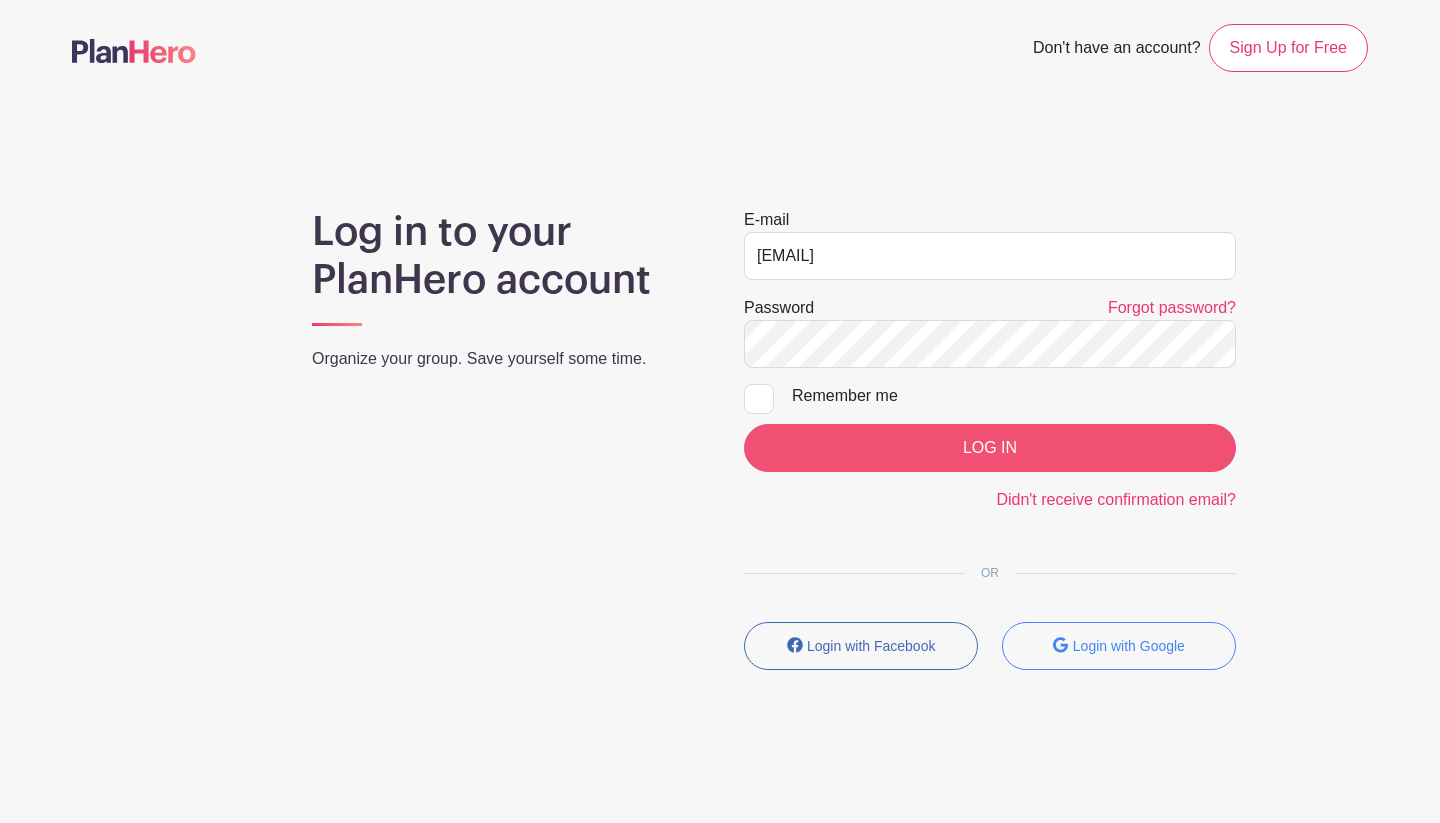 click on "LOG IN" at bounding box center (990, 448) 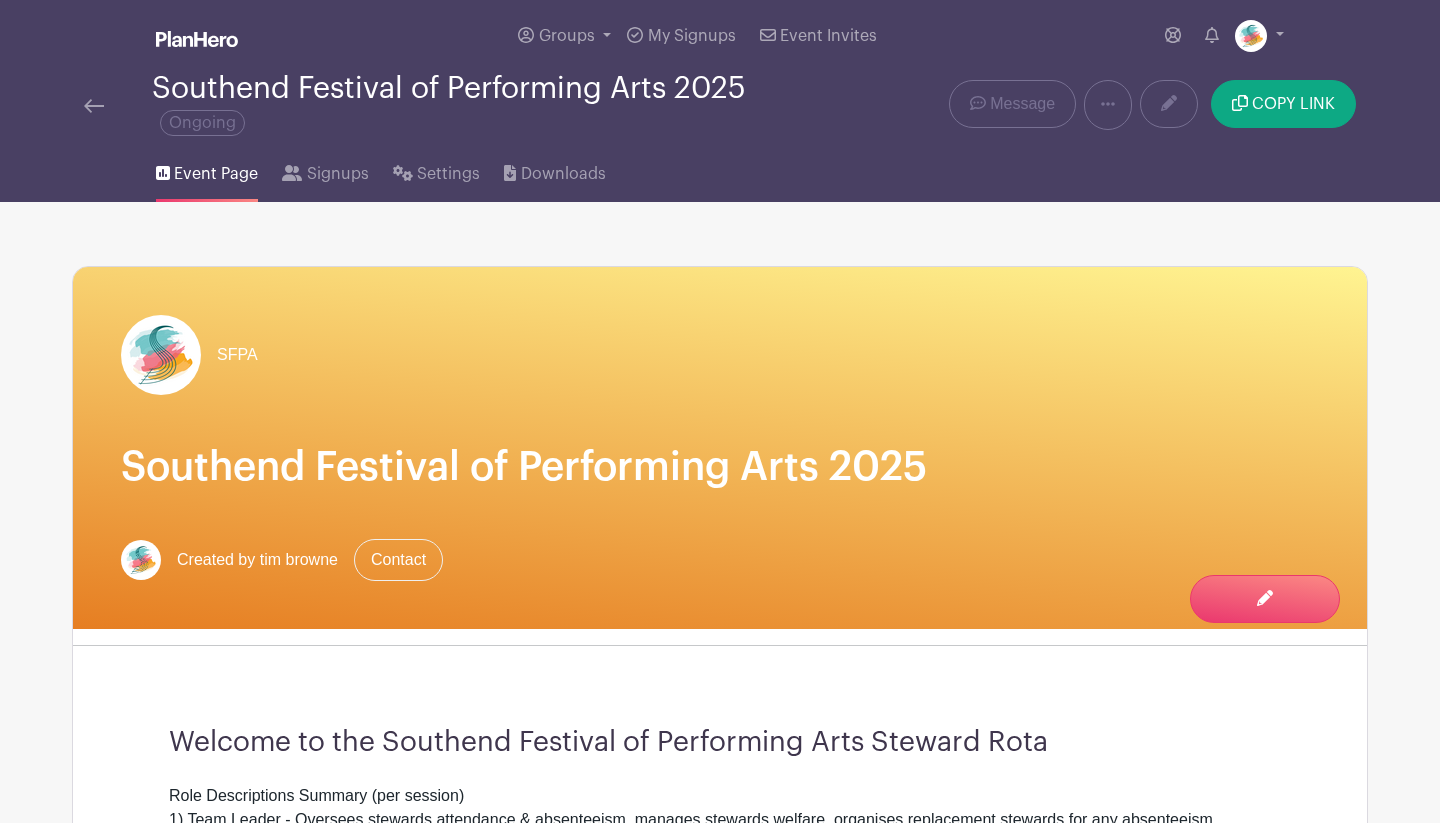scroll, scrollTop: 0, scrollLeft: 0, axis: both 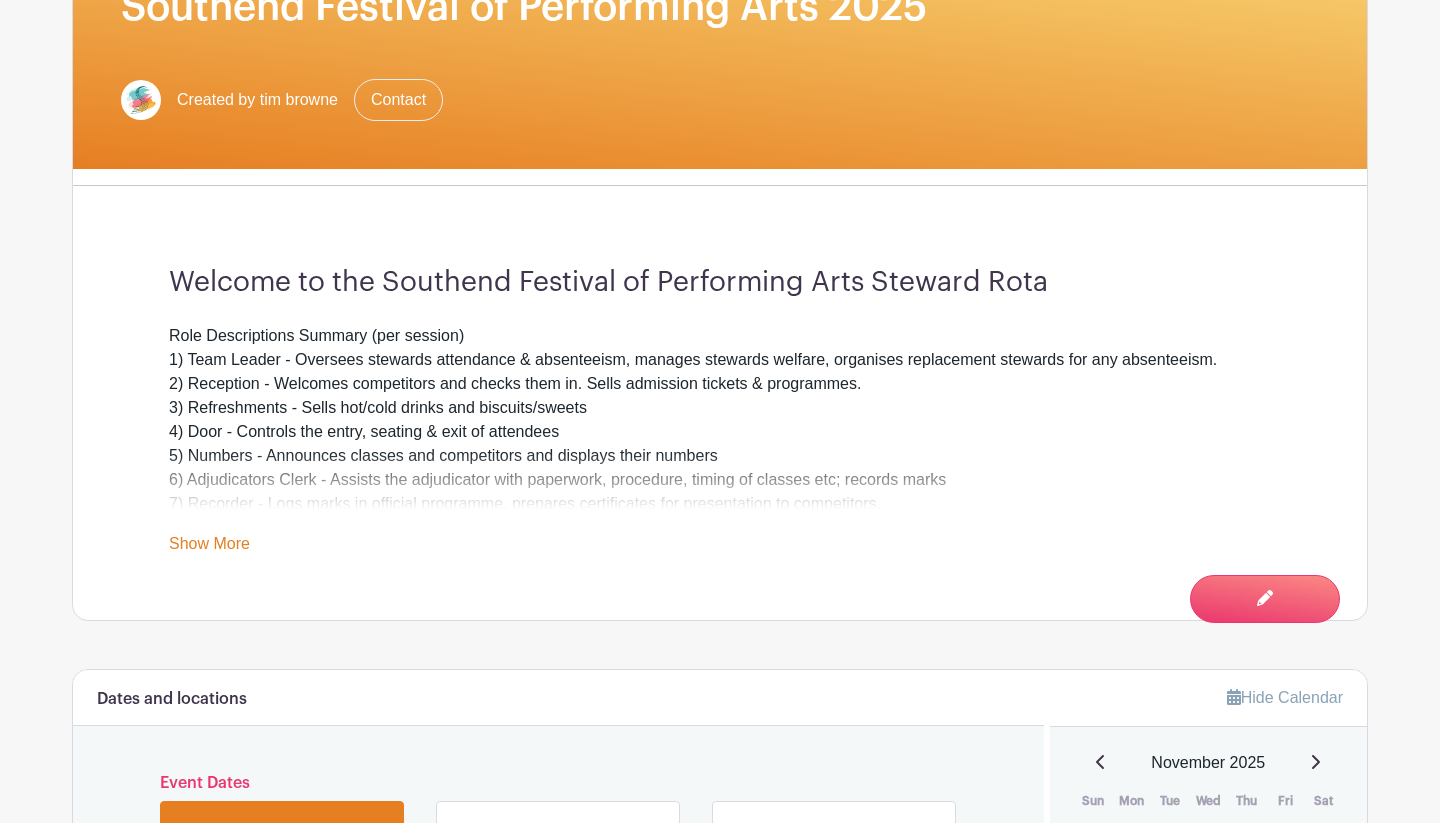 click on "Show More" at bounding box center (209, 547) 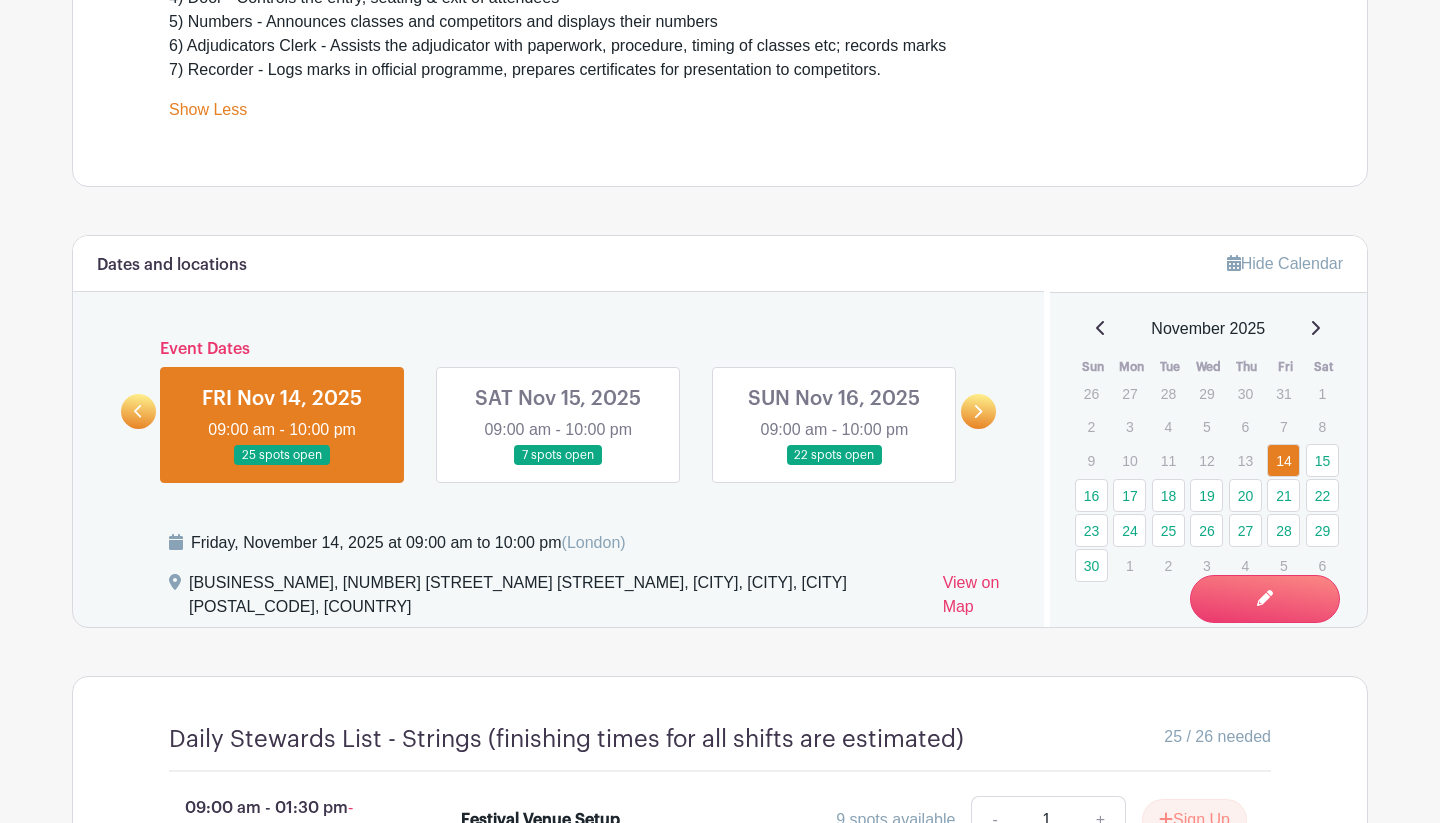scroll, scrollTop: 895, scrollLeft: 0, axis: vertical 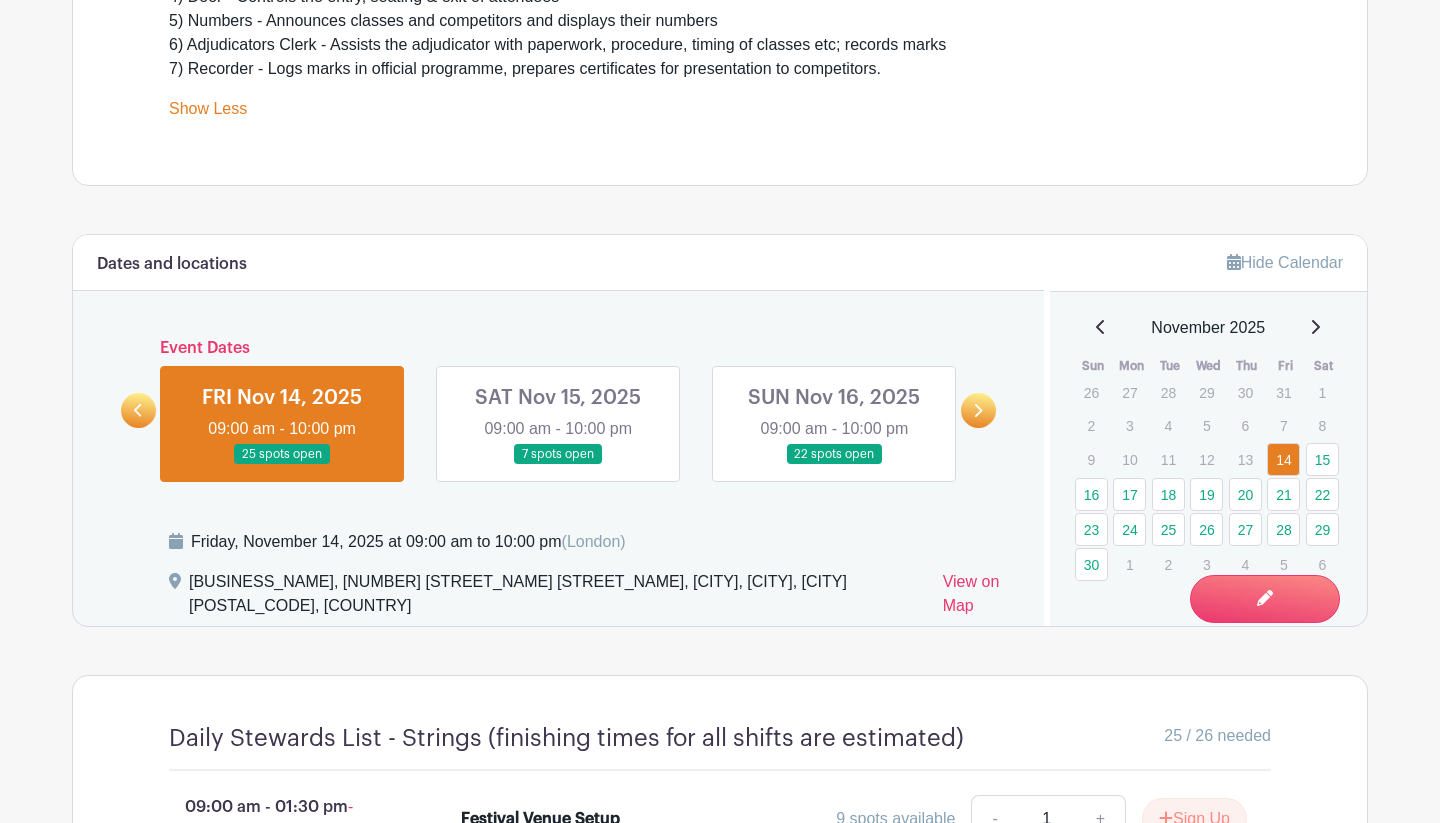 drag, startPoint x: 847, startPoint y: 484, endPoint x: 817, endPoint y: 532, distance: 56.603886 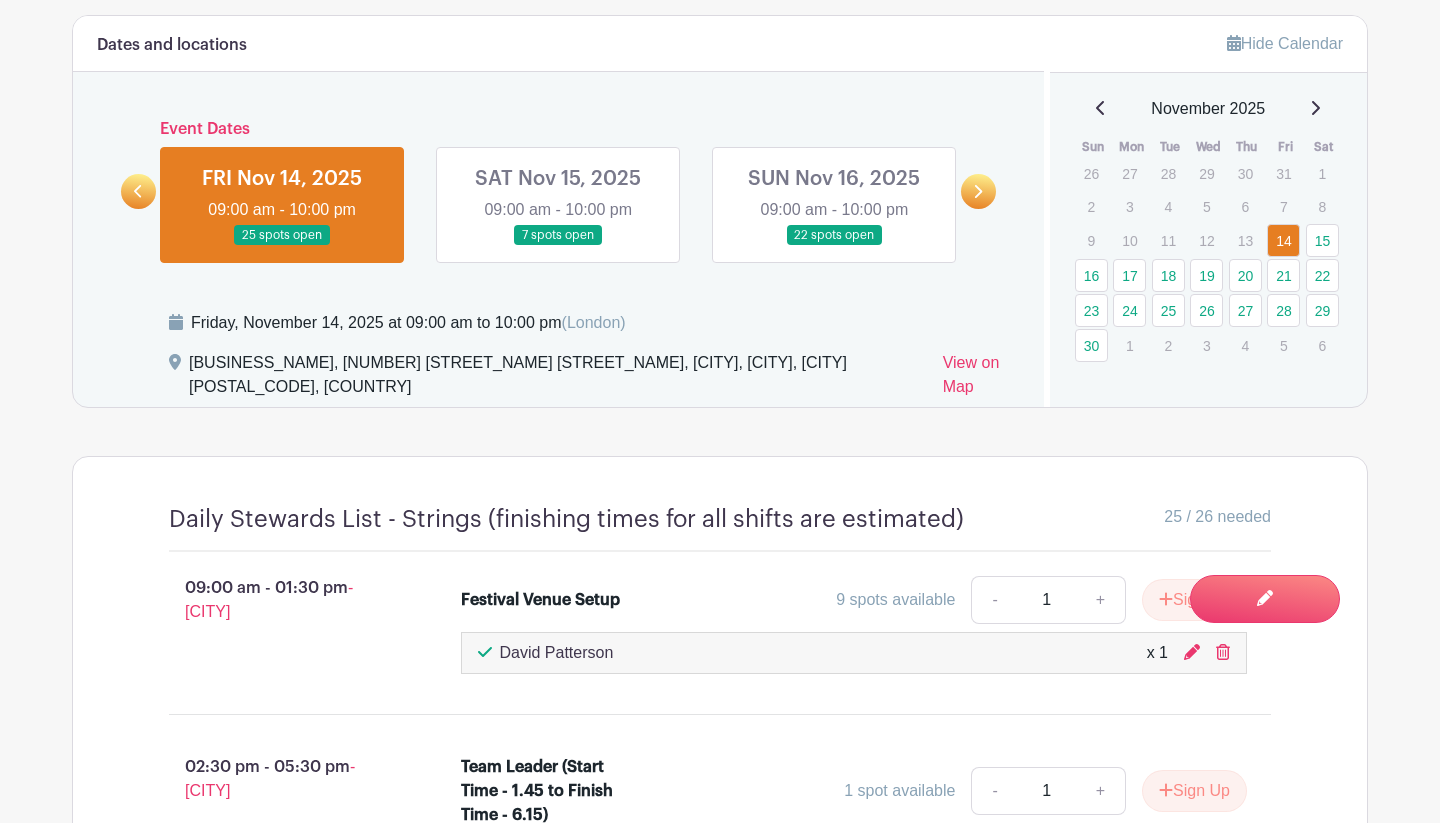scroll, scrollTop: 1167, scrollLeft: 0, axis: vertical 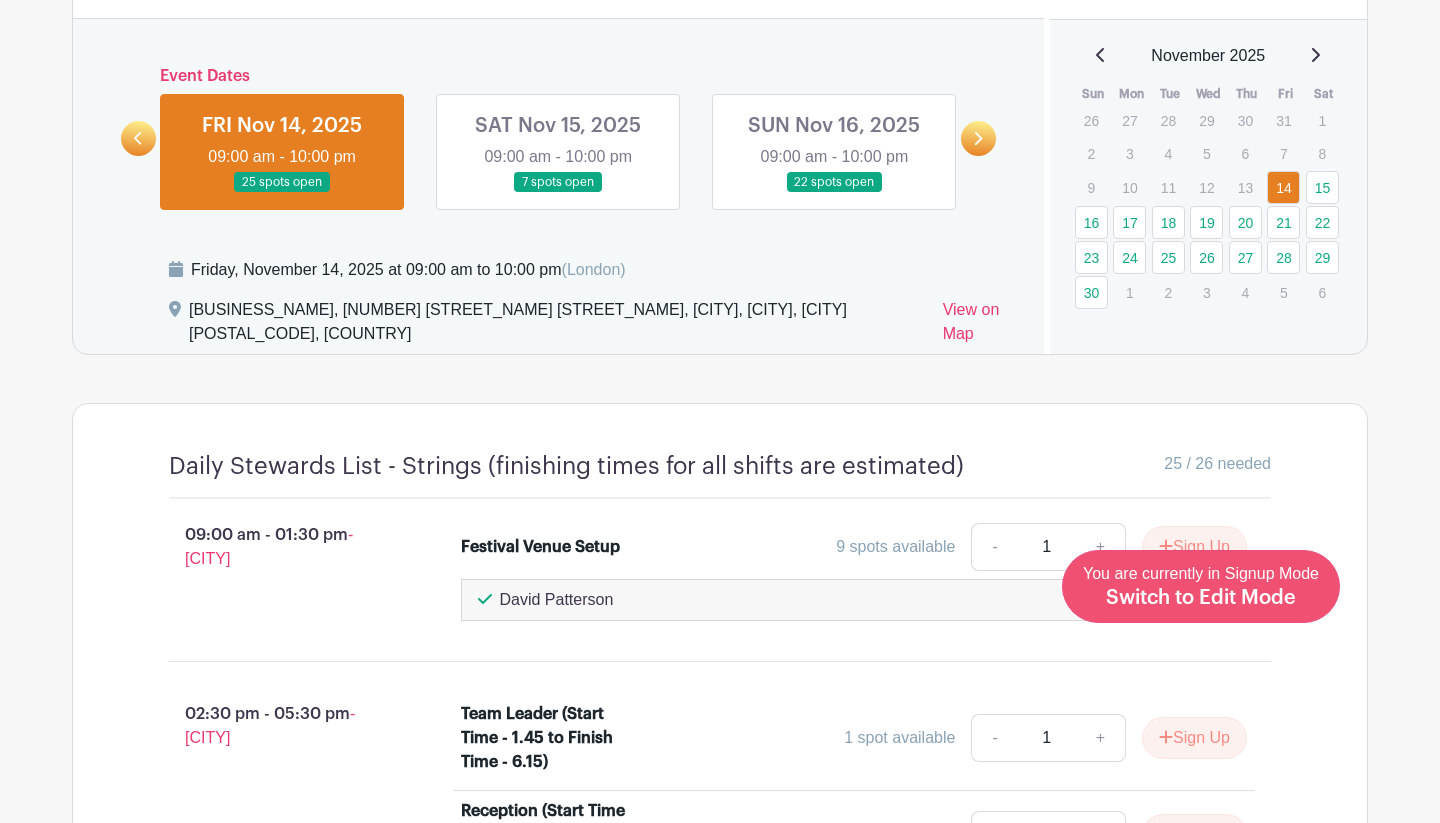 click on "Switch to Edit Mode" at bounding box center [1201, 598] 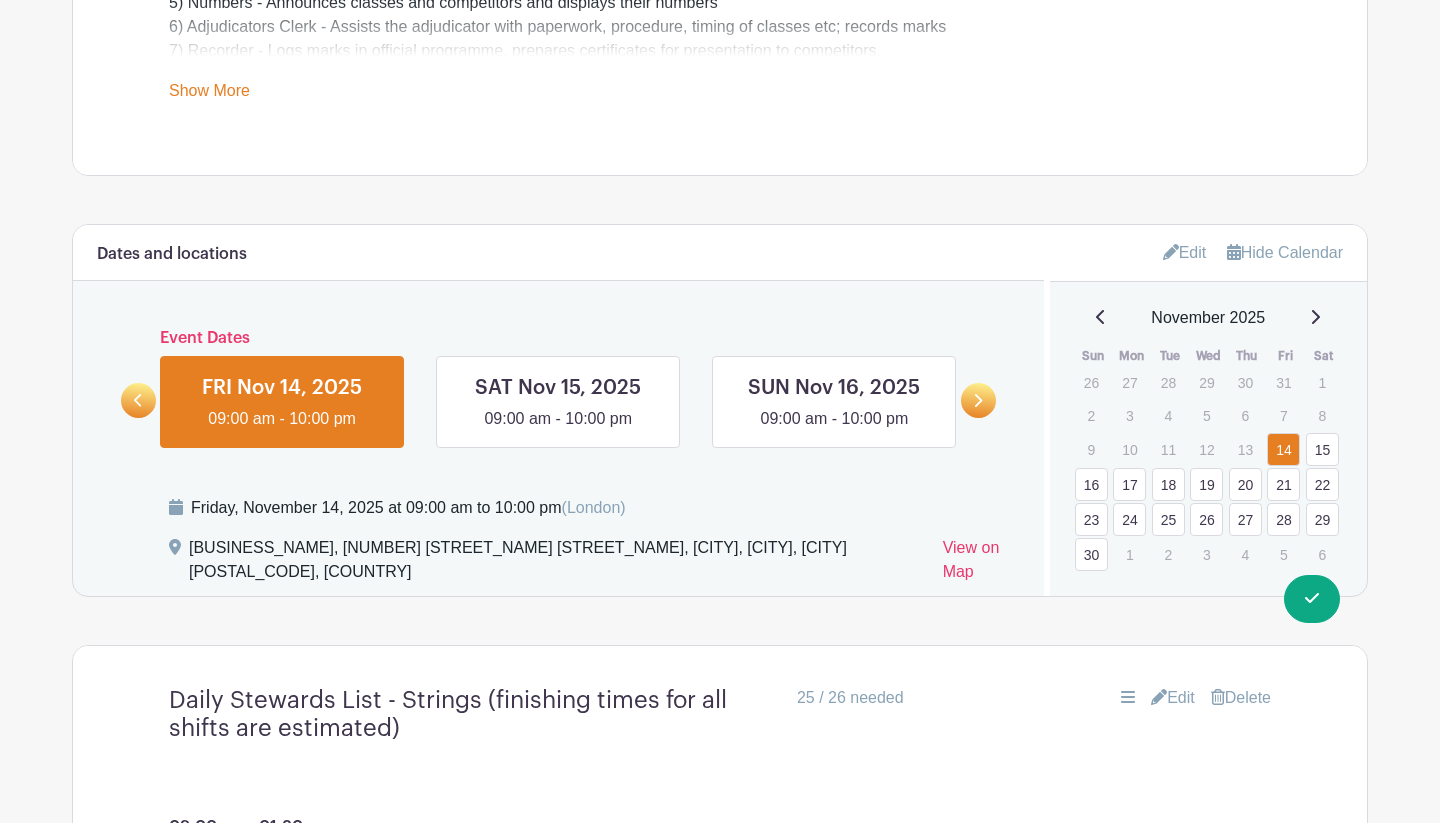 scroll, scrollTop: 987, scrollLeft: 0, axis: vertical 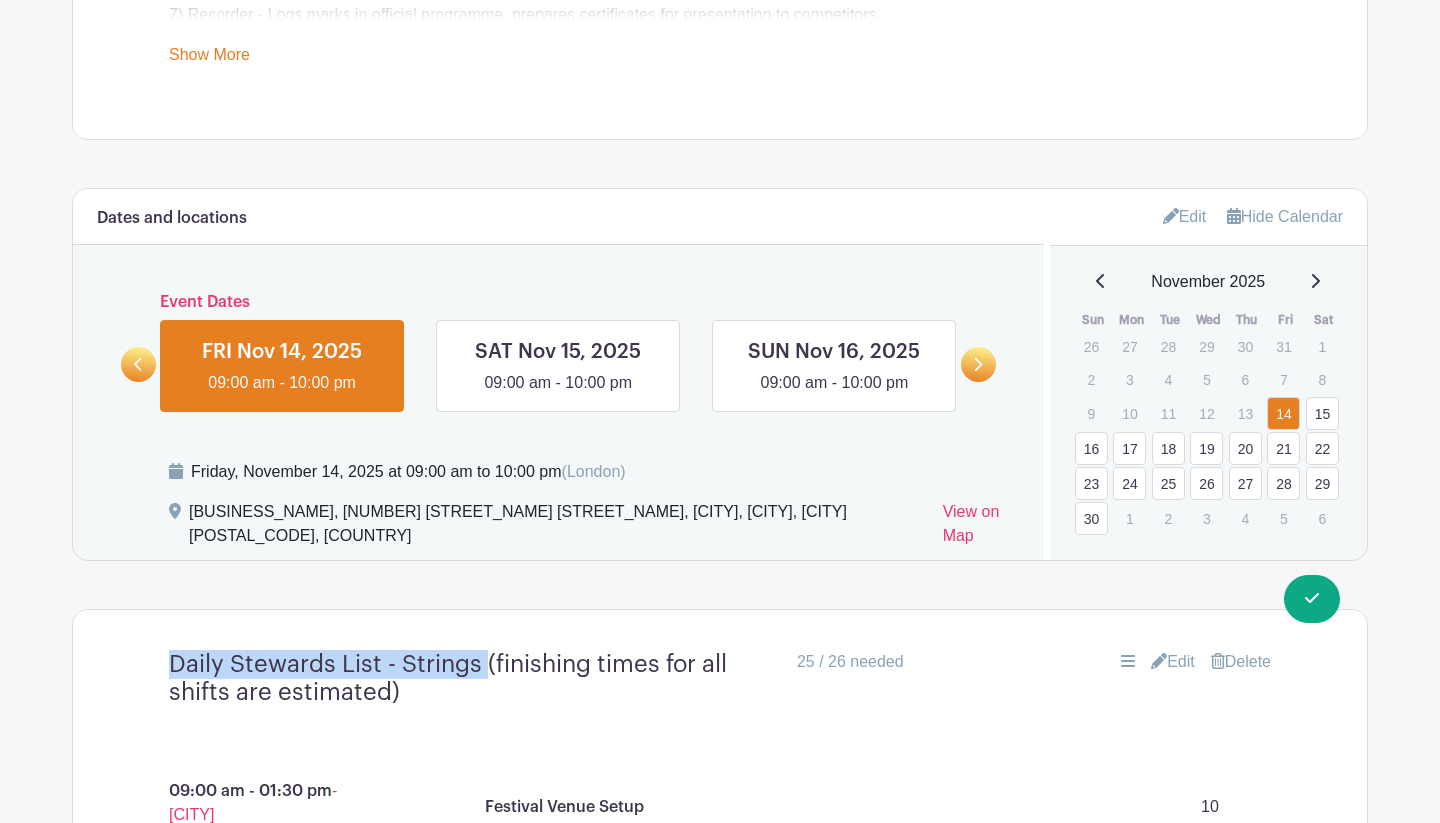 drag, startPoint x: 483, startPoint y: 665, endPoint x: 197, endPoint y: 643, distance: 286.8449 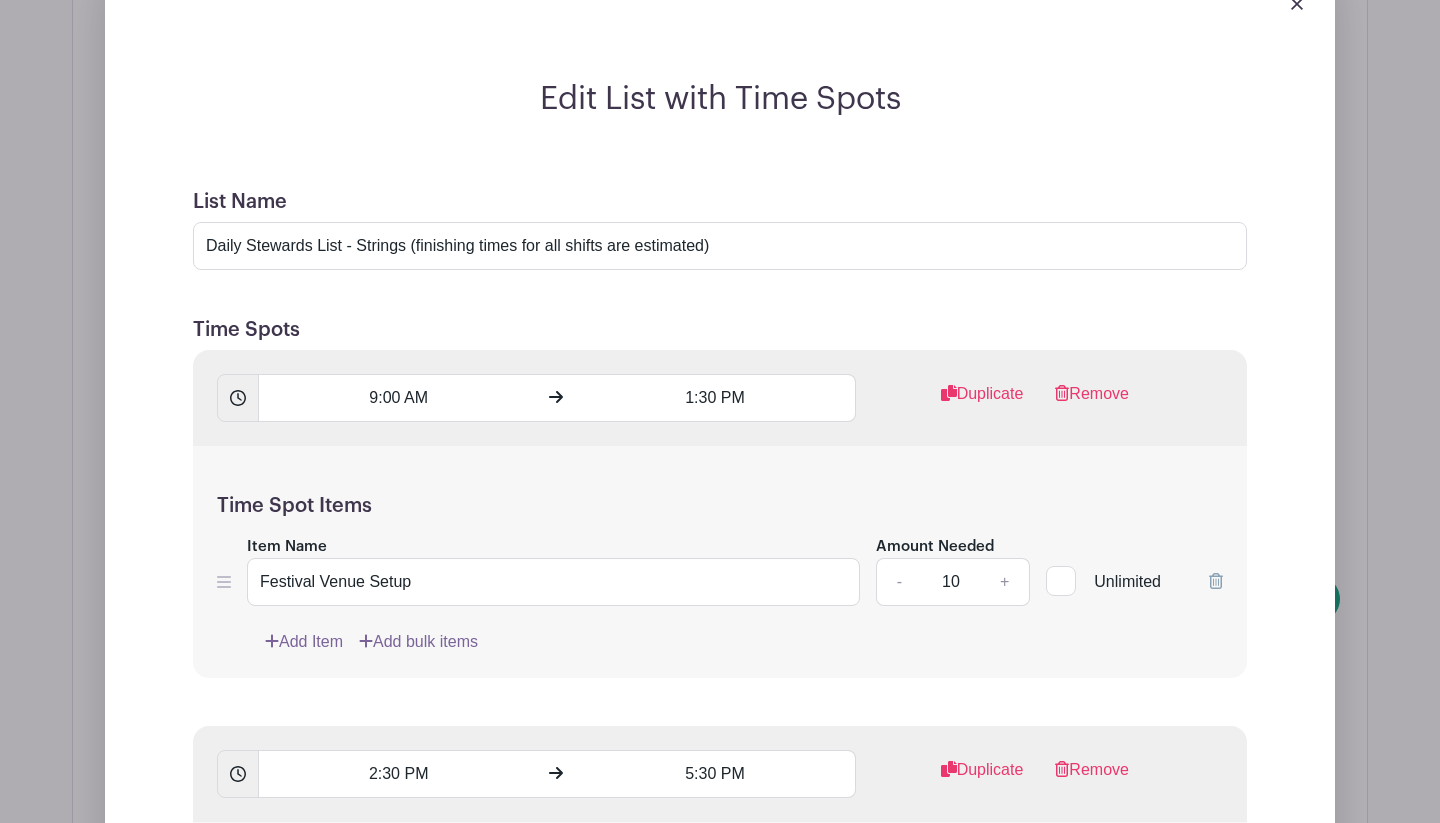 scroll, scrollTop: 1695, scrollLeft: 0, axis: vertical 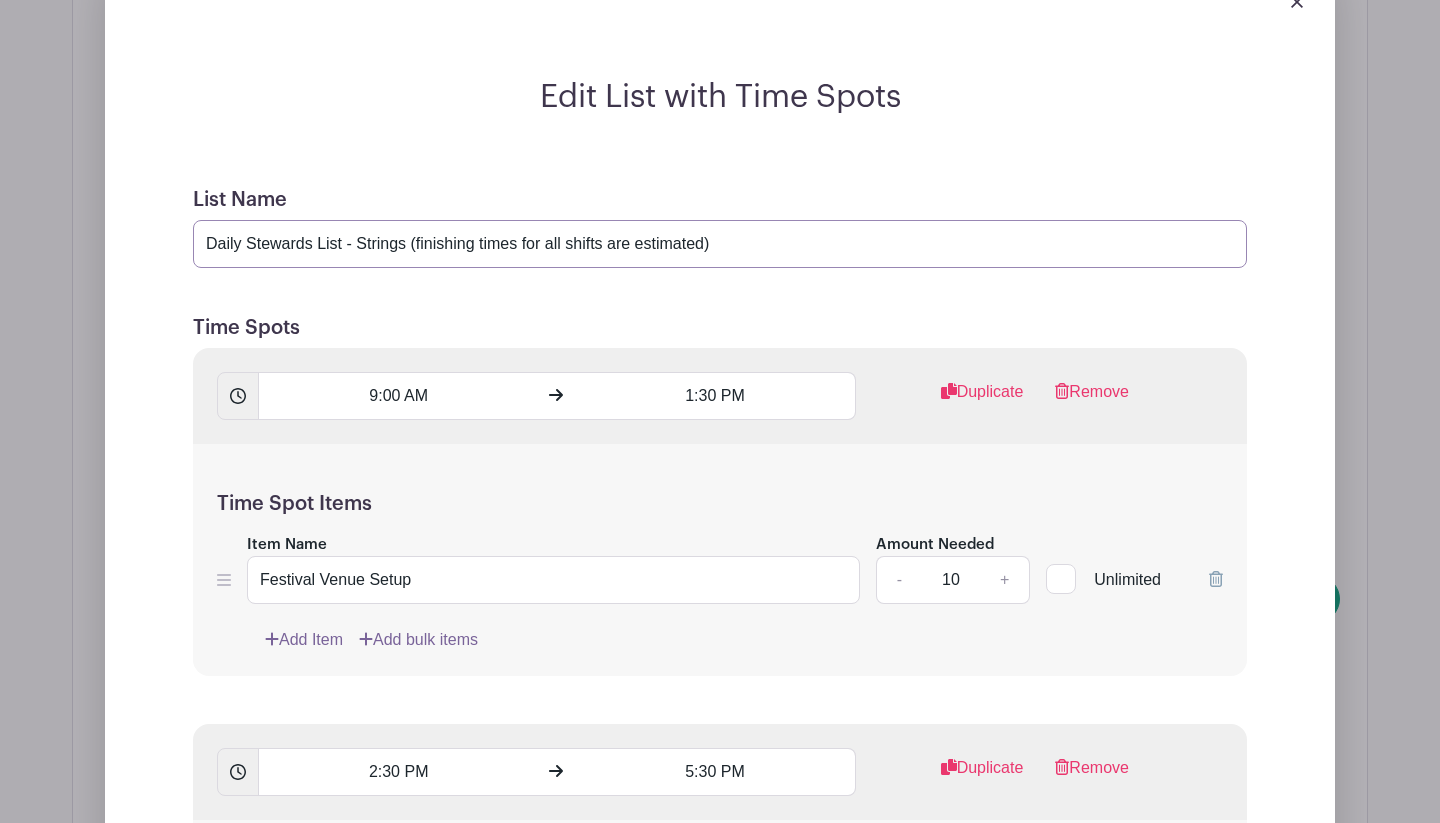 drag, startPoint x: 411, startPoint y: 242, endPoint x: 202, endPoint y: 243, distance: 209.0024 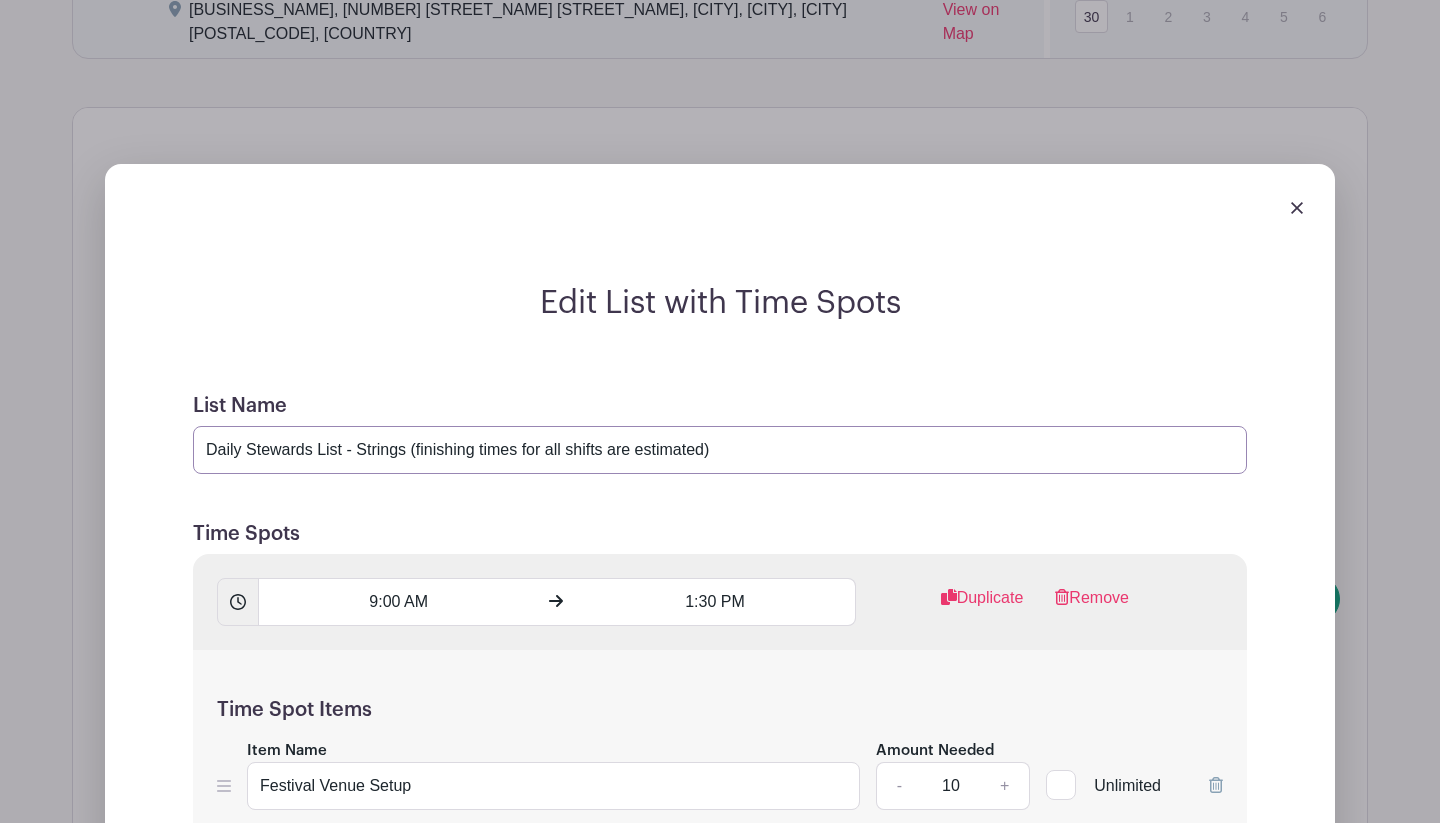 scroll, scrollTop: 1464, scrollLeft: 0, axis: vertical 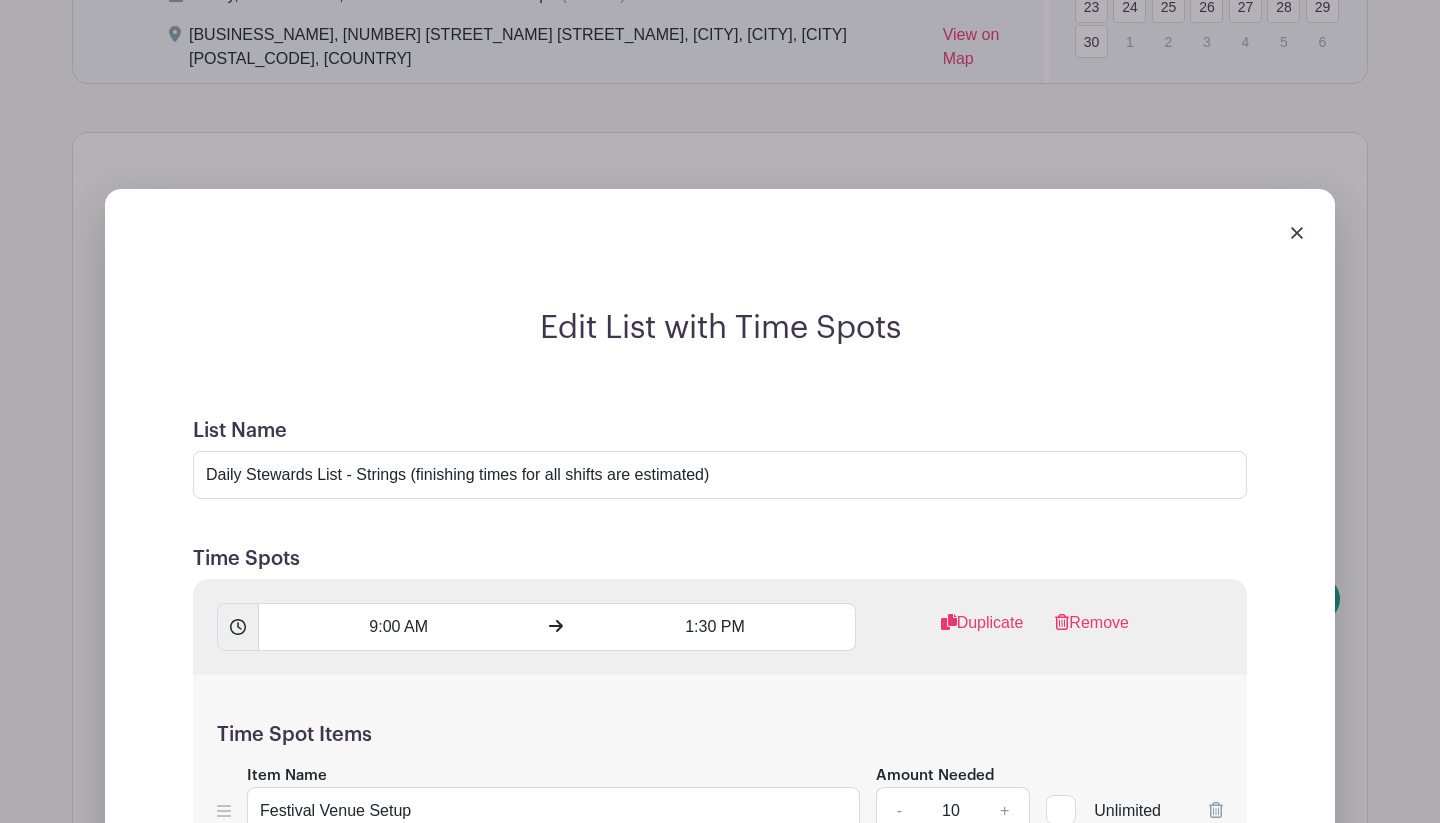 click at bounding box center (1297, 233) 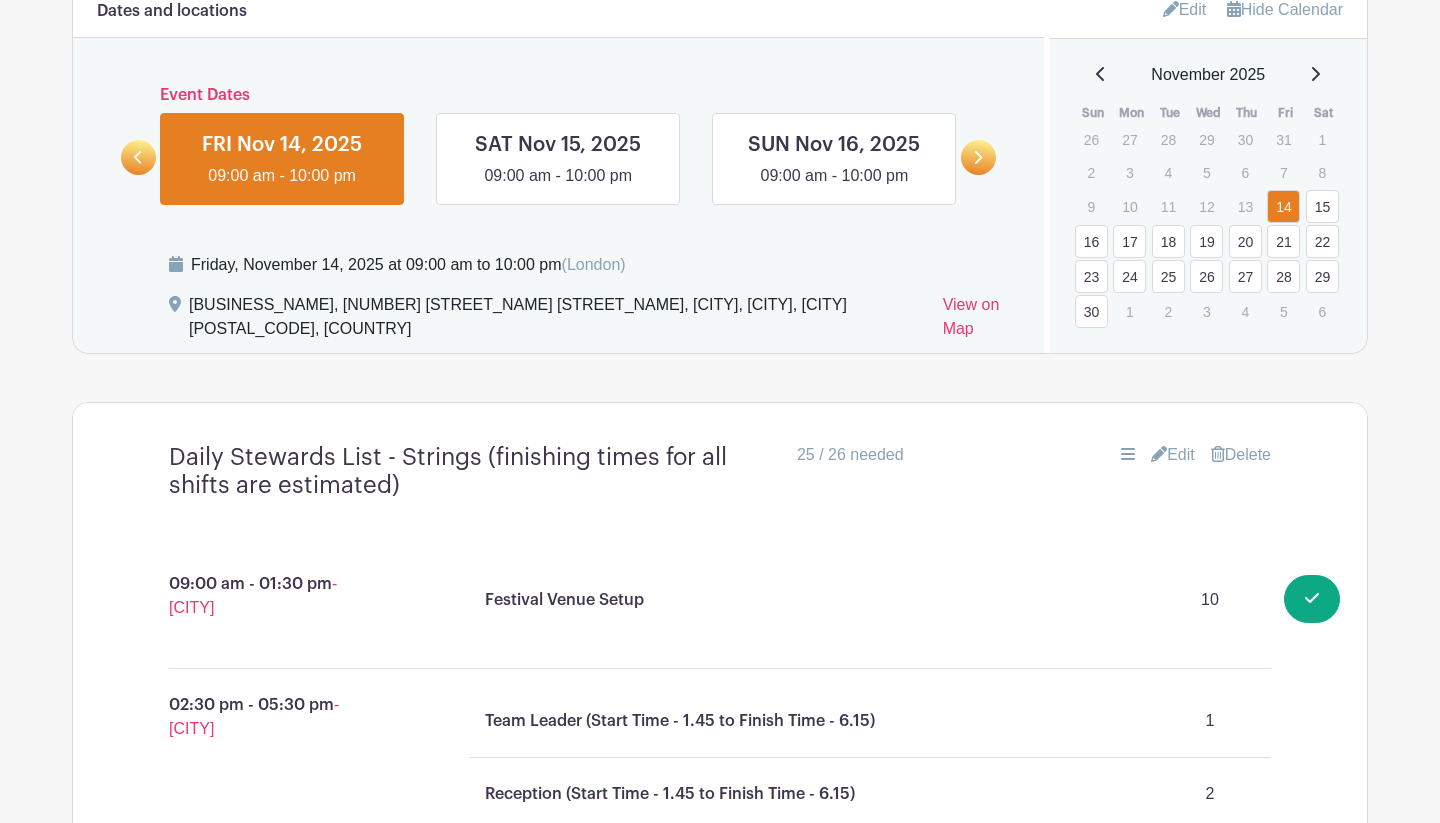 scroll, scrollTop: 1191, scrollLeft: 0, axis: vertical 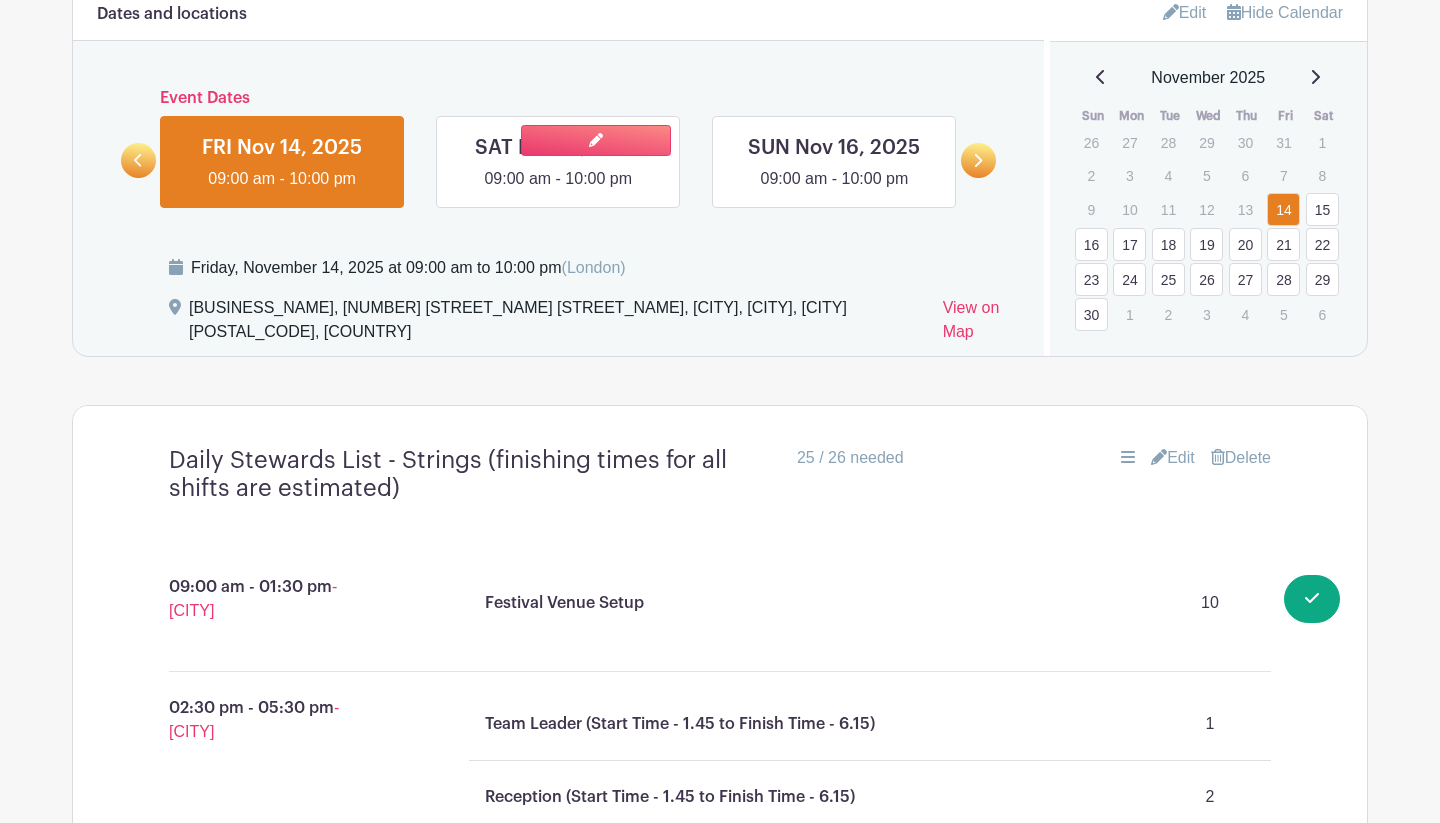 click at bounding box center [558, 191] 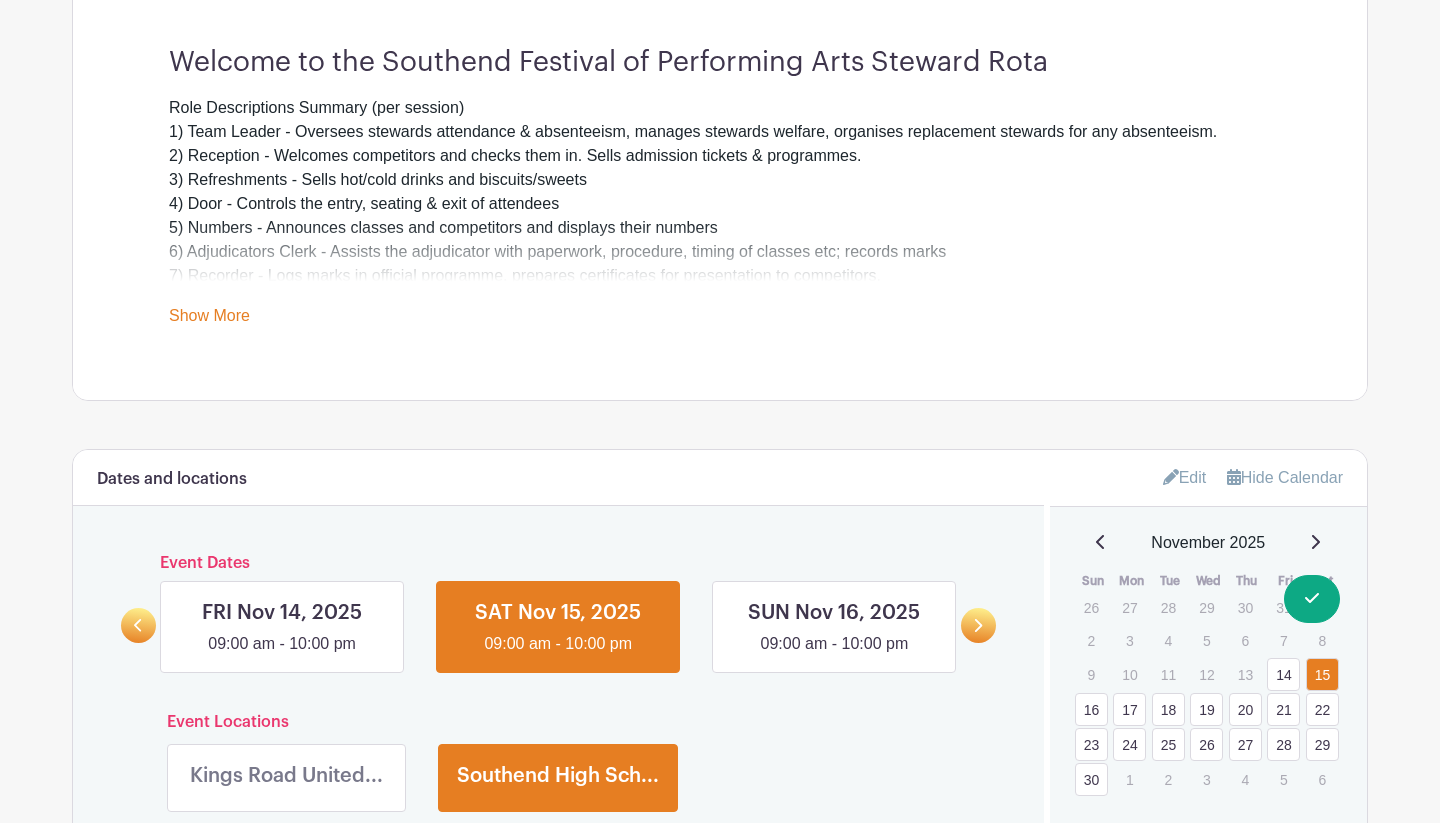 scroll, scrollTop: 727, scrollLeft: 0, axis: vertical 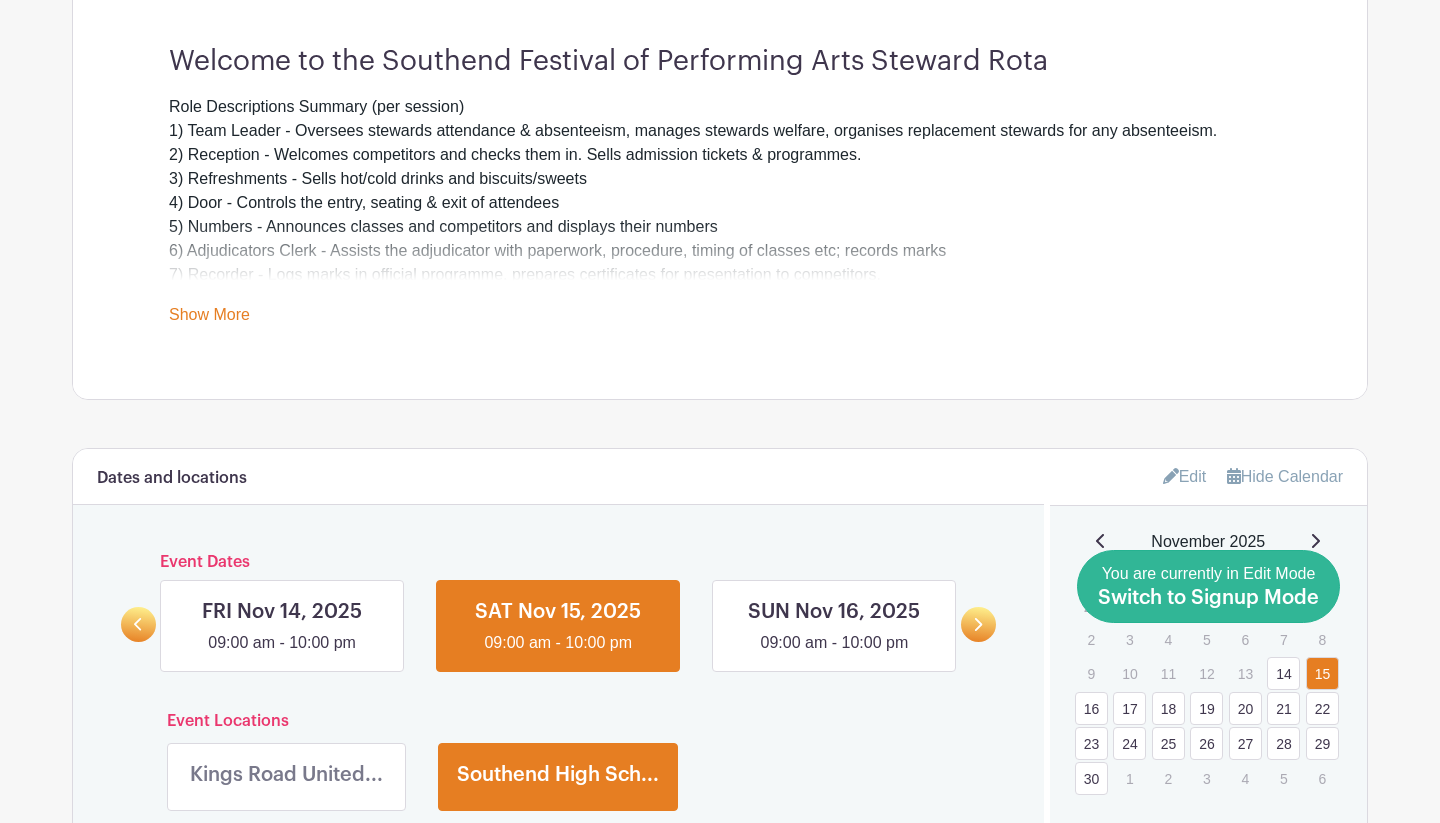 click on "Switch to Signup Mode" at bounding box center (1208, 598) 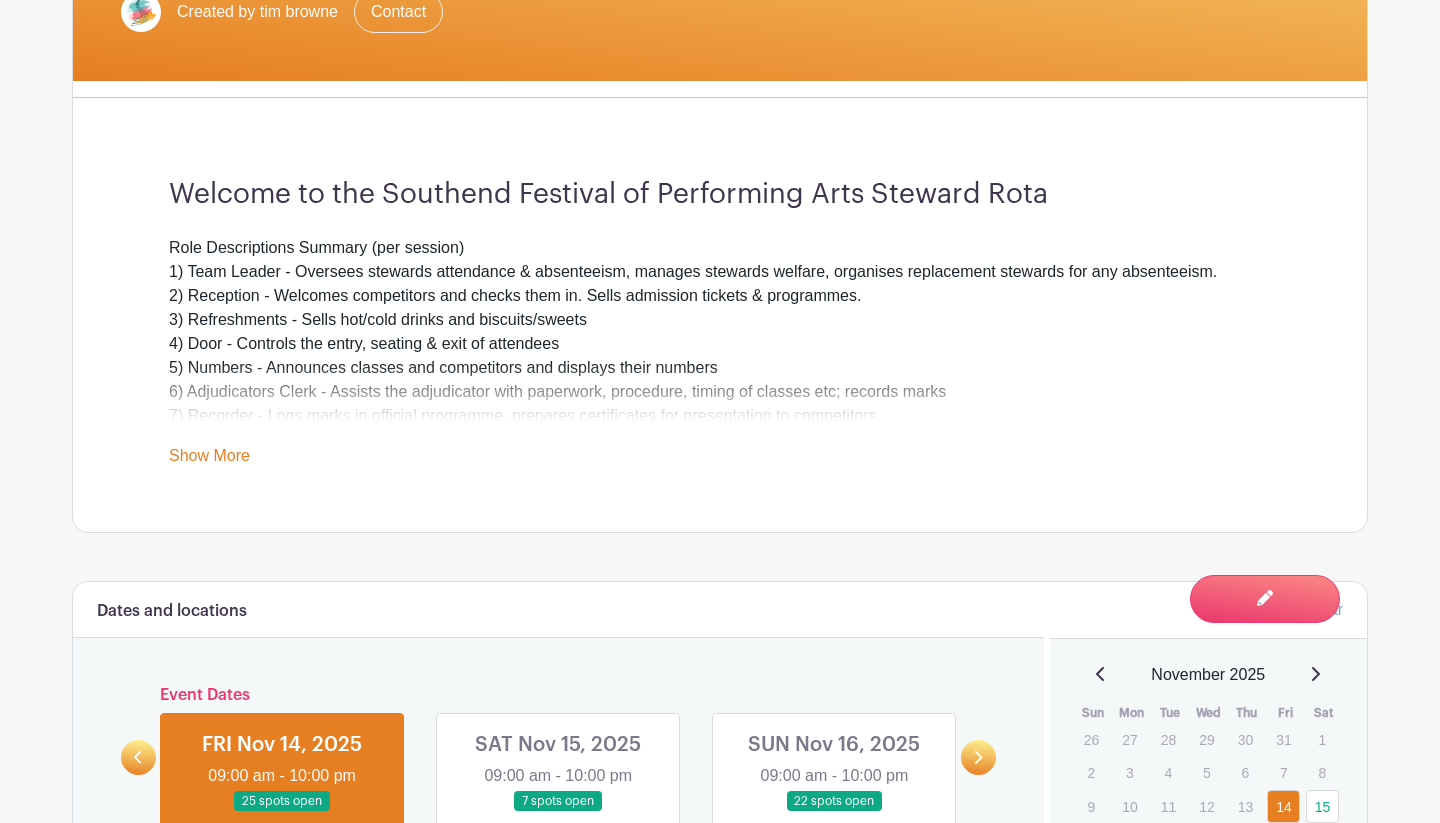 scroll, scrollTop: 559, scrollLeft: 0, axis: vertical 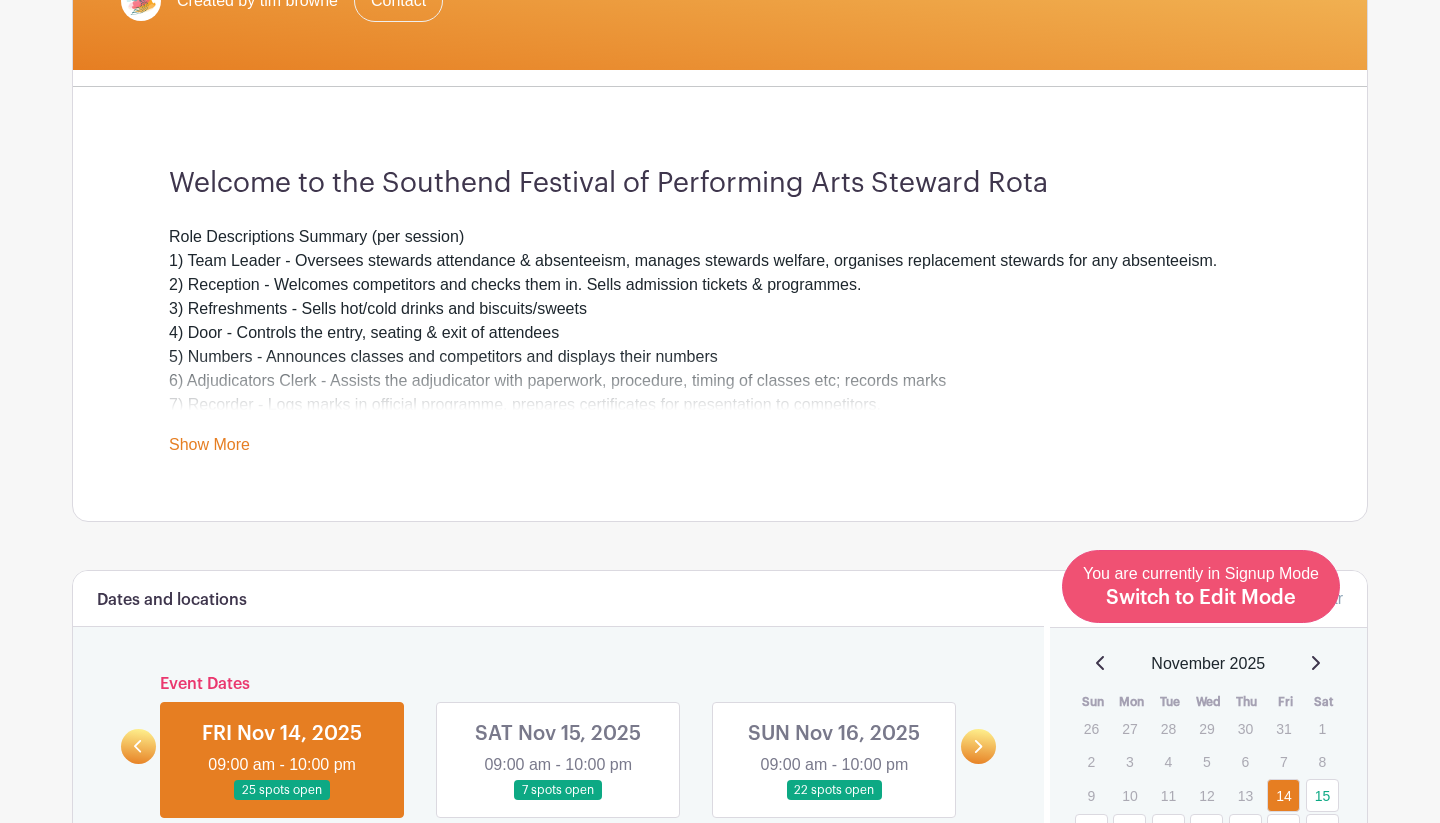 click on "Switch to Edit Mode" at bounding box center (1201, 598) 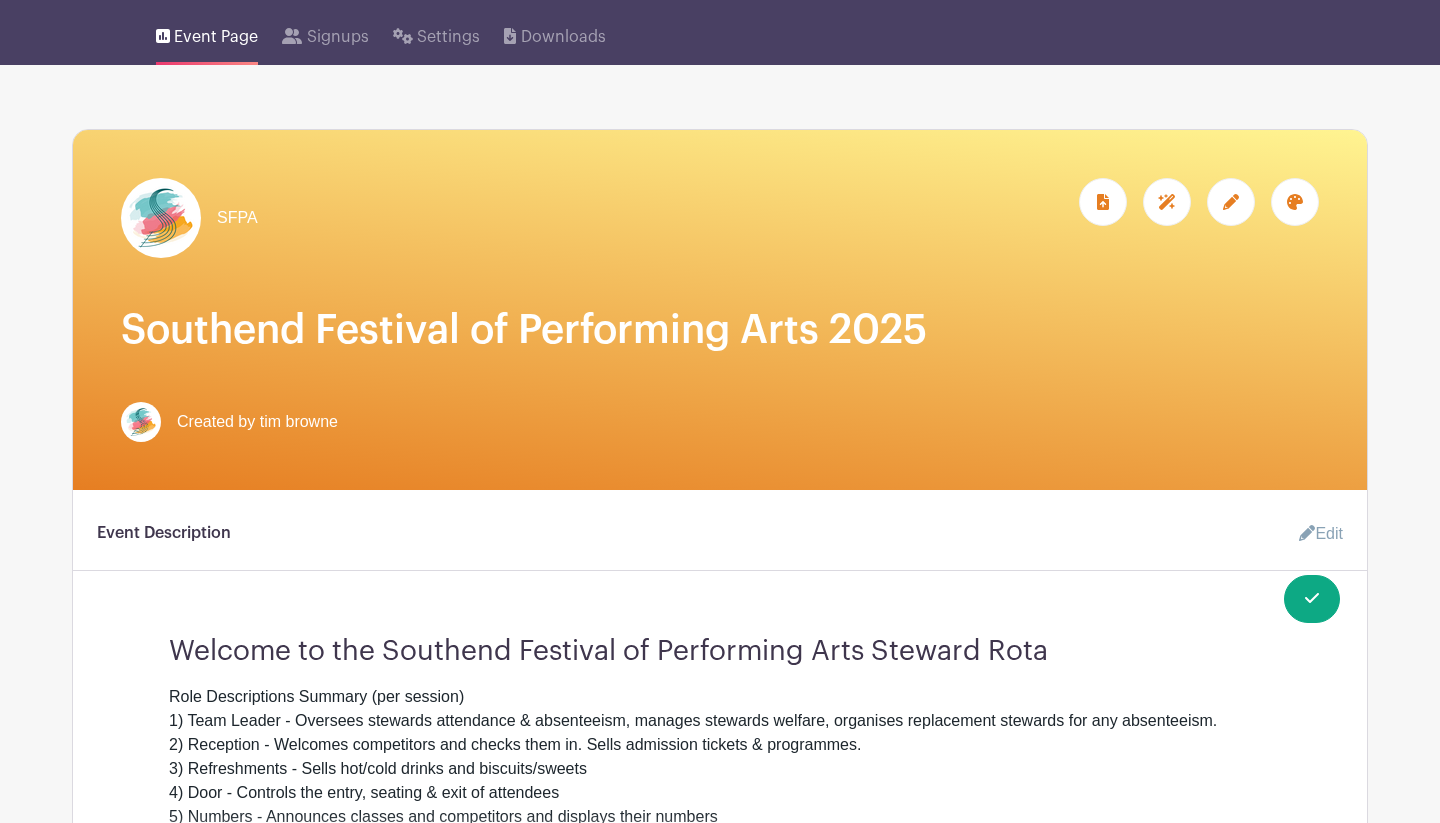 scroll, scrollTop: 0, scrollLeft: 0, axis: both 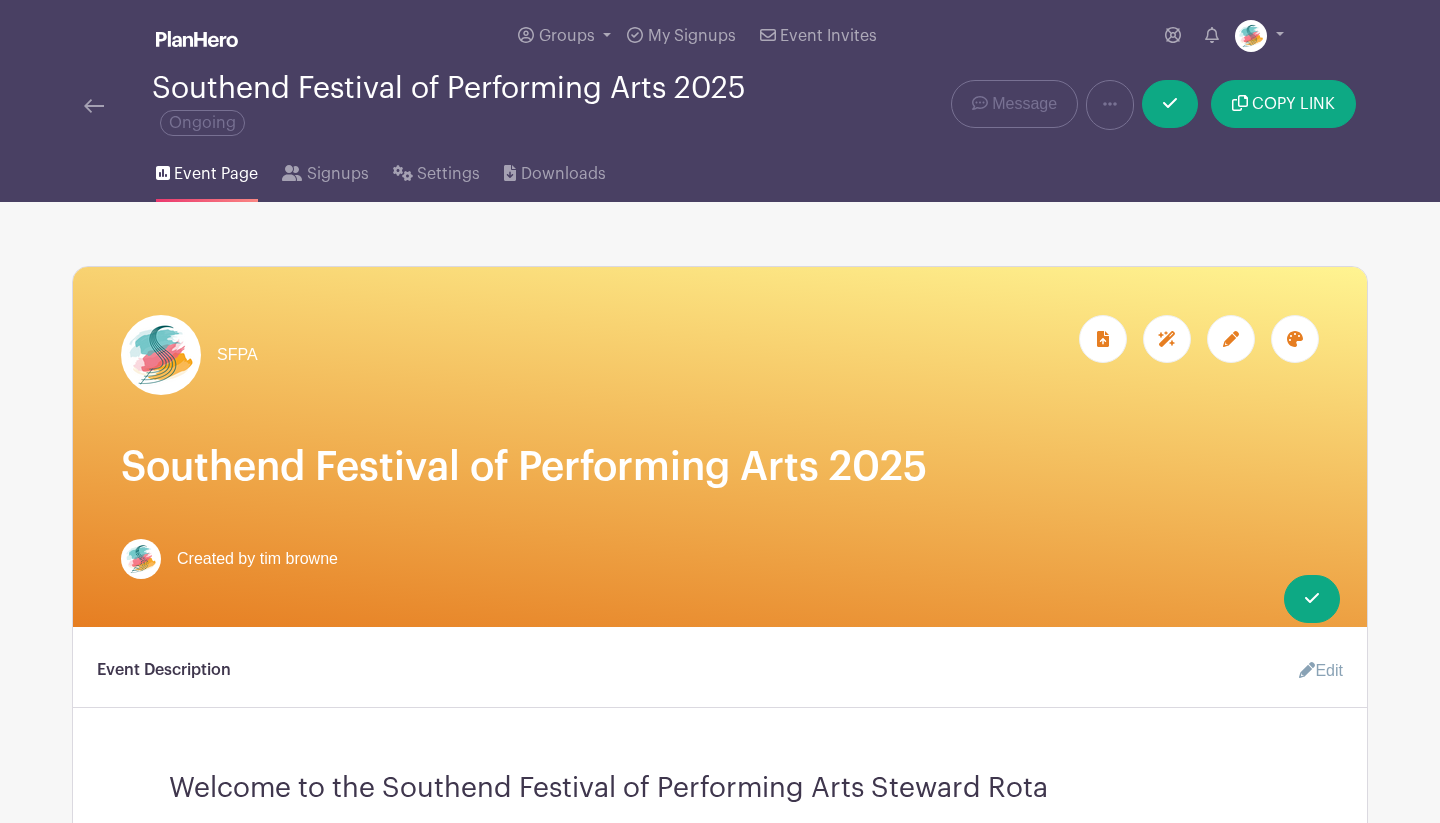 click on "Edit" at bounding box center [1313, 671] 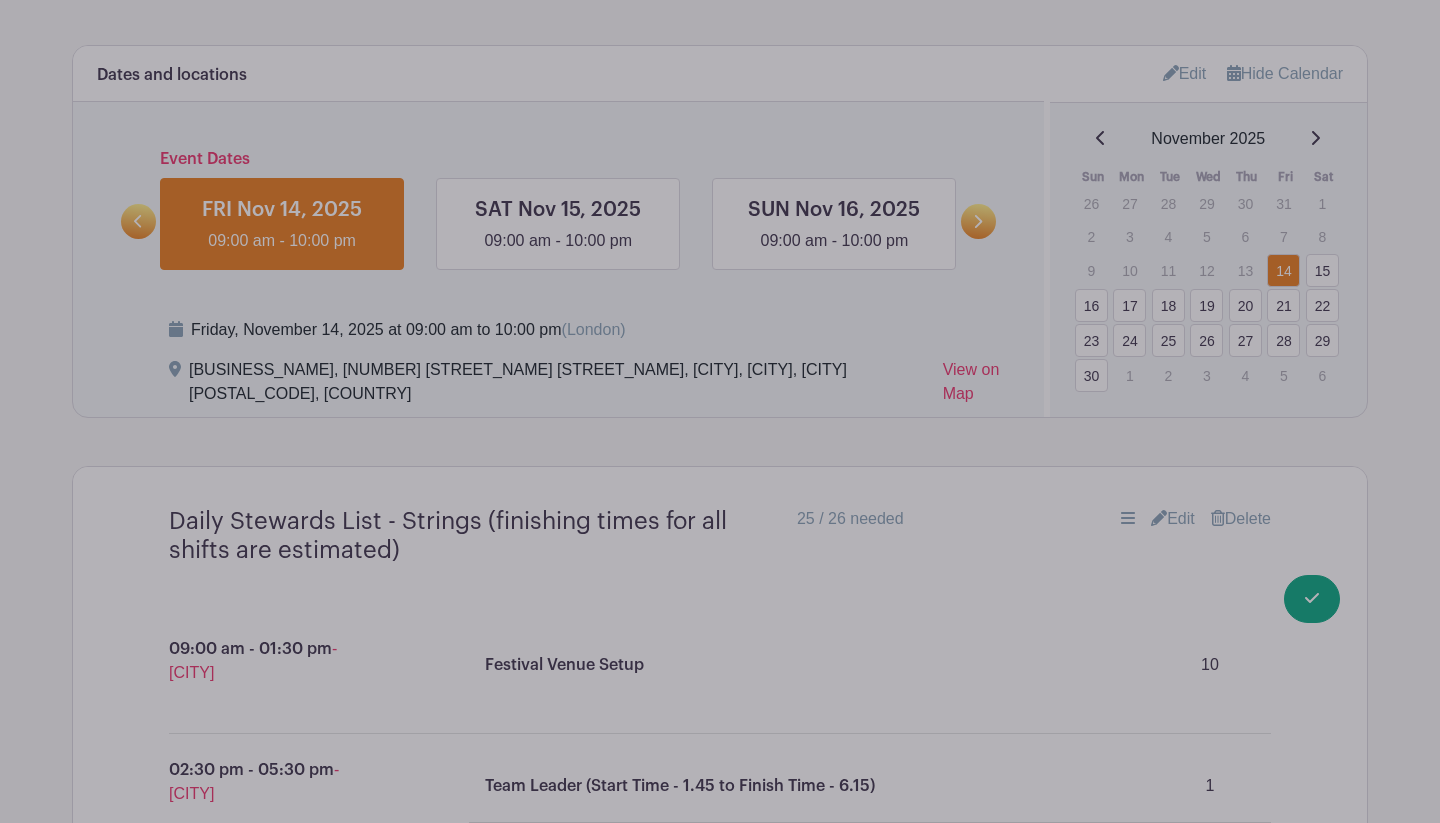 scroll, scrollTop: 1592, scrollLeft: 0, axis: vertical 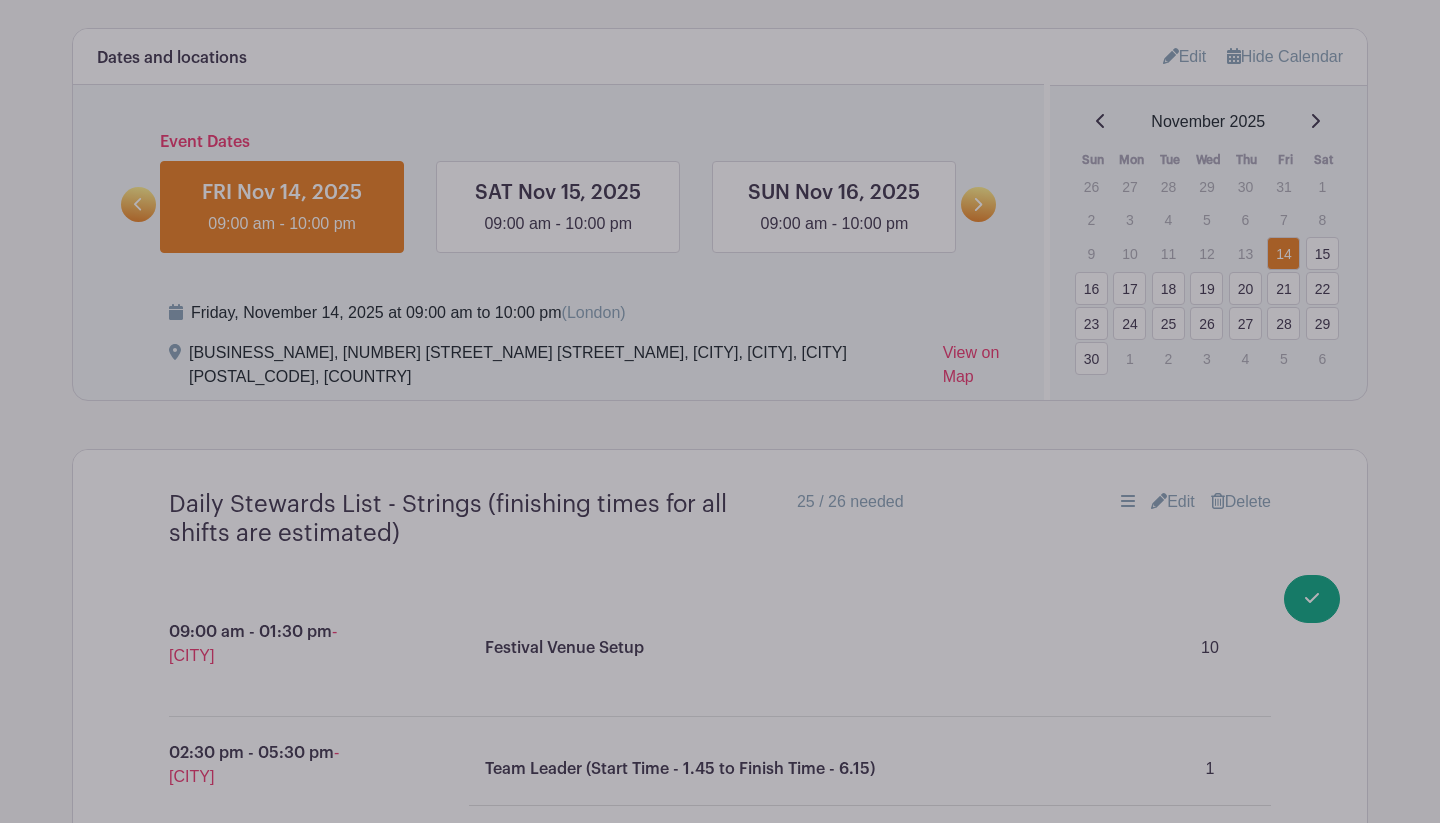 click on "Add Description
Short Intro
Welcome to the Southend Festival of Performing Arts Steward Rota
Event Description
Bold
Italic
Strikethrough
Link
Heading
Quote
Code
Bullets
Numbers
Decrease Level
Increase Level
Attach Files
Undo
Redo
Link
Unlink
Role Descriptions Summary (per session) 1) Team Leader - Oversees stewards attendance & absenteeism, manages stewards welfare, organises replacement stewards for any absenteeism.  2) Reception - Welcomes competitors and checks them in. Sells admission tickets & programmes. 3) Refreshments - Sells hot/cold drinks and biscuits/sweets" at bounding box center [720, -493] 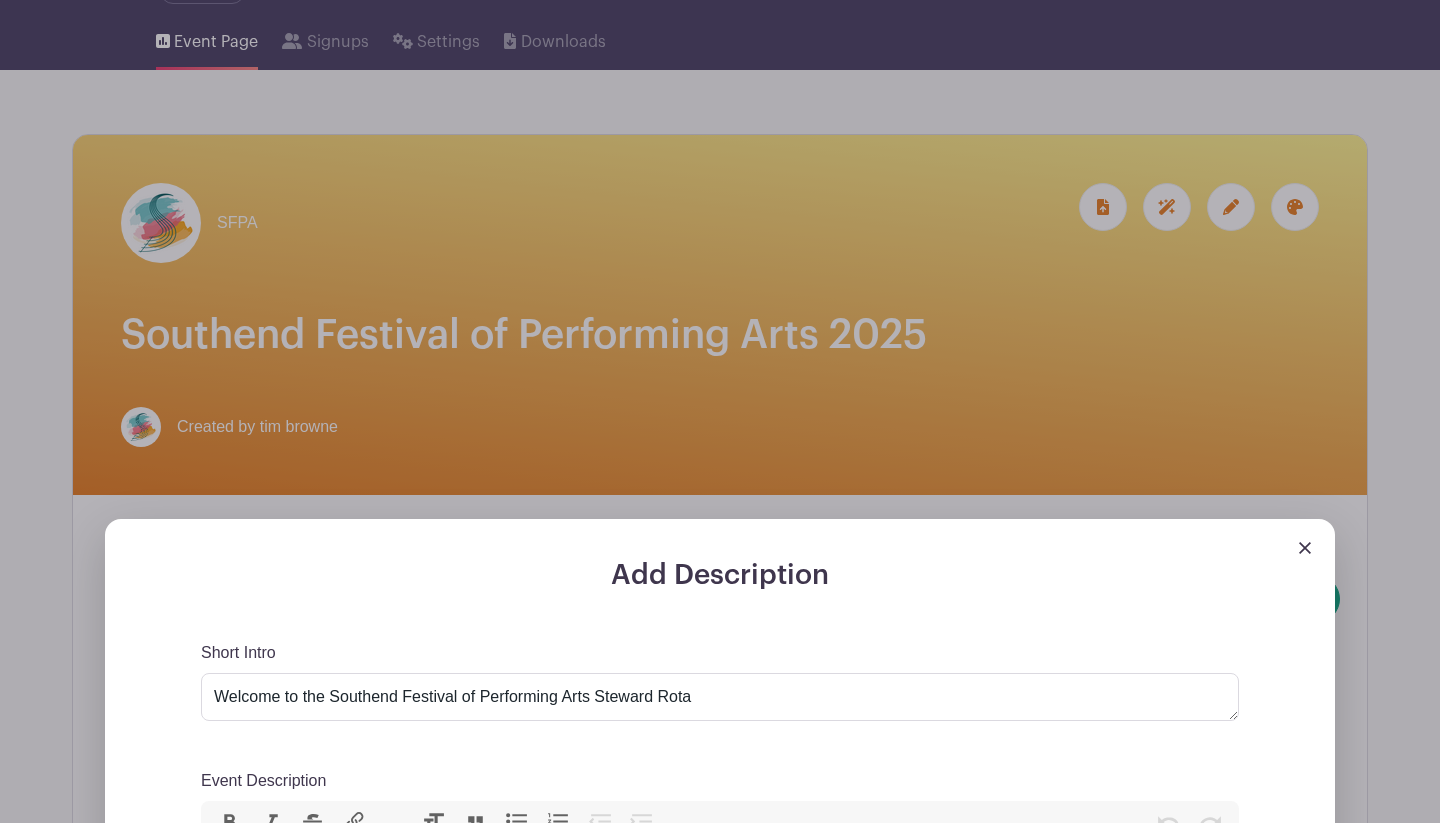 scroll, scrollTop: 63, scrollLeft: 0, axis: vertical 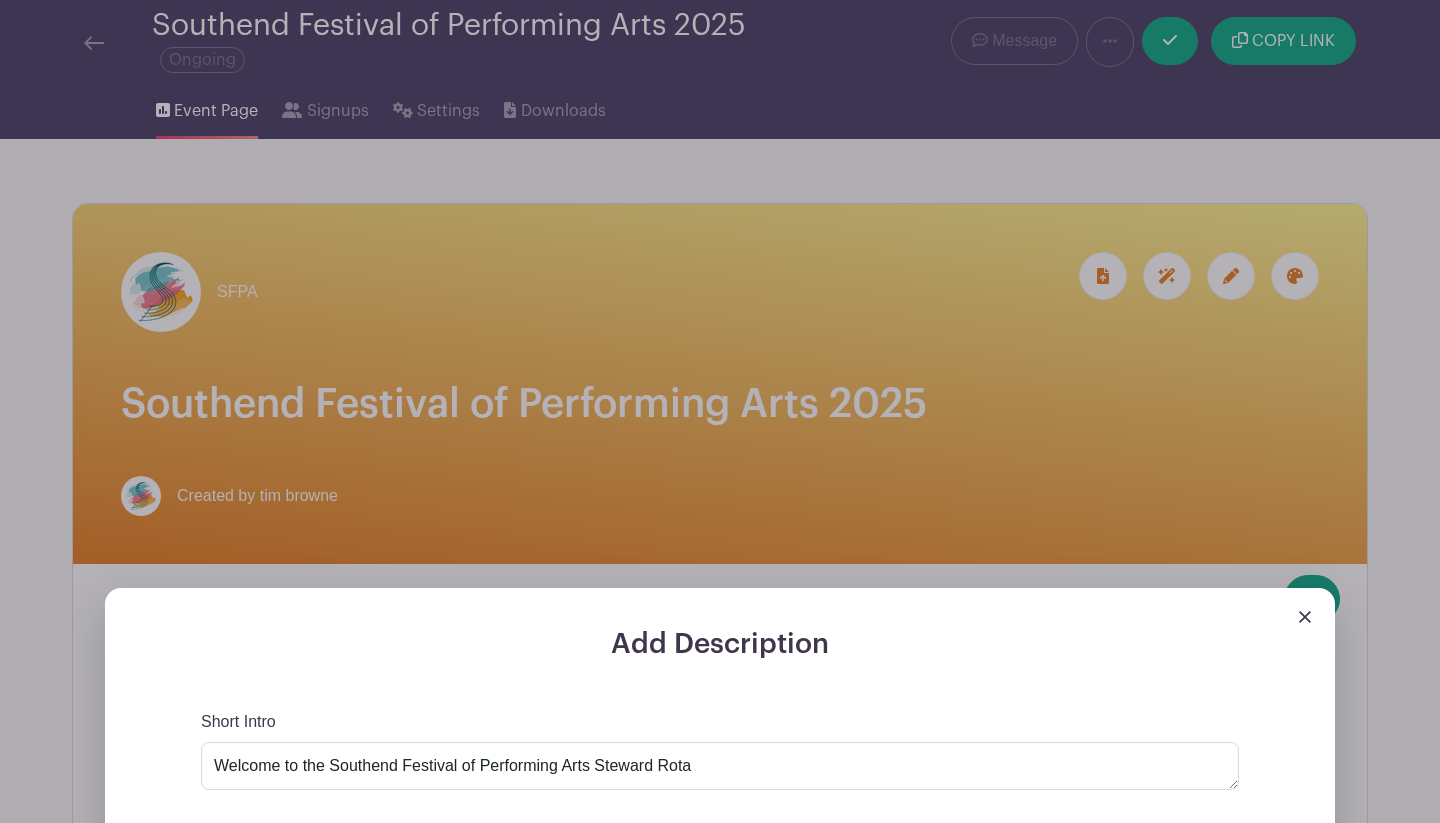 click at bounding box center (1305, 617) 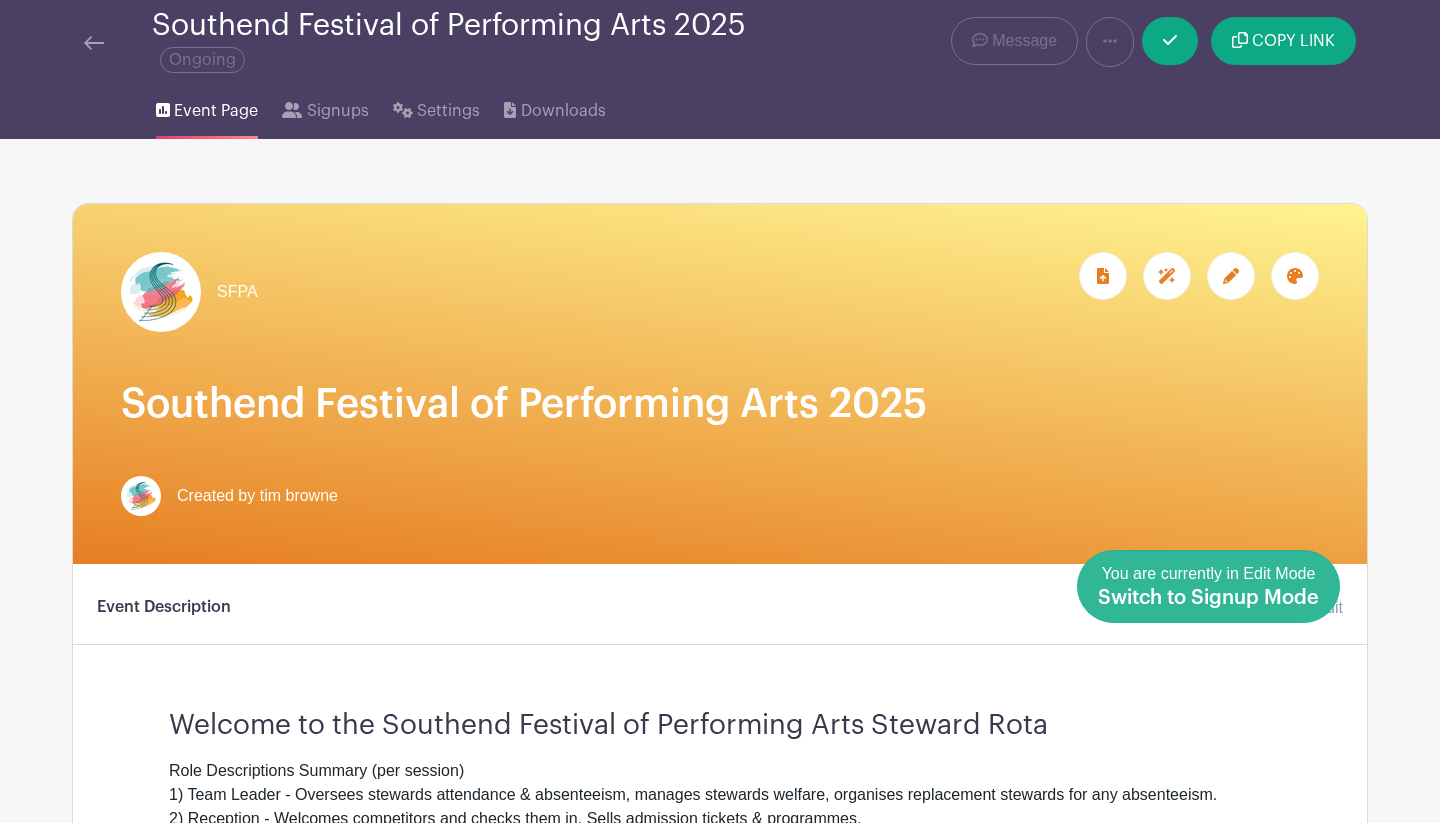click on "Switch to Signup Mode" at bounding box center (1208, 598) 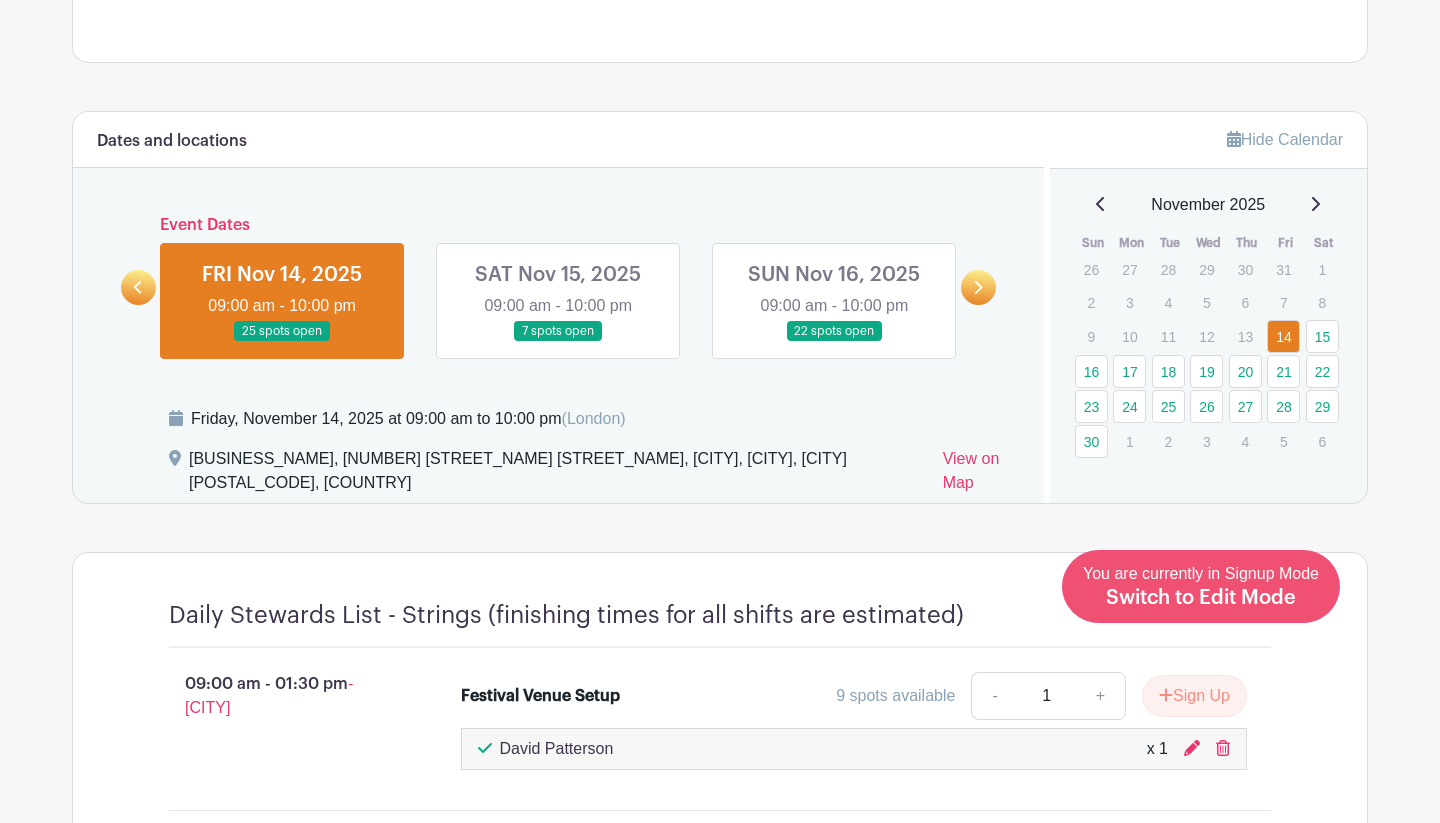 scroll, scrollTop: 1051, scrollLeft: 0, axis: vertical 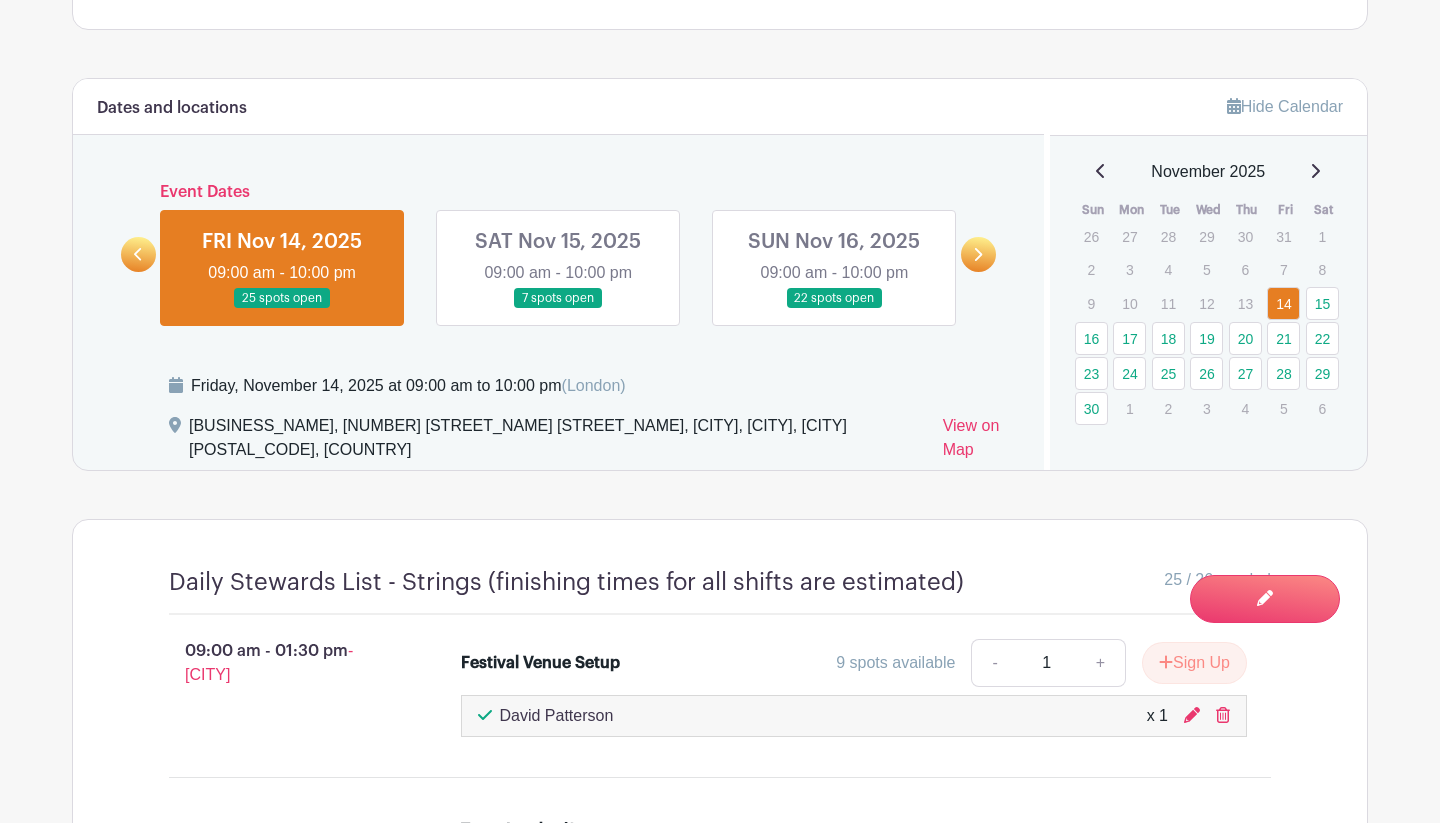 click on "Hide Calendar" at bounding box center (1285, 106) 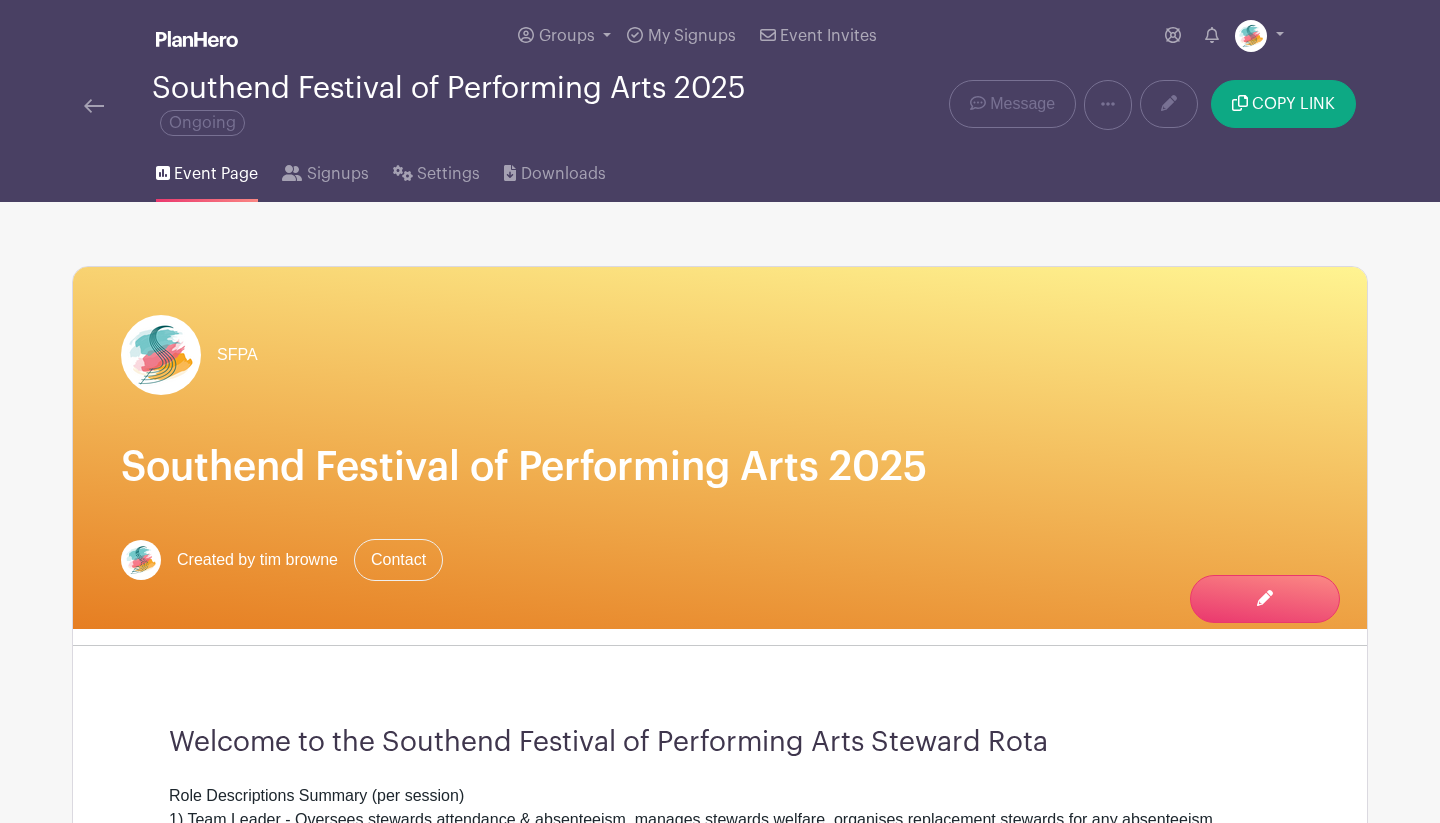 scroll, scrollTop: 0, scrollLeft: 0, axis: both 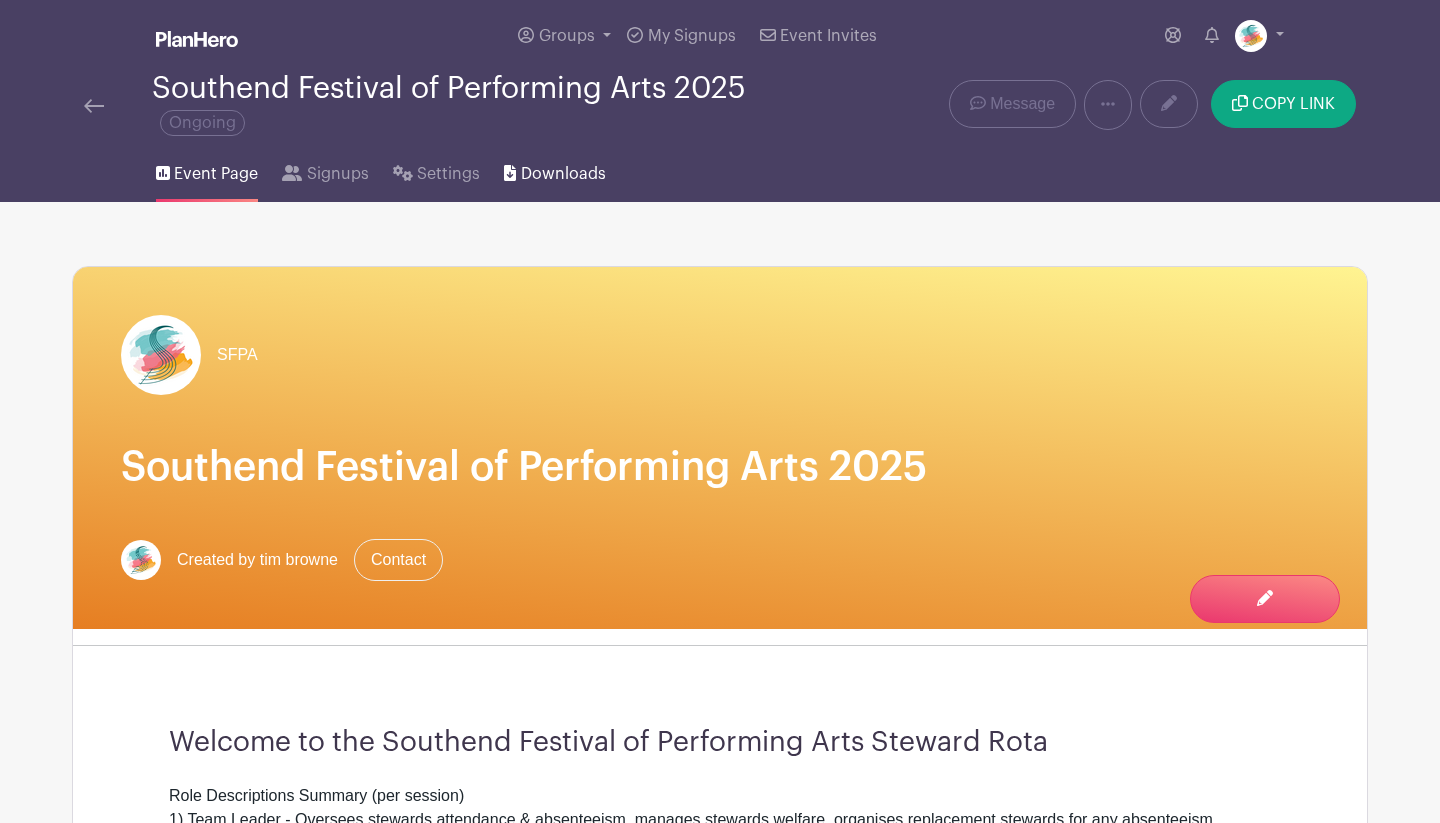 click on "Downloads" at bounding box center (554, 170) 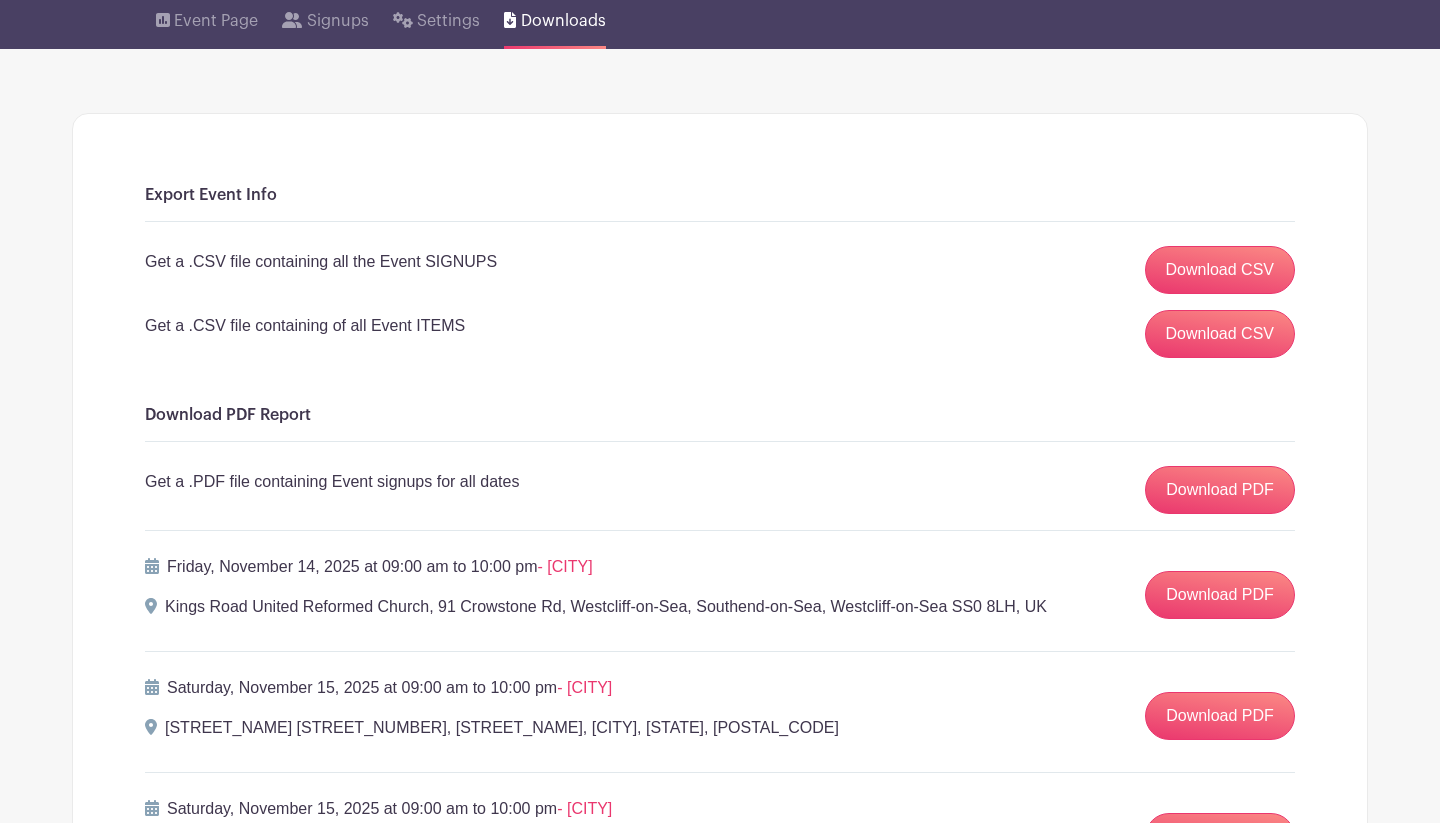 scroll, scrollTop: 202, scrollLeft: 0, axis: vertical 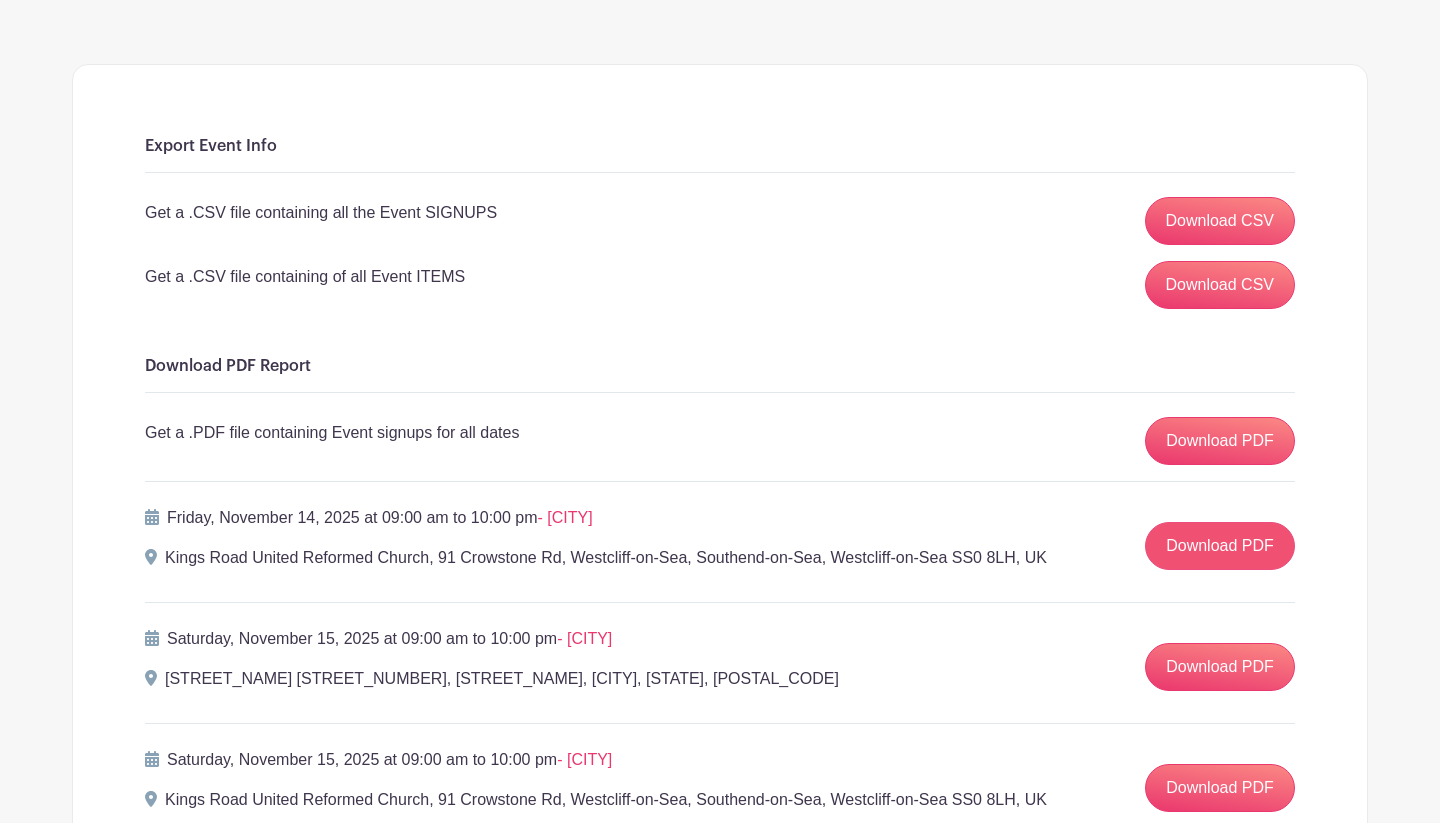 click on "Download PDF" at bounding box center (1220, 546) 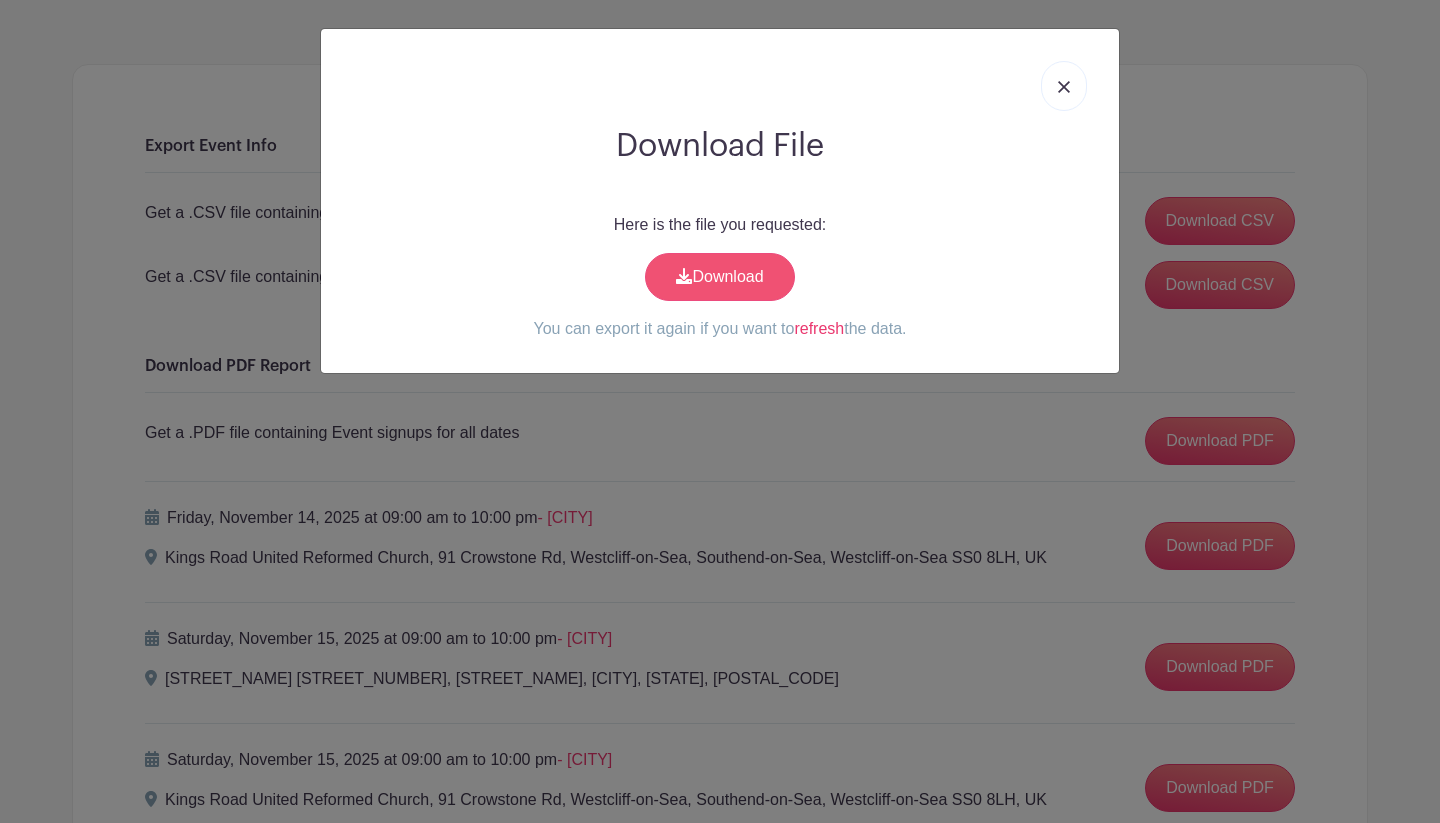 click on "Download" at bounding box center (720, 277) 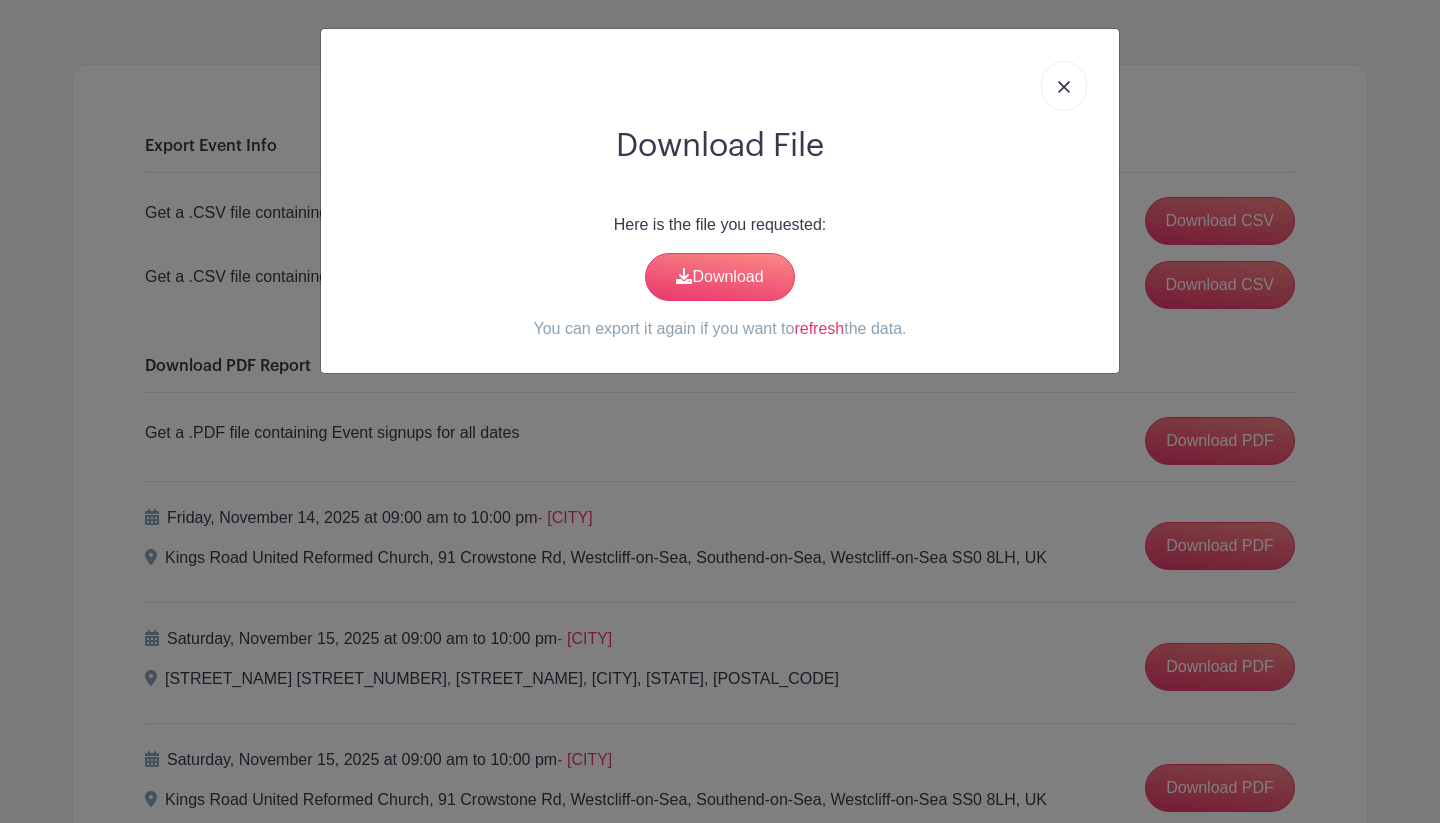 click at bounding box center (1064, 87) 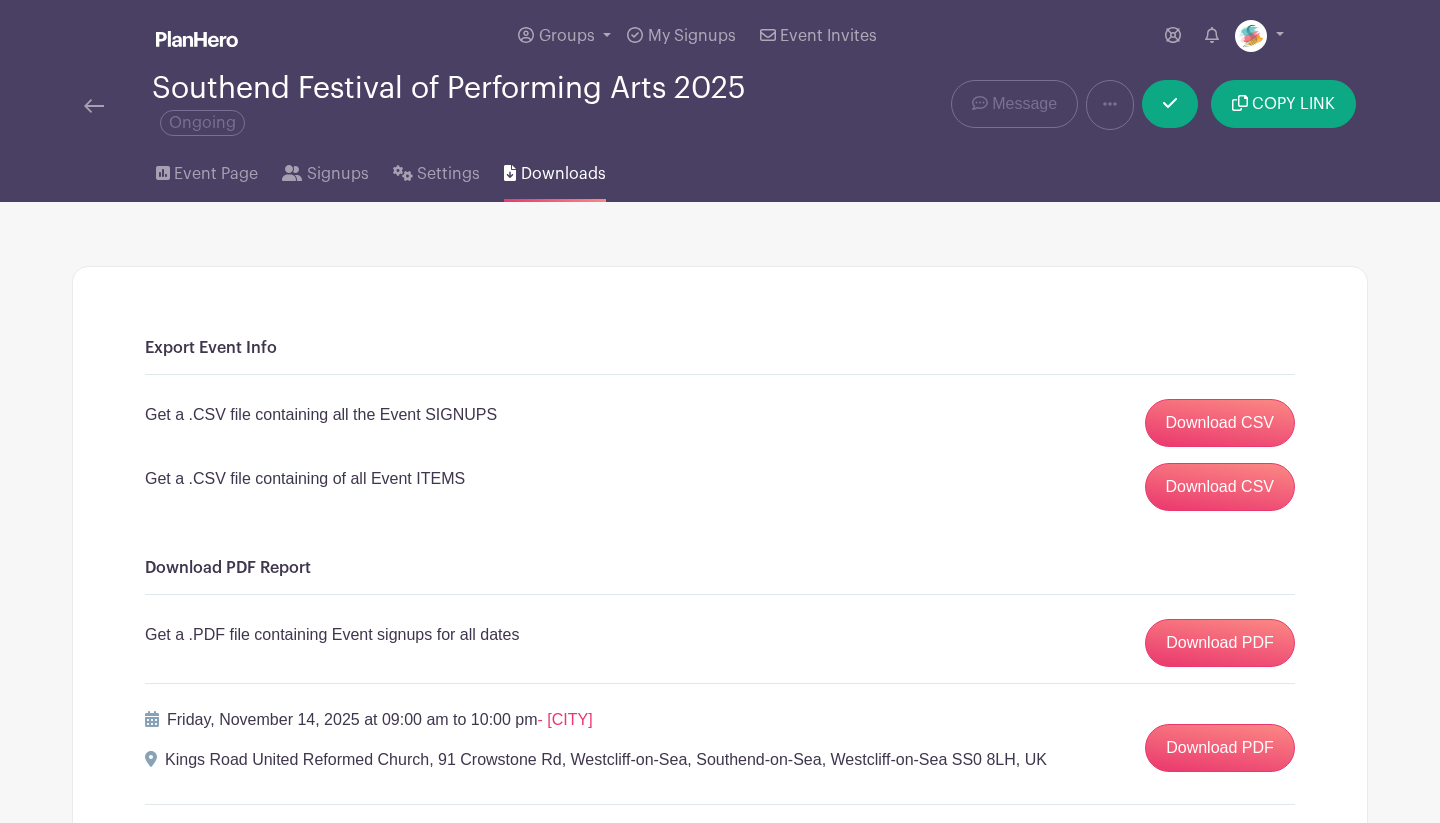 scroll, scrollTop: 0, scrollLeft: 0, axis: both 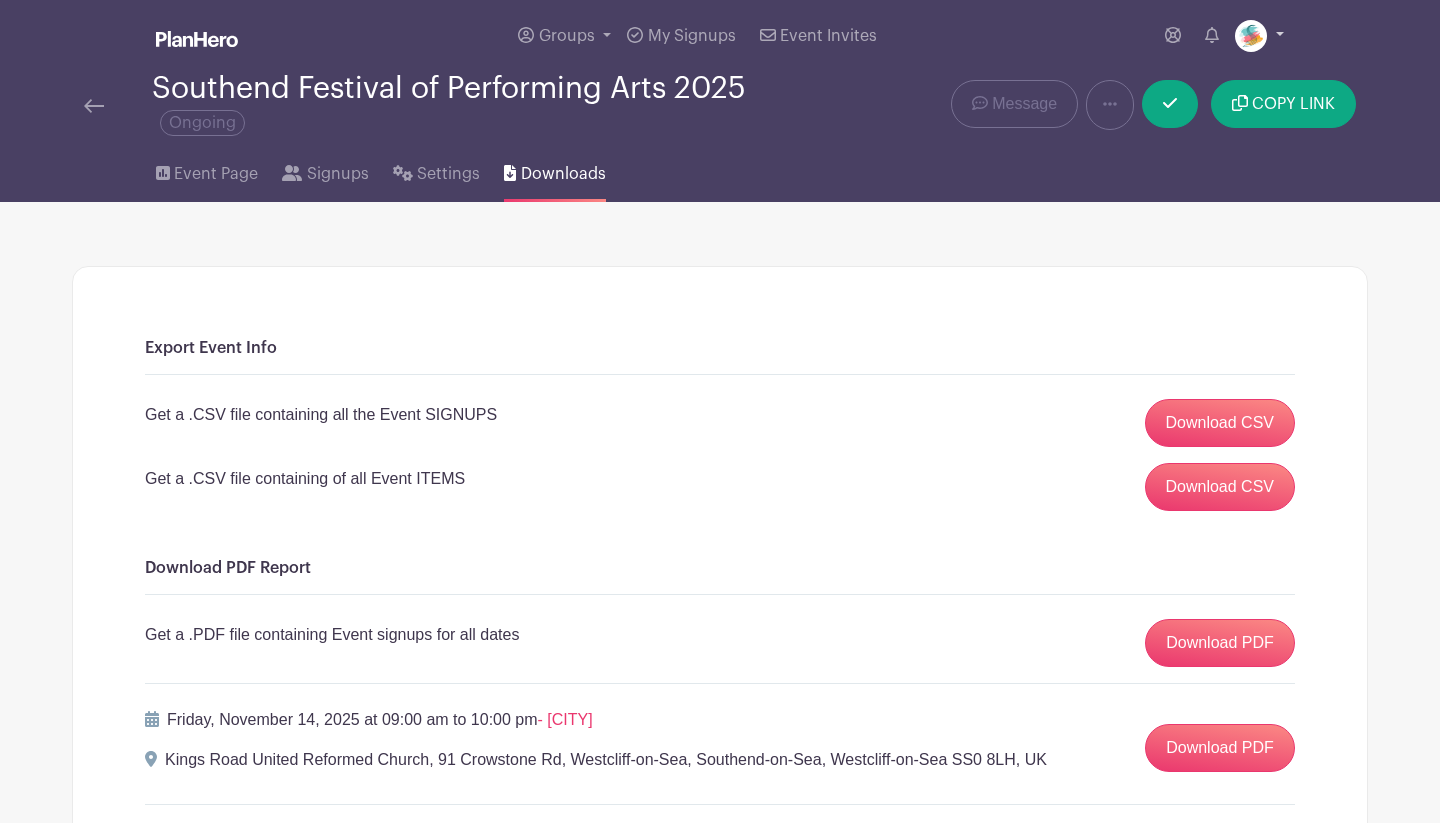 click at bounding box center (1259, 36) 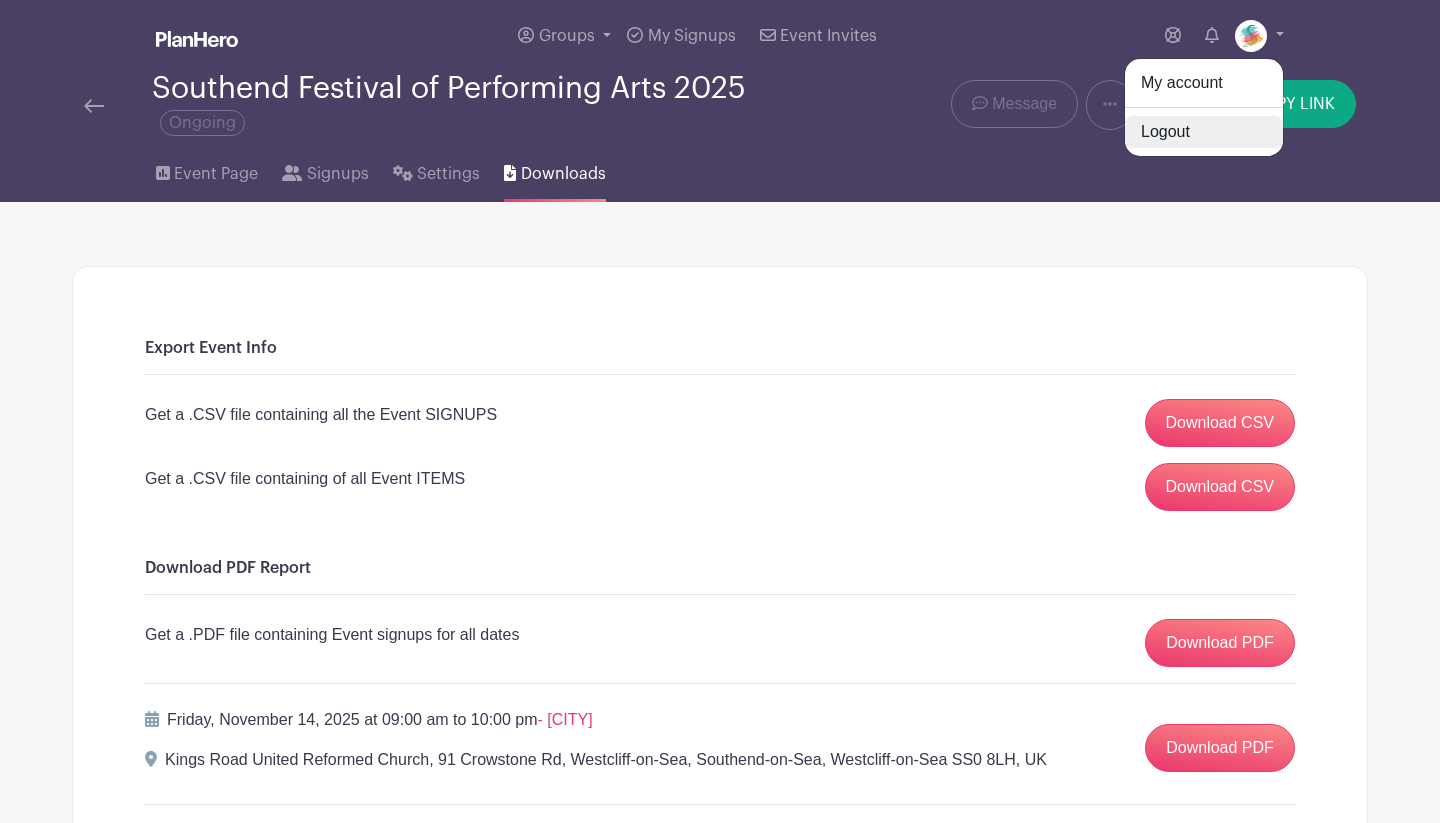 click on "Logout" at bounding box center [1204, 132] 